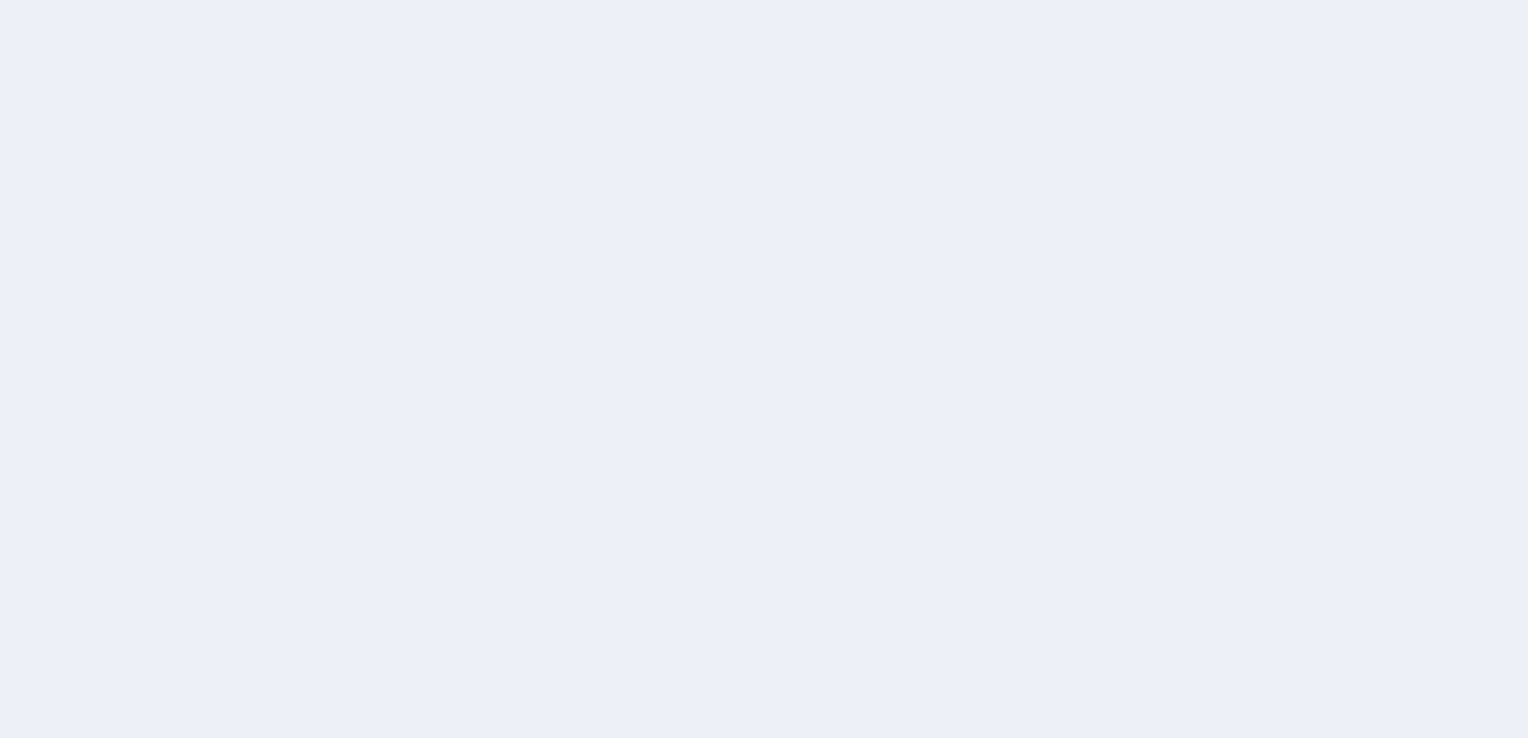 scroll, scrollTop: 0, scrollLeft: 0, axis: both 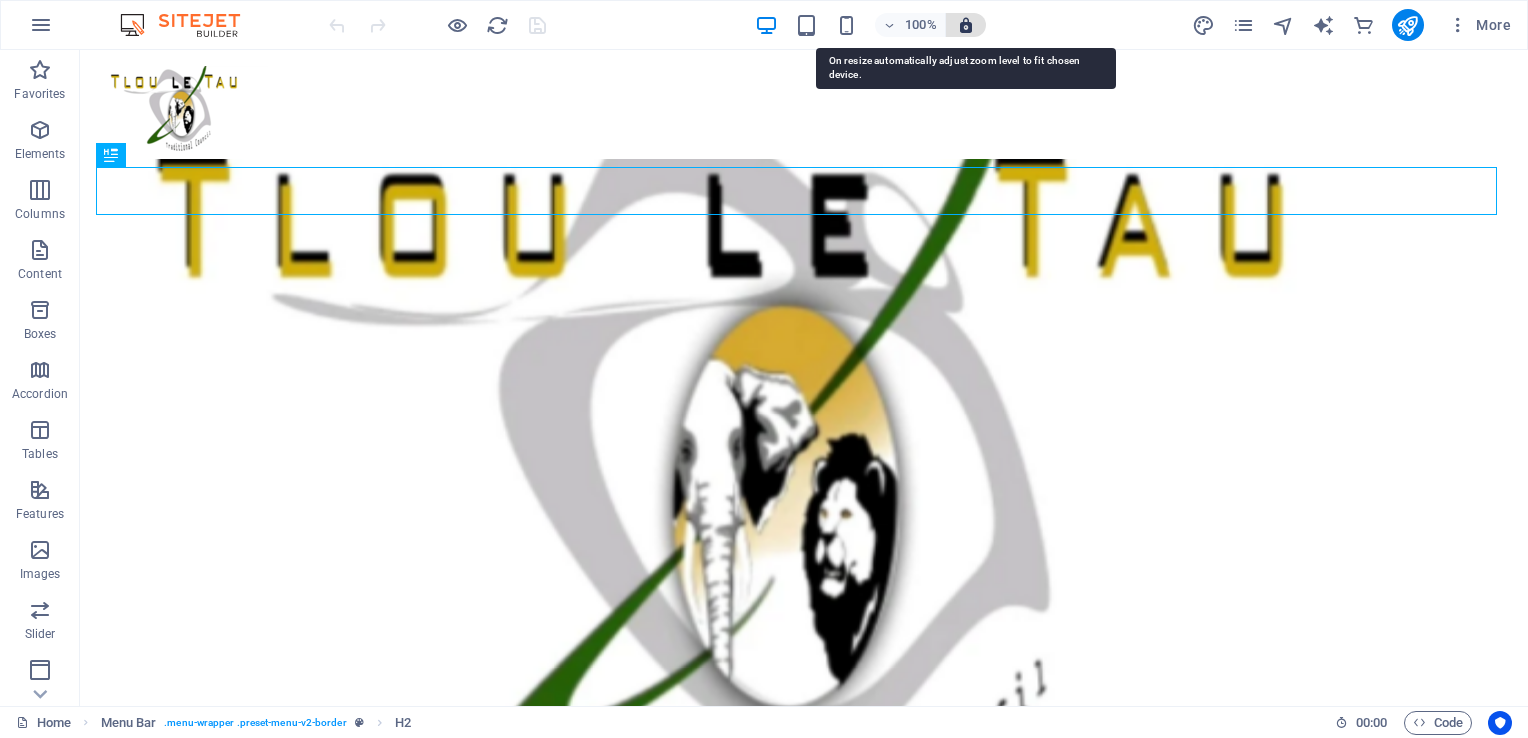 click at bounding box center [966, 25] 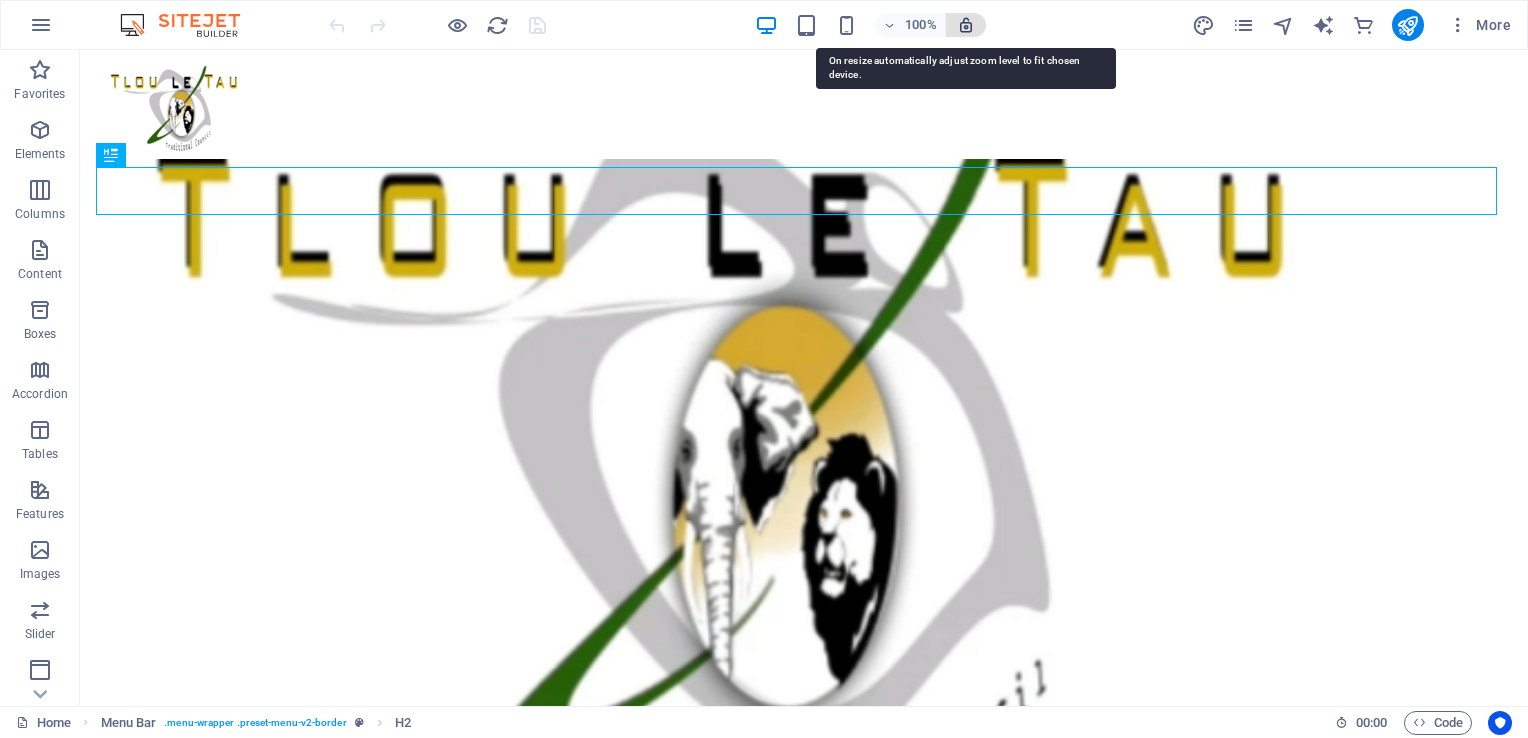 click at bounding box center (966, 25) 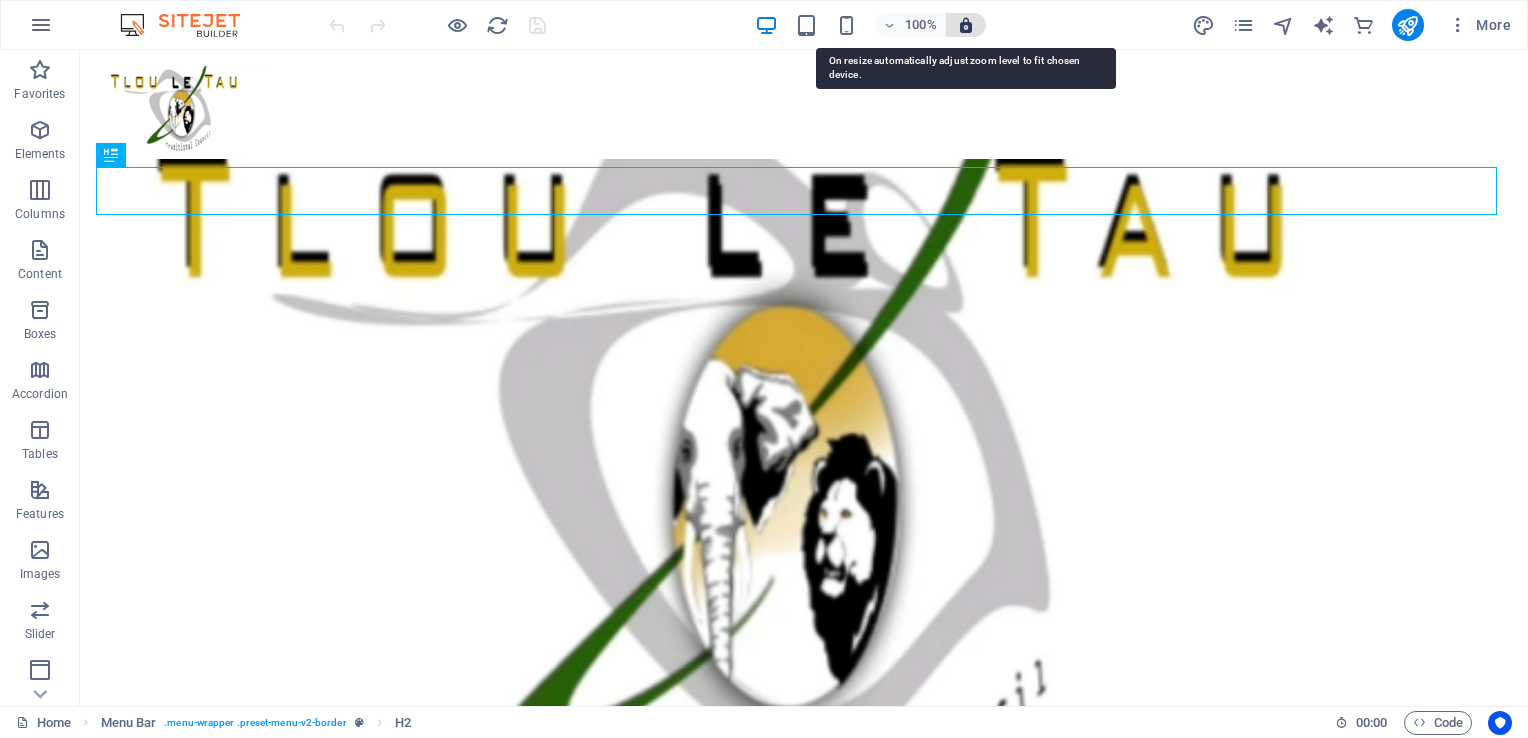 click at bounding box center (966, 25) 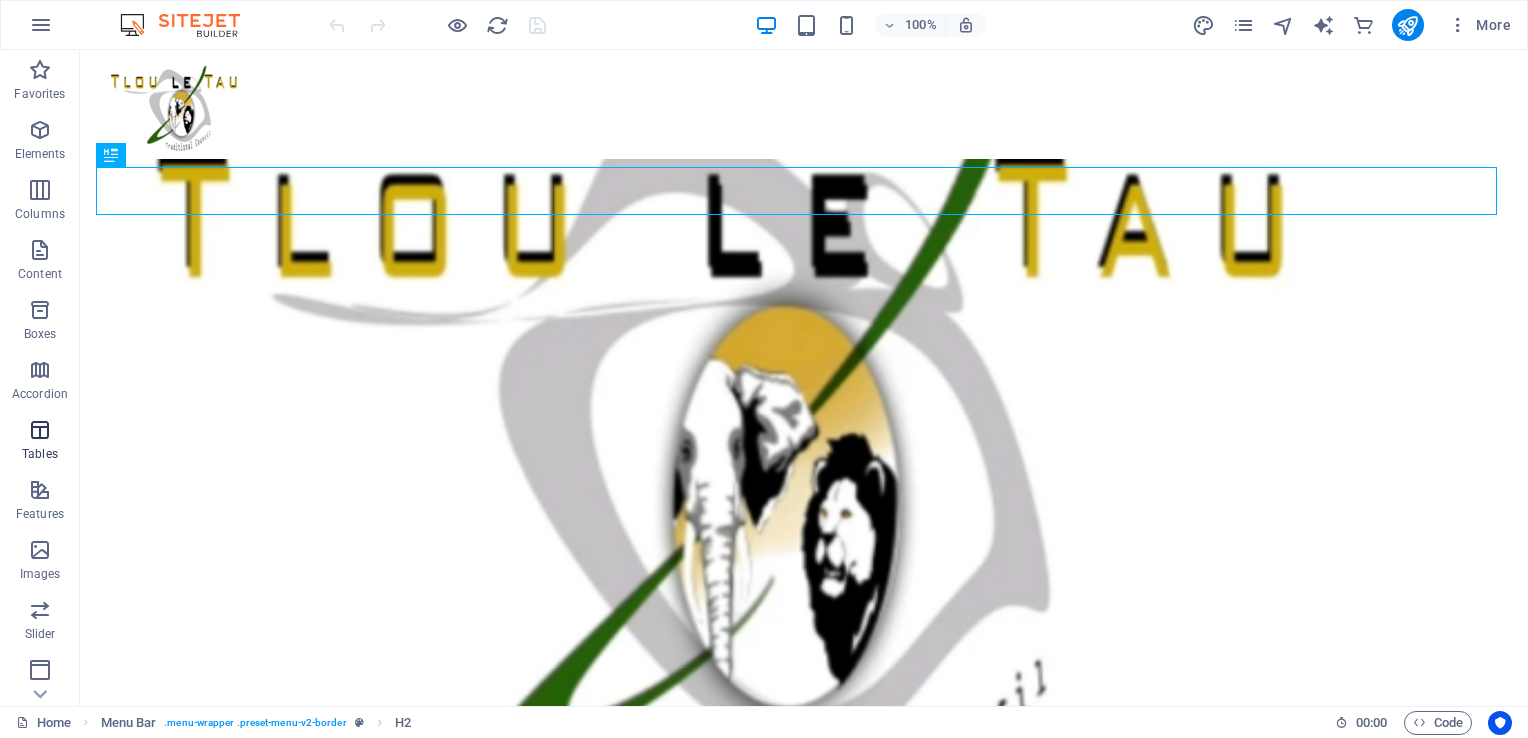 click on "Tables" at bounding box center [40, 454] 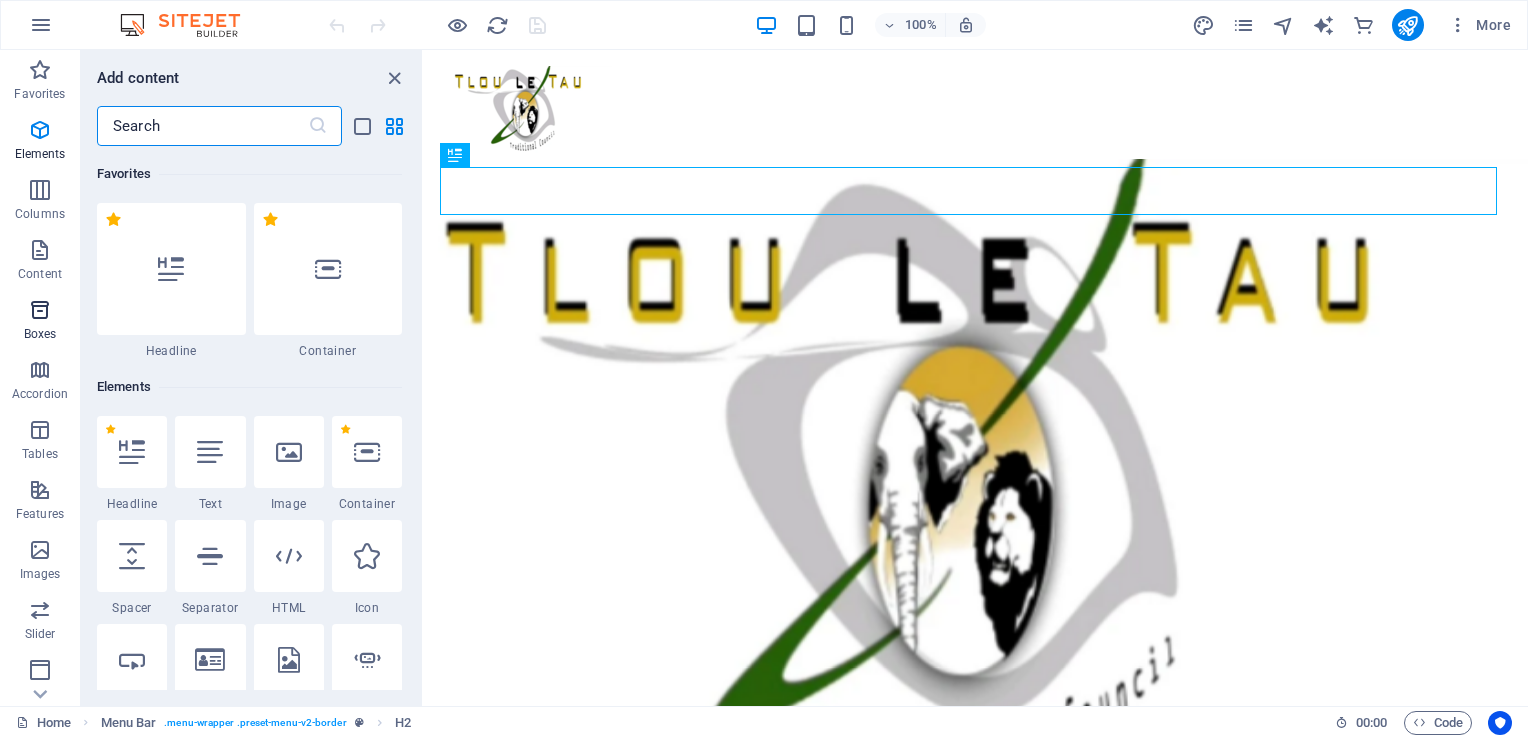 scroll, scrollTop: 6926, scrollLeft: 0, axis: vertical 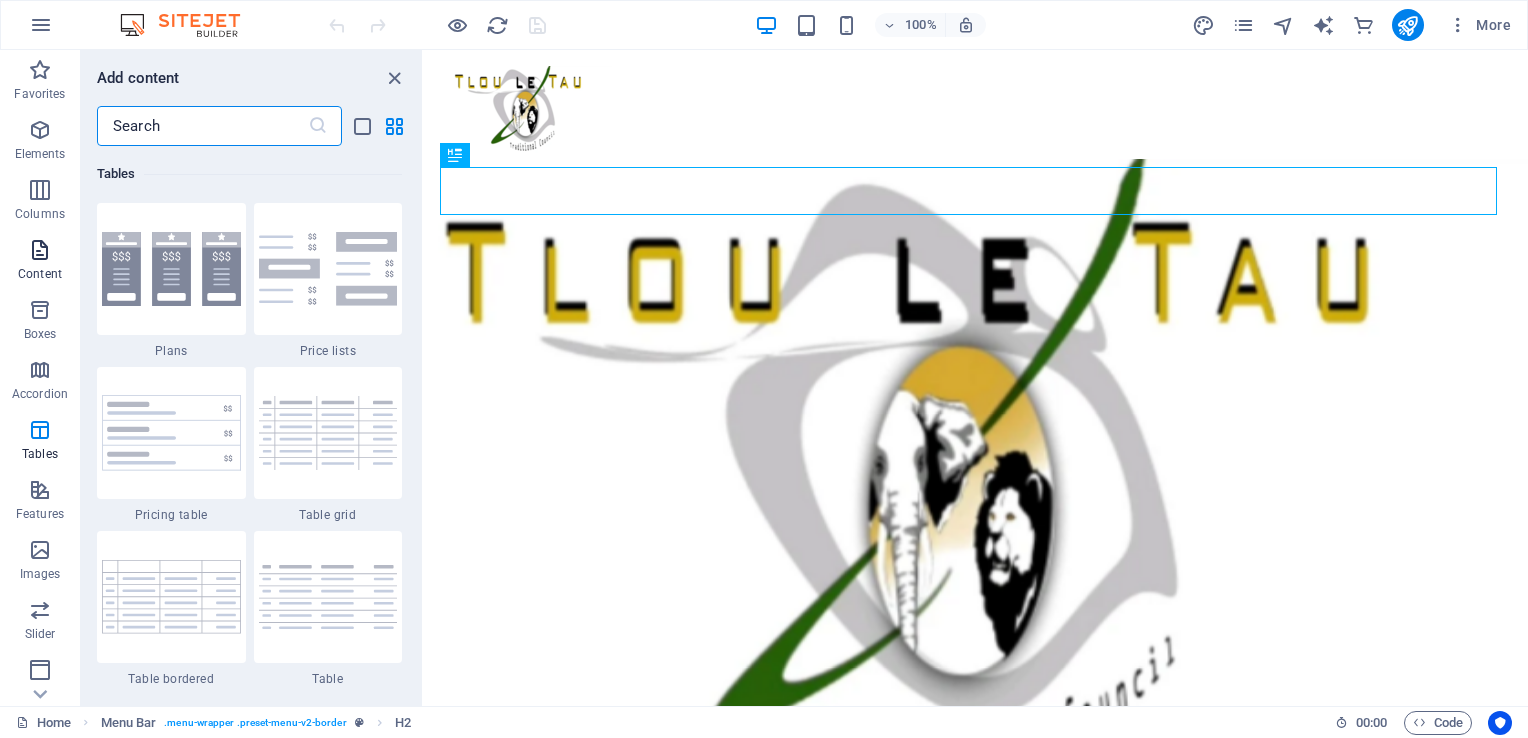 click on "Content" at bounding box center [40, 262] 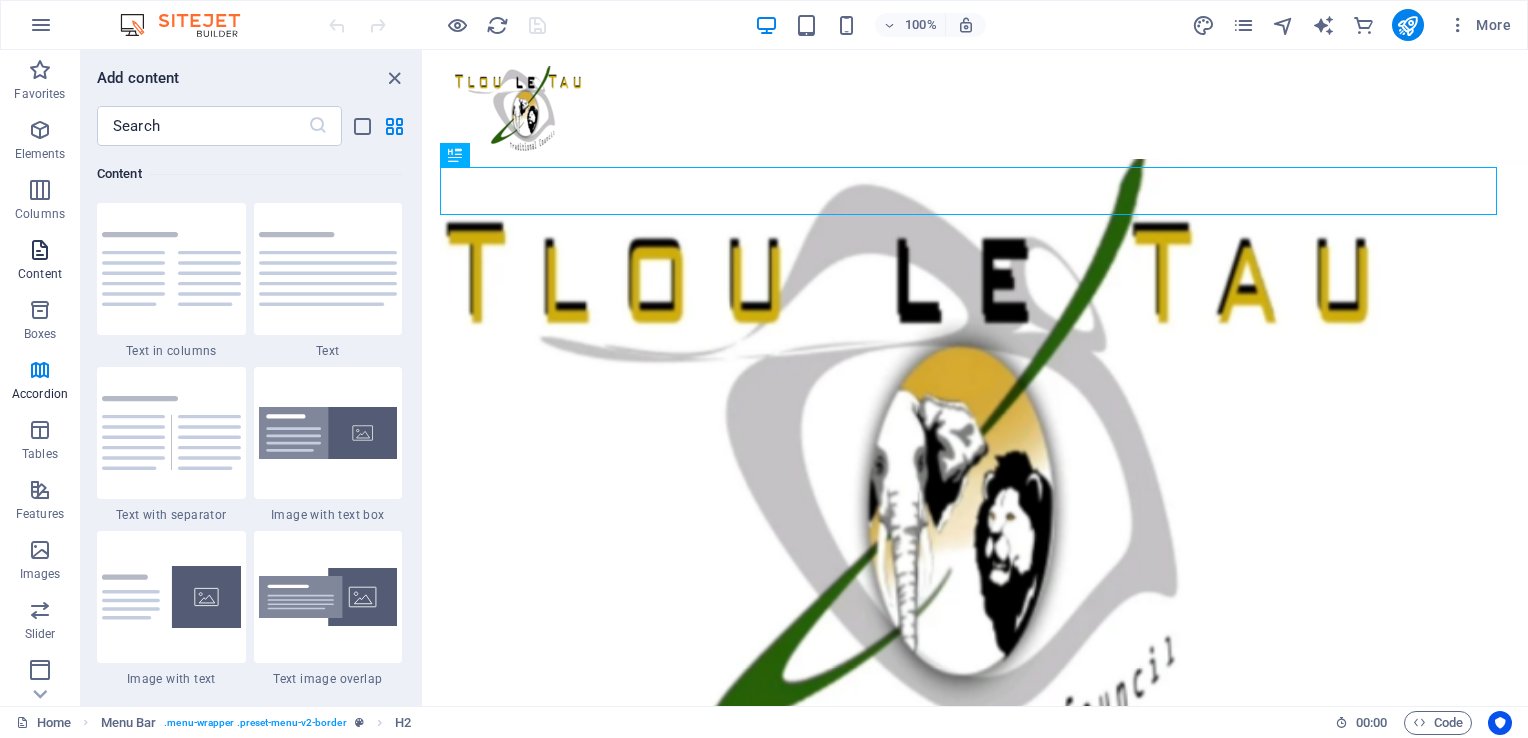 scroll, scrollTop: 3499, scrollLeft: 0, axis: vertical 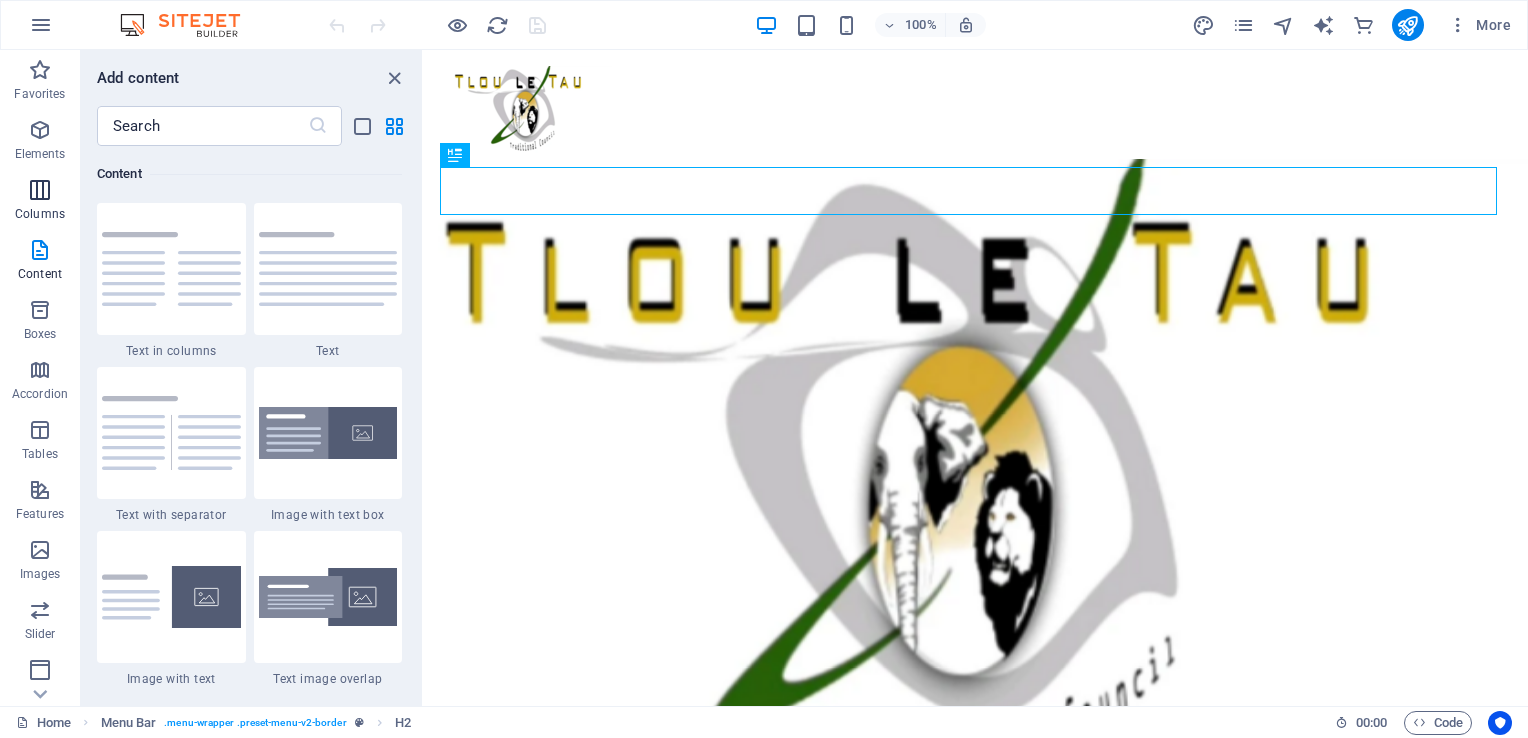 click on "Columns" at bounding box center [40, 214] 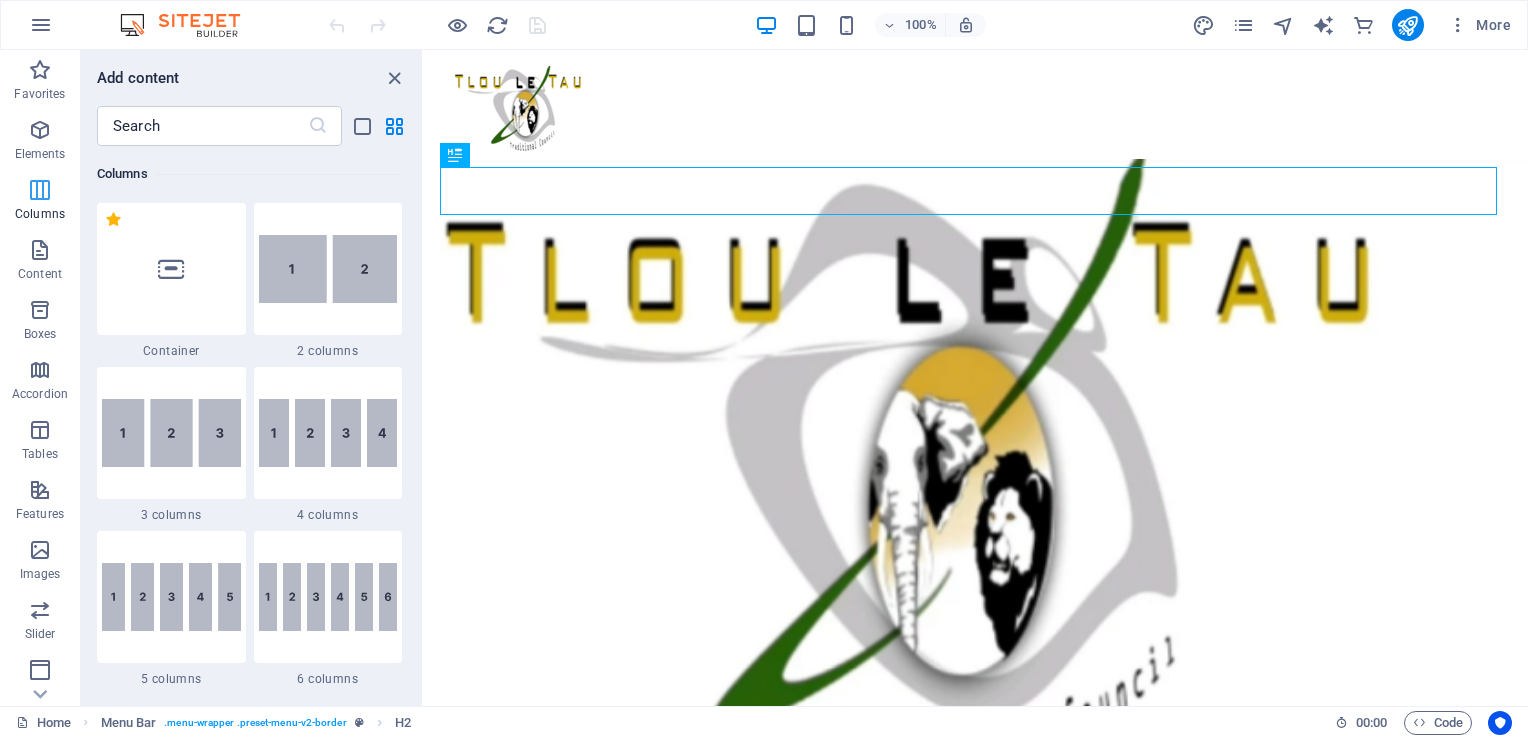 scroll, scrollTop: 990, scrollLeft: 0, axis: vertical 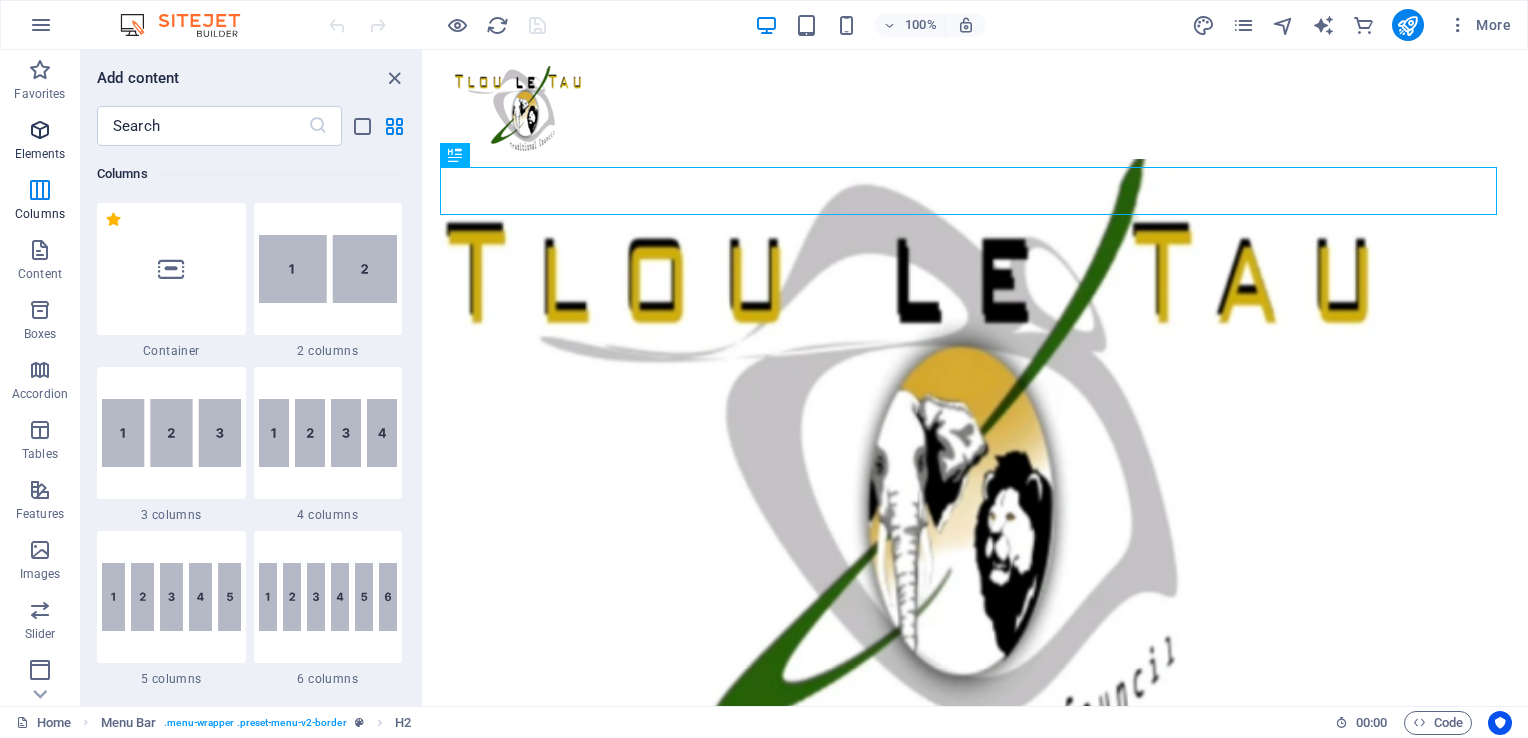 click on "Elements" at bounding box center (40, 142) 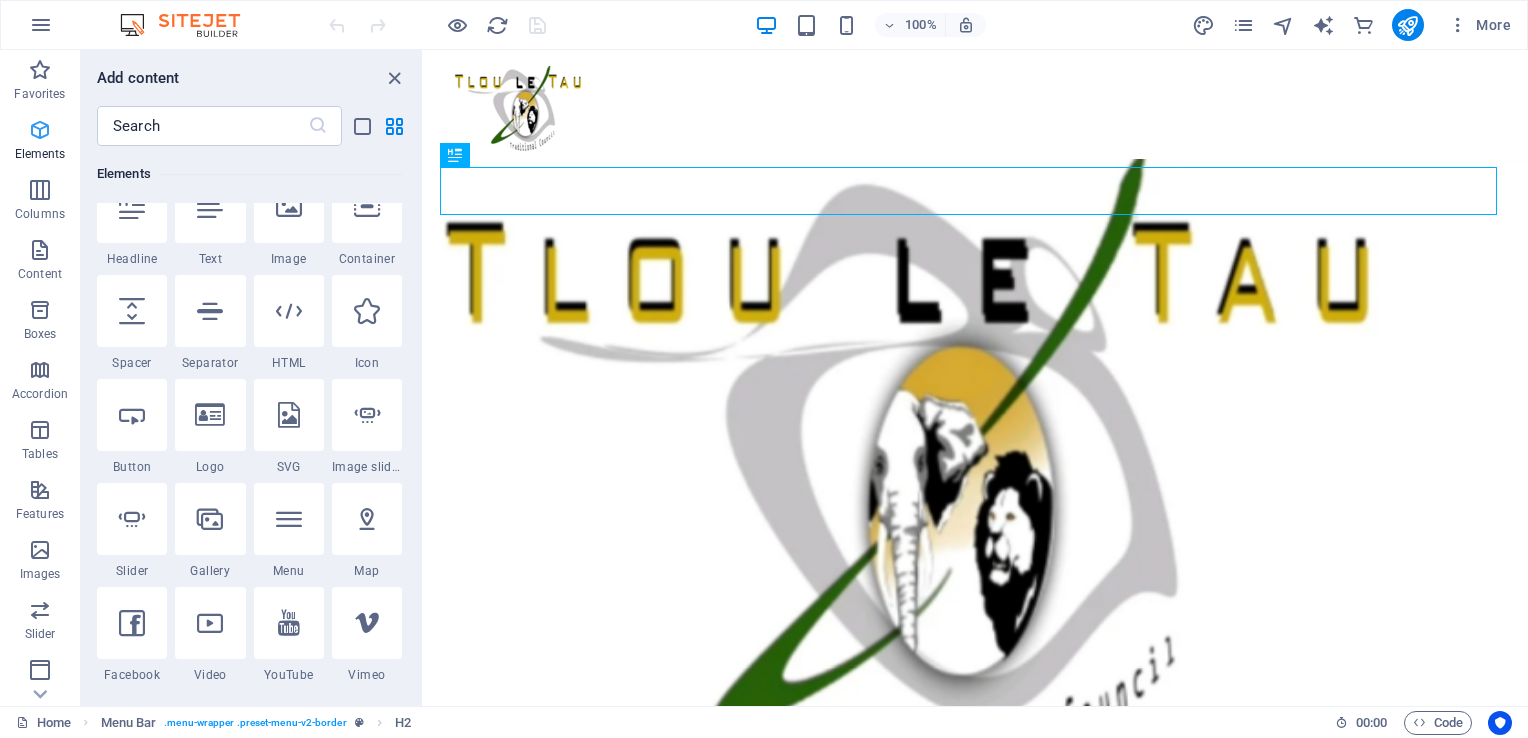 scroll, scrollTop: 213, scrollLeft: 0, axis: vertical 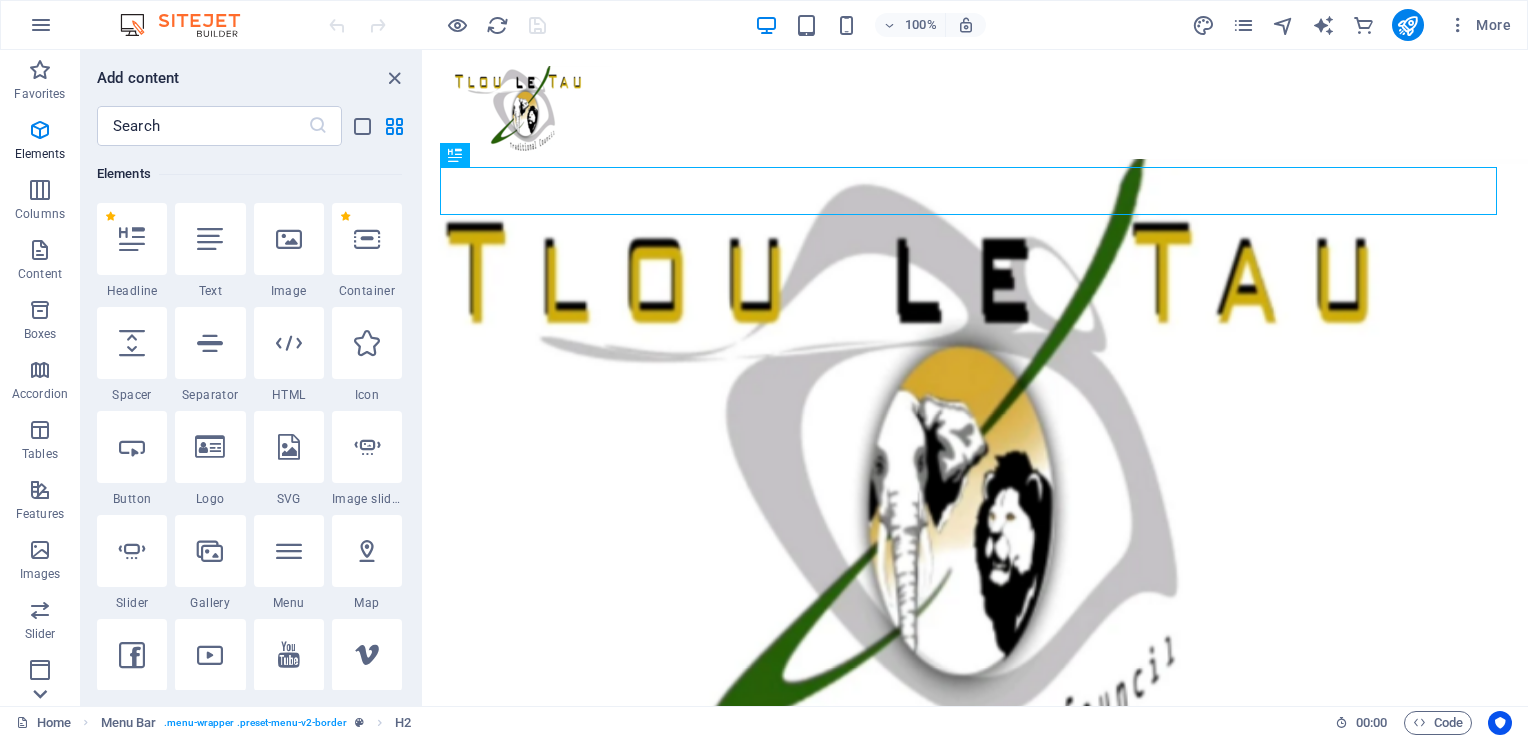 click 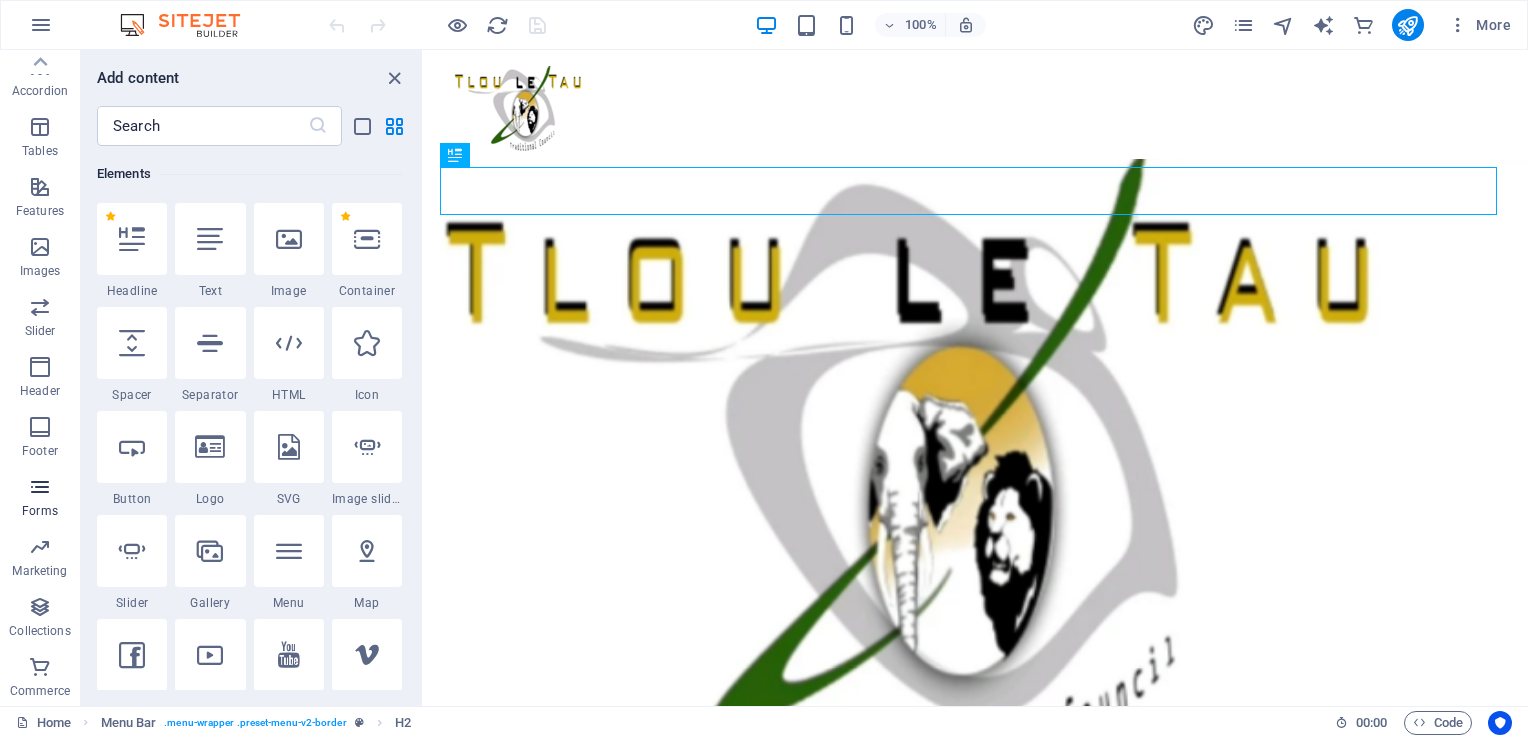 click on "Forms" at bounding box center (40, 511) 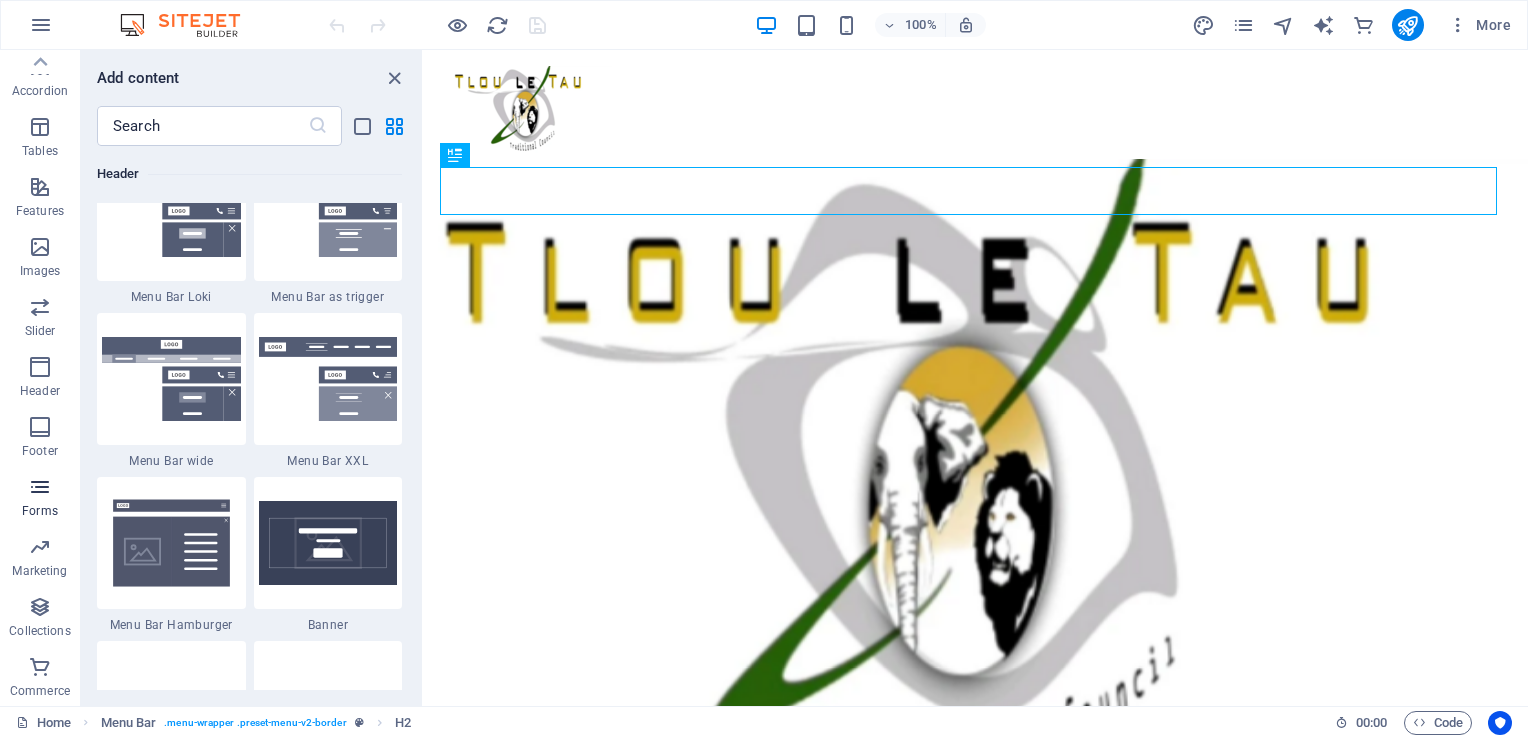 scroll, scrollTop: 14600, scrollLeft: 0, axis: vertical 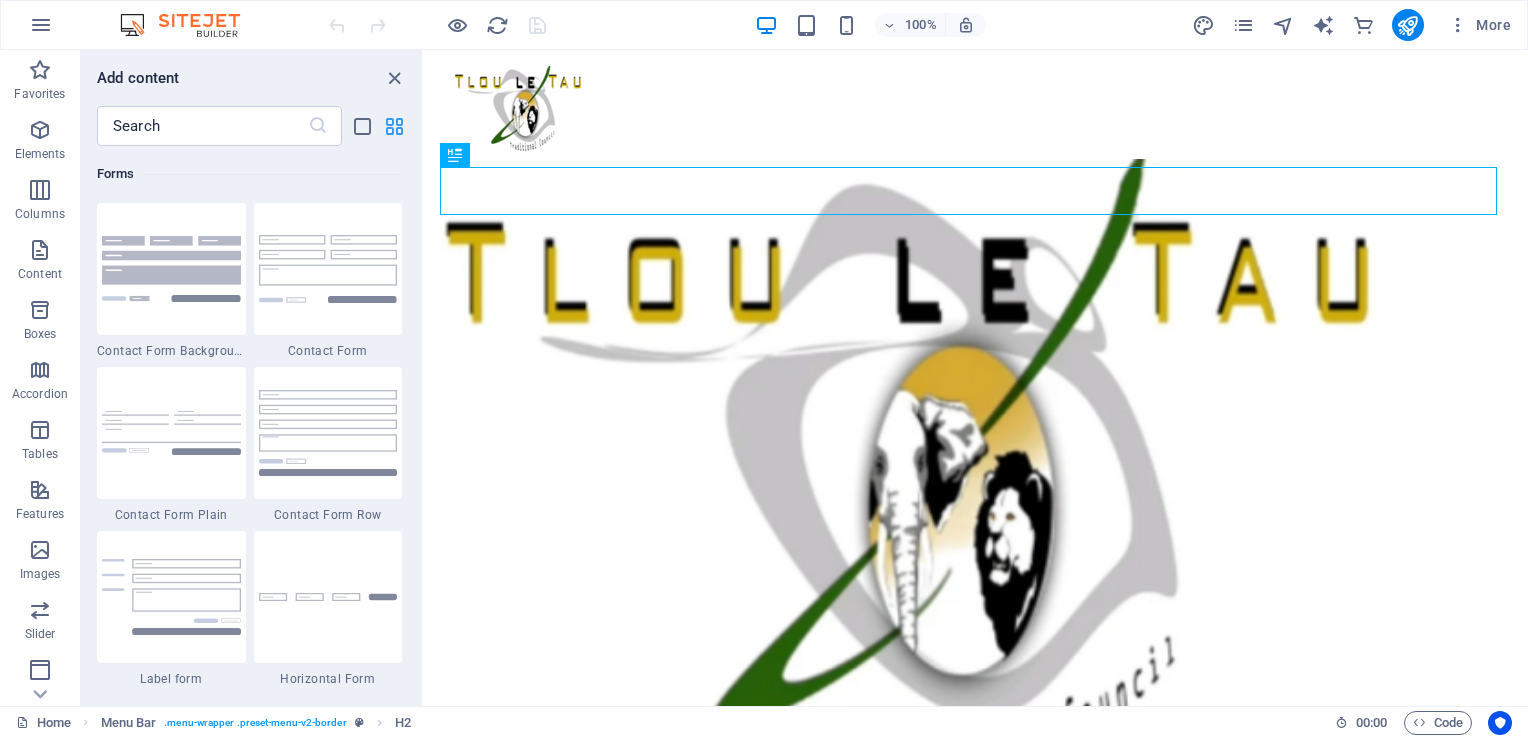 click at bounding box center (394, 126) 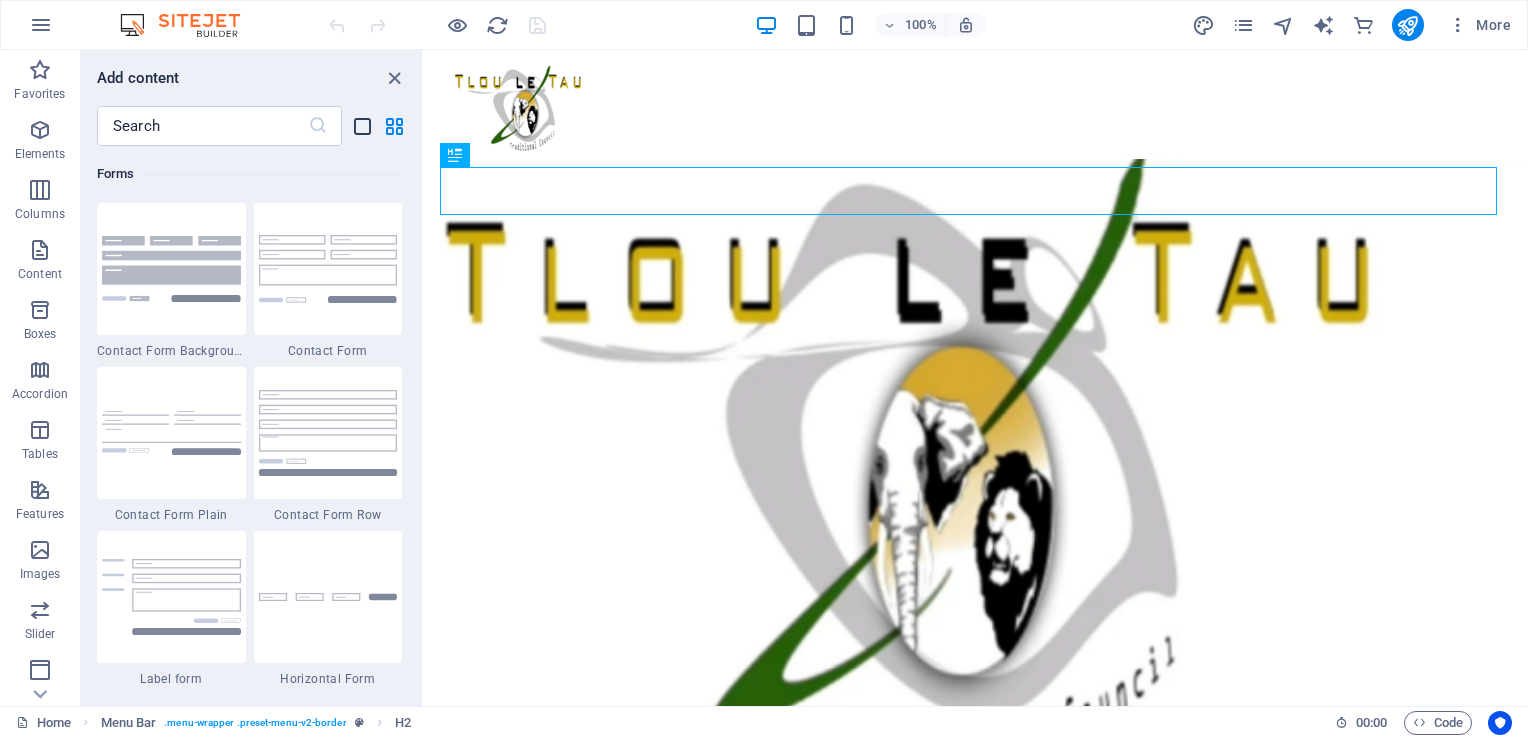 click at bounding box center [362, 126] 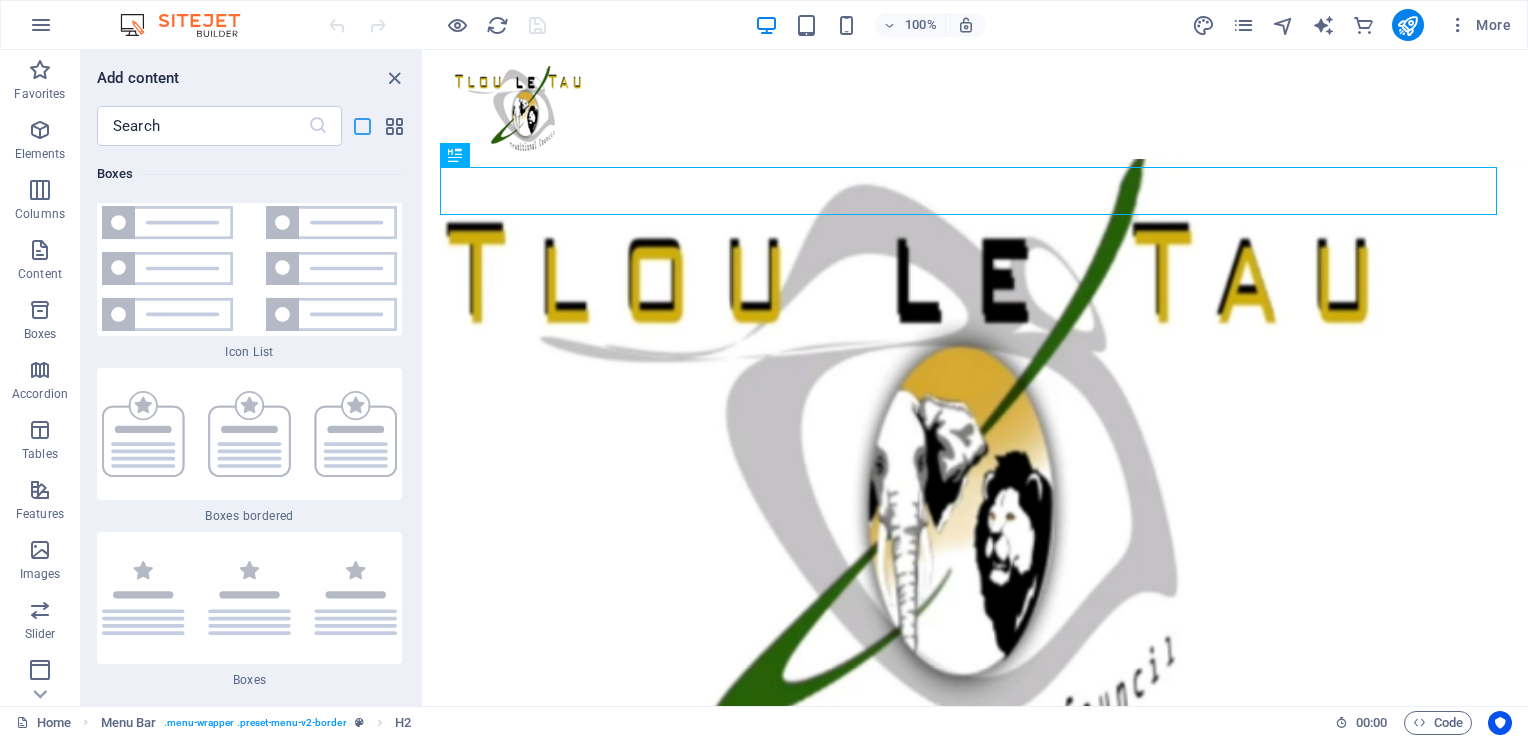 scroll, scrollTop: 33440, scrollLeft: 0, axis: vertical 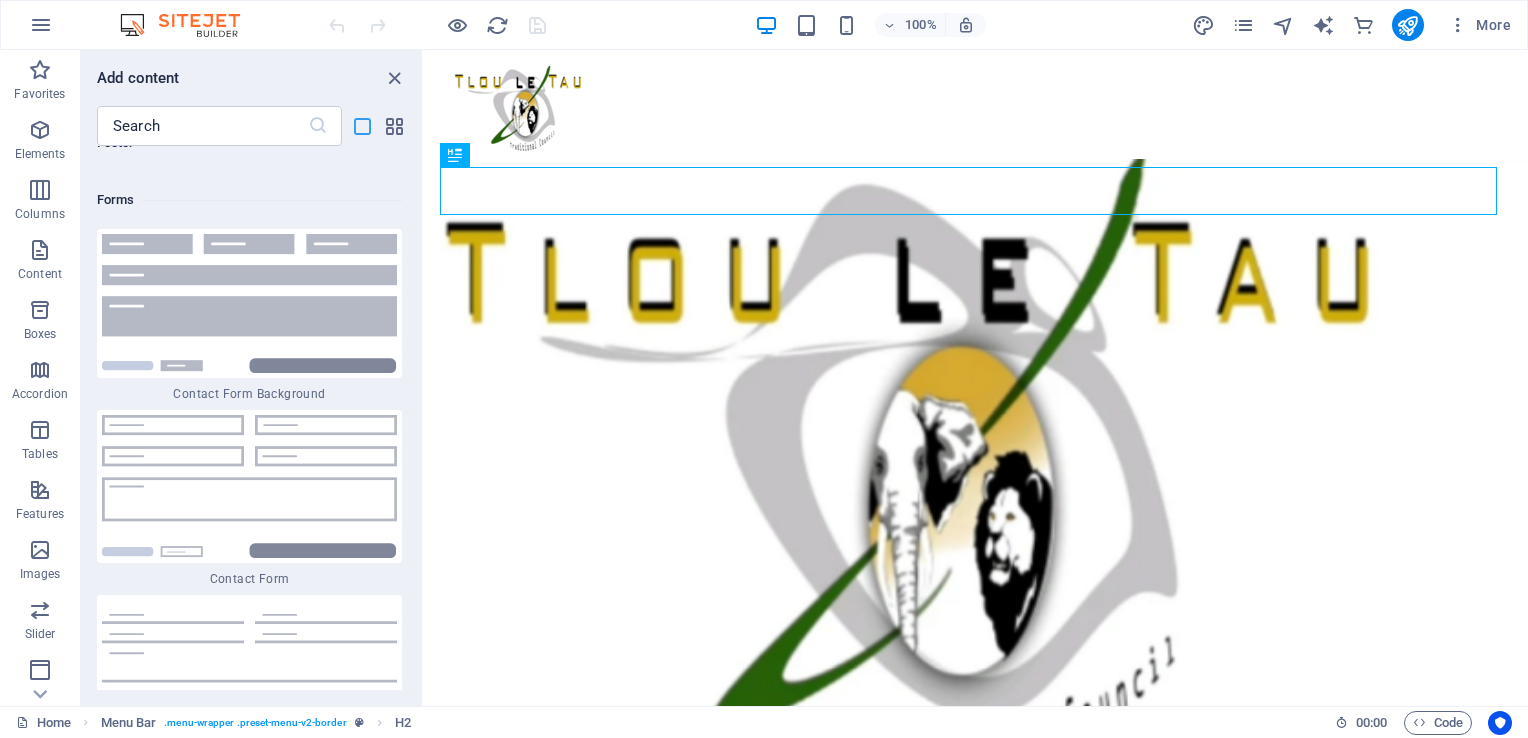 click at bounding box center (362, 126) 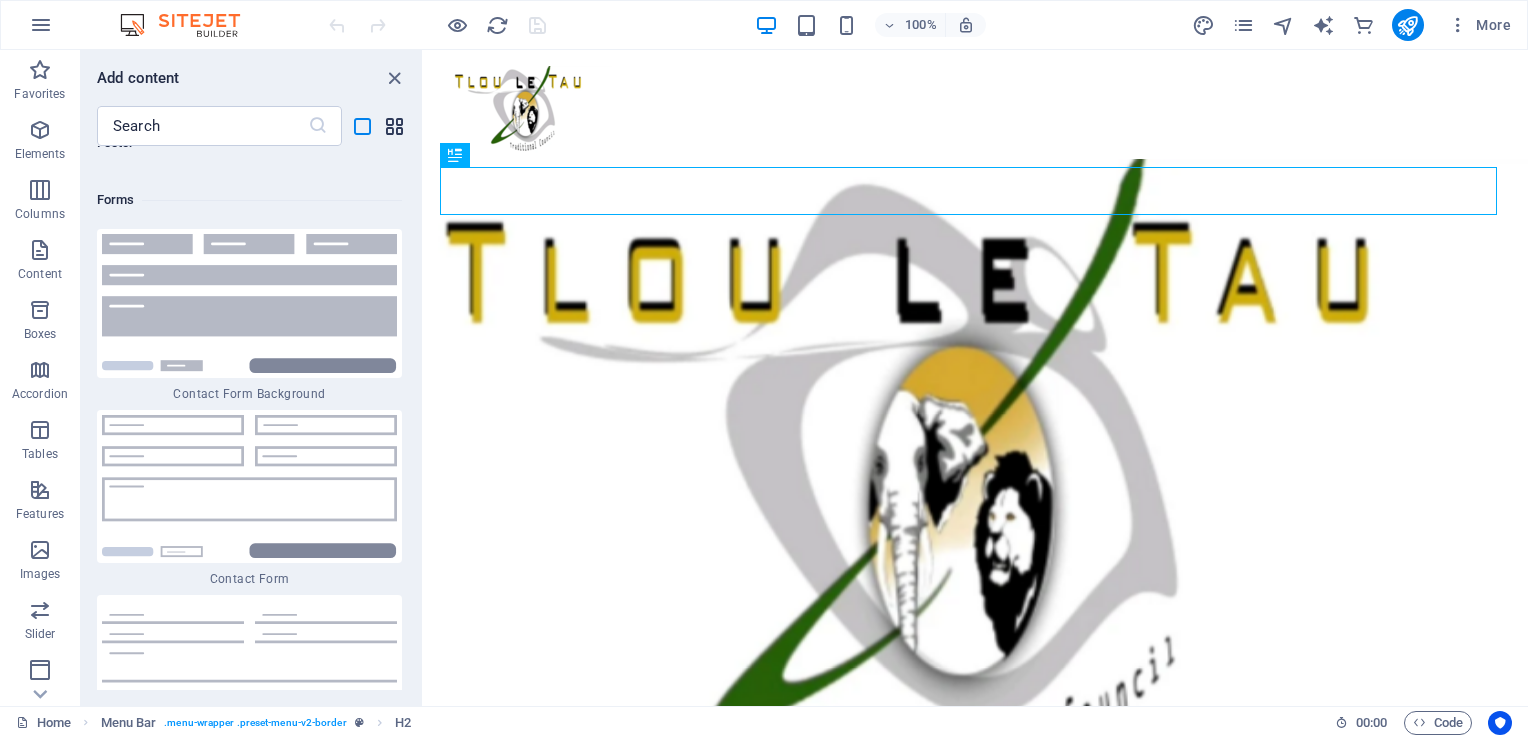 click at bounding box center (394, 126) 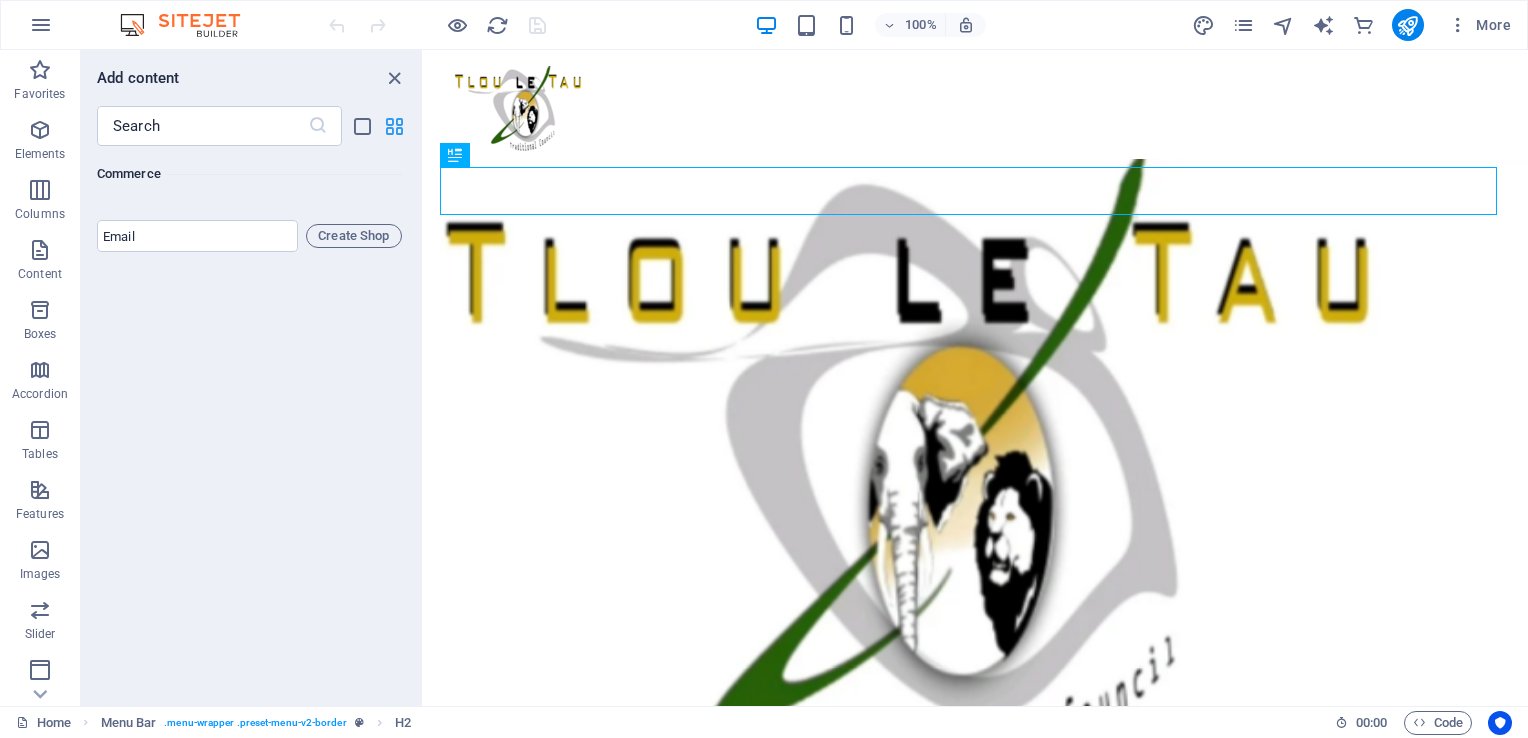 scroll, scrollTop: 14600, scrollLeft: 0, axis: vertical 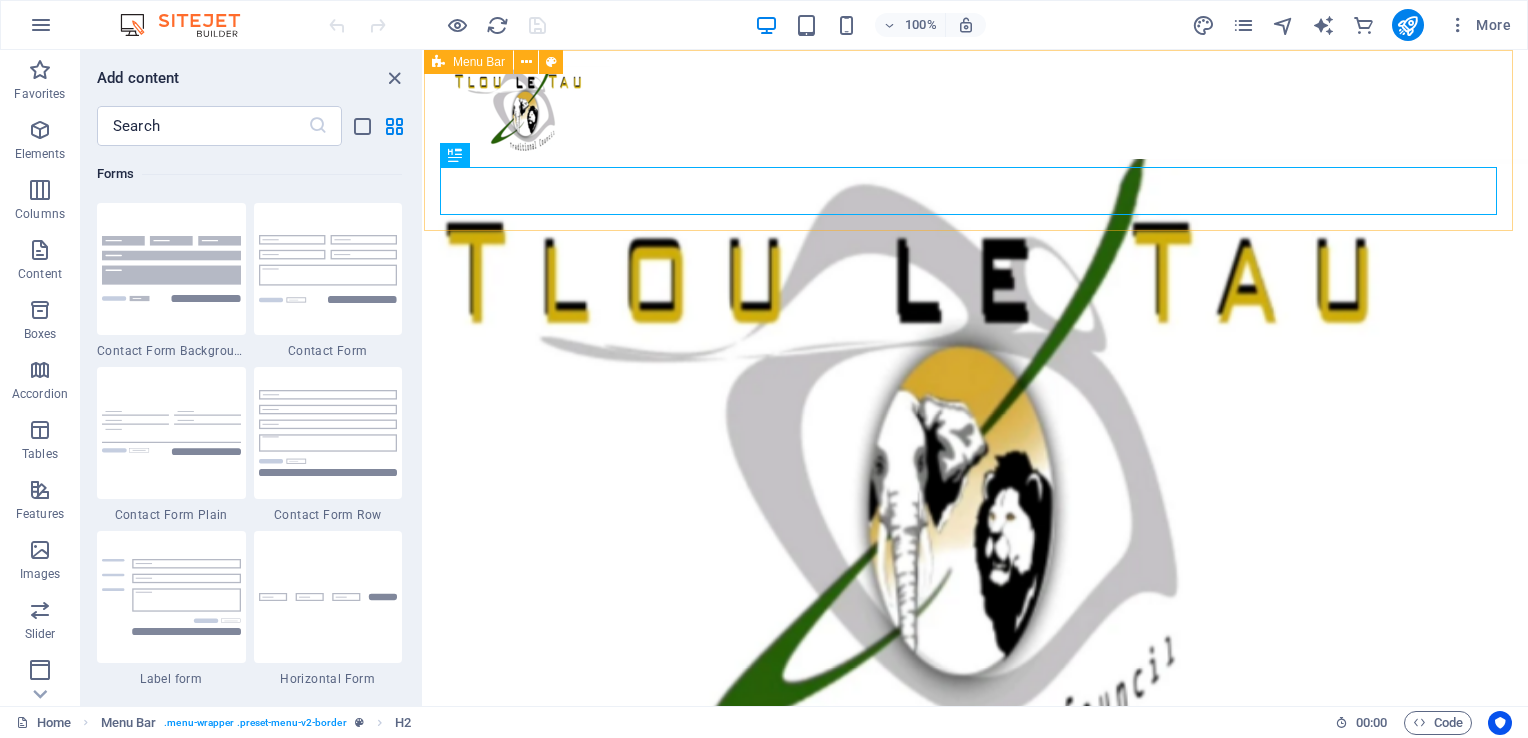 click on "Menu Bar" at bounding box center [468, 62] 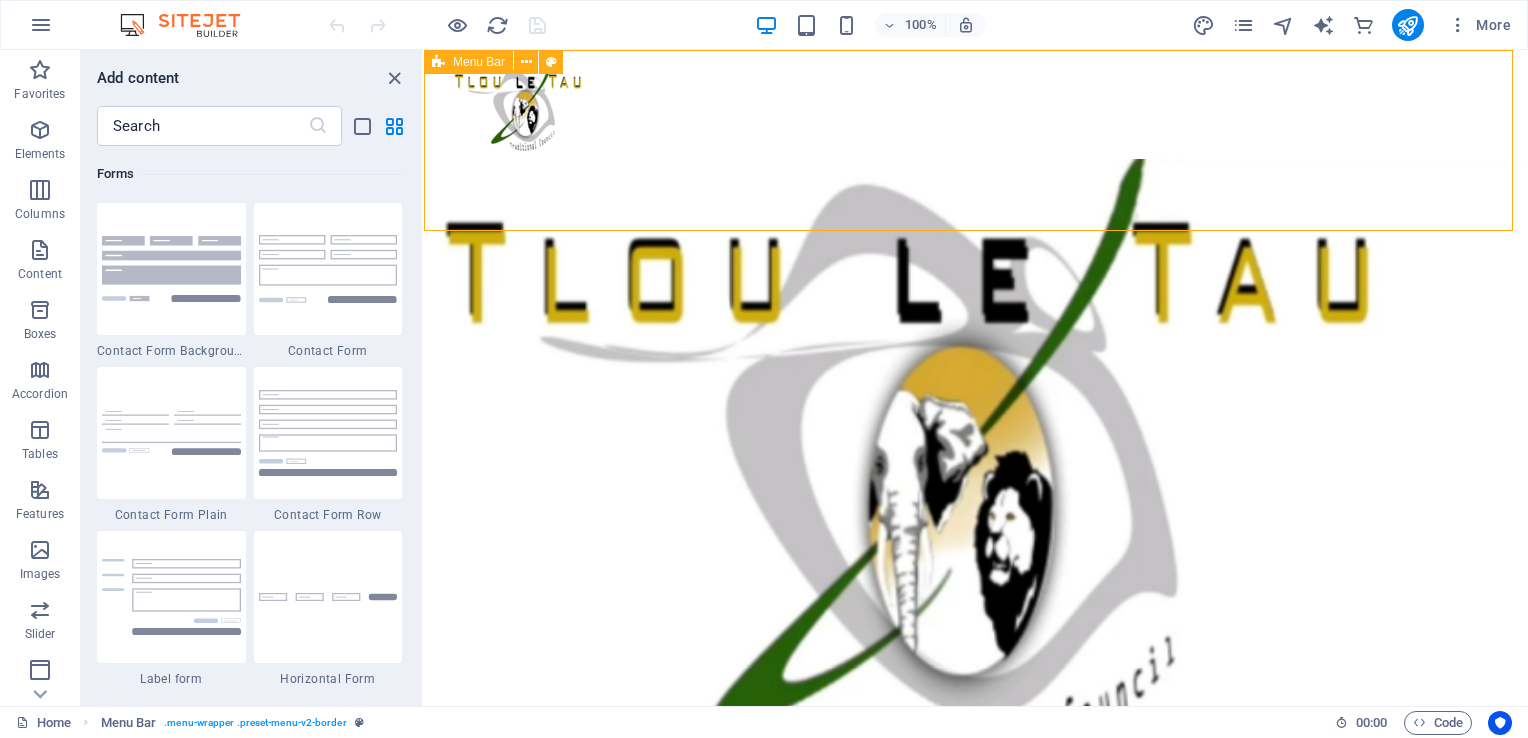 click on "Menu Bar" at bounding box center (479, 62) 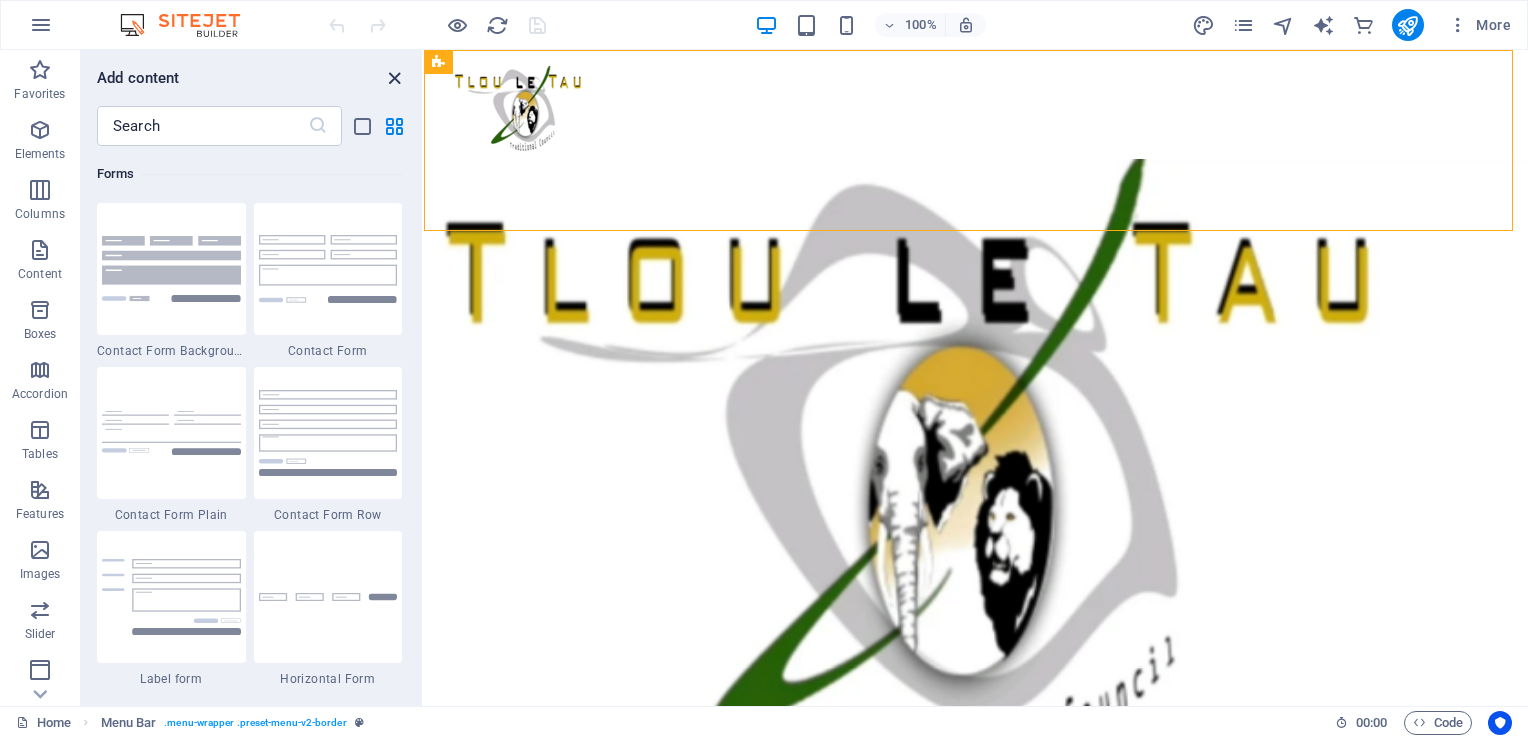 click at bounding box center (394, 78) 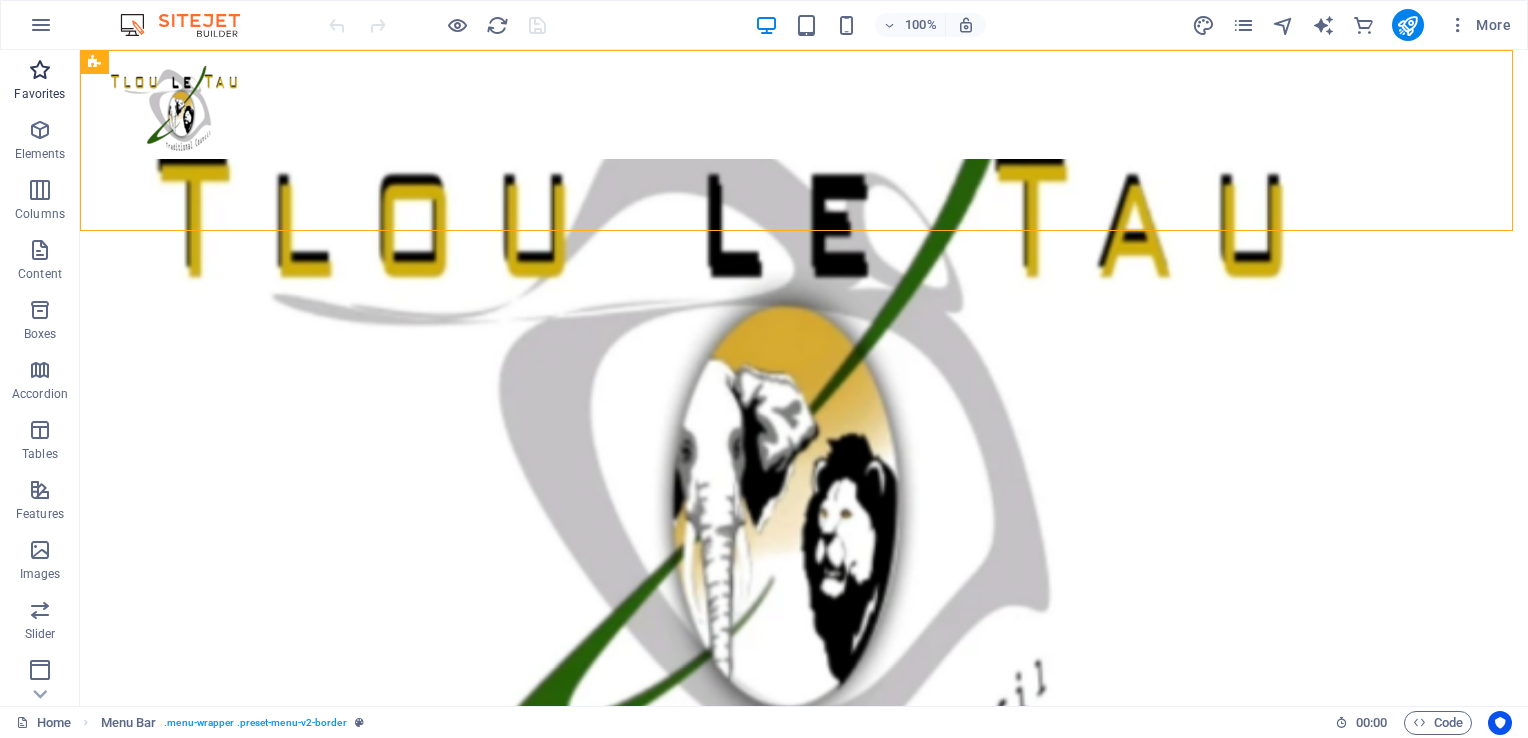 click on "Favorites" at bounding box center (40, 82) 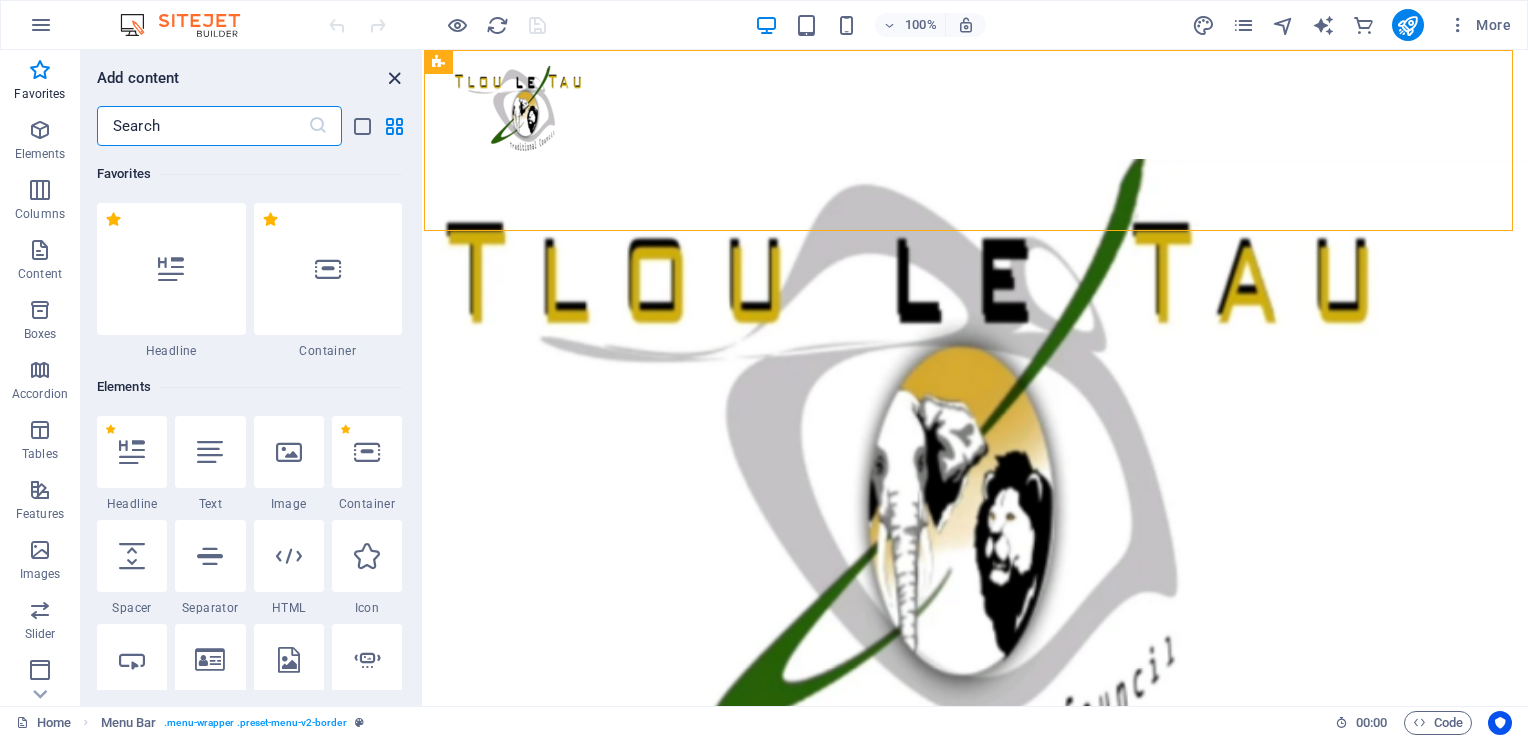 click at bounding box center (394, 78) 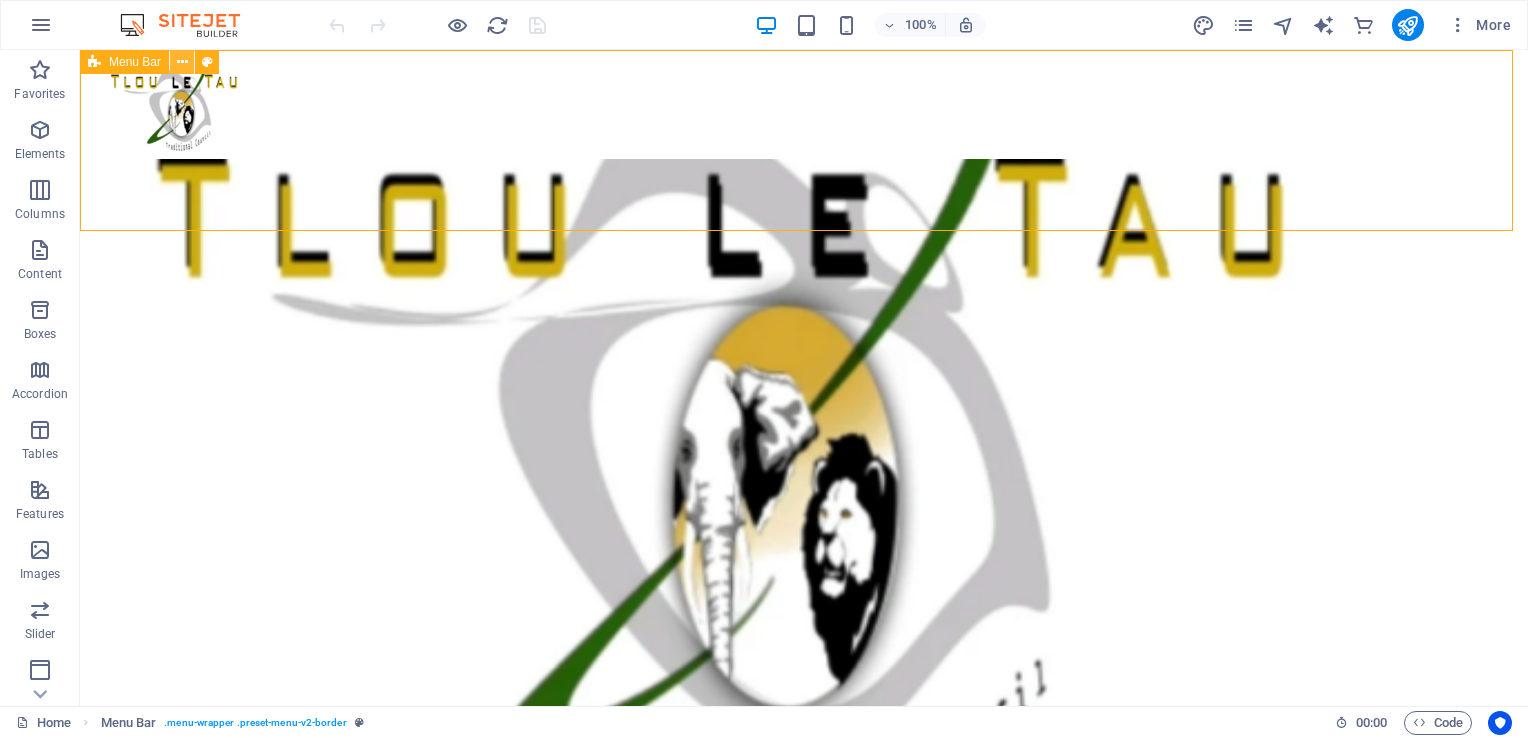 click at bounding box center (182, 62) 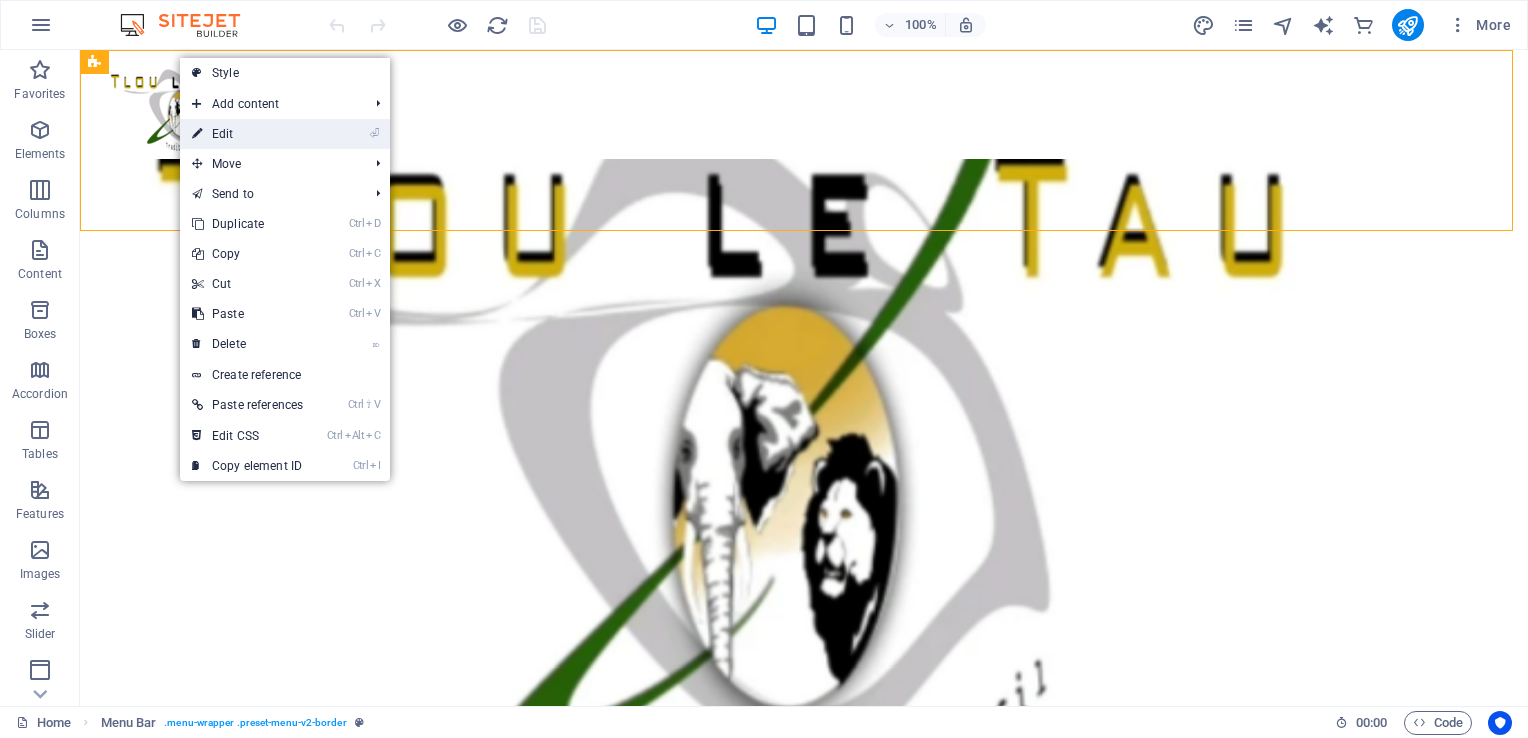 click on "⏎  Edit" at bounding box center [247, 134] 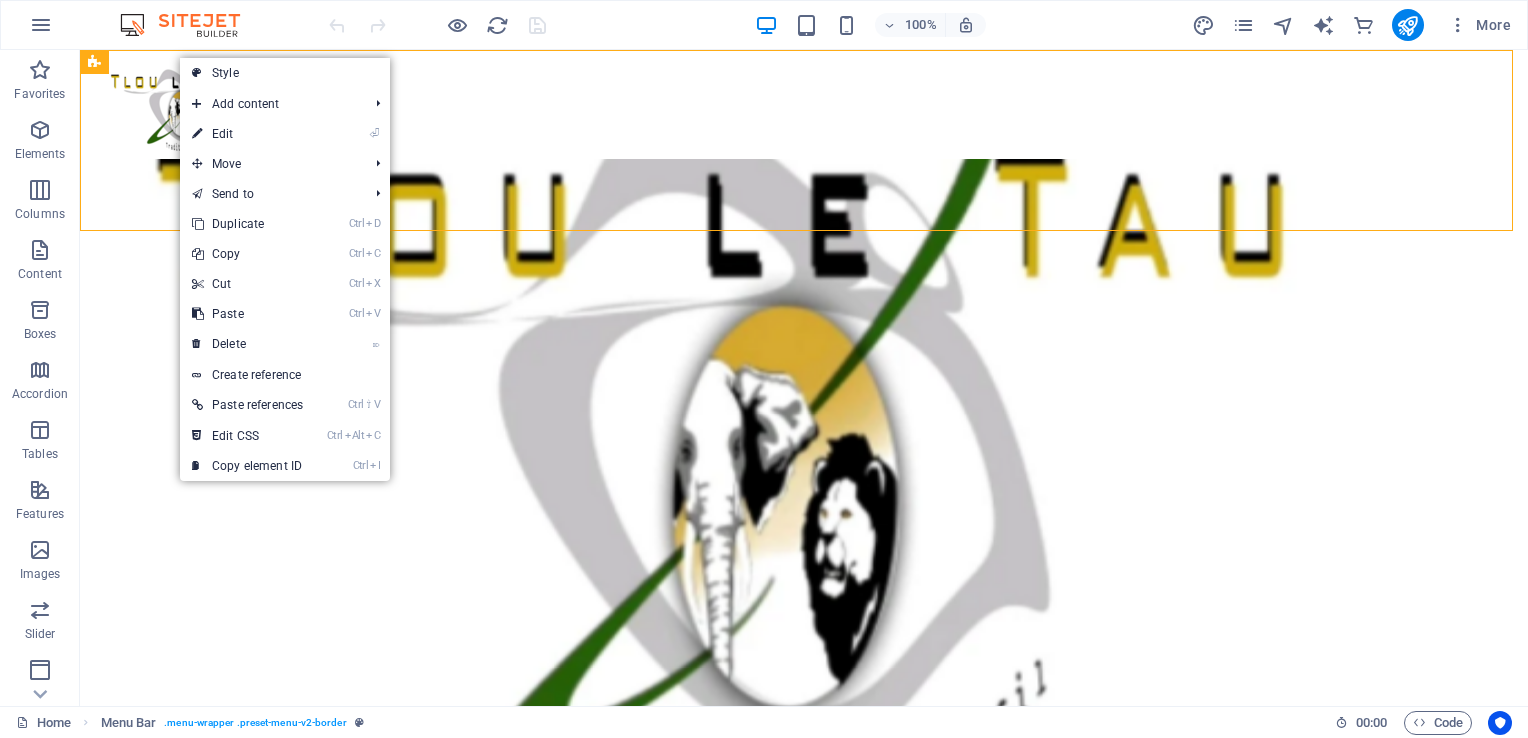 select on "header" 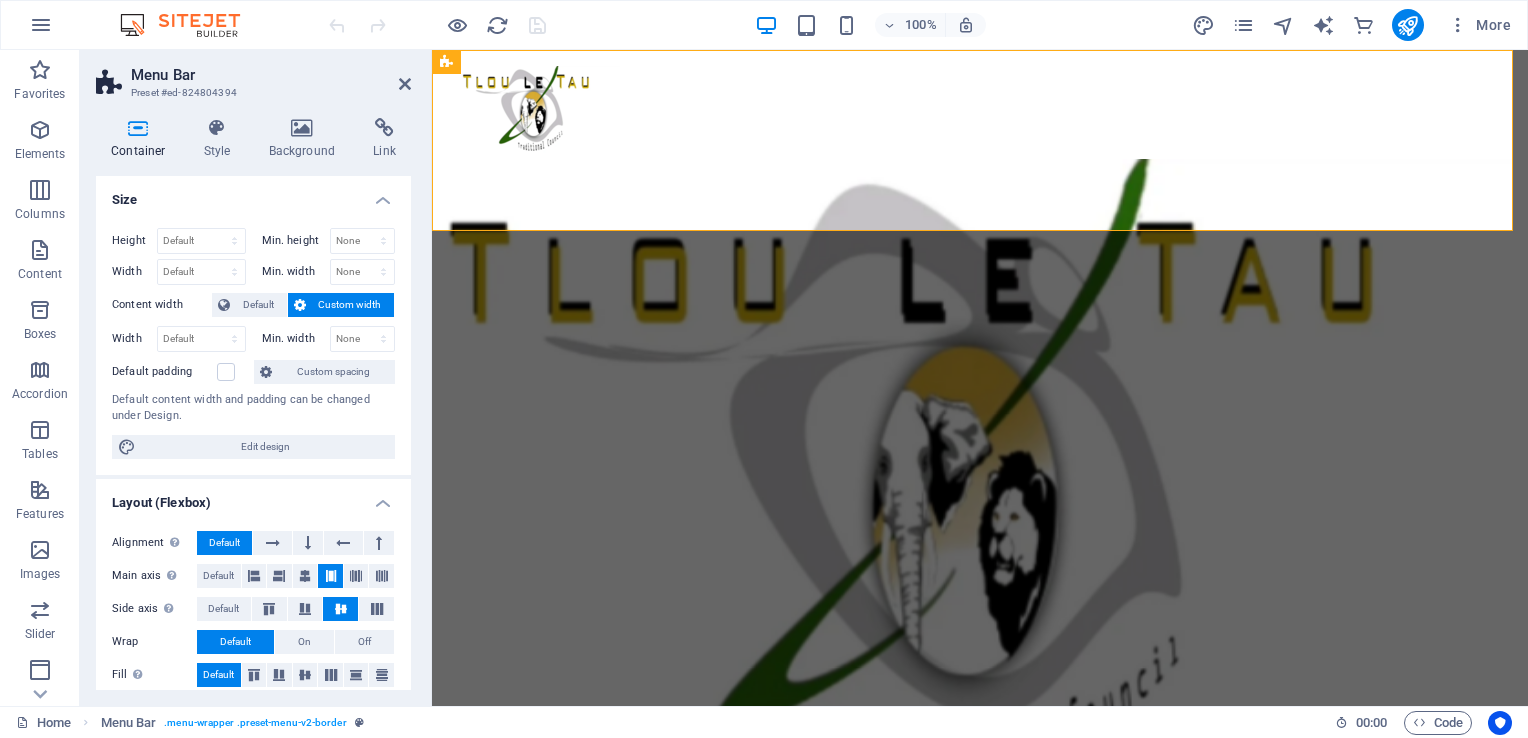 click on "Menu Bar Preset #ed-824804394" at bounding box center (253, 76) 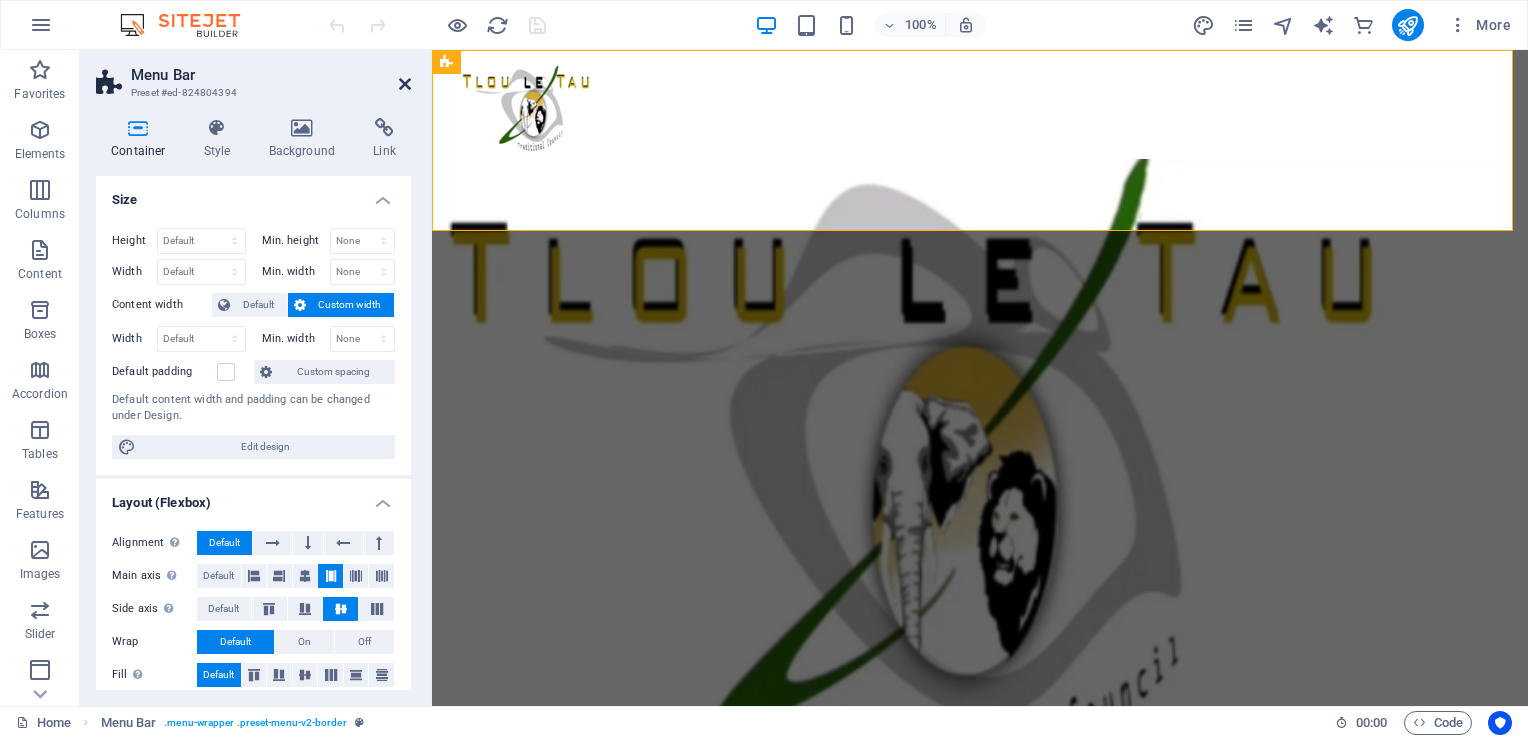 click at bounding box center [405, 84] 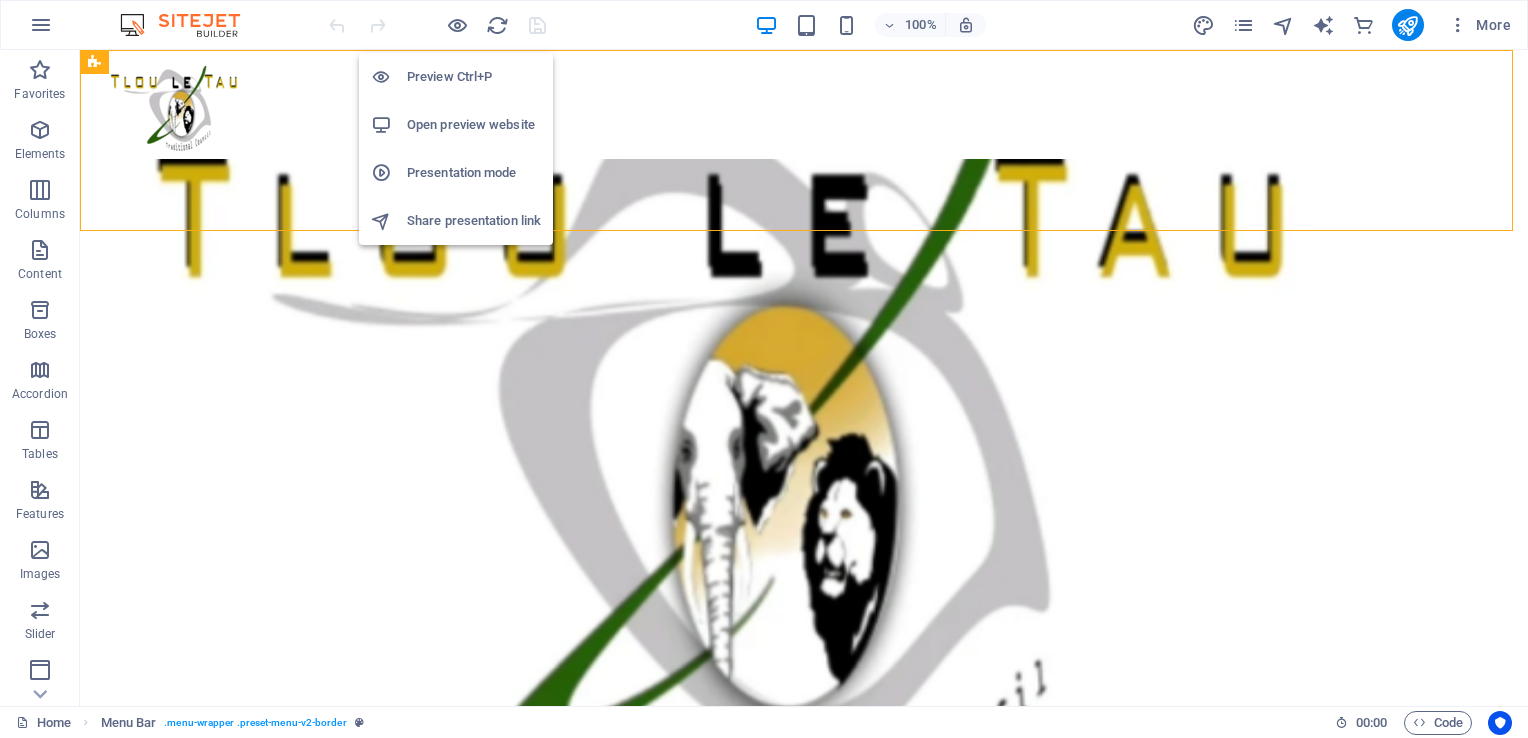 click on "Open preview website" at bounding box center [474, 125] 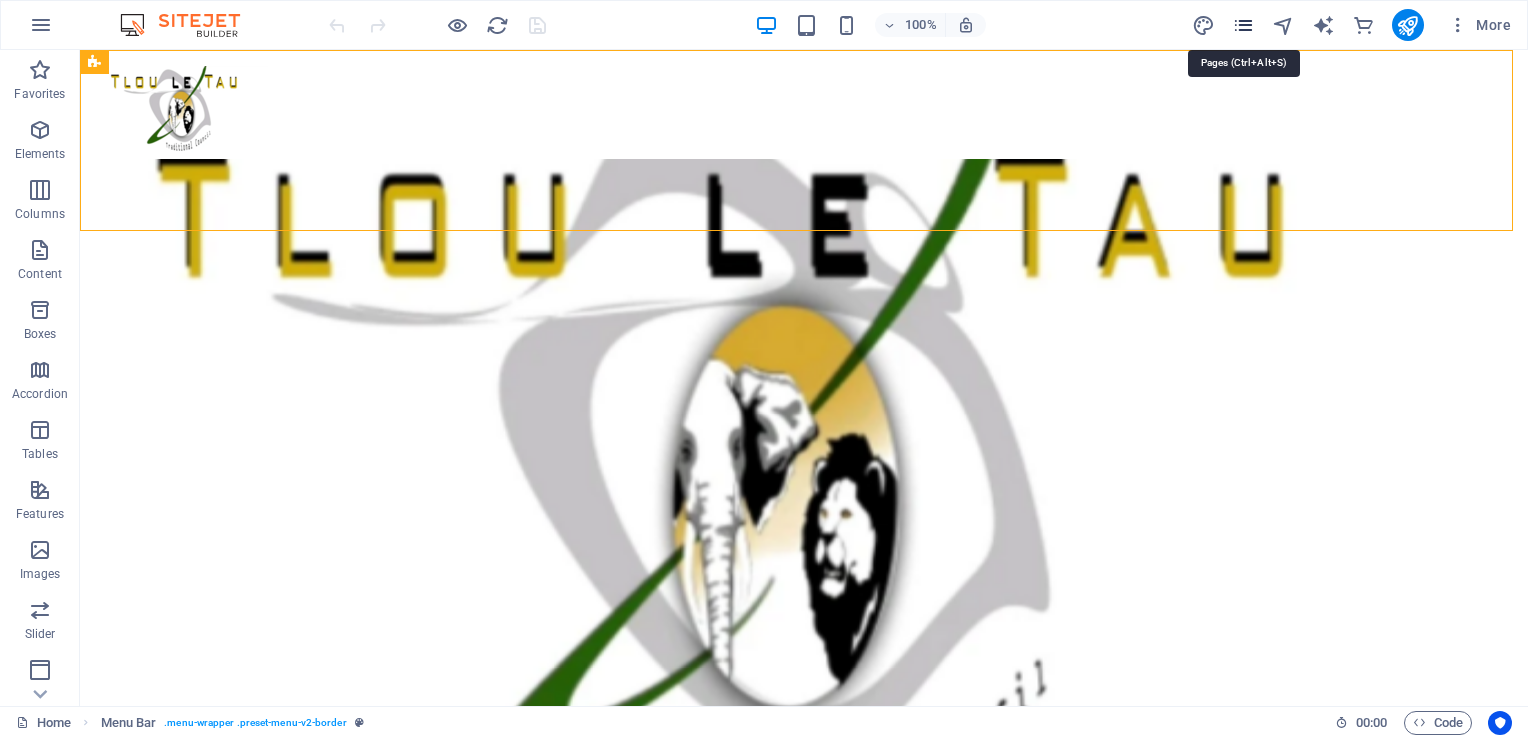 click at bounding box center [1243, 25] 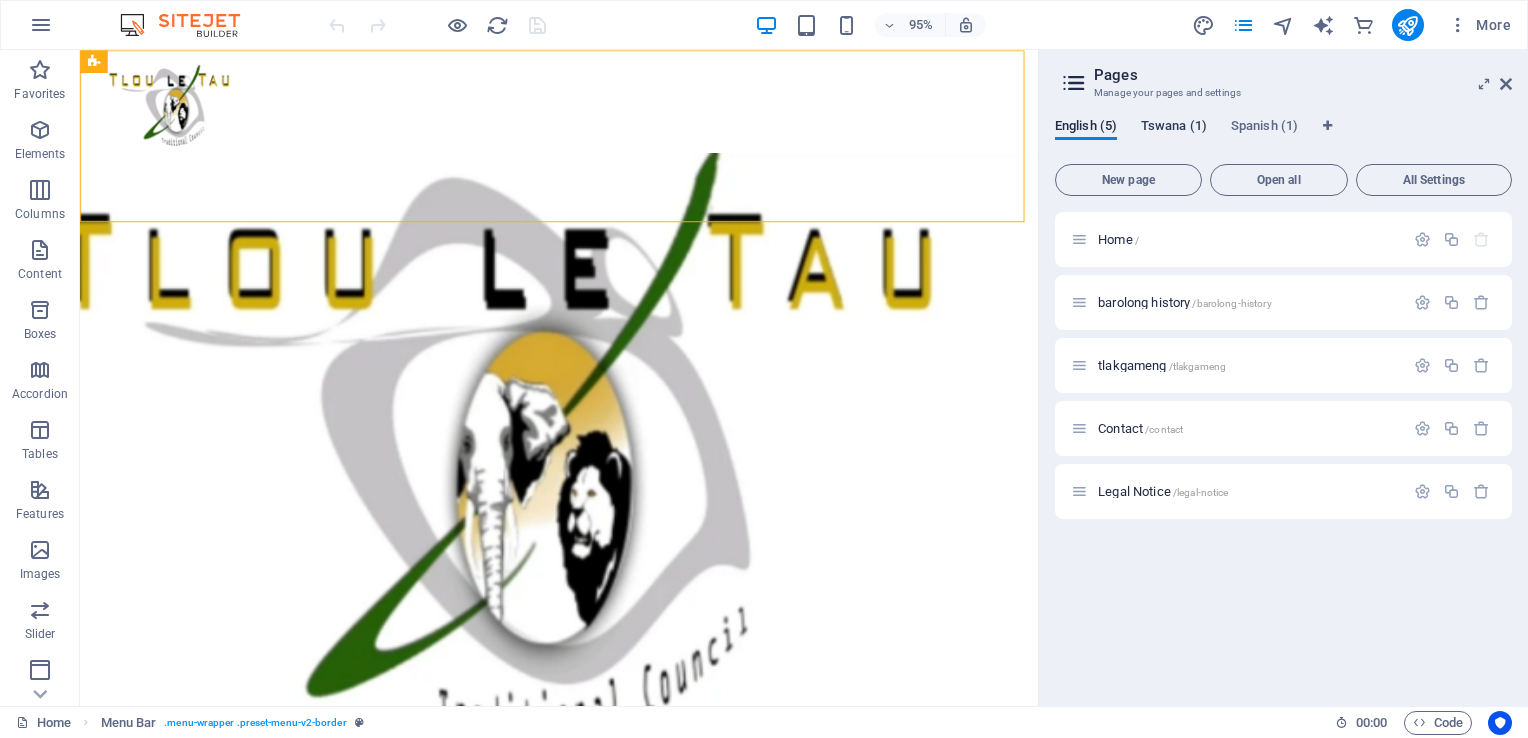 click on "Tswana (1)" at bounding box center (1174, 128) 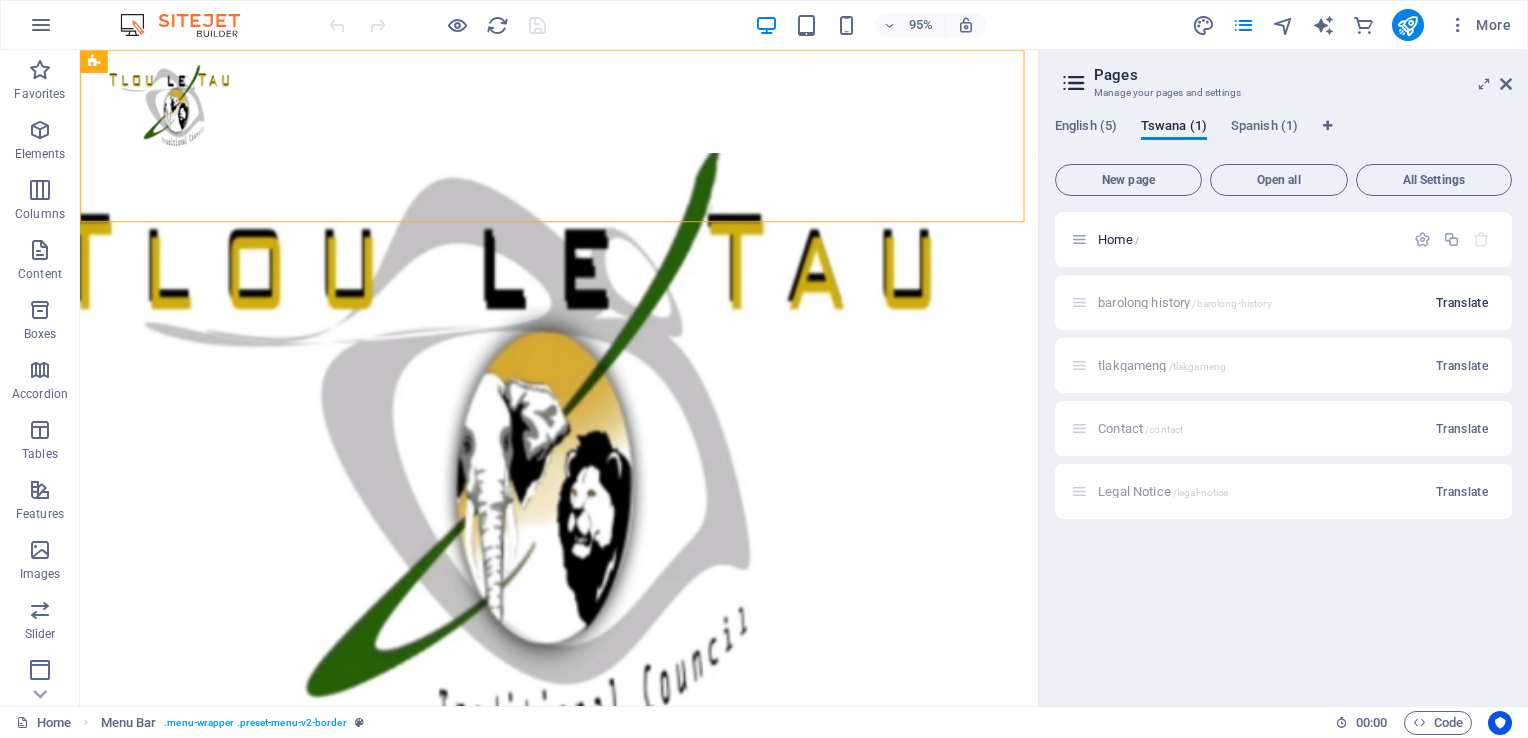 click on "Translate" at bounding box center [1462, 303] 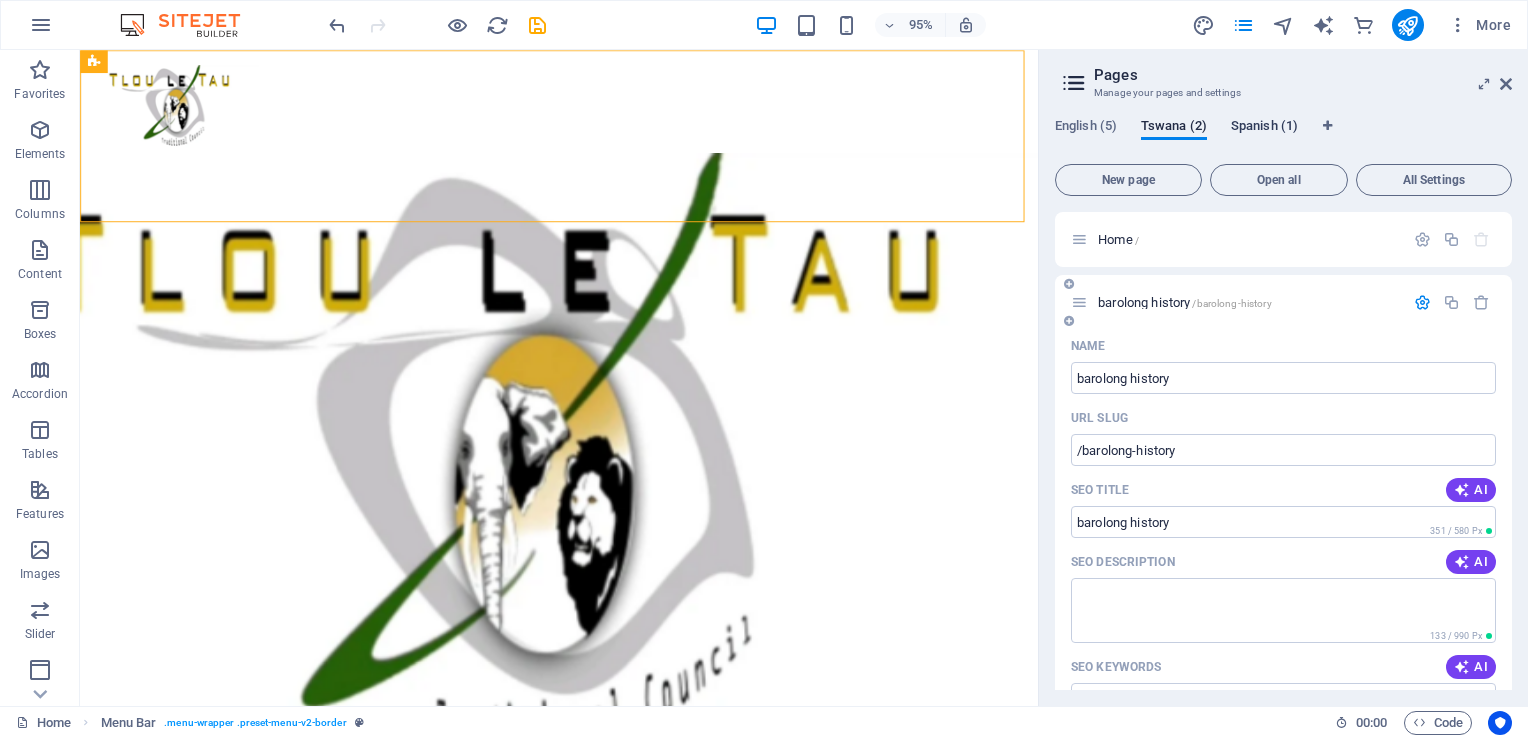click on "Spanish (1)" at bounding box center [1264, 128] 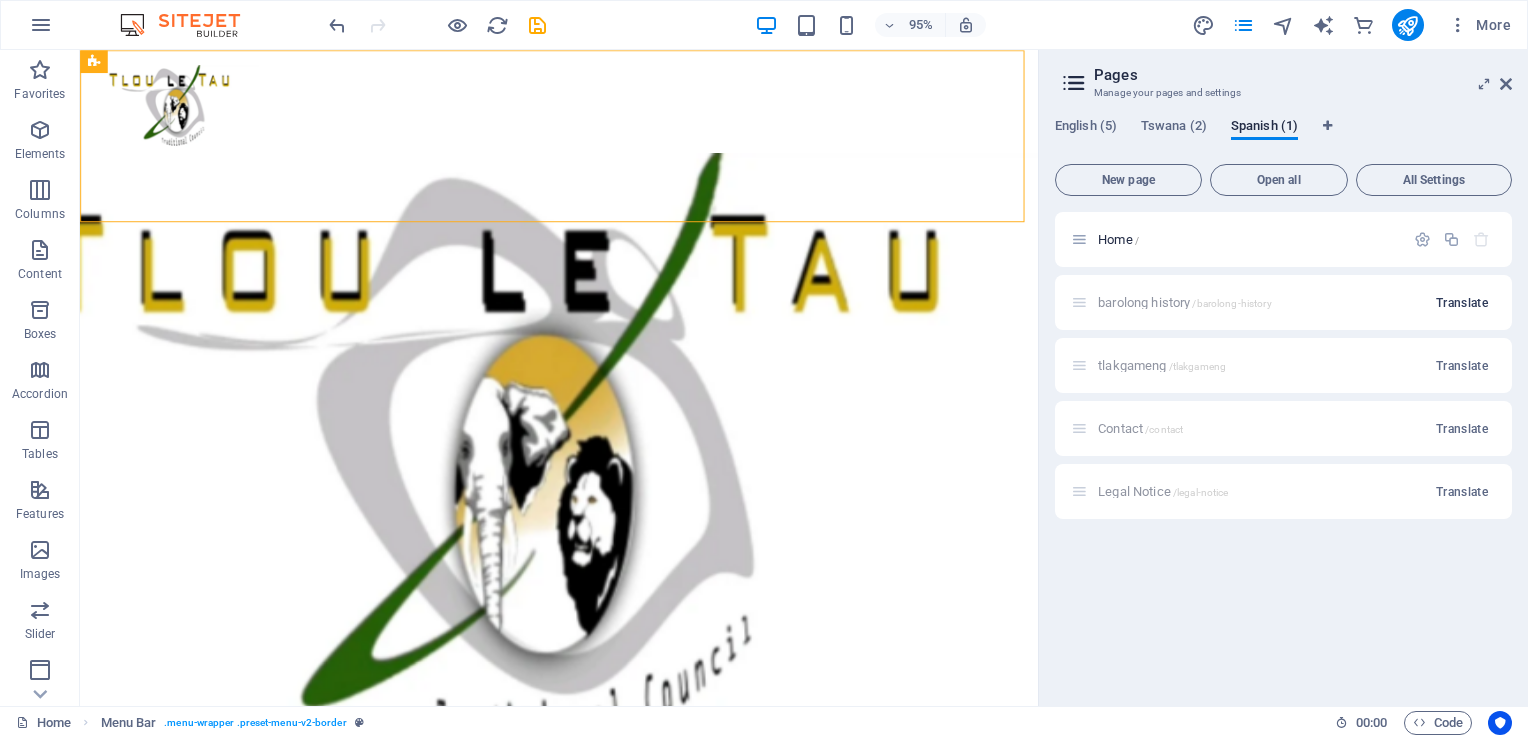 click on "Translate" at bounding box center (1462, 303) 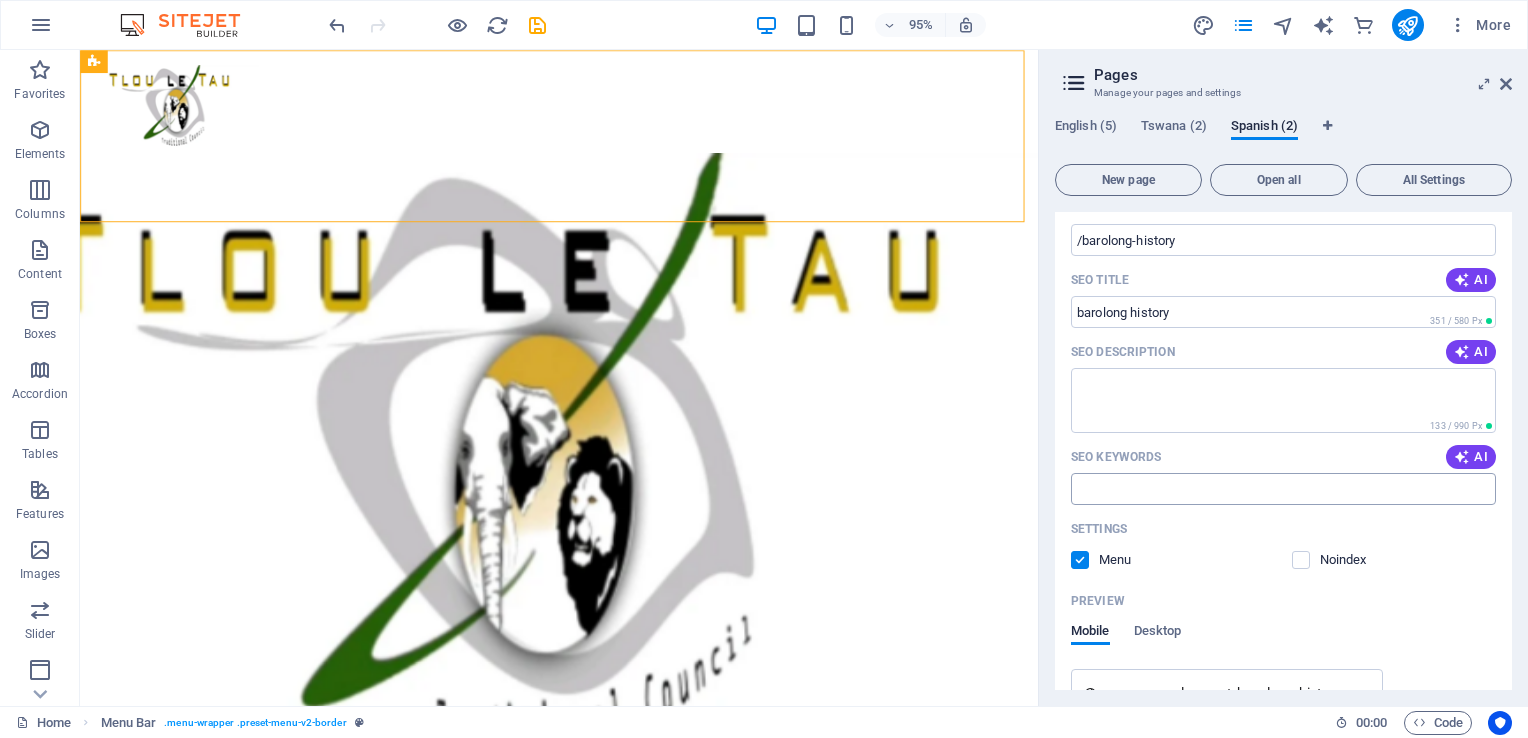 scroll, scrollTop: 209, scrollLeft: 0, axis: vertical 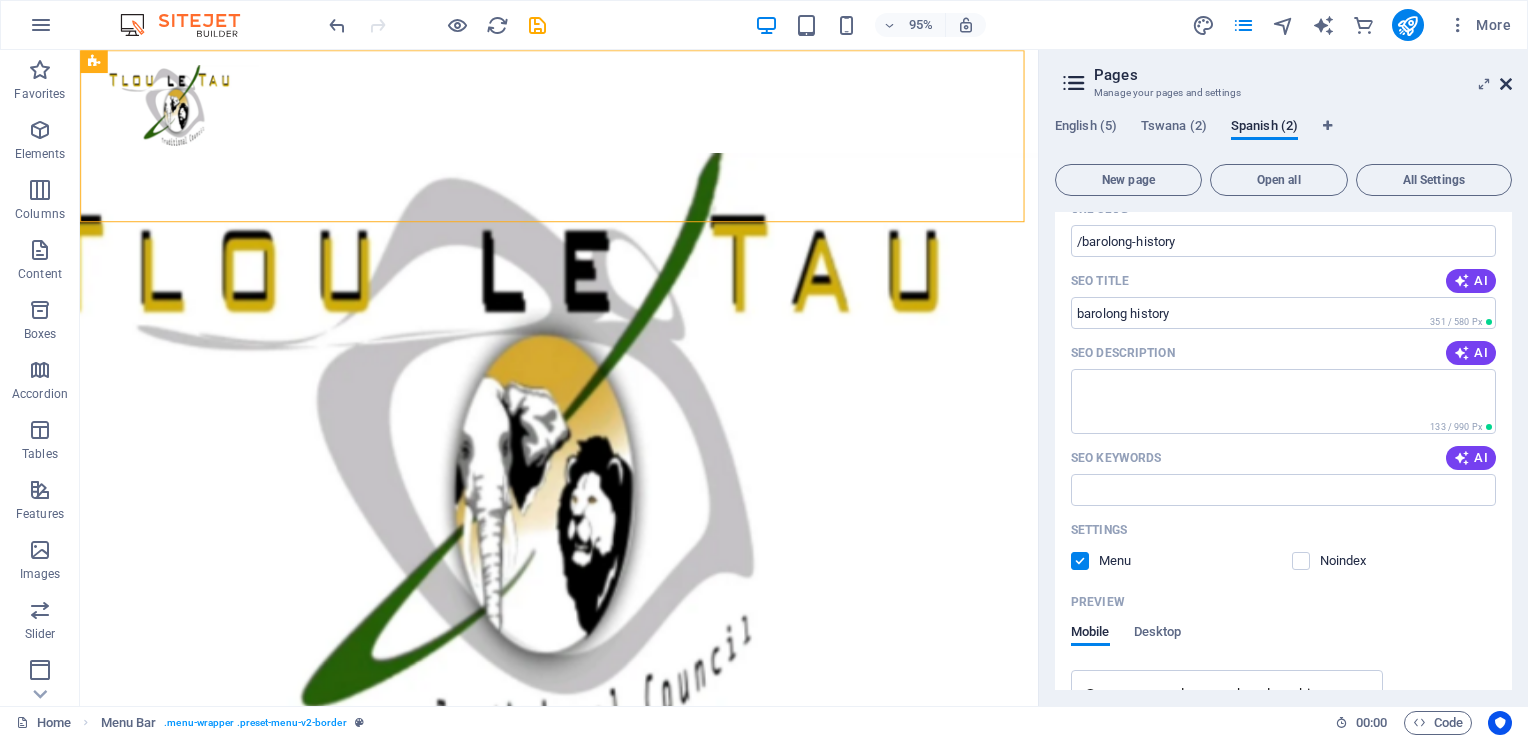 click at bounding box center [1506, 84] 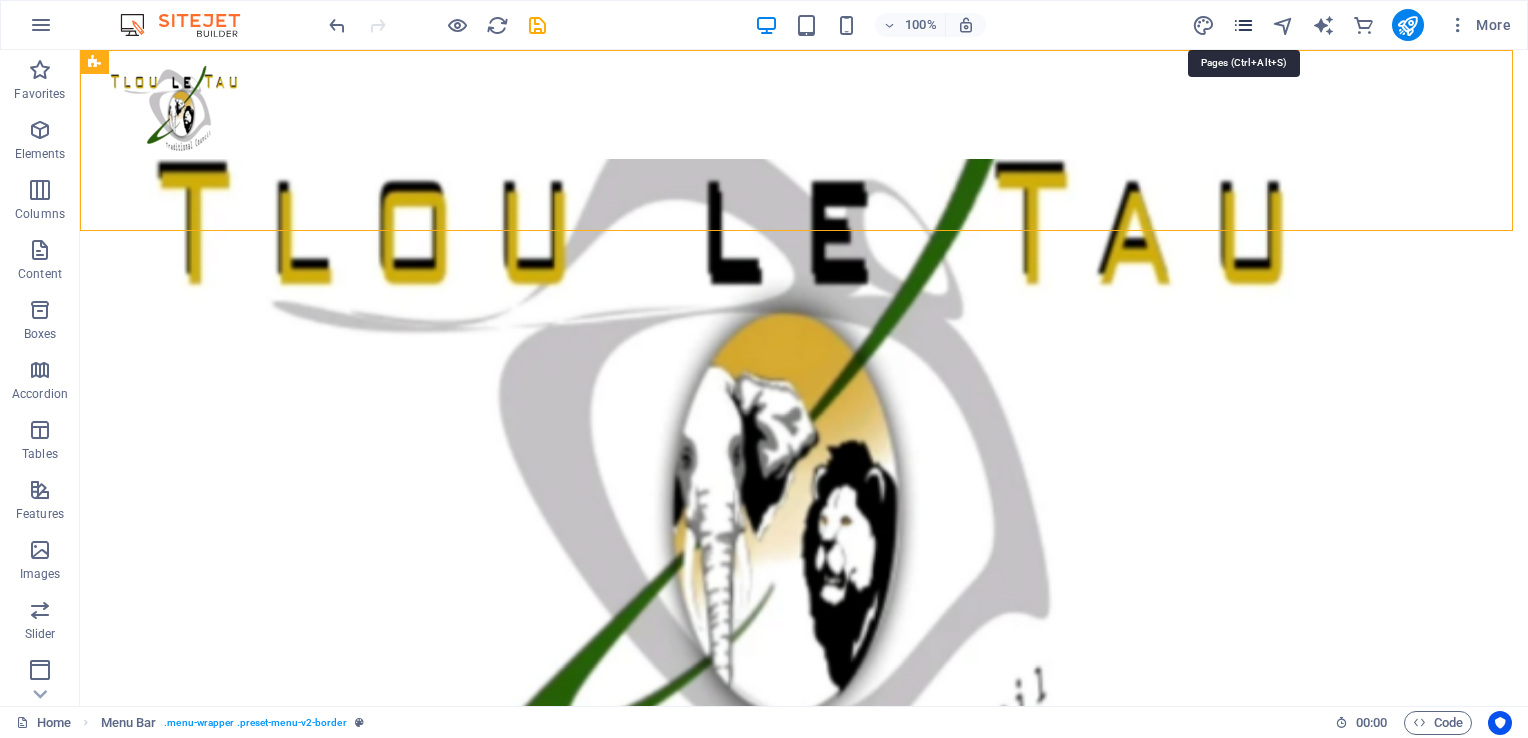 click at bounding box center (1243, 25) 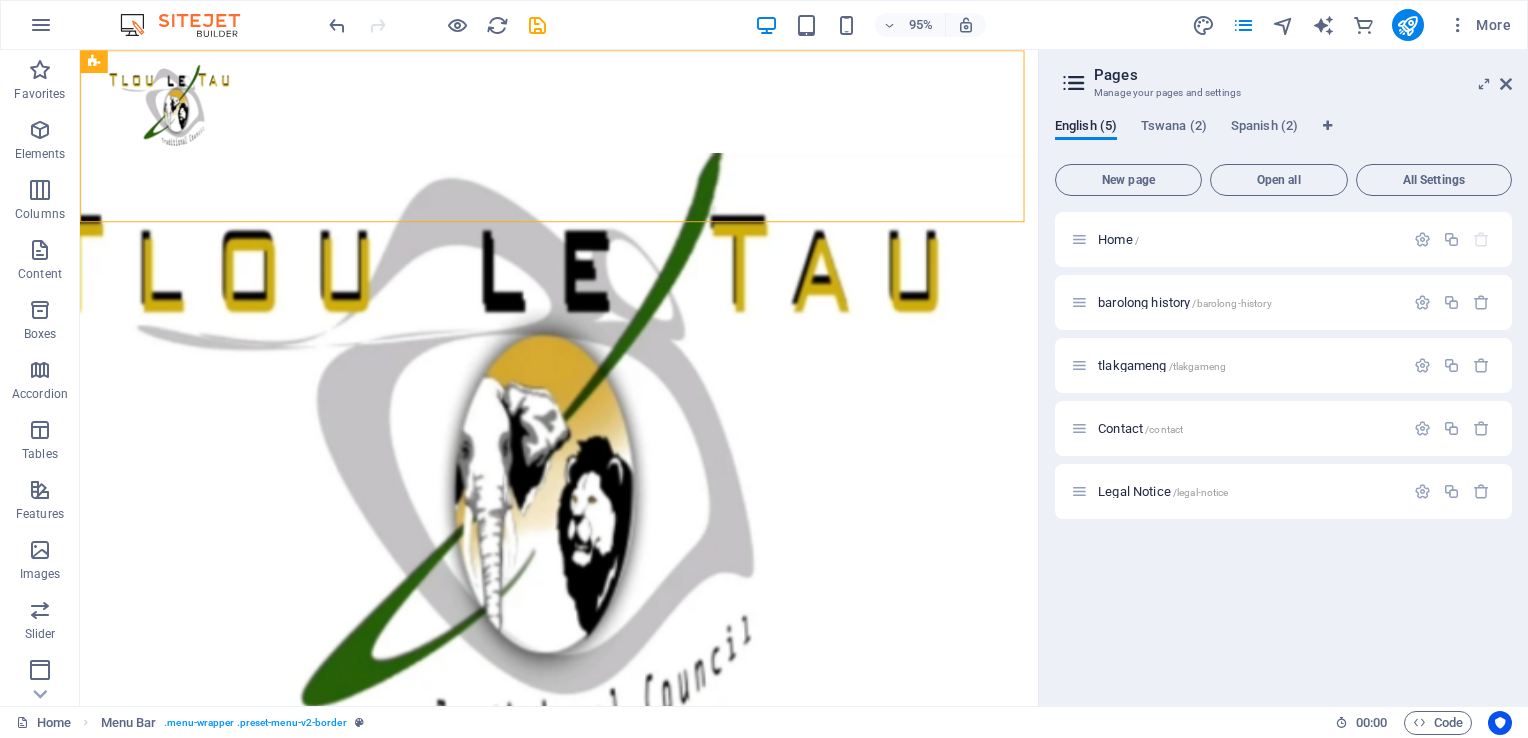 click at bounding box center [1074, 83] 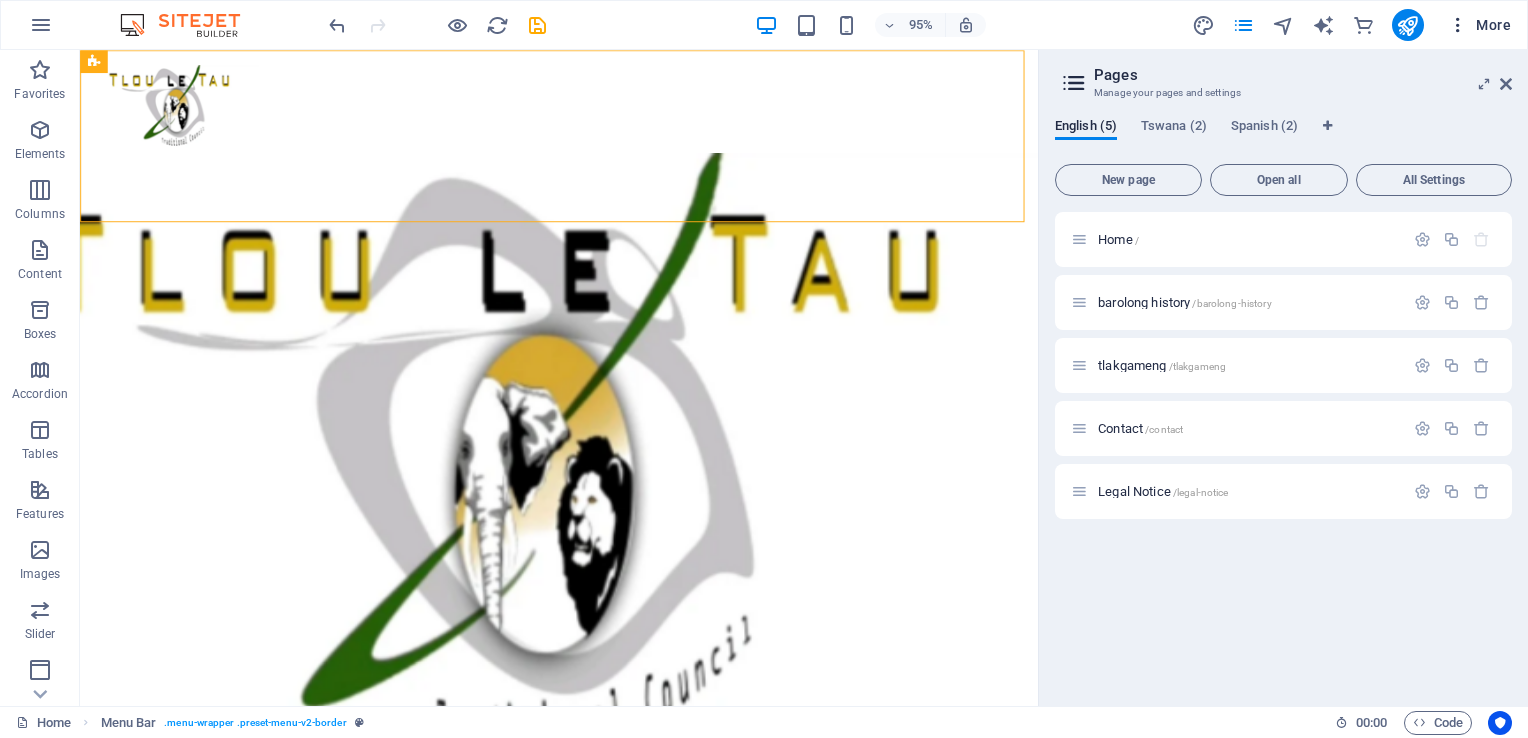 click on "More" at bounding box center [1479, 25] 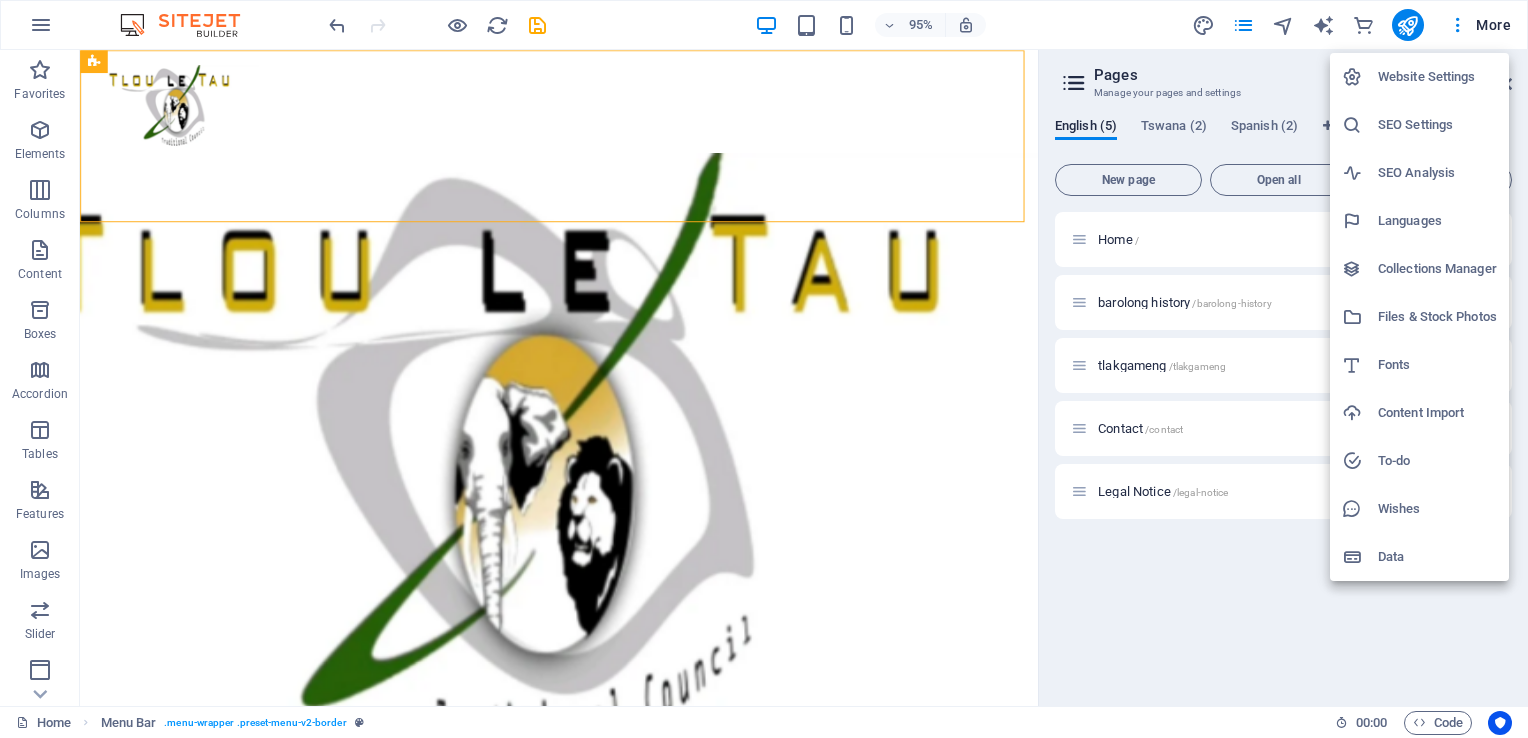 click on "Website Settings" at bounding box center (1437, 77) 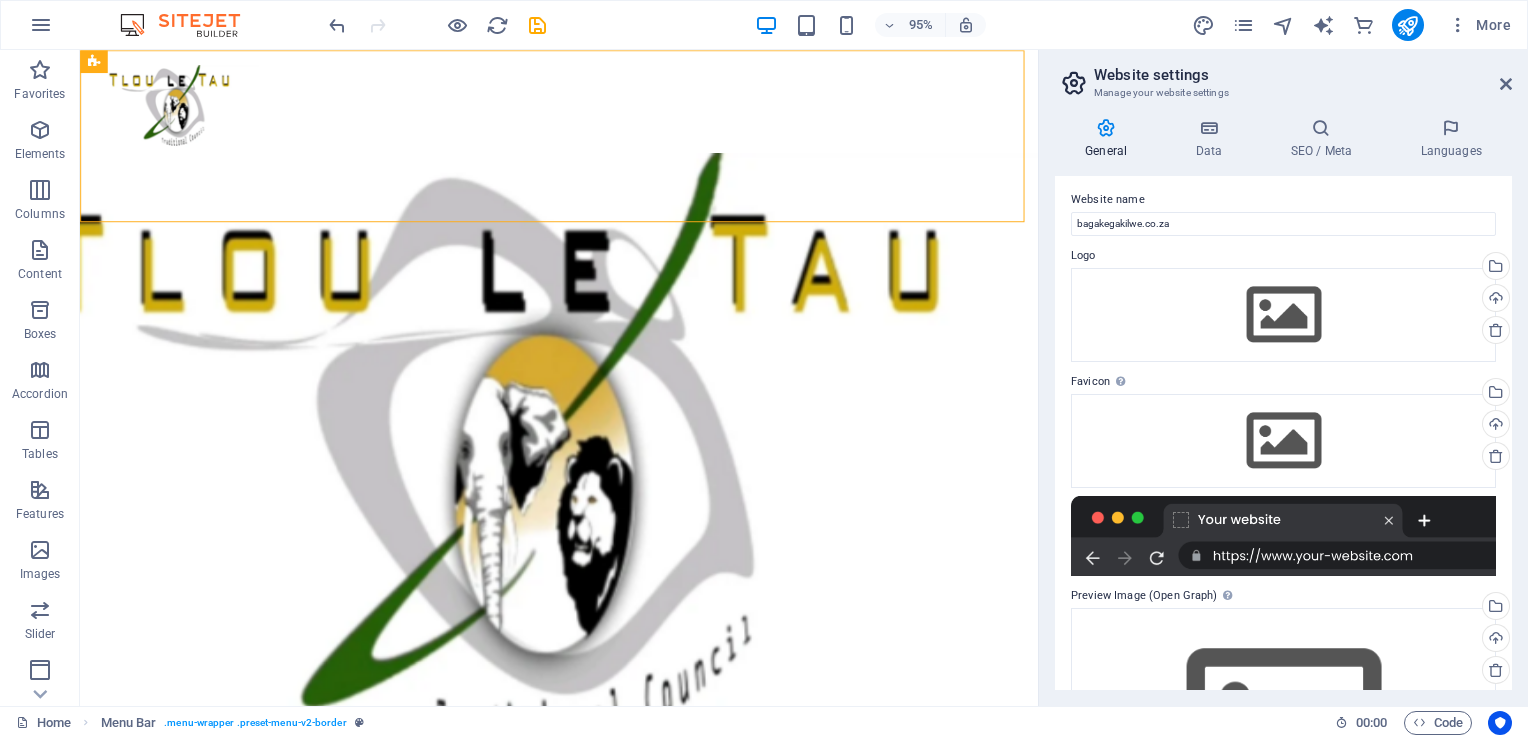 scroll, scrollTop: 0, scrollLeft: 0, axis: both 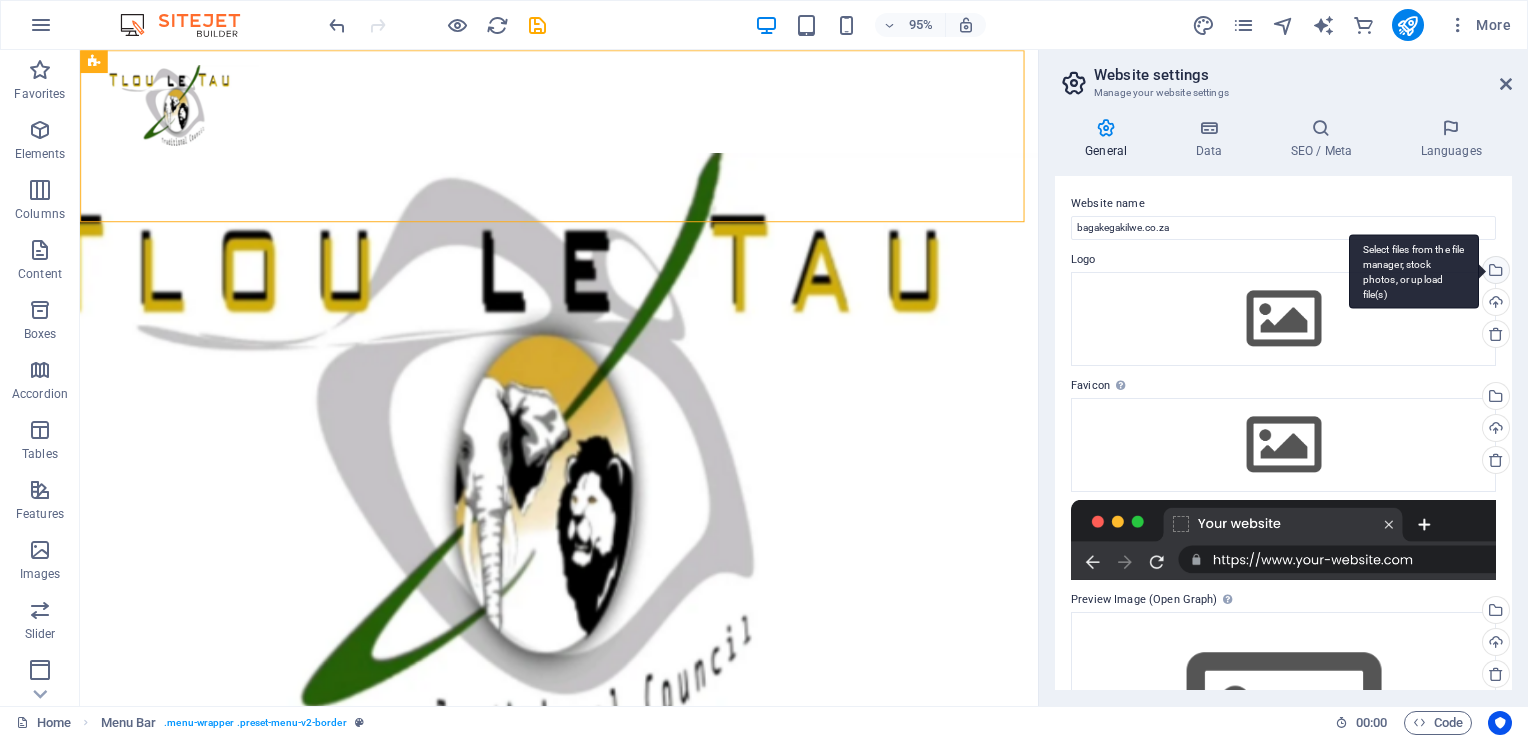click on "Select files from the file manager, stock photos, or upload file(s)" at bounding box center (1494, 272) 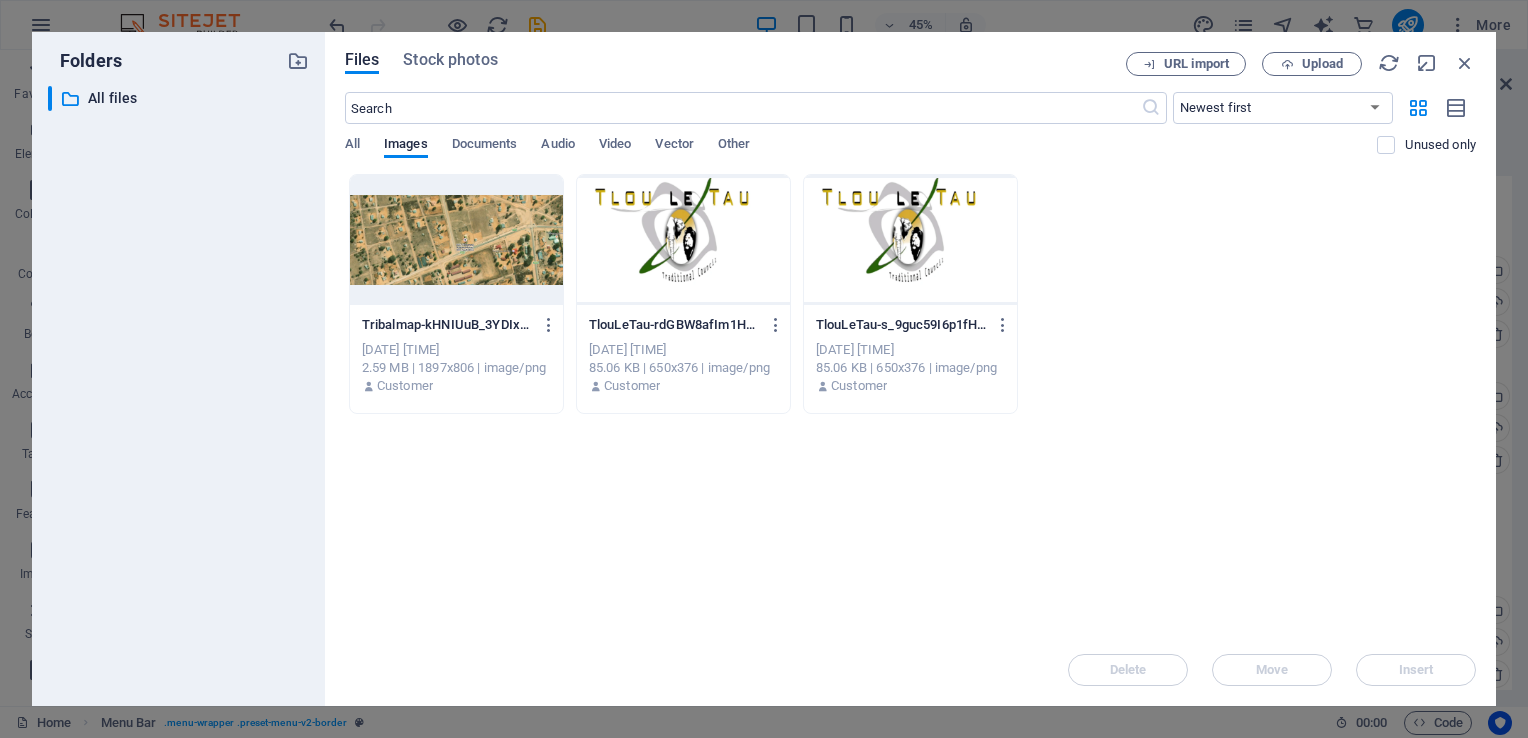 click at bounding box center [683, 240] 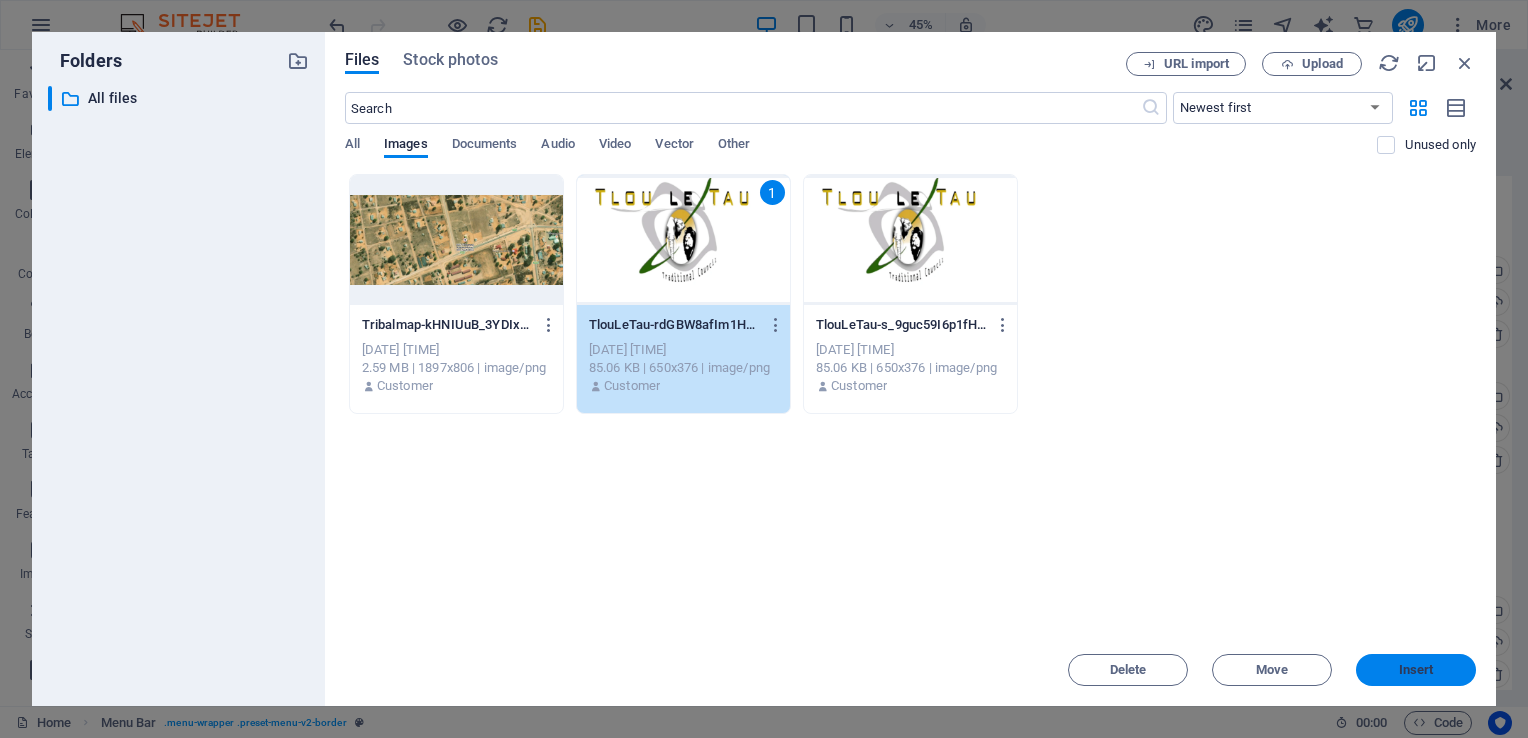 click on "Insert" at bounding box center (1416, 670) 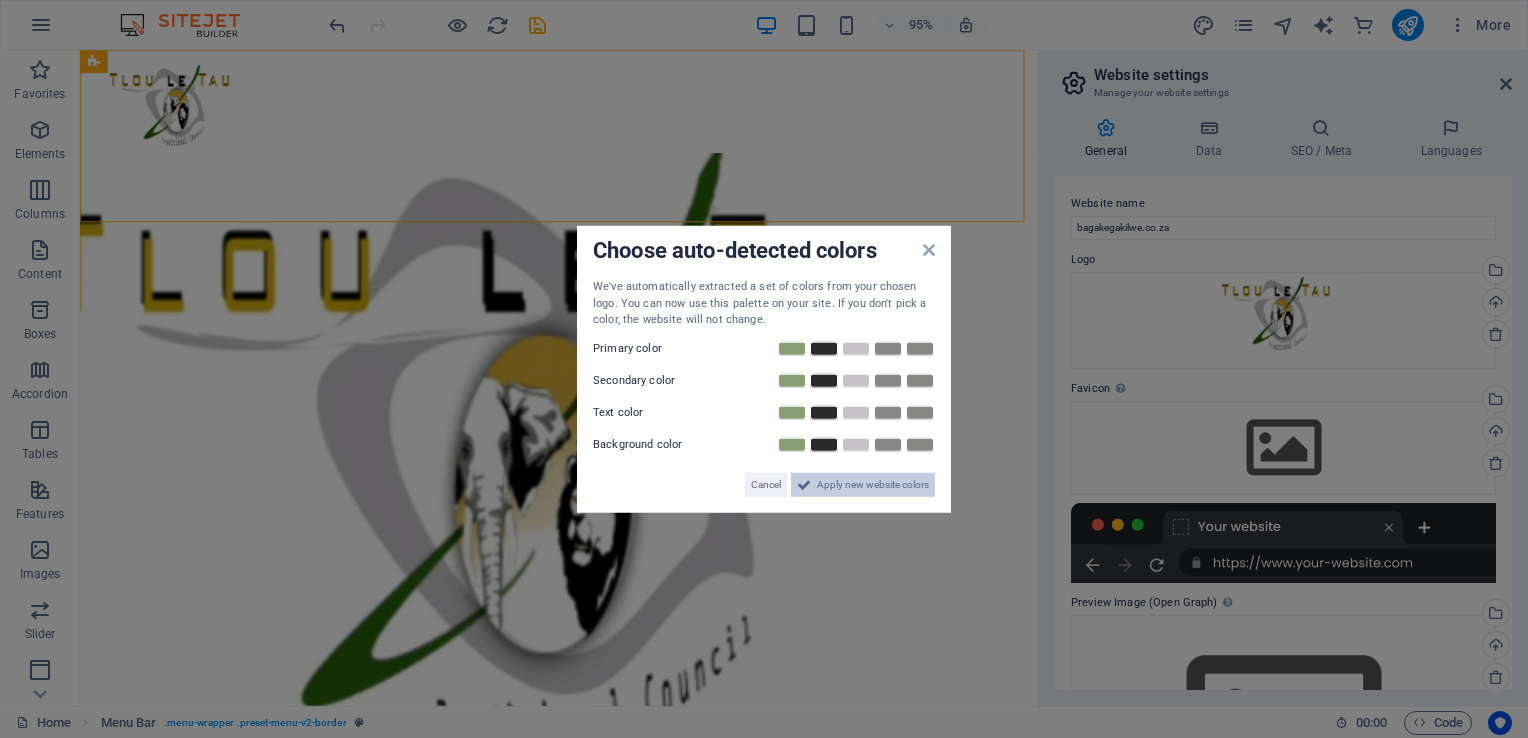 click on "Apply new website colors" at bounding box center (873, 484) 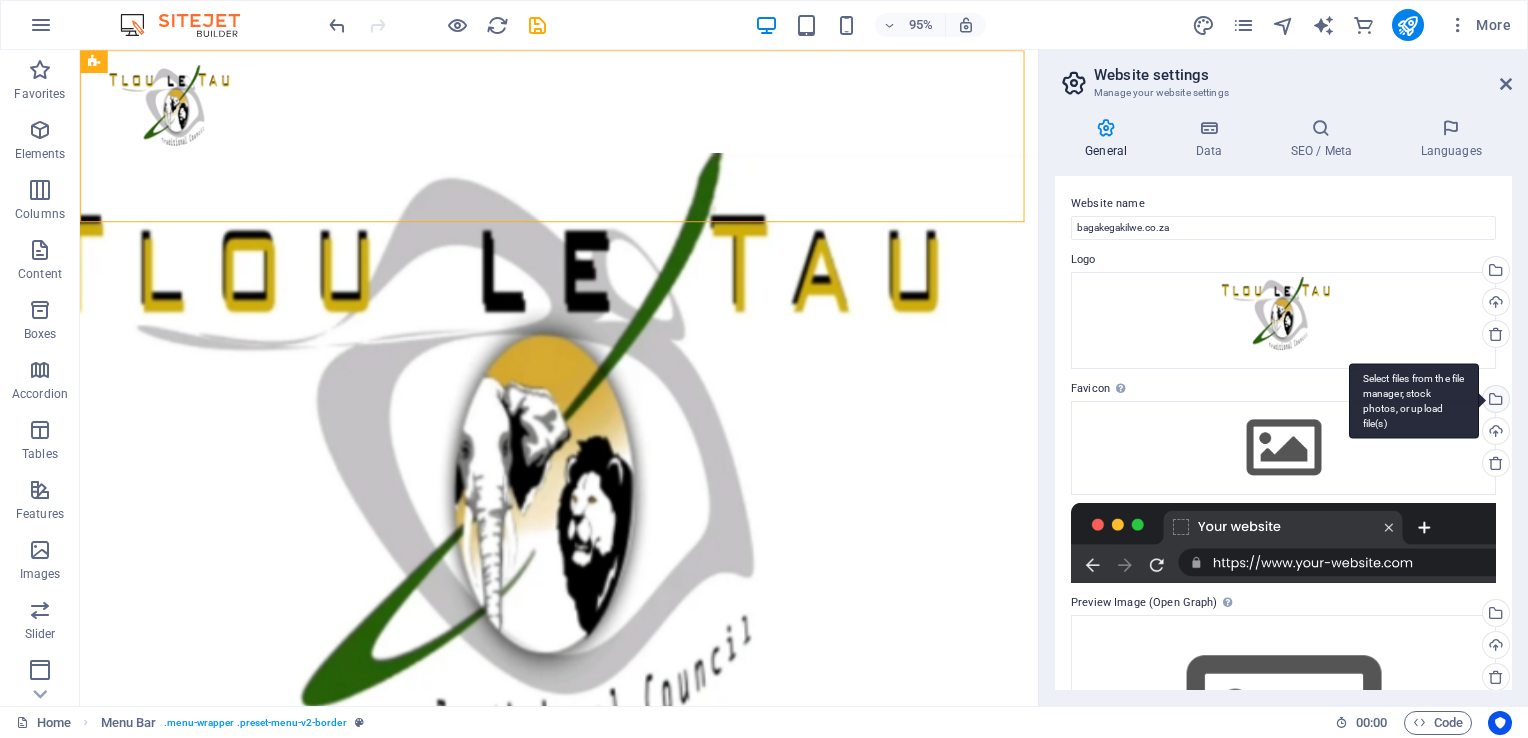 click on "Select files from the file manager, stock photos, or upload file(s)" at bounding box center [1414, 400] 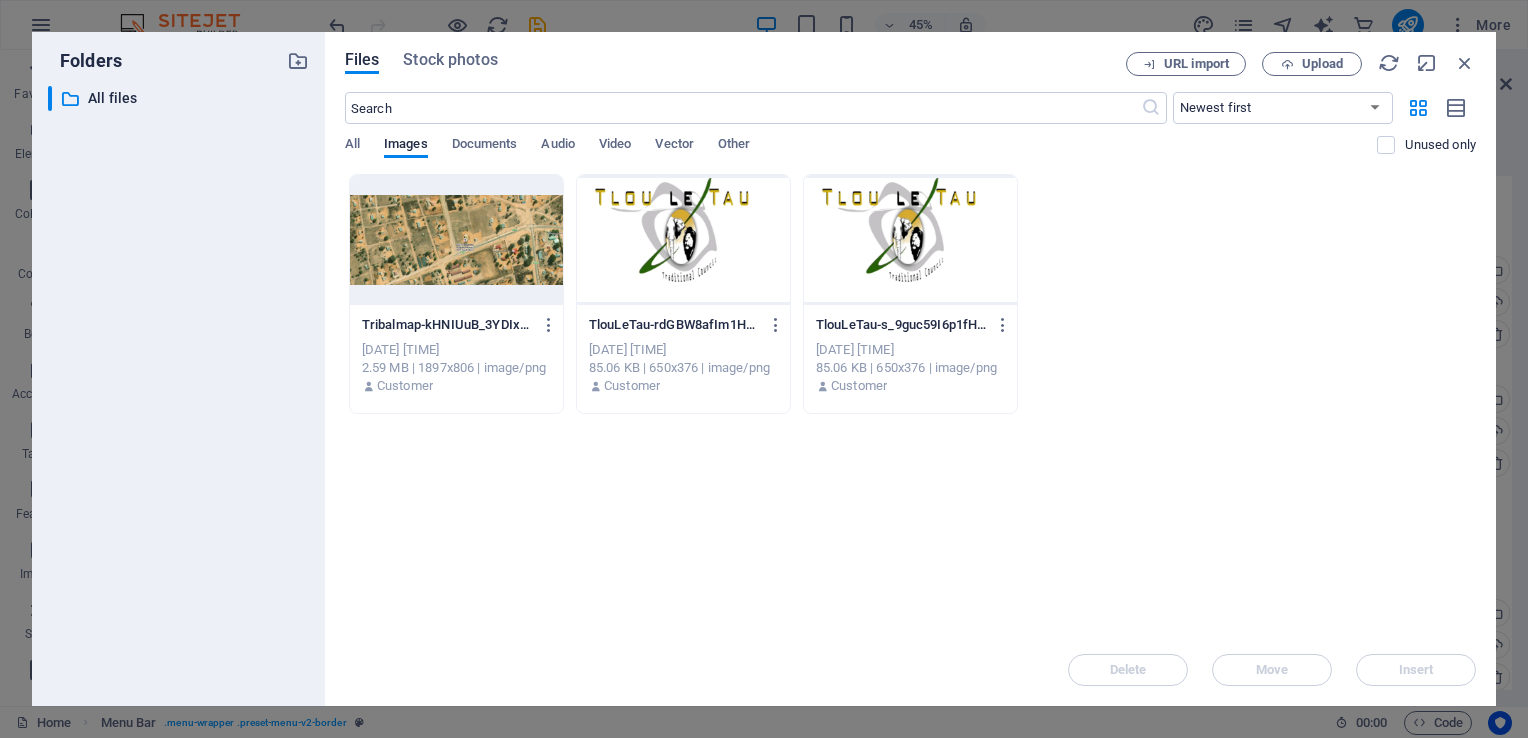 click at bounding box center [683, 240] 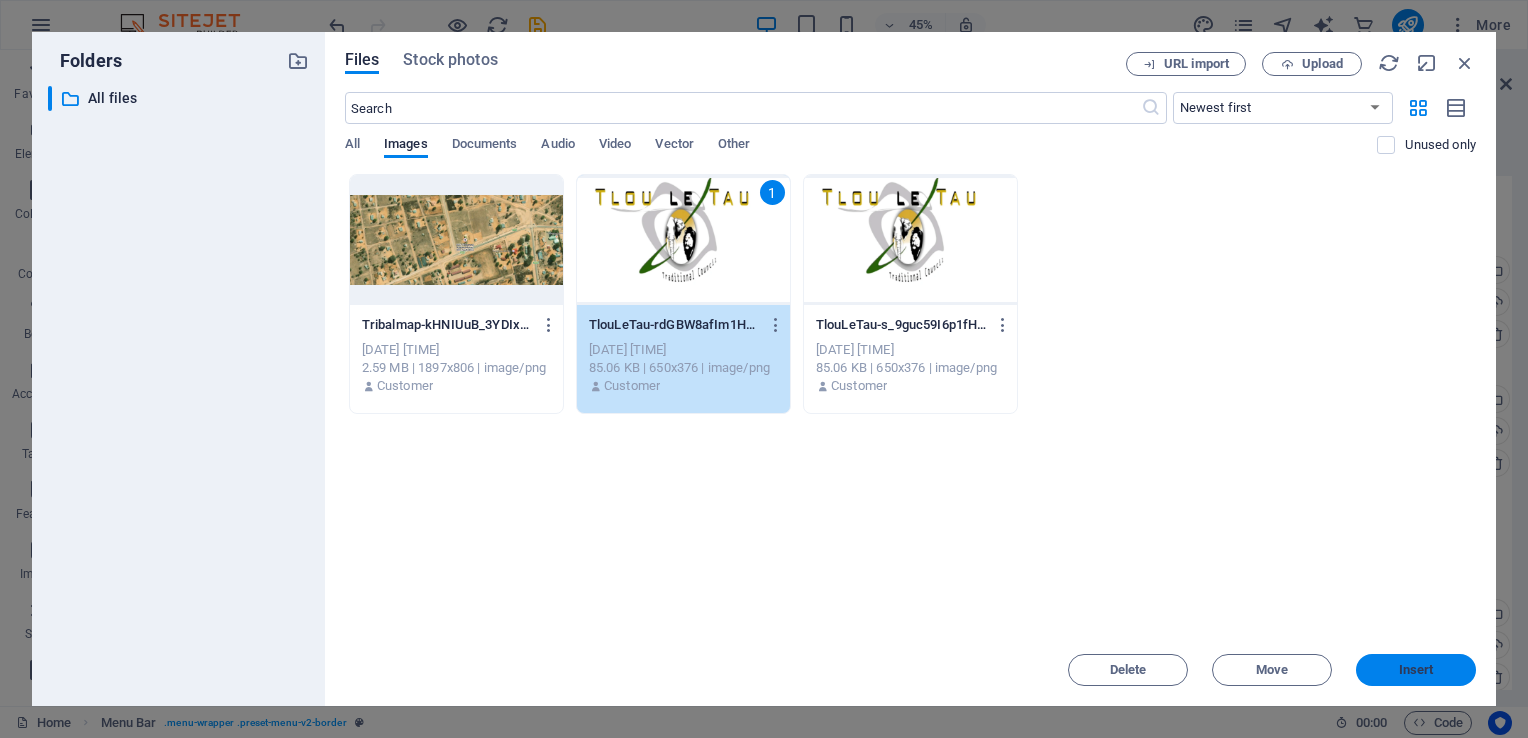 click on "Insert" at bounding box center (1416, 670) 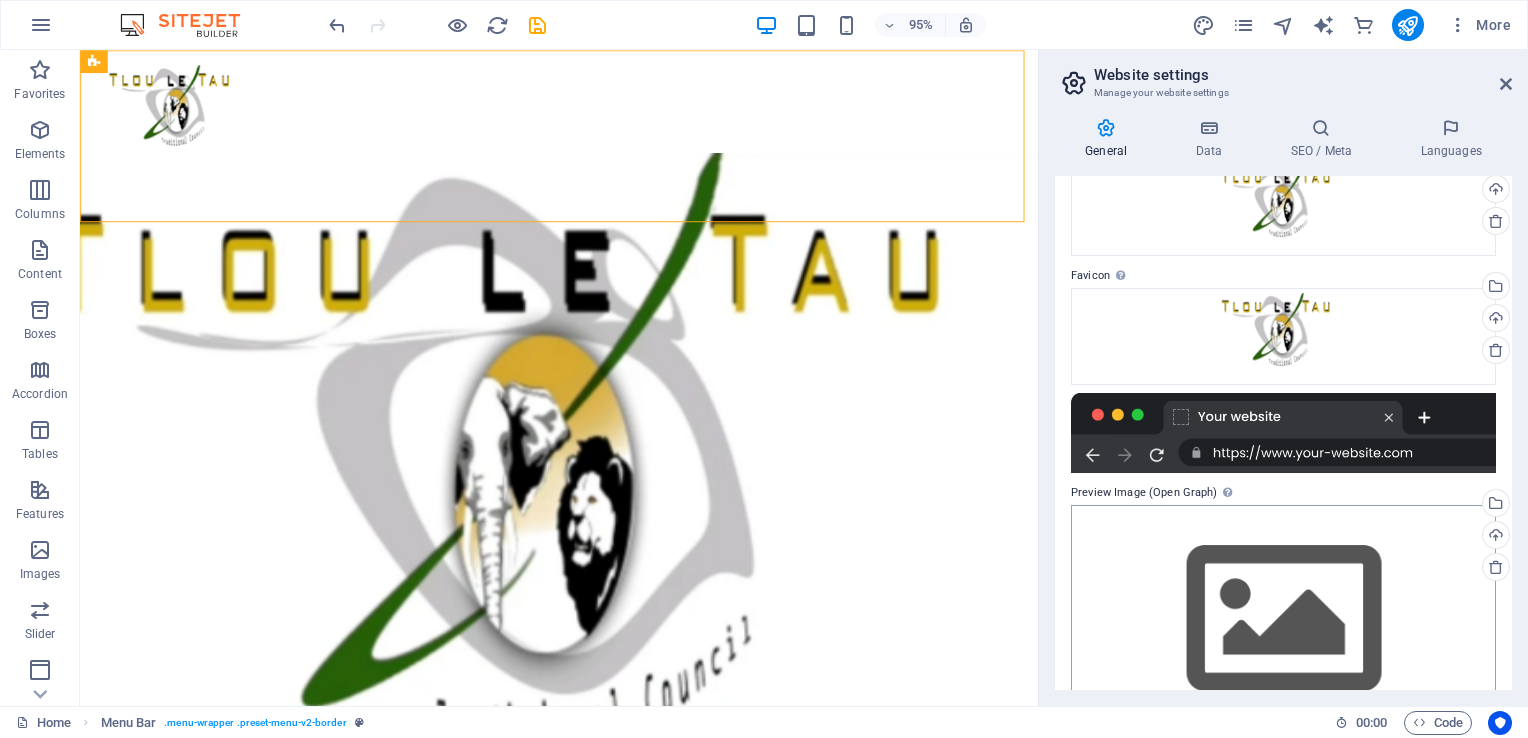 scroll, scrollTop: 172, scrollLeft: 0, axis: vertical 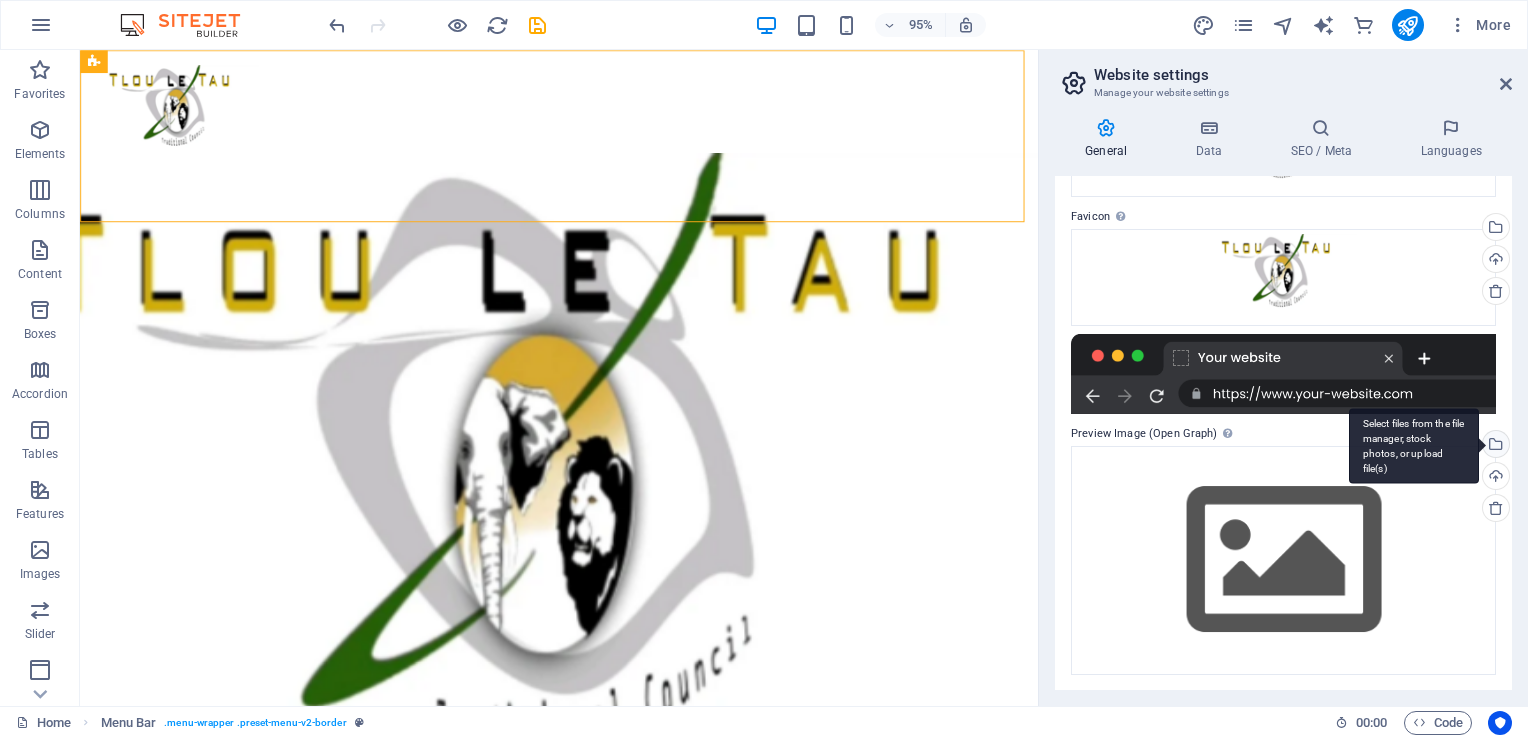 click on "Select files from the file manager, stock photos, or upload file(s)" at bounding box center [1494, 446] 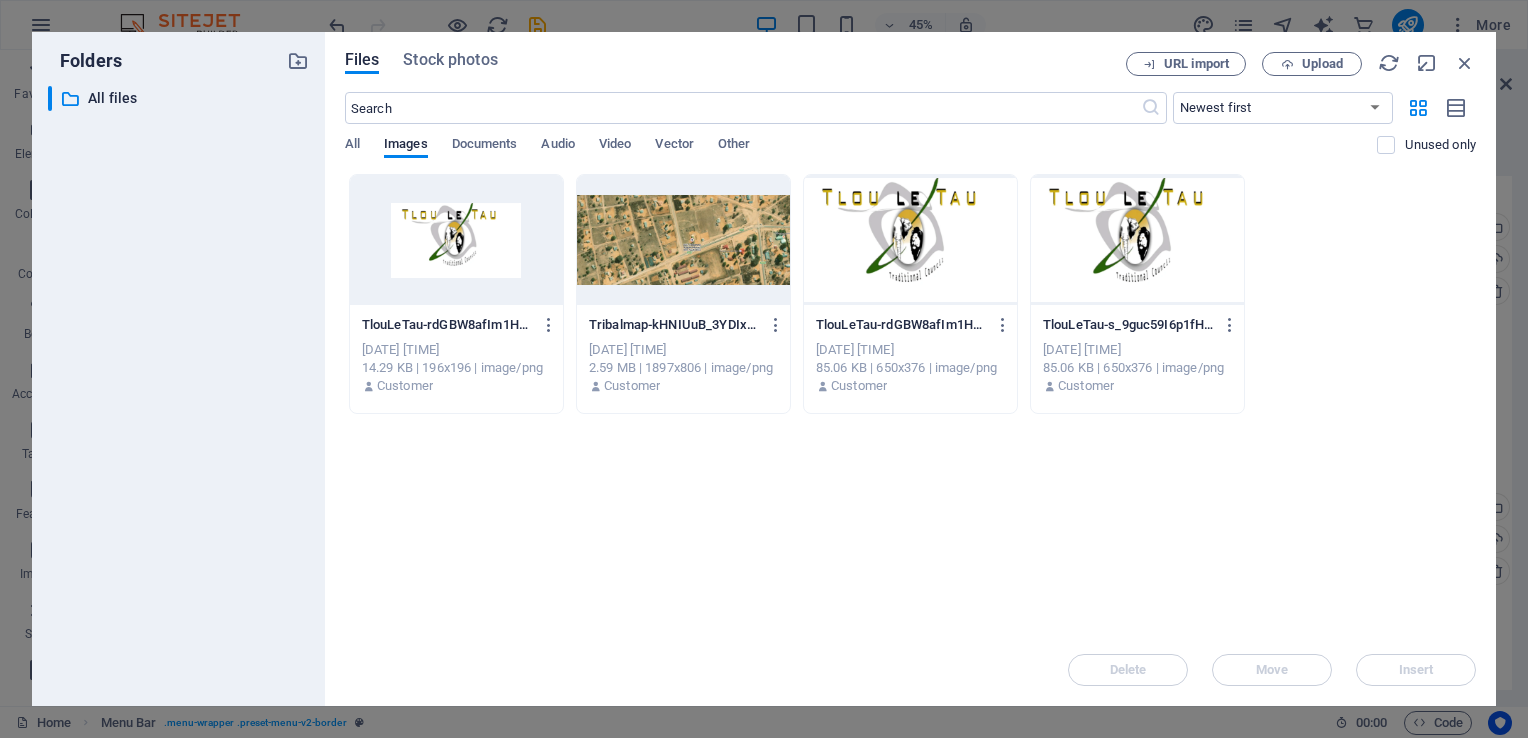click at bounding box center (683, 240) 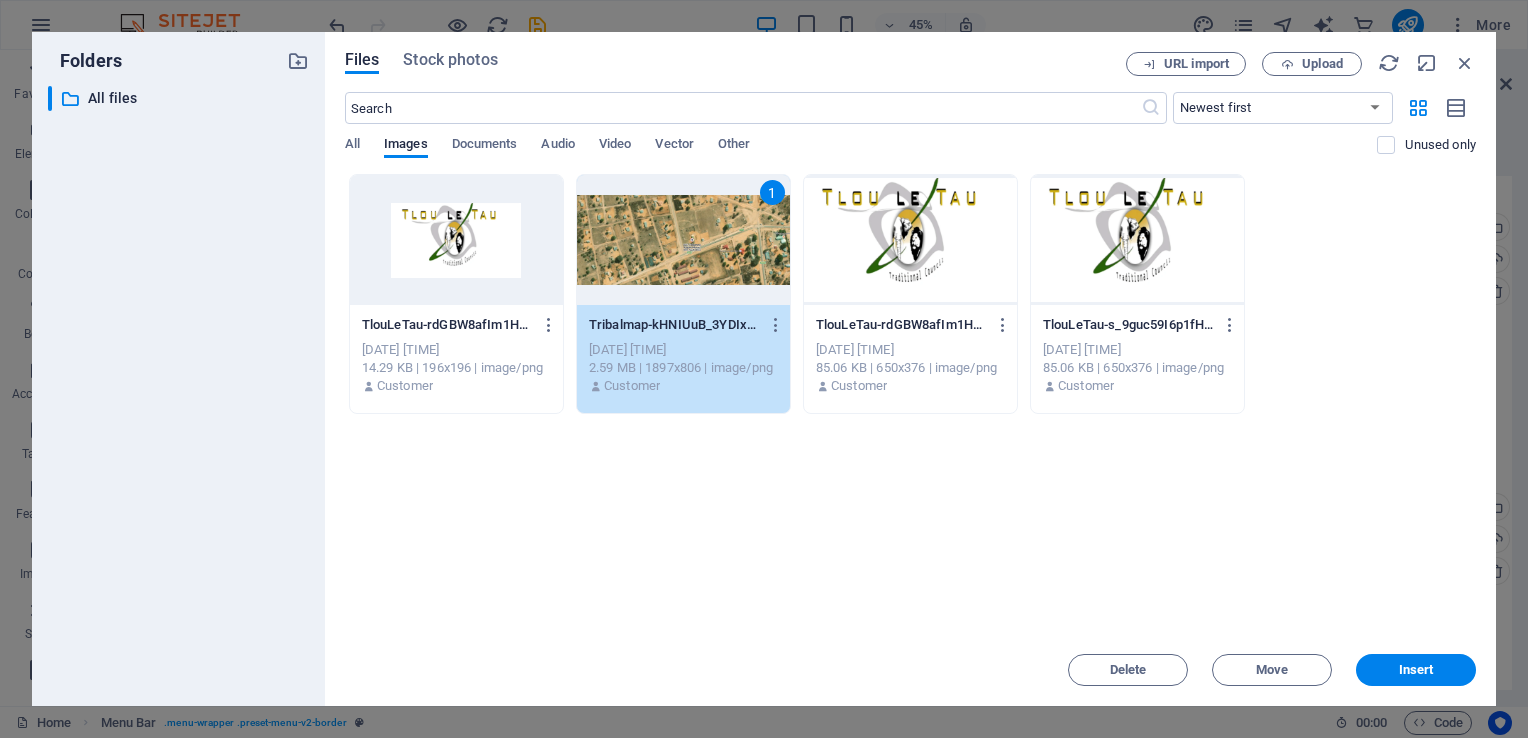 click at bounding box center [910, 240] 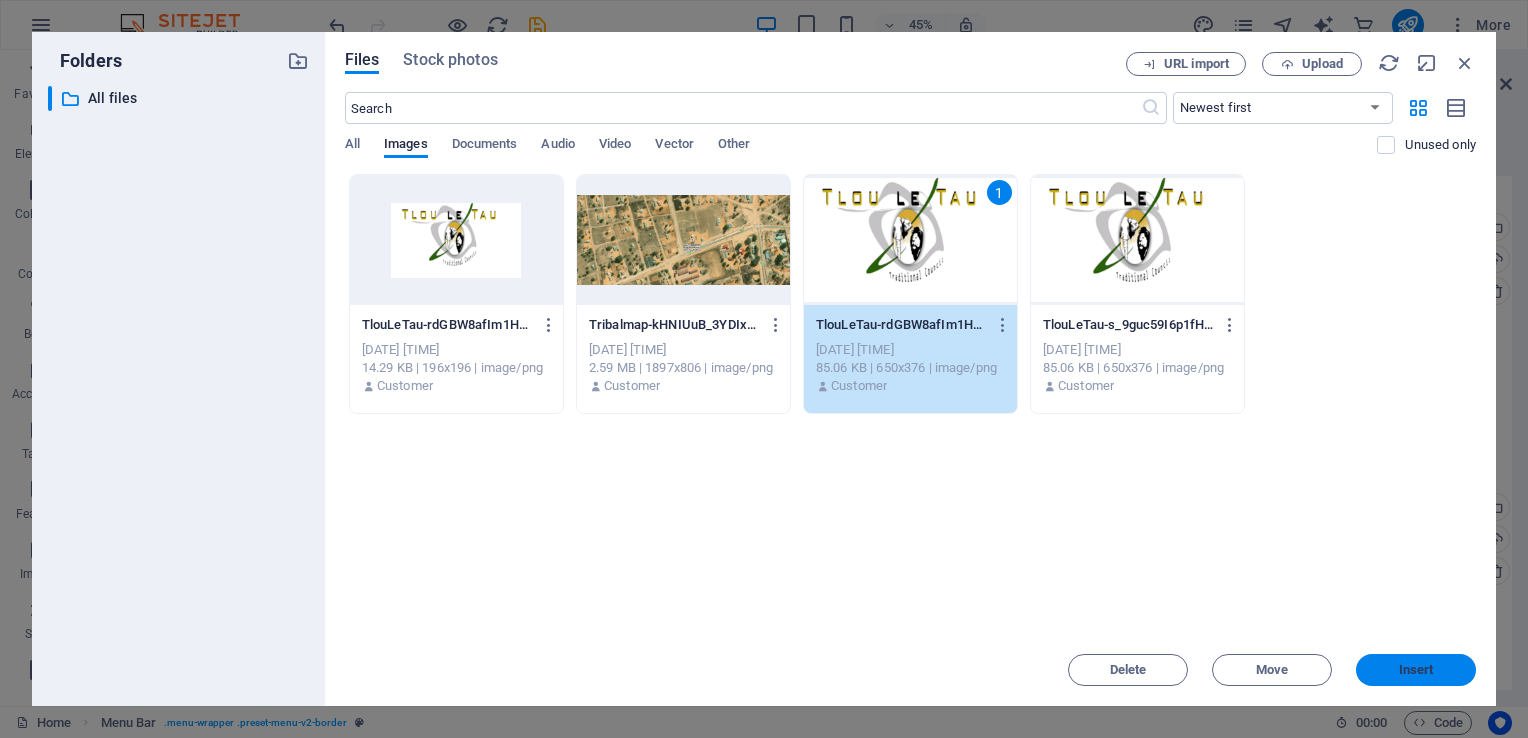 click on "Insert" at bounding box center (1416, 670) 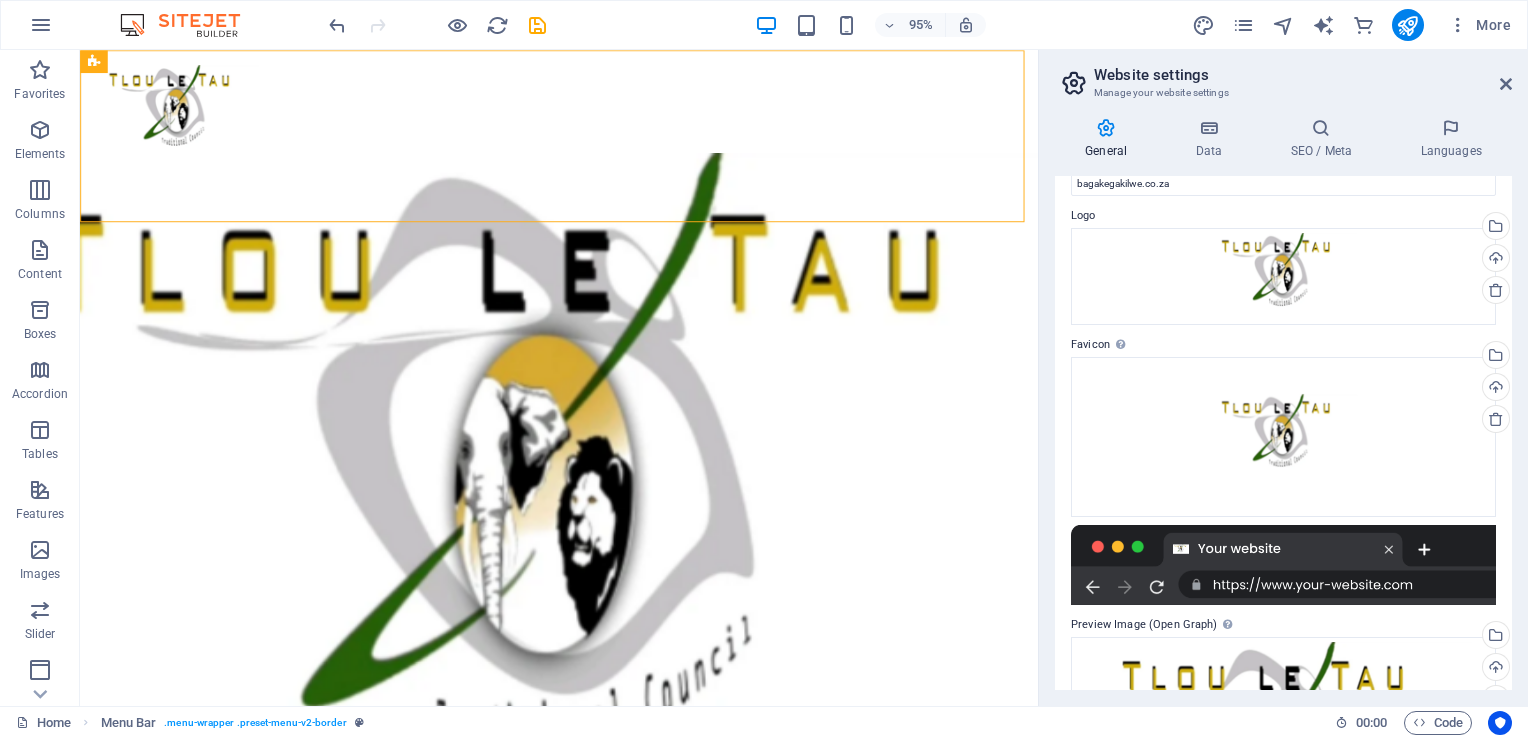 scroll, scrollTop: 0, scrollLeft: 0, axis: both 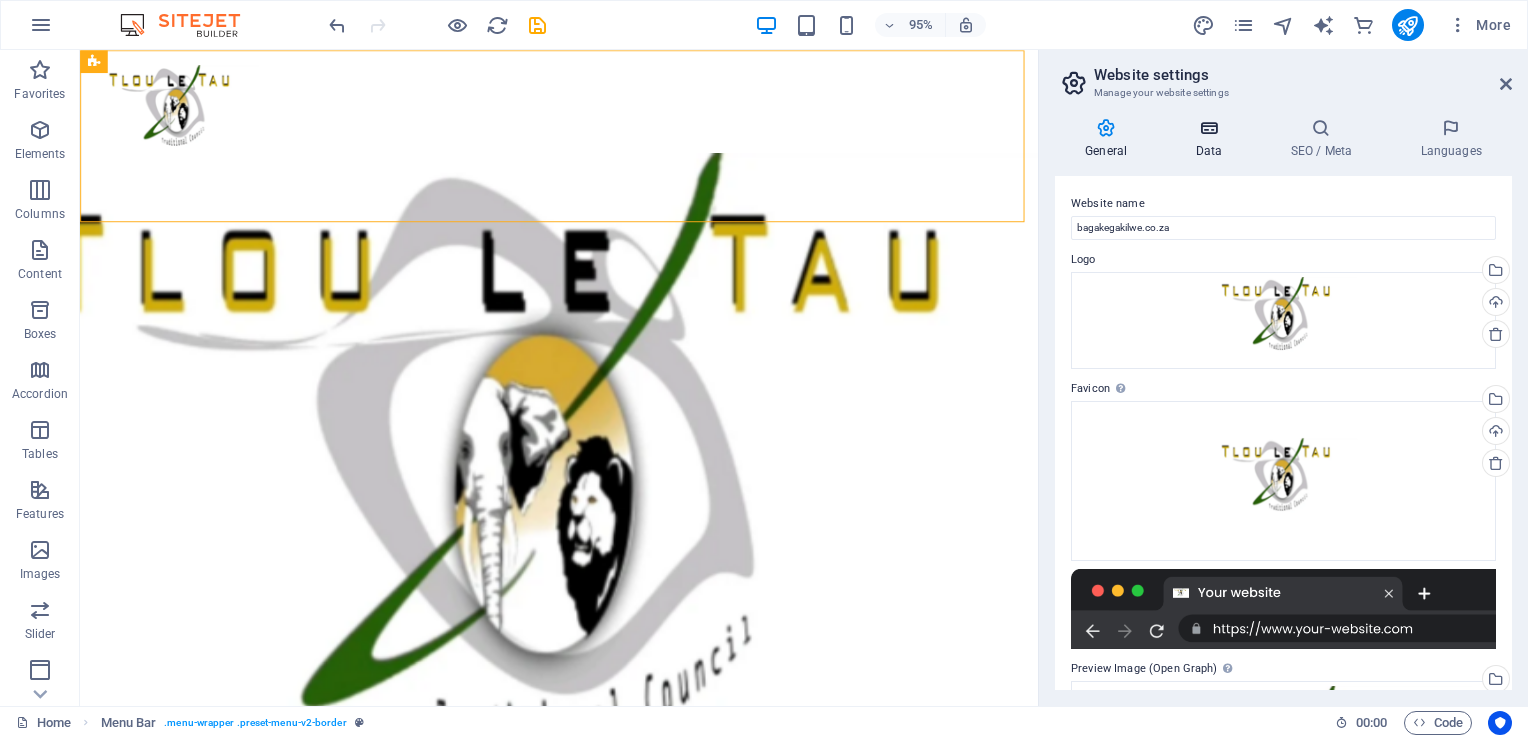 click on "Data" at bounding box center (1212, 139) 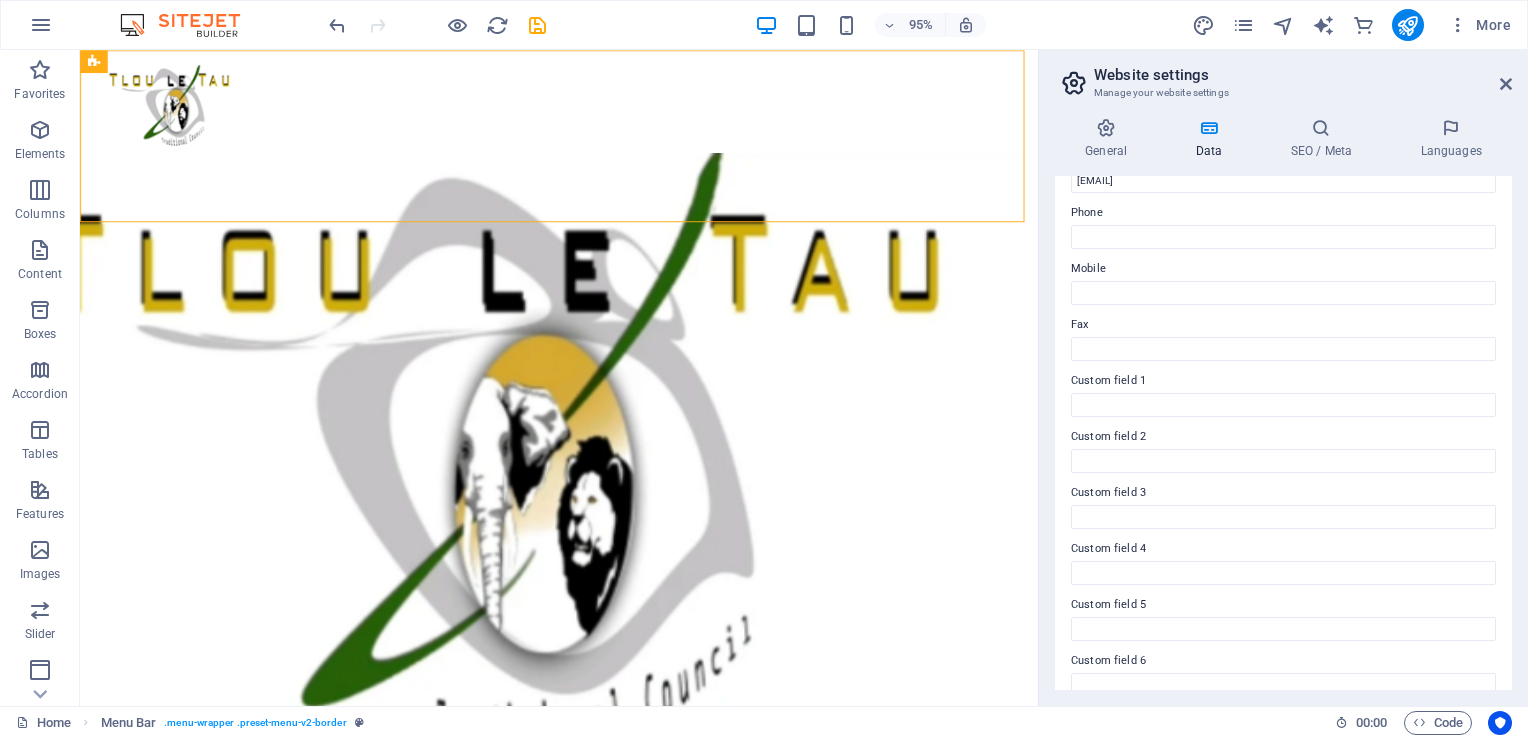 scroll, scrollTop: 445, scrollLeft: 0, axis: vertical 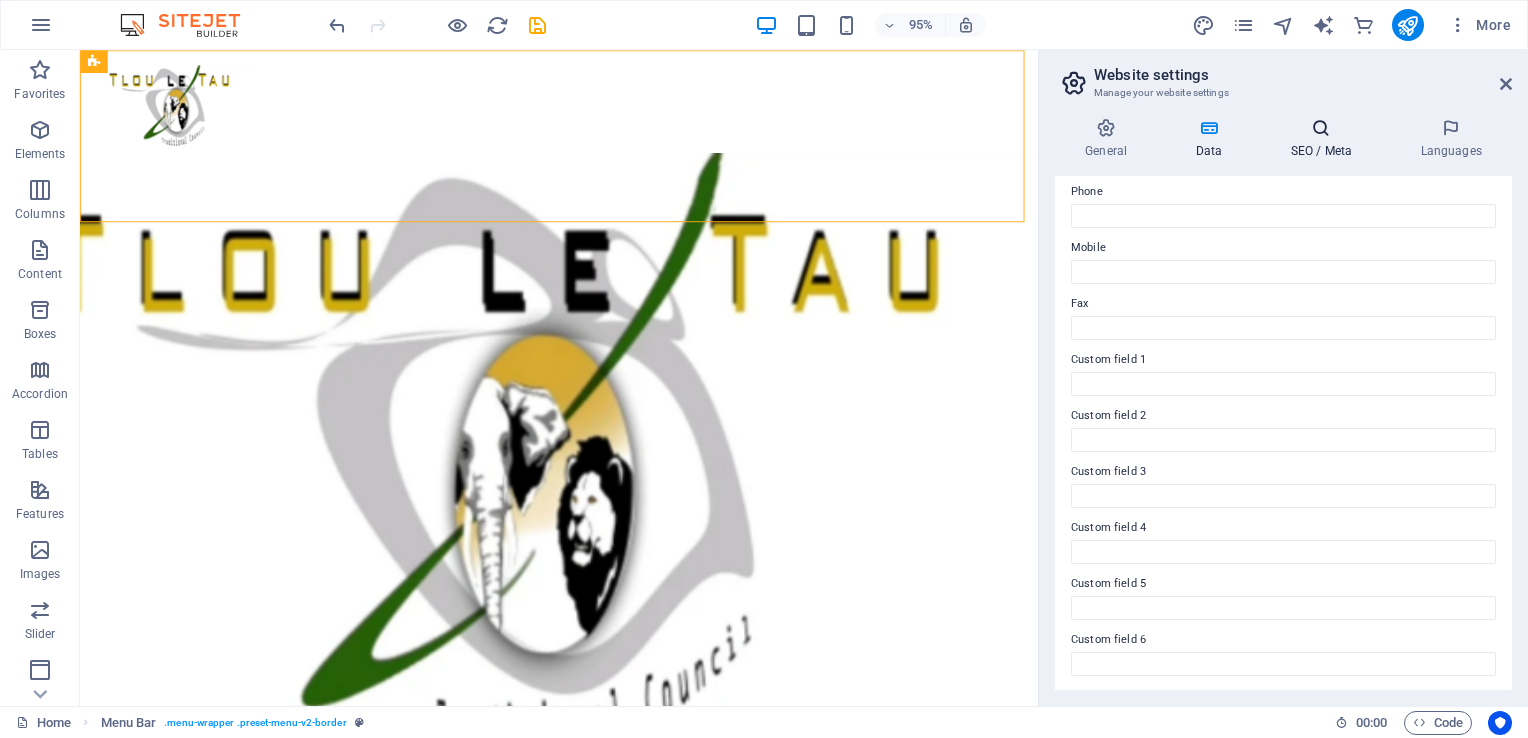 click at bounding box center [1321, 128] 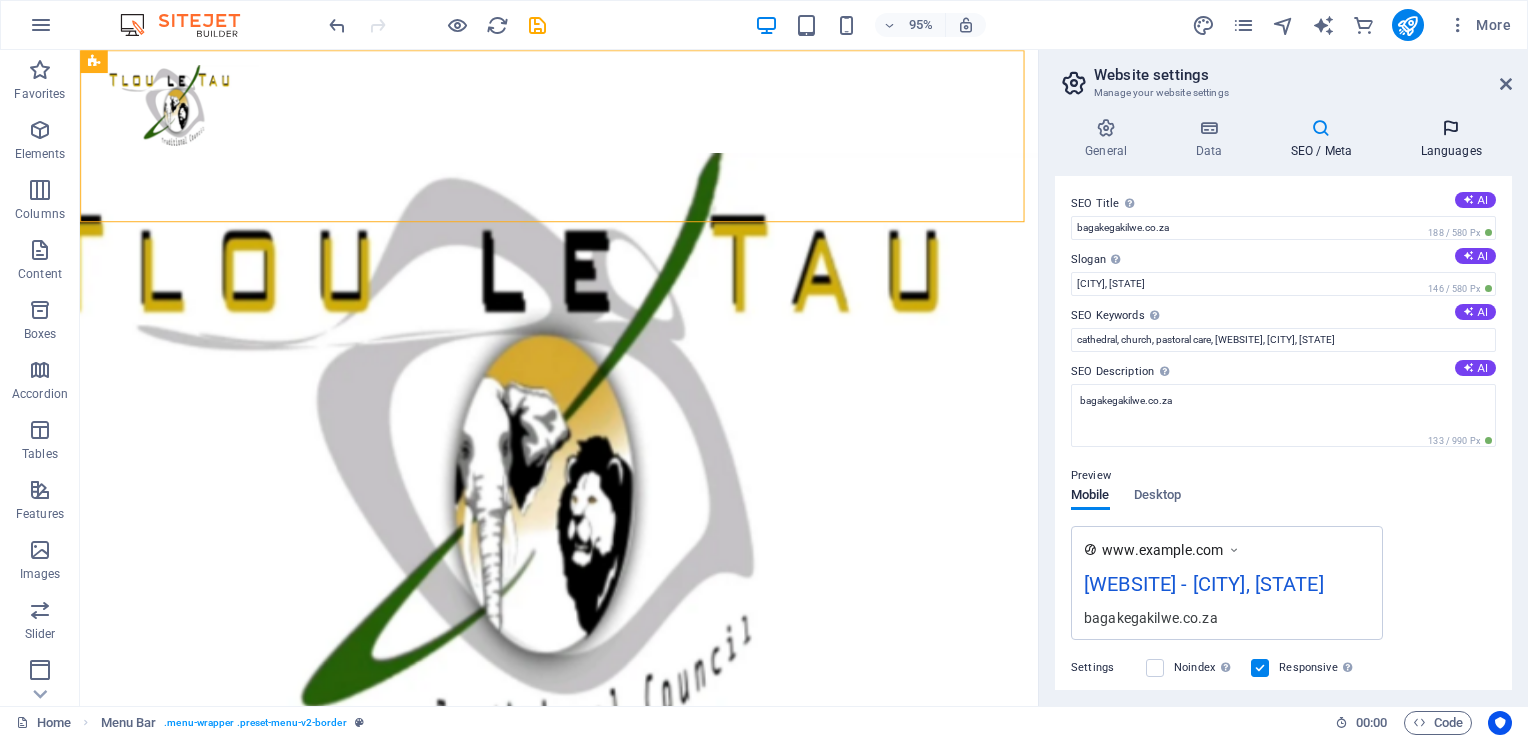click on "Languages" at bounding box center (1451, 139) 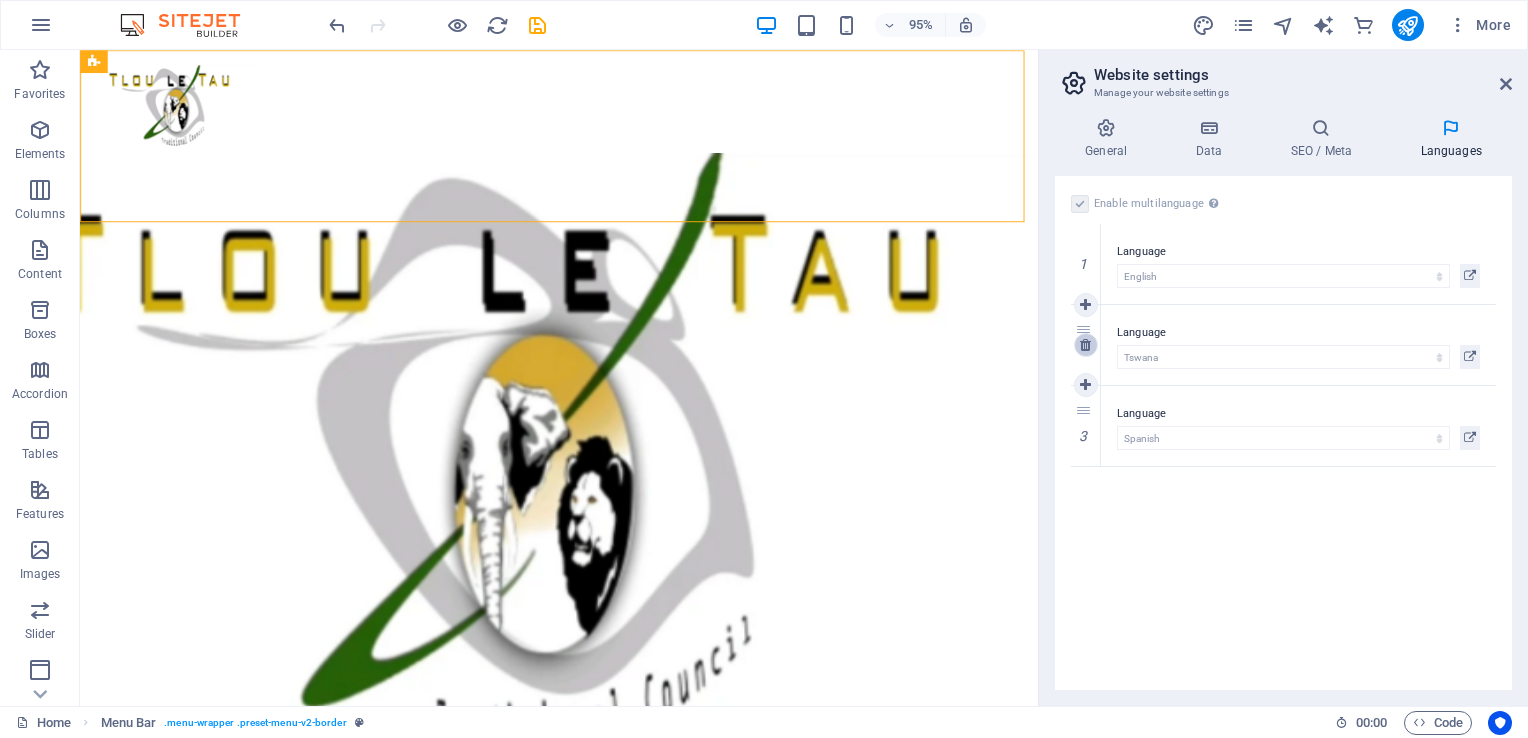 click at bounding box center (1085, 345) 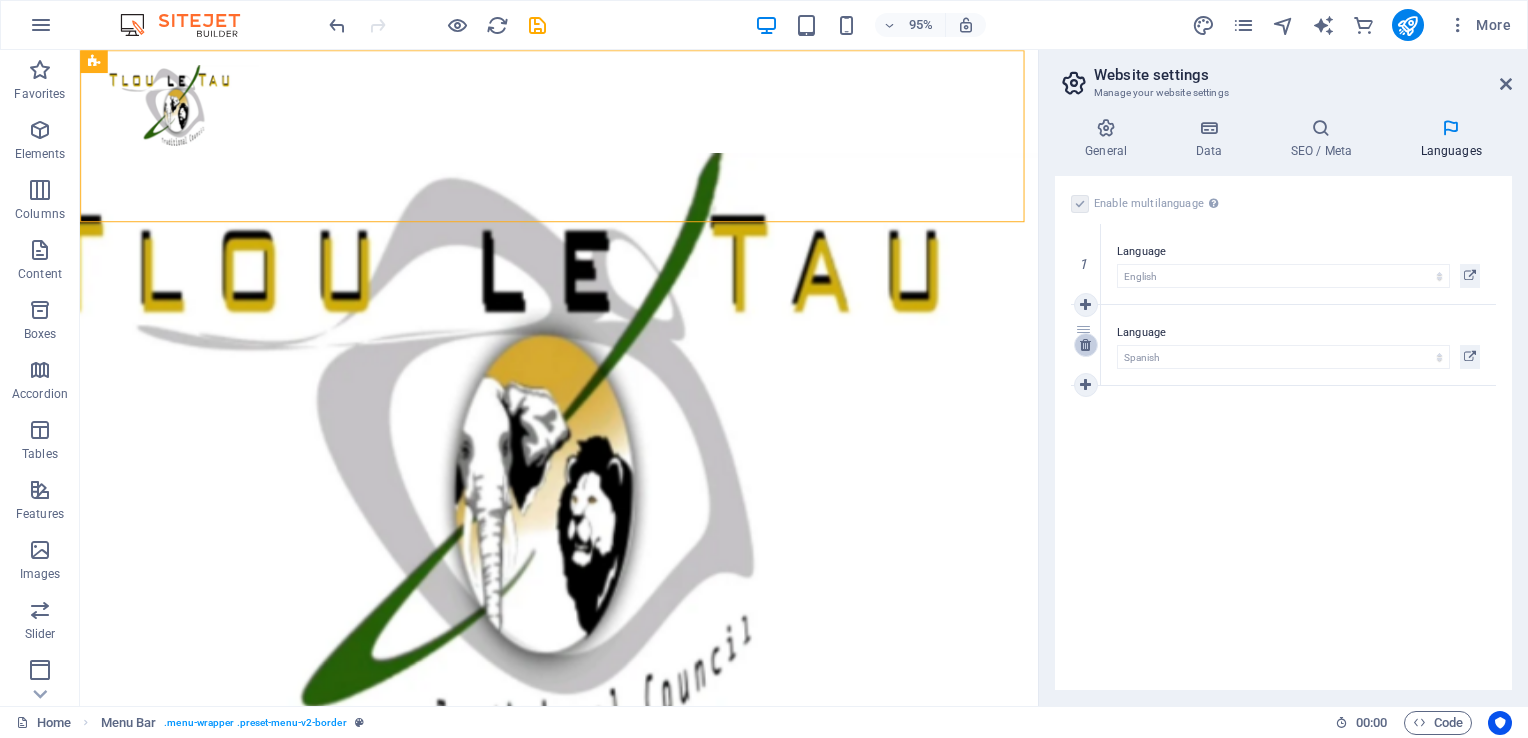 click at bounding box center (1085, 345) 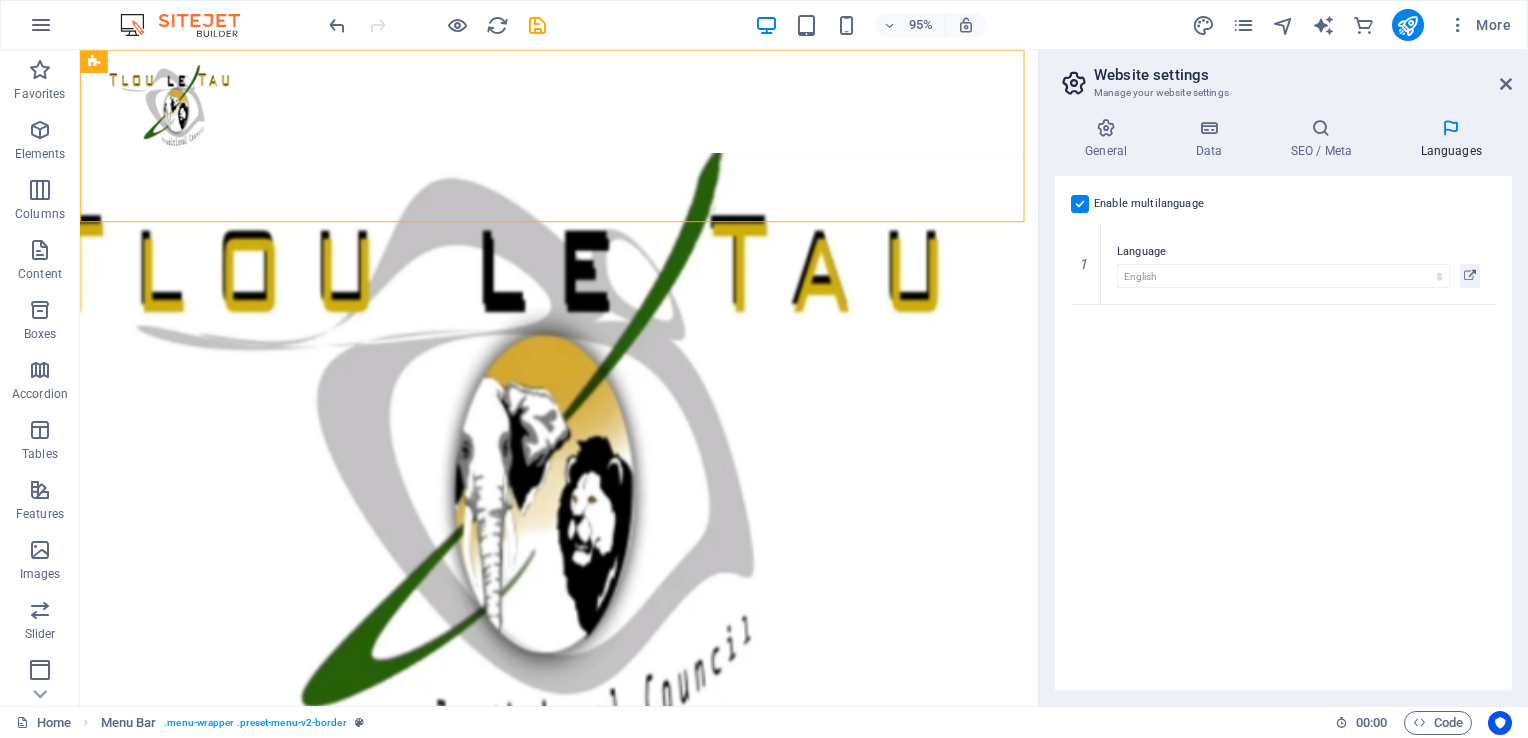 click at bounding box center (1080, 204) 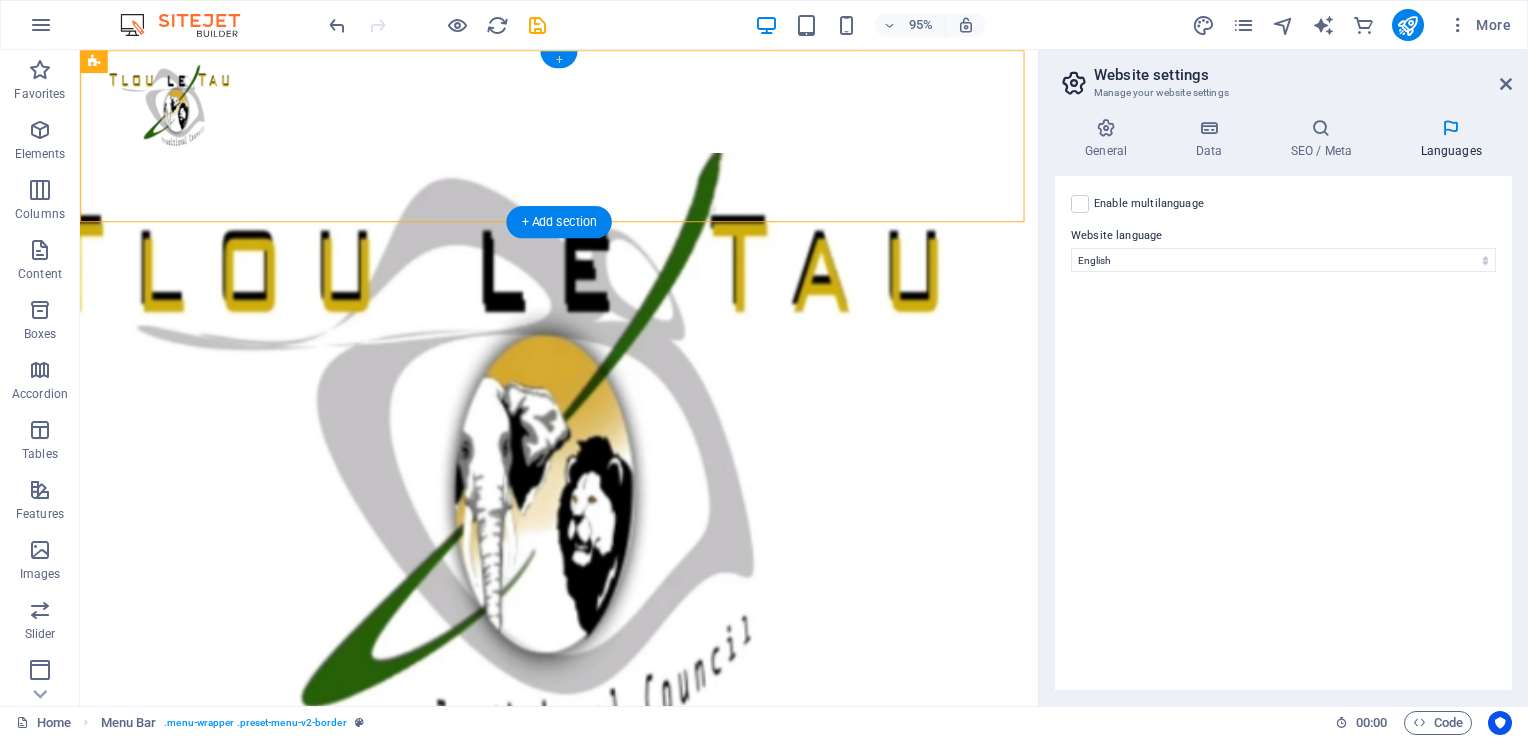 click on "+" at bounding box center [558, 59] 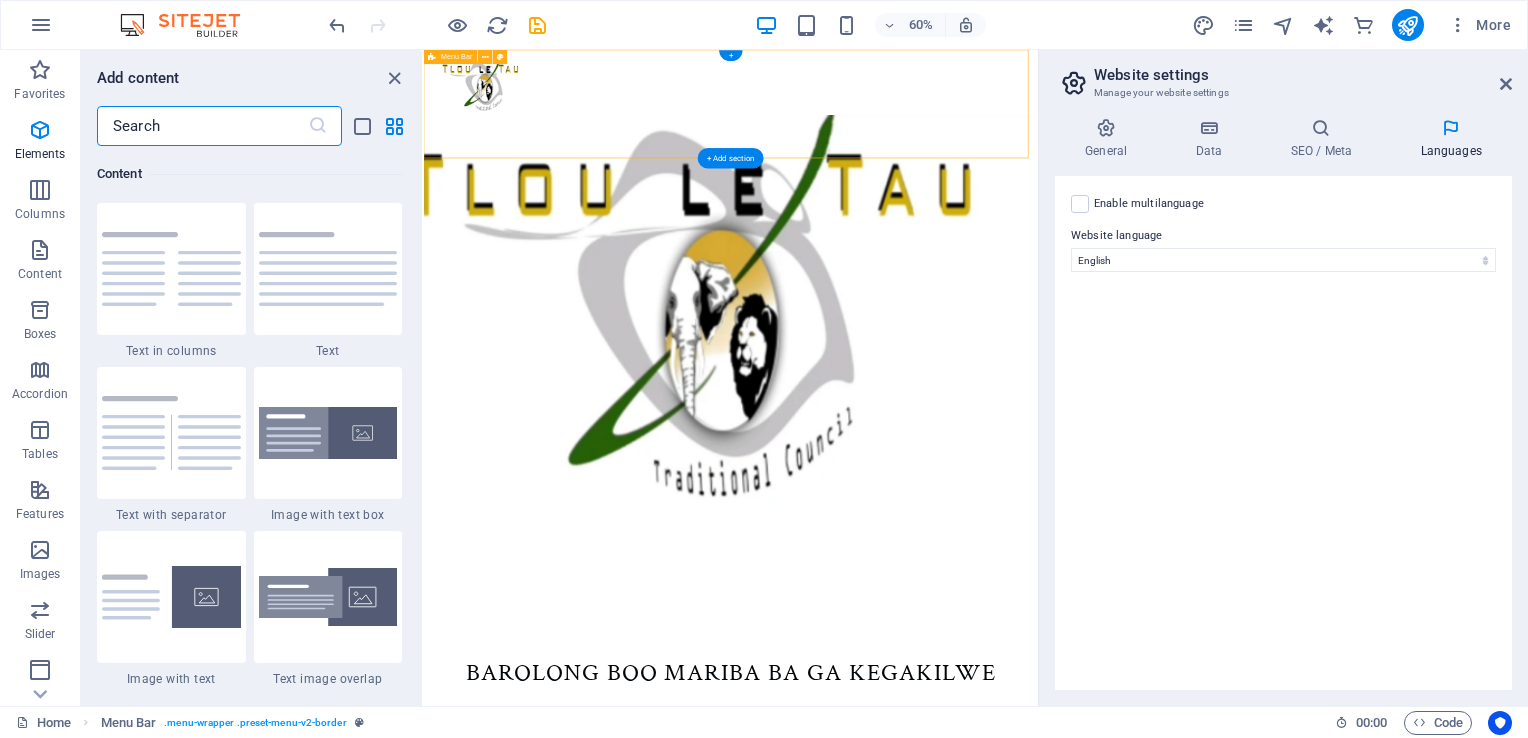 scroll, scrollTop: 3499, scrollLeft: 0, axis: vertical 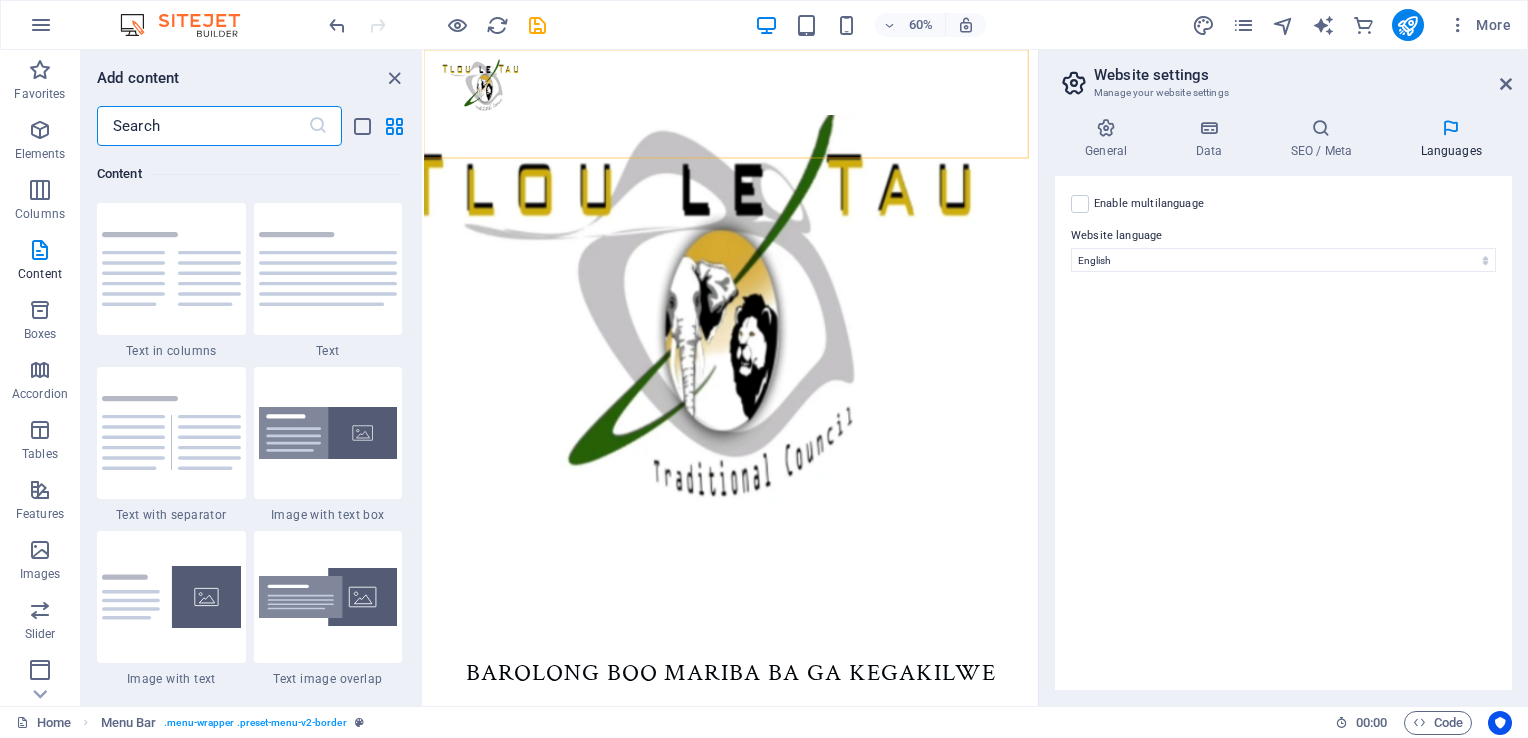 click at bounding box center (202, 126) 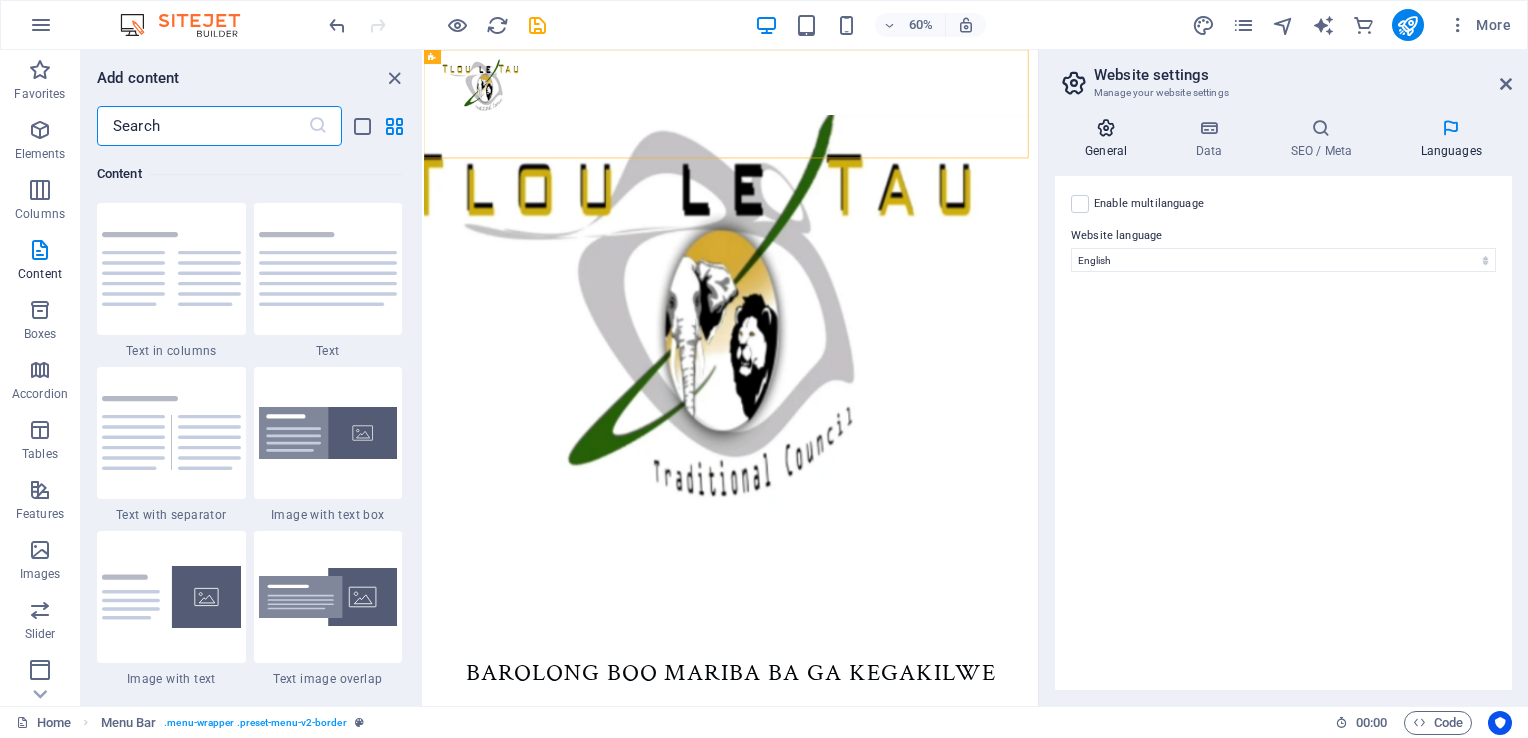 click on "General" at bounding box center (1110, 139) 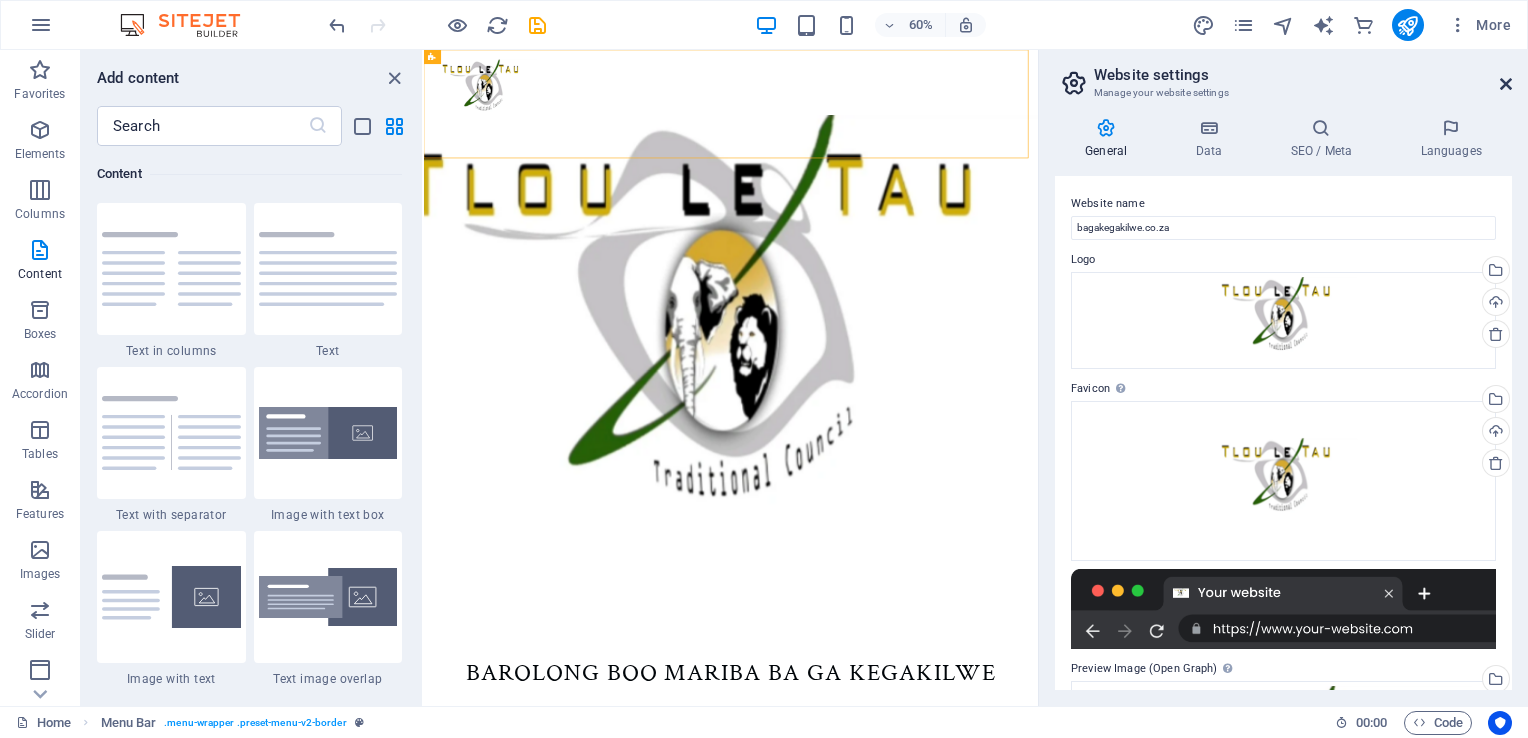 click at bounding box center [1506, 84] 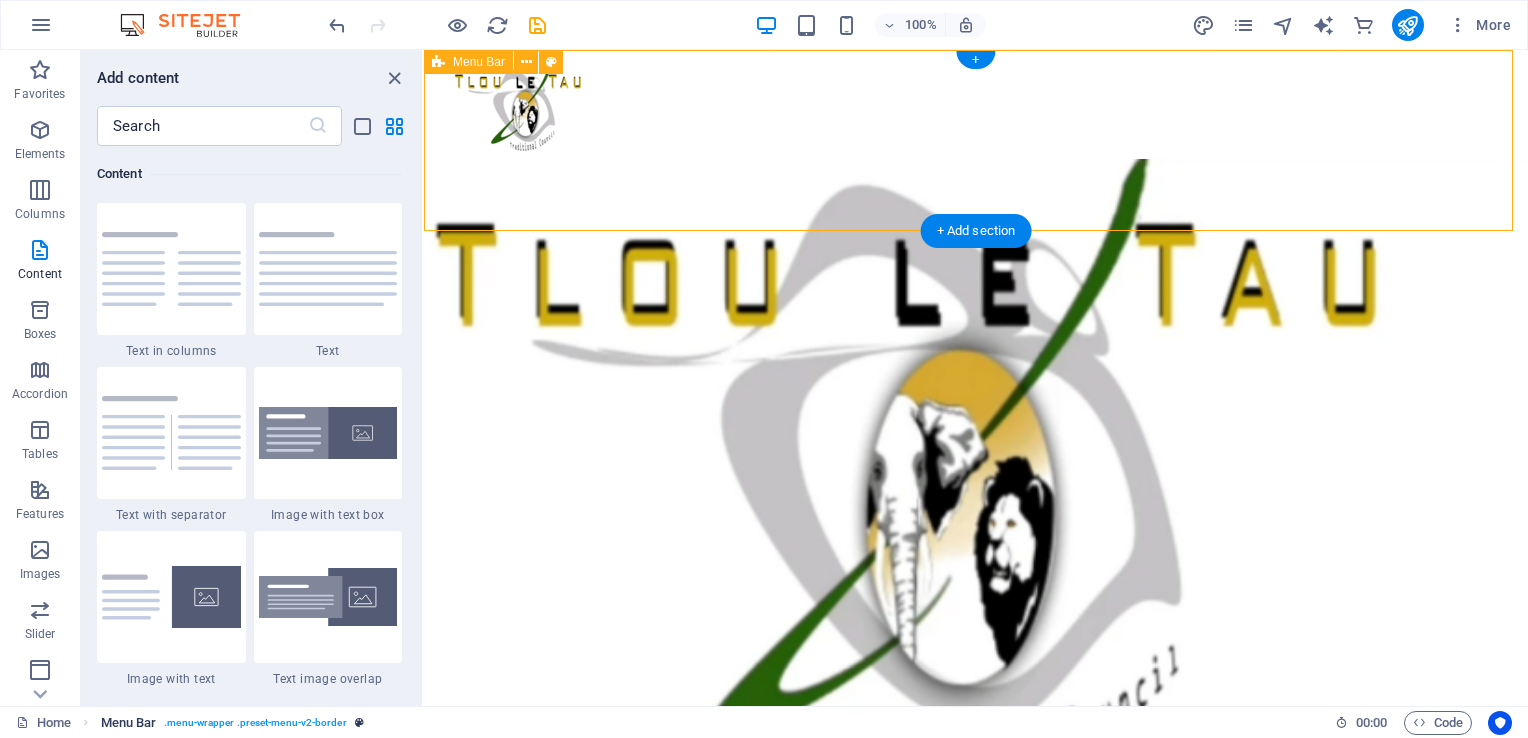 click on ". menu-wrapper .preset-menu-v2-border" at bounding box center (255, 723) 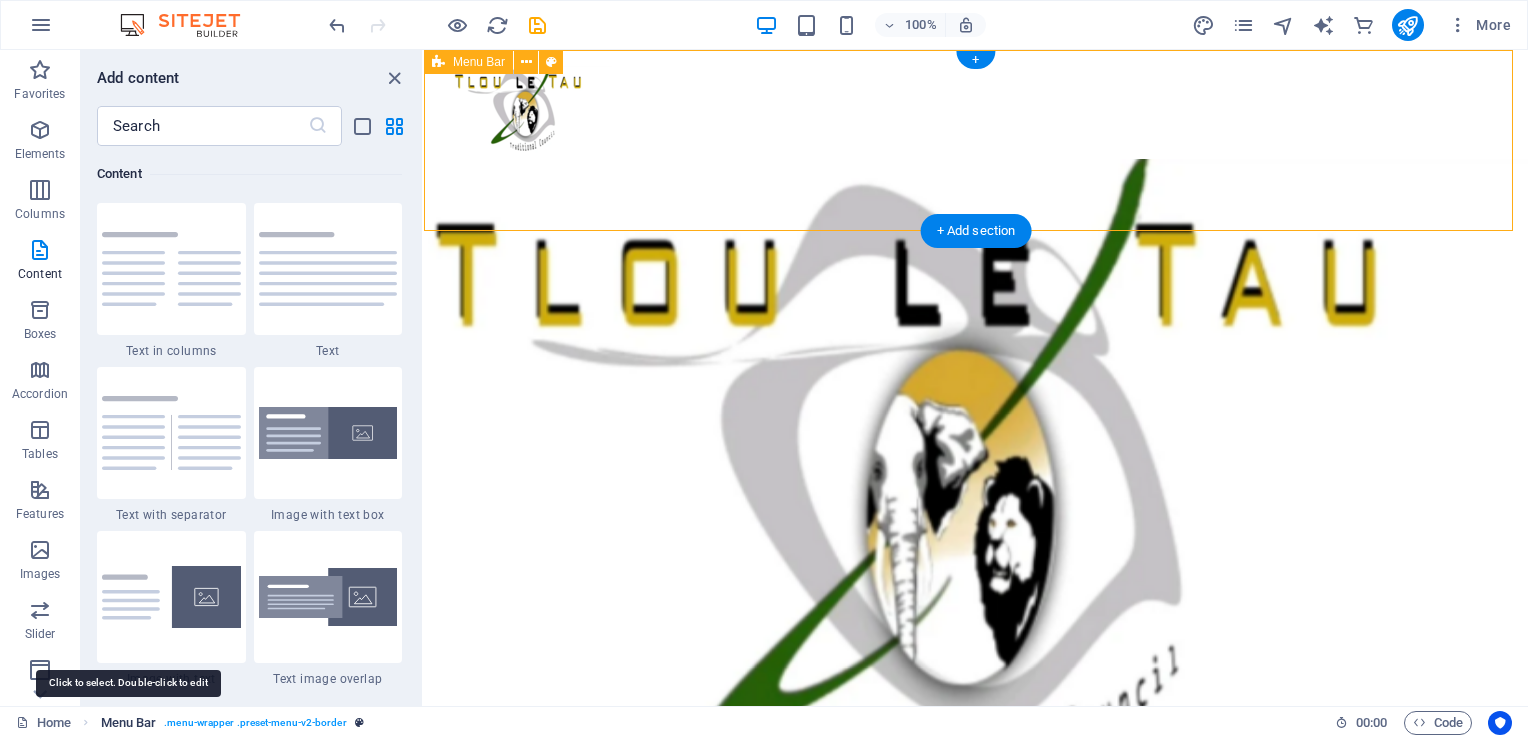 click on "Menu Bar" at bounding box center [129, 723] 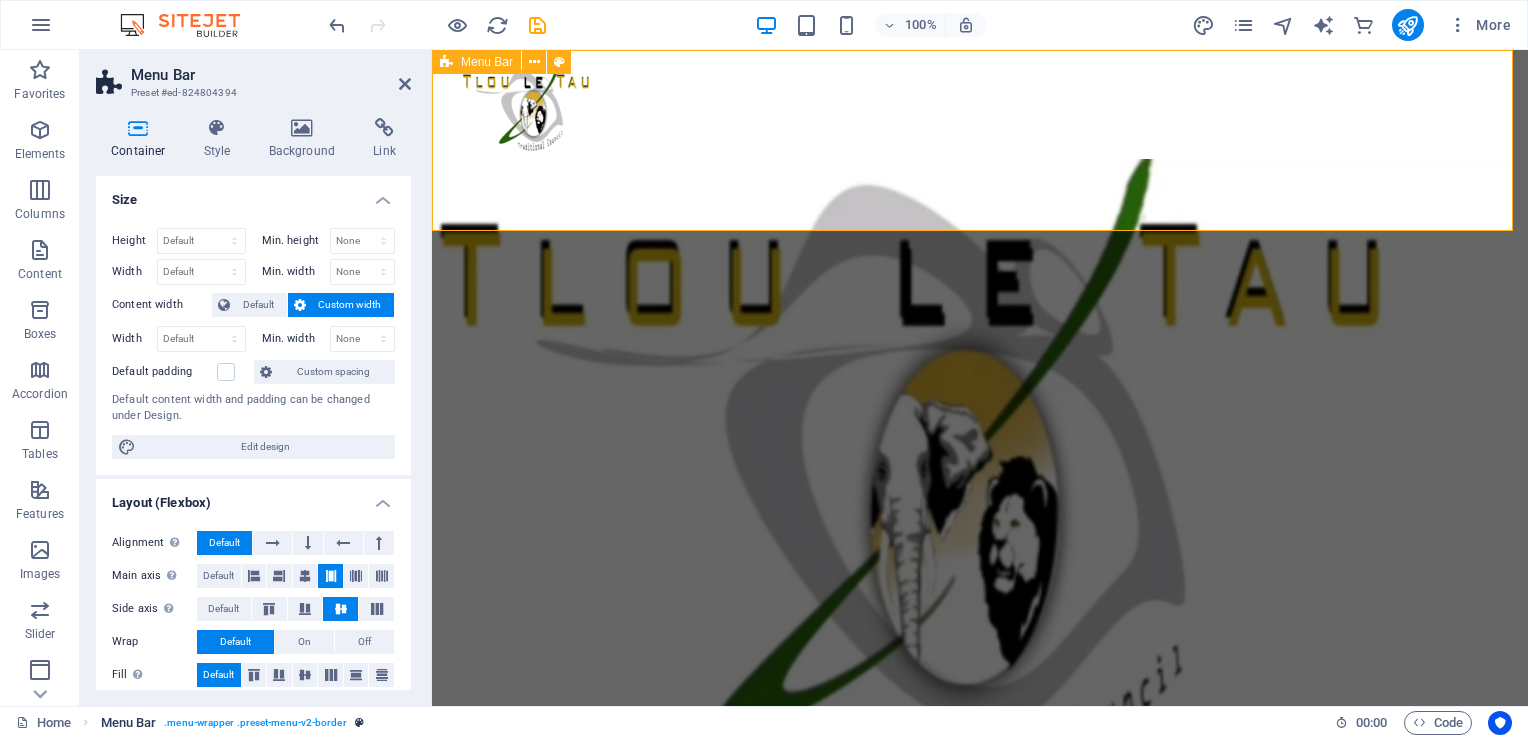 click on ". menu-wrapper .preset-menu-v2-border" at bounding box center (255, 723) 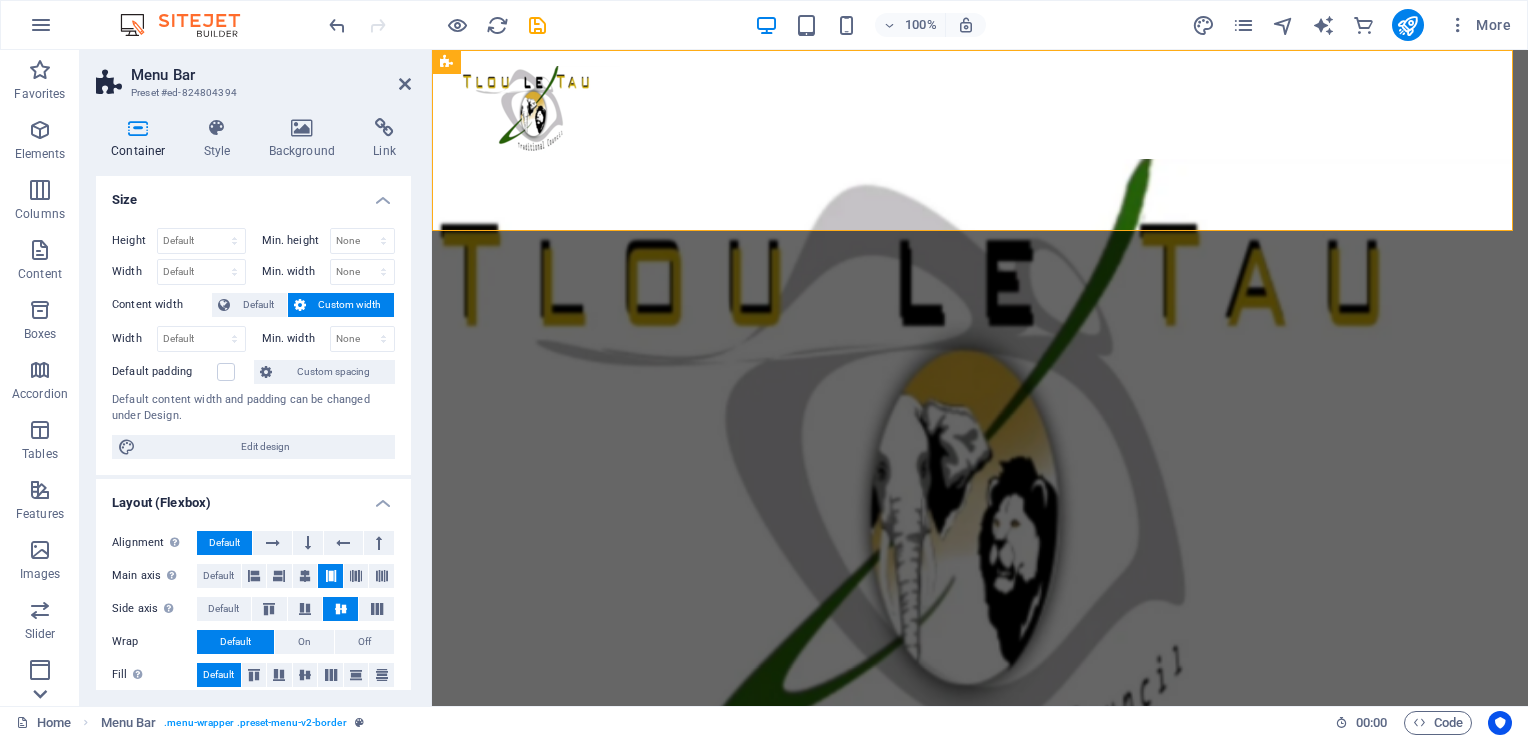 click 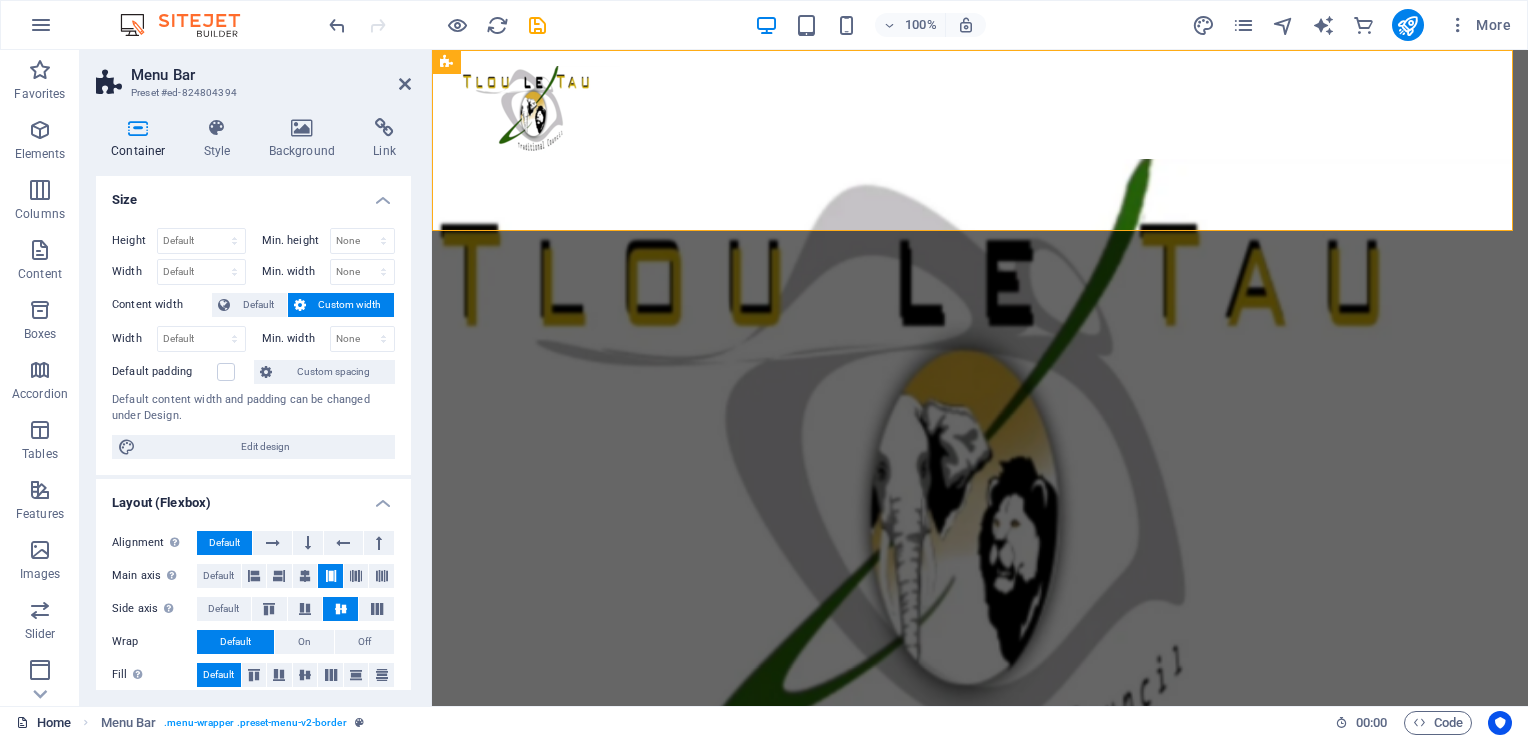 scroll, scrollTop: 303, scrollLeft: 0, axis: vertical 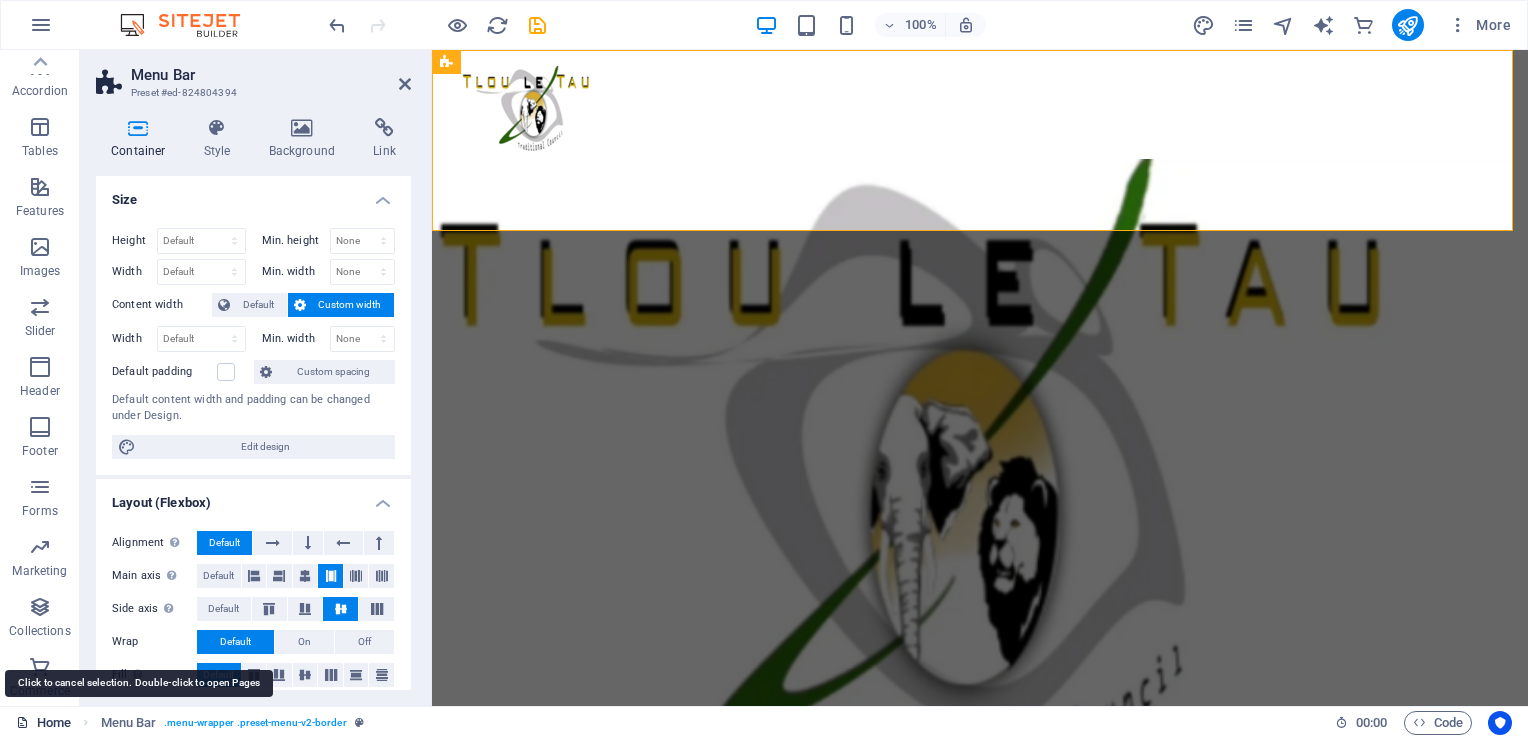 click on "Home" at bounding box center [43, 723] 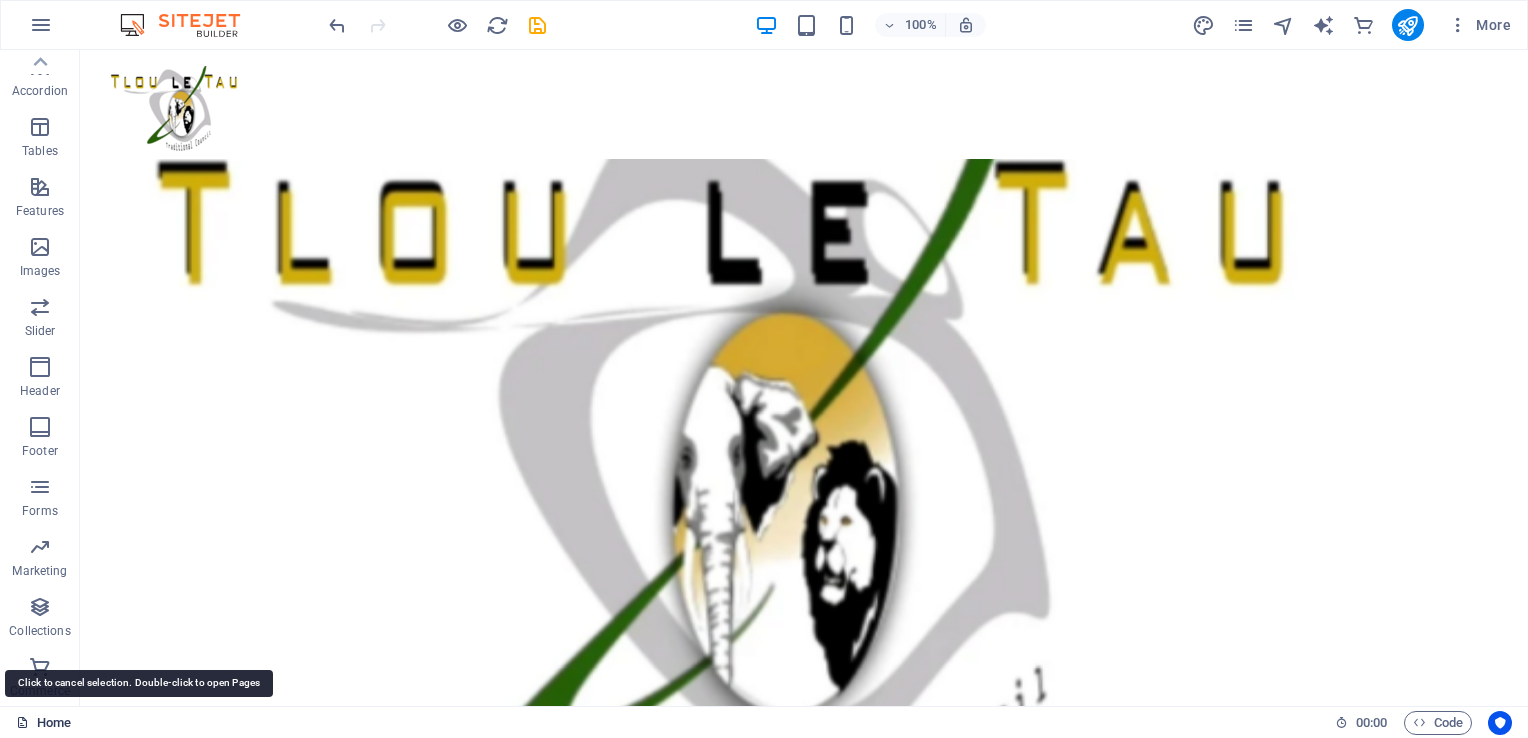 click on "Home" at bounding box center (43, 723) 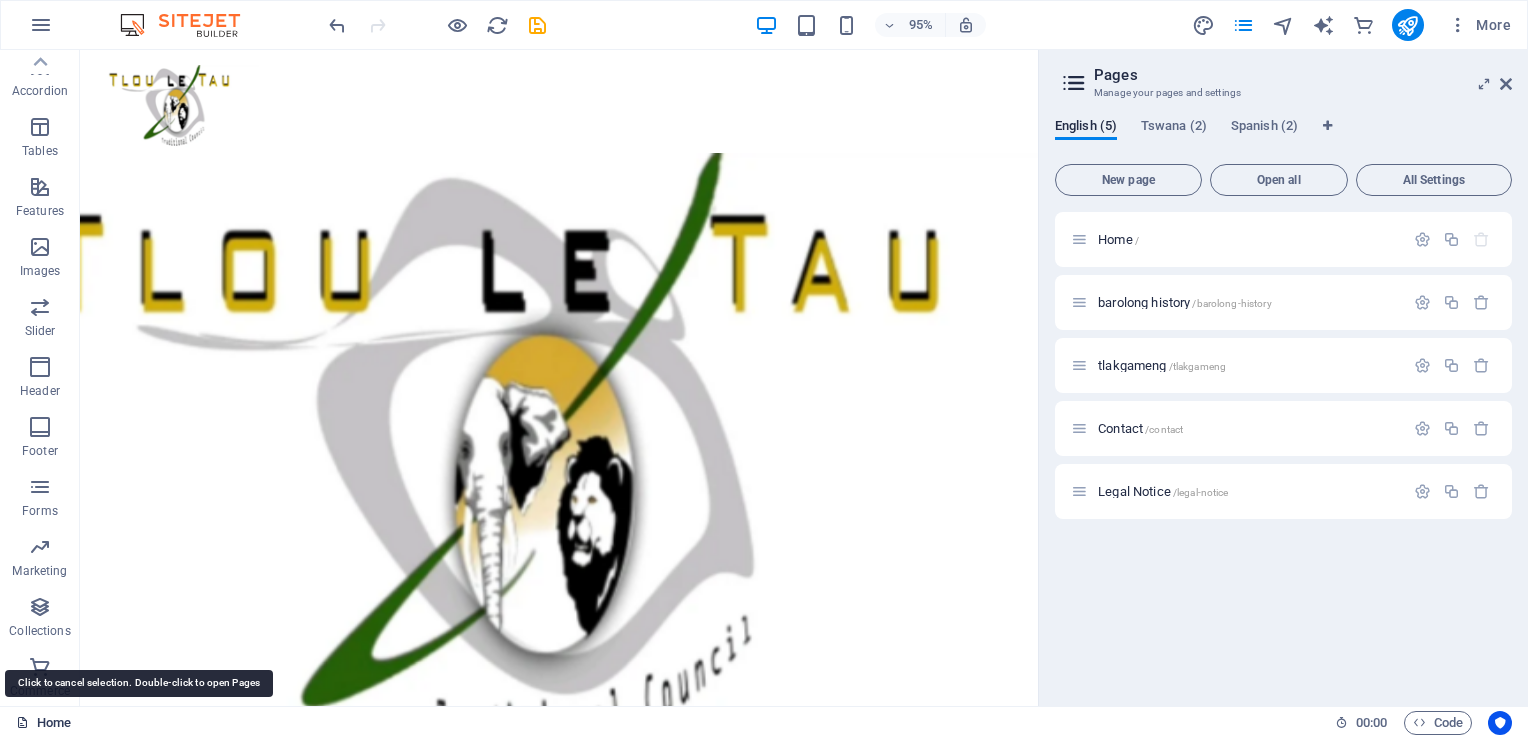 click on "Home" at bounding box center (43, 723) 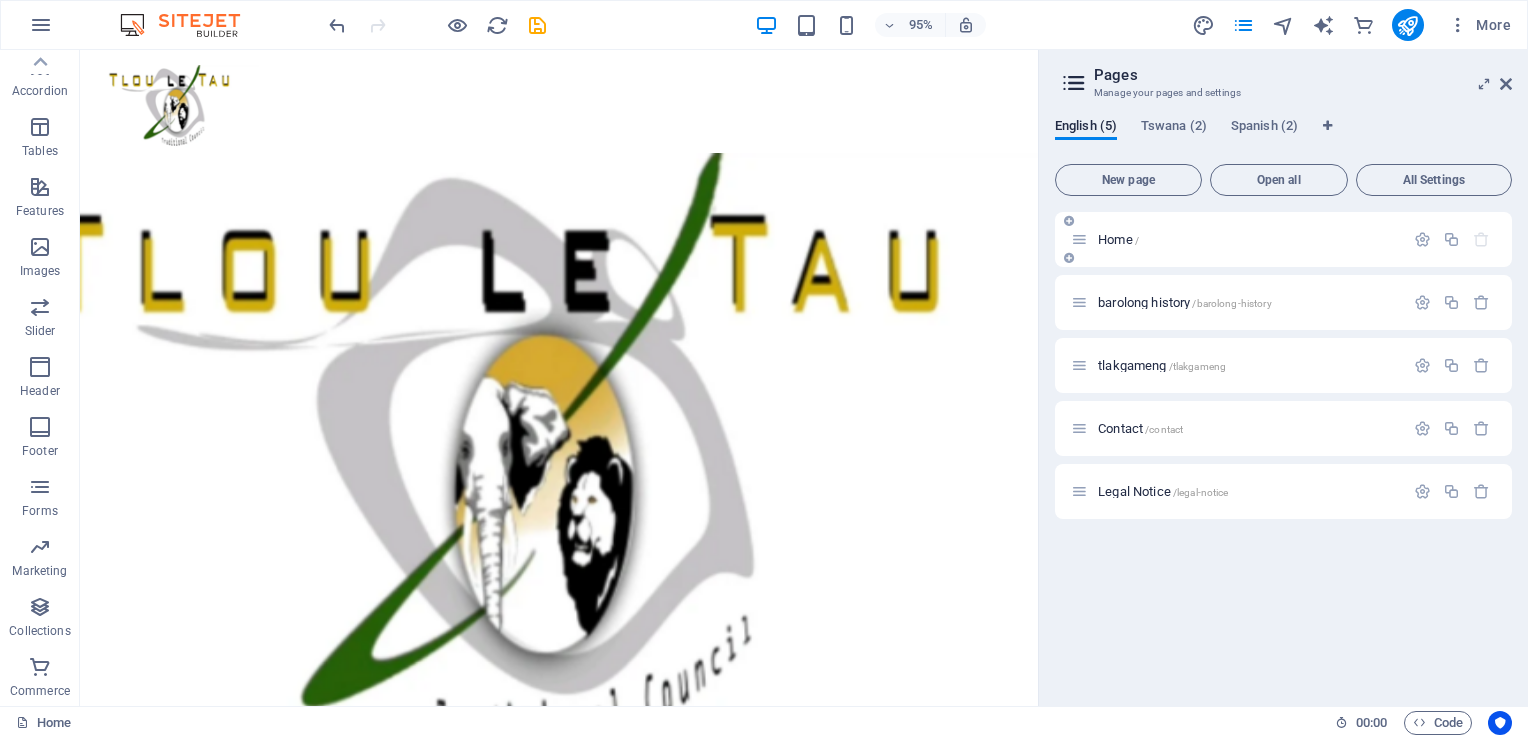 click at bounding box center (1069, 221) 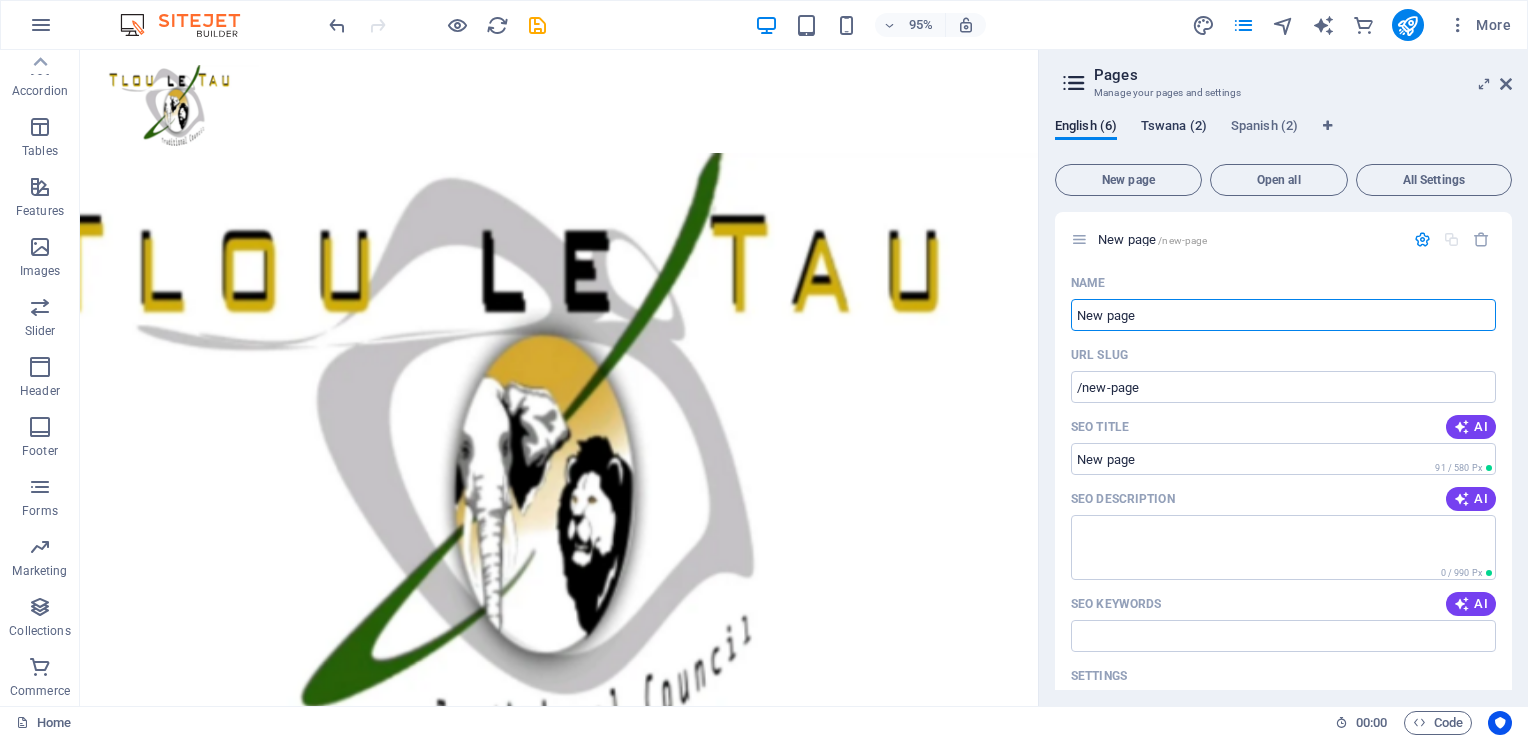 click on "Tswana (2)" at bounding box center [1174, 128] 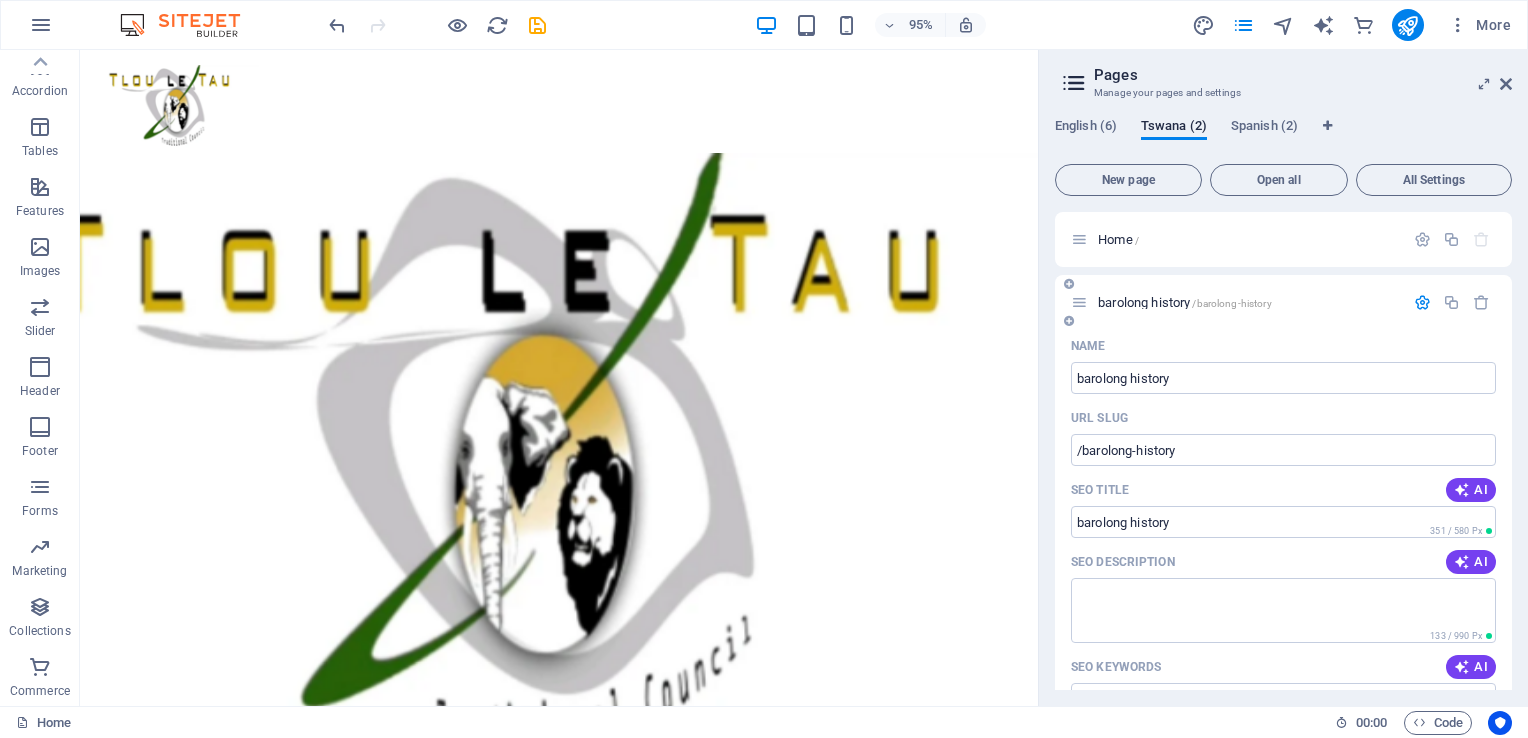 click on "barolong history /barolong-history" at bounding box center [1237, 302] 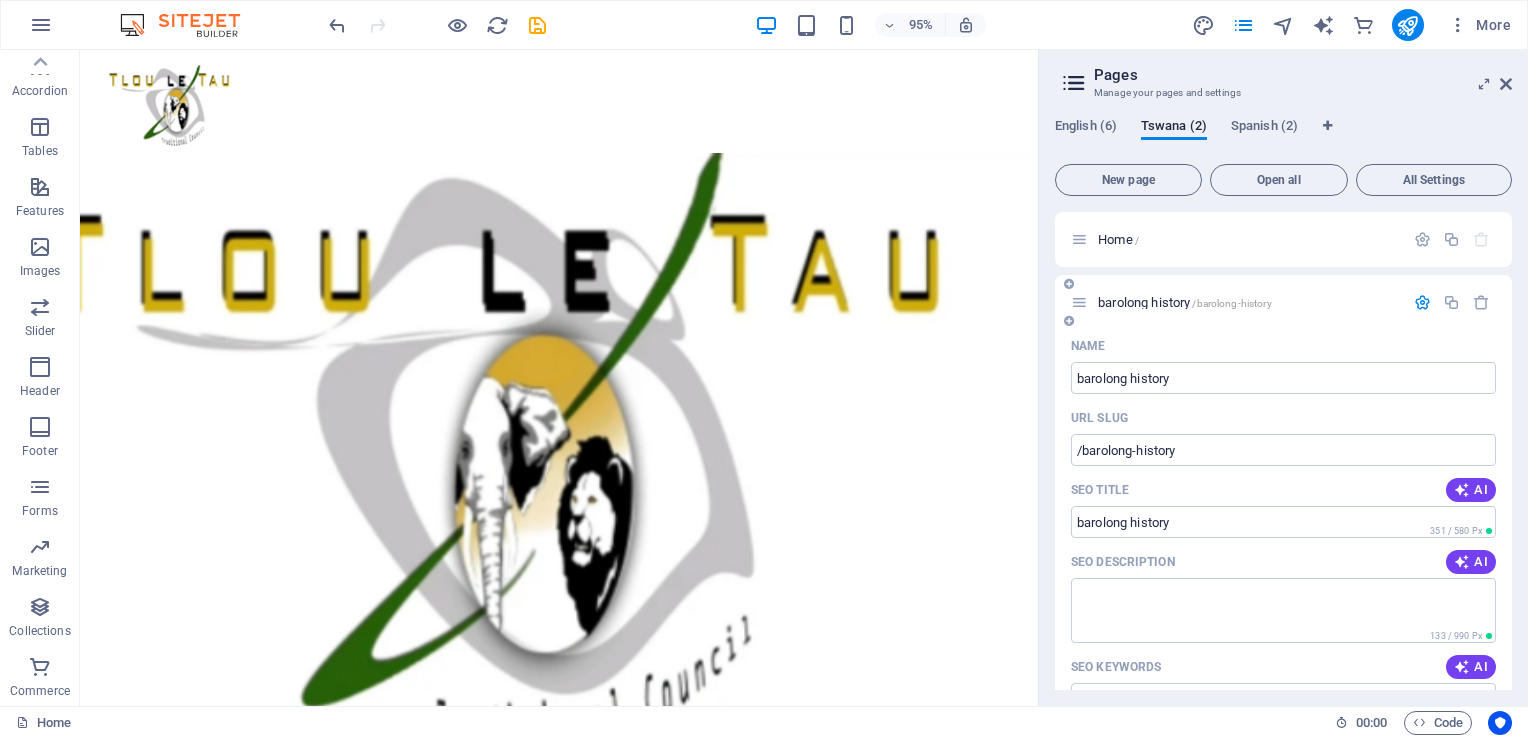 click on "barolong history /barolong-history" at bounding box center (1185, 302) 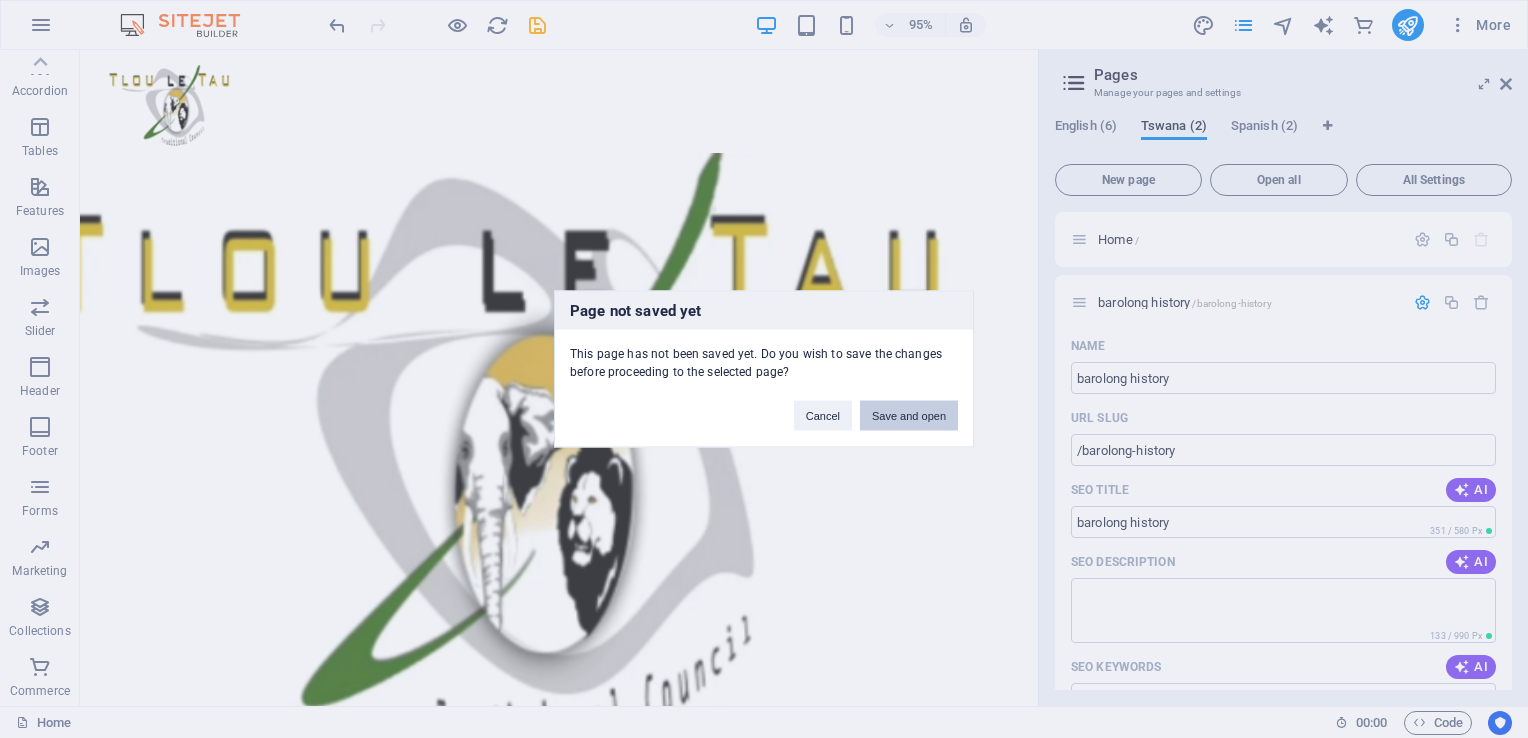 click on "Save and open" at bounding box center [909, 416] 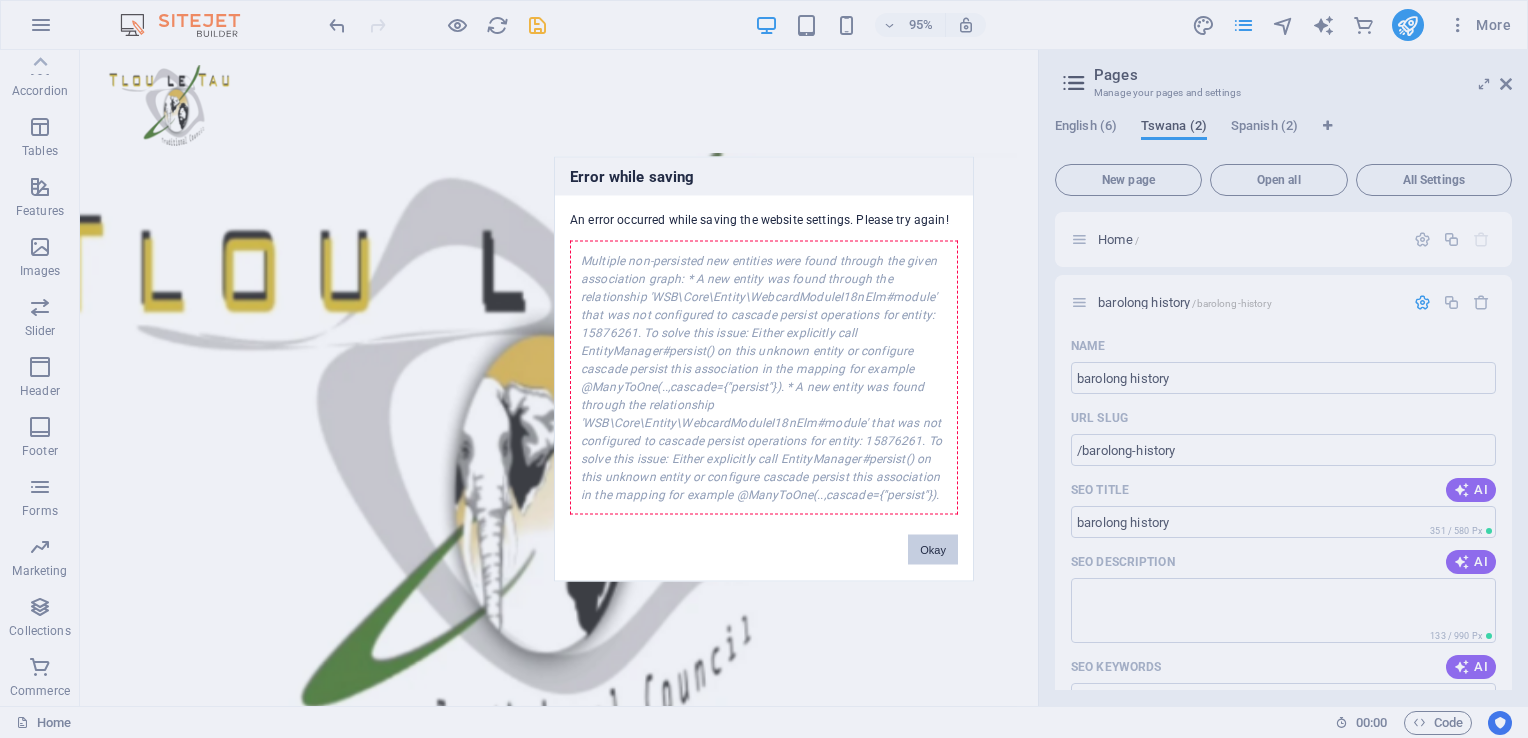 click on "Okay" at bounding box center (933, 550) 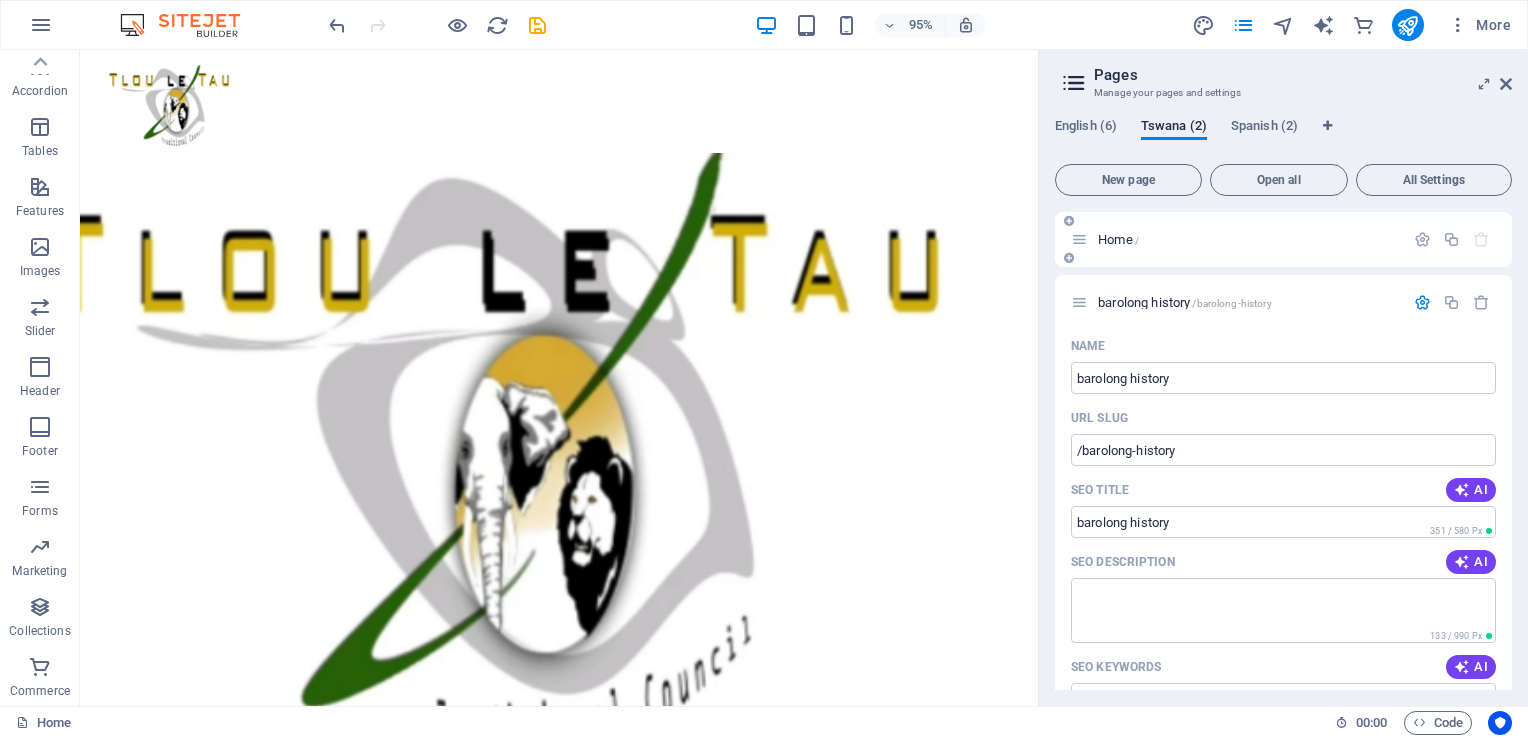 click on "Home /" at bounding box center (1118, 239) 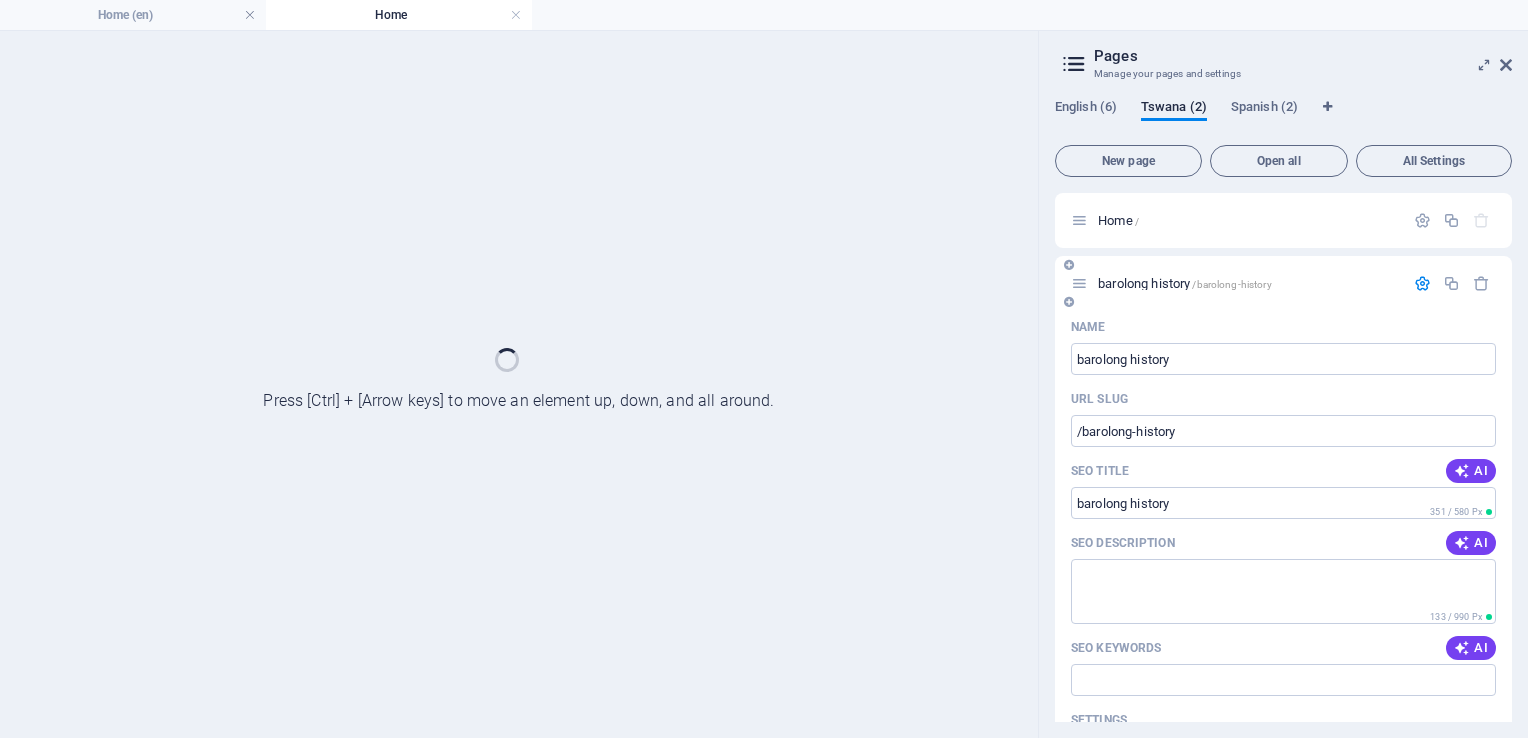 click on "barolong history /barolong-history" at bounding box center (1237, 283) 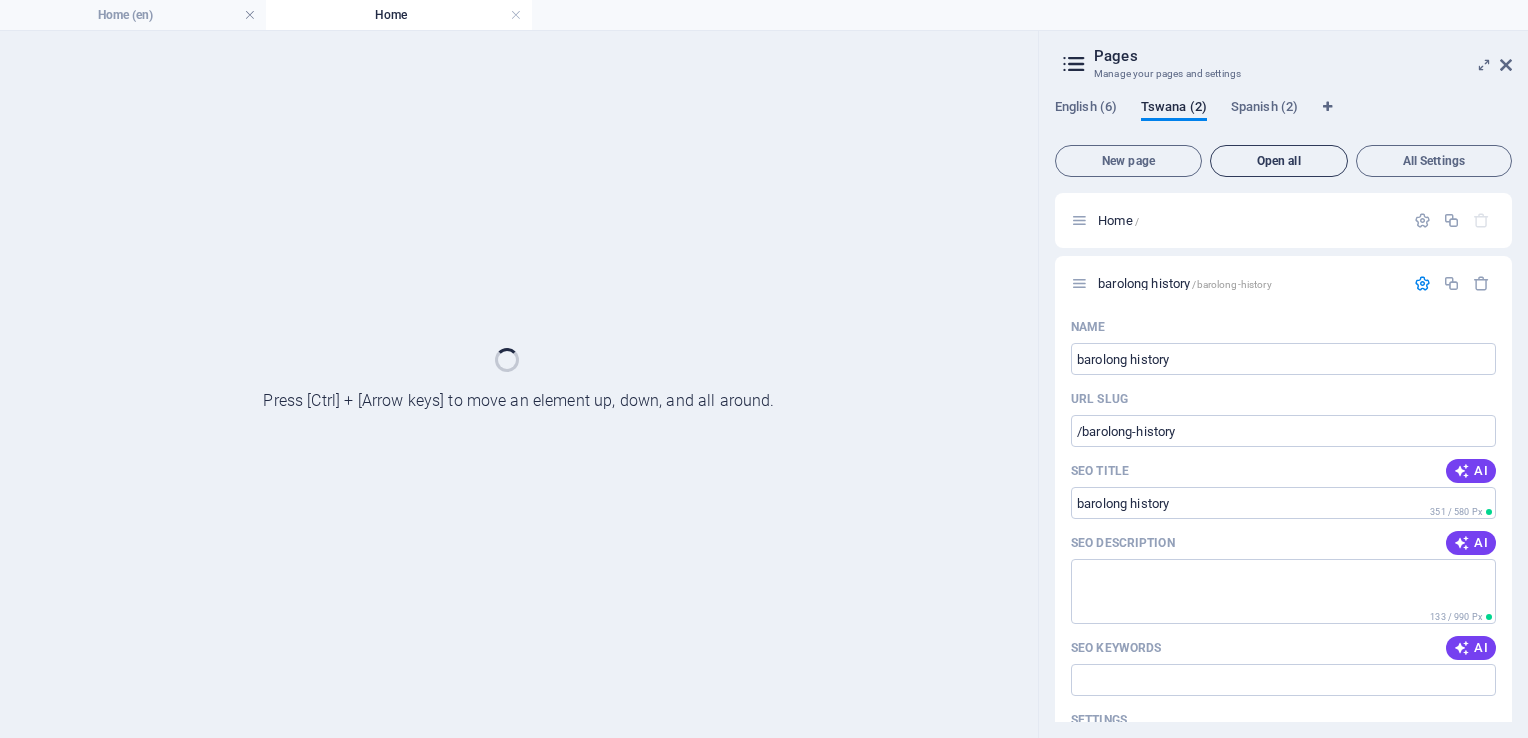 click on "Open all" at bounding box center [1279, 161] 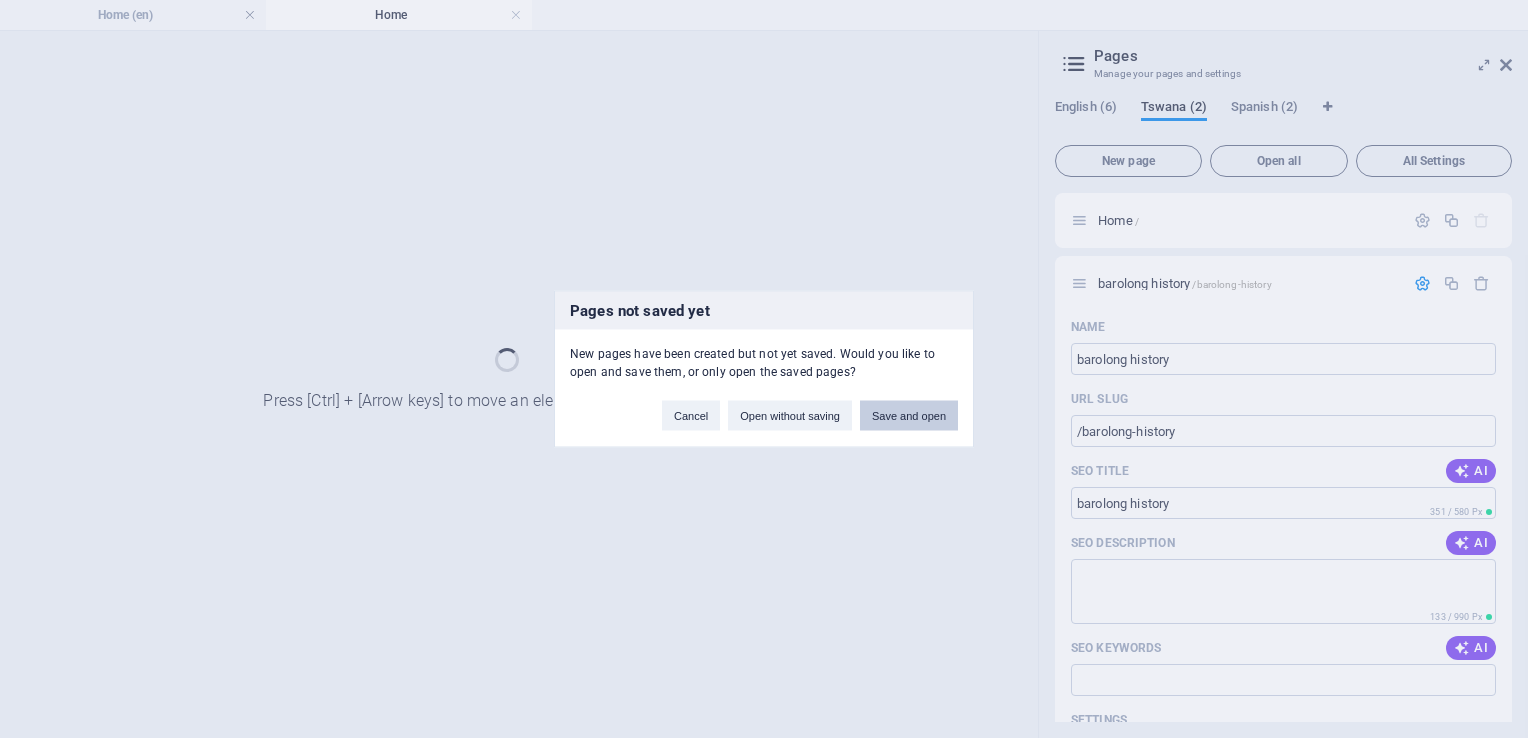 click on "Save and open" at bounding box center [909, 416] 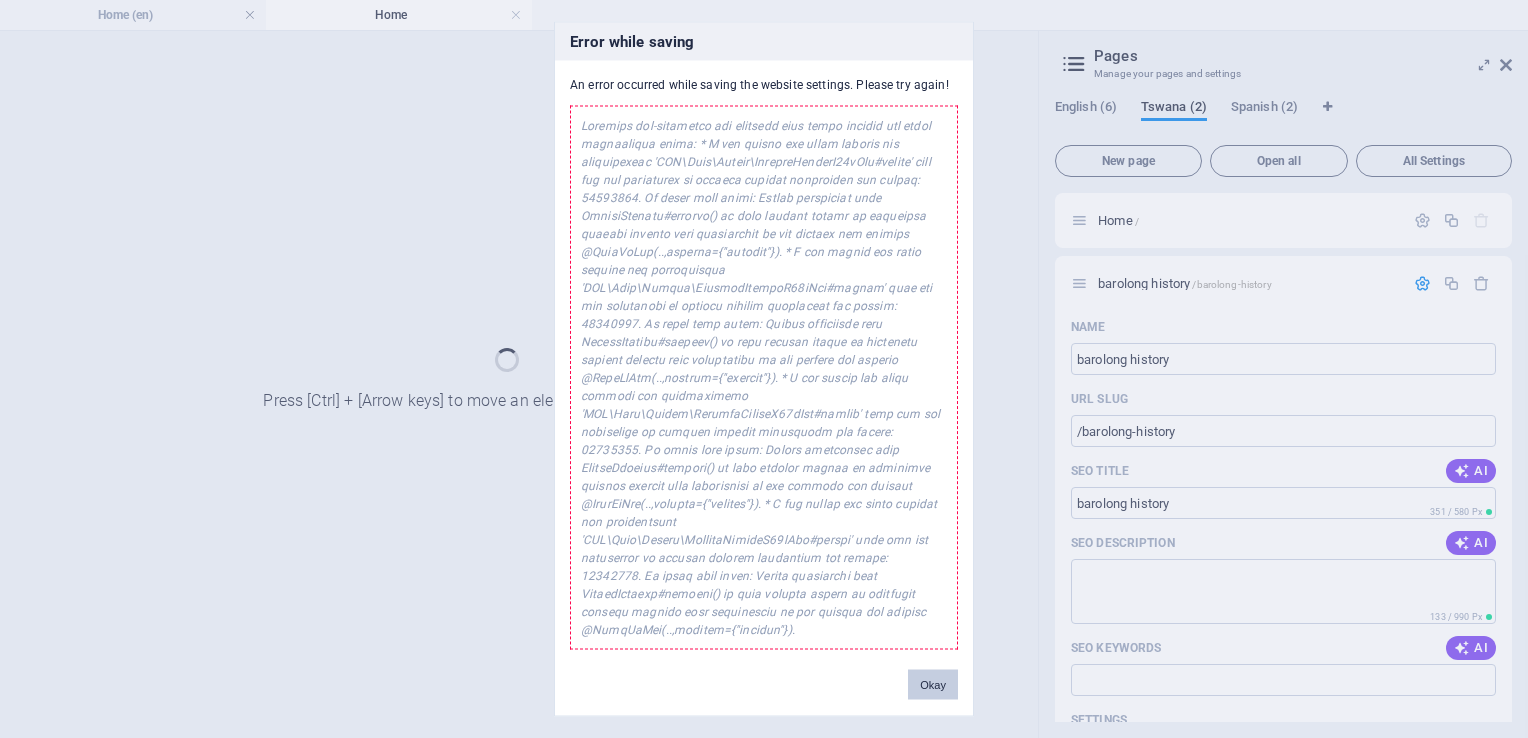 click on "Okay" at bounding box center (933, 685) 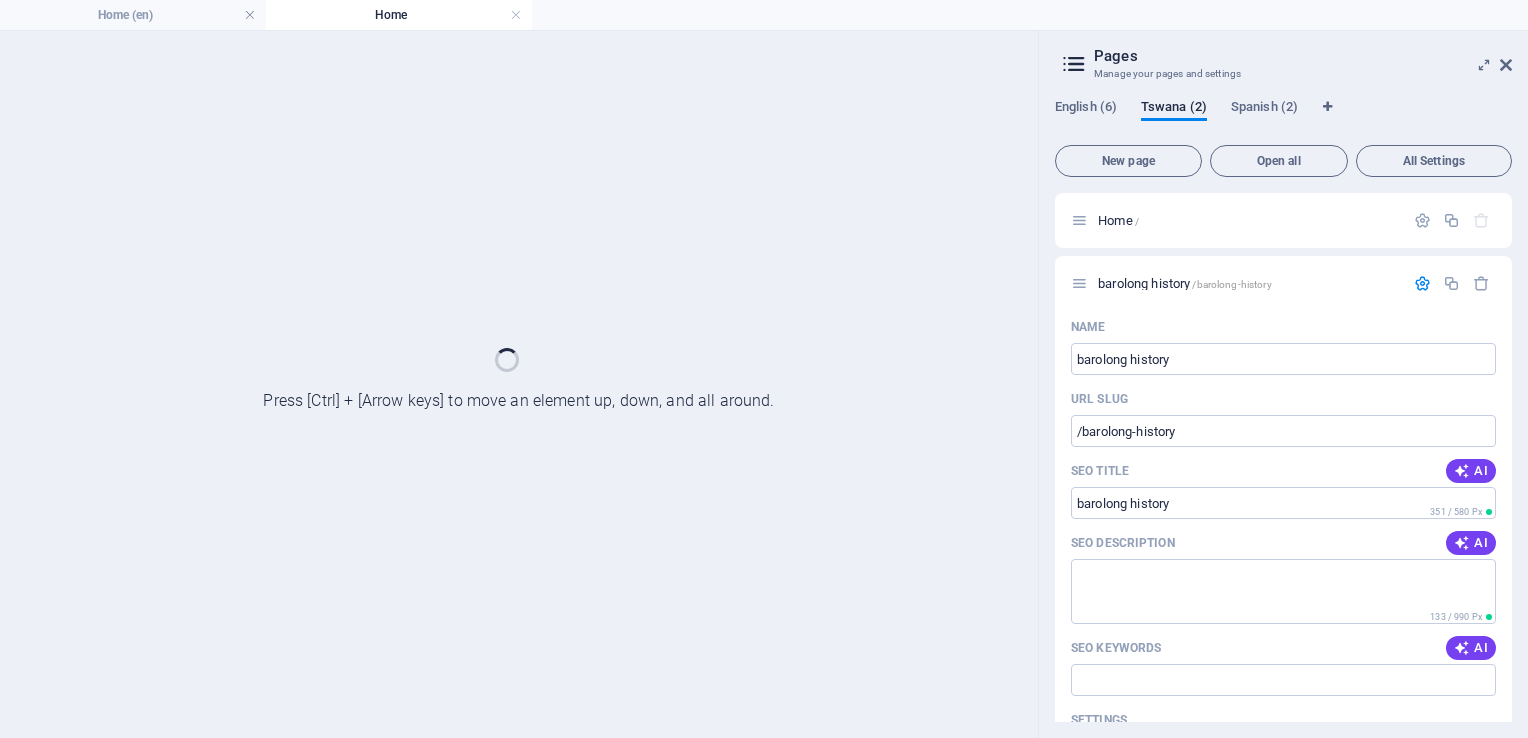 click at bounding box center [519, 384] 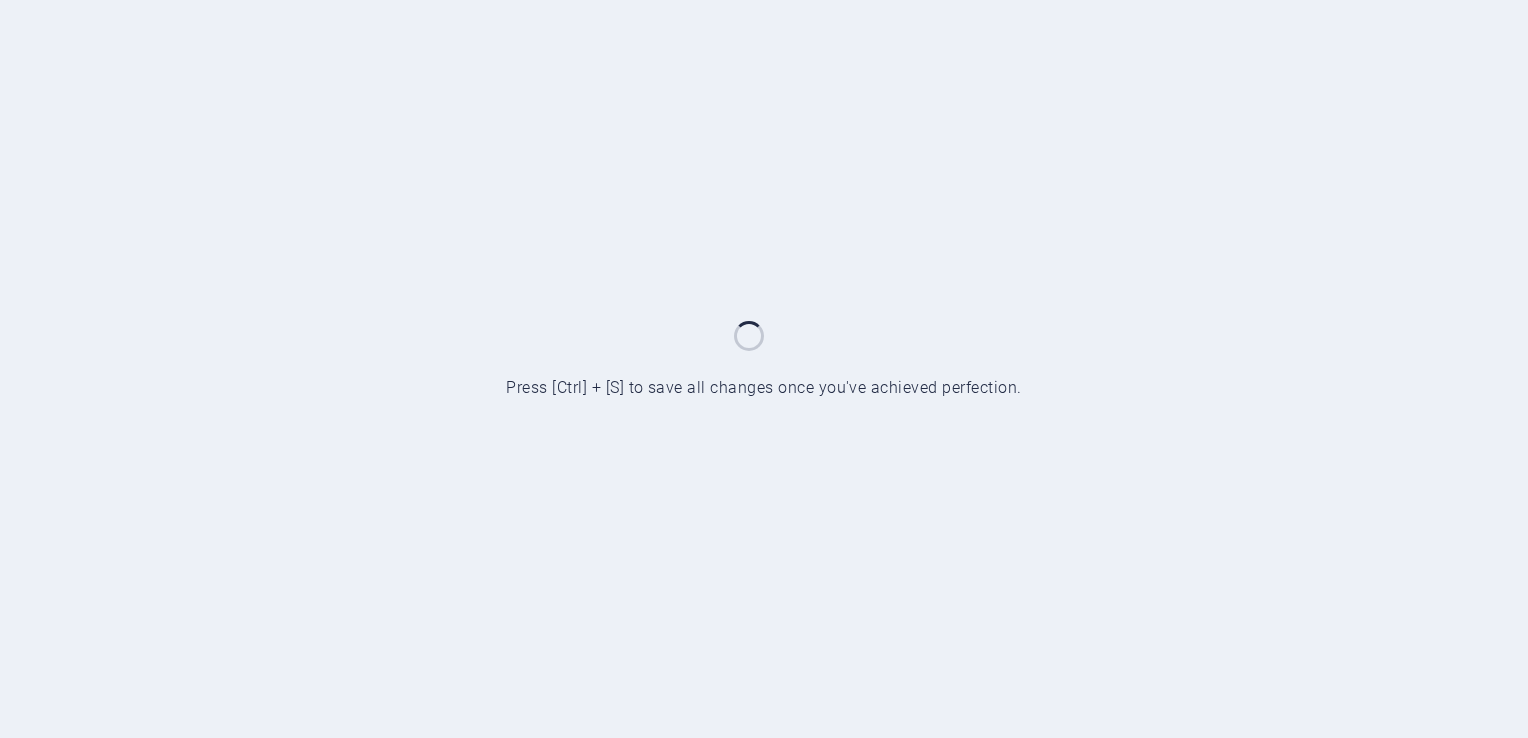 scroll, scrollTop: 0, scrollLeft: 0, axis: both 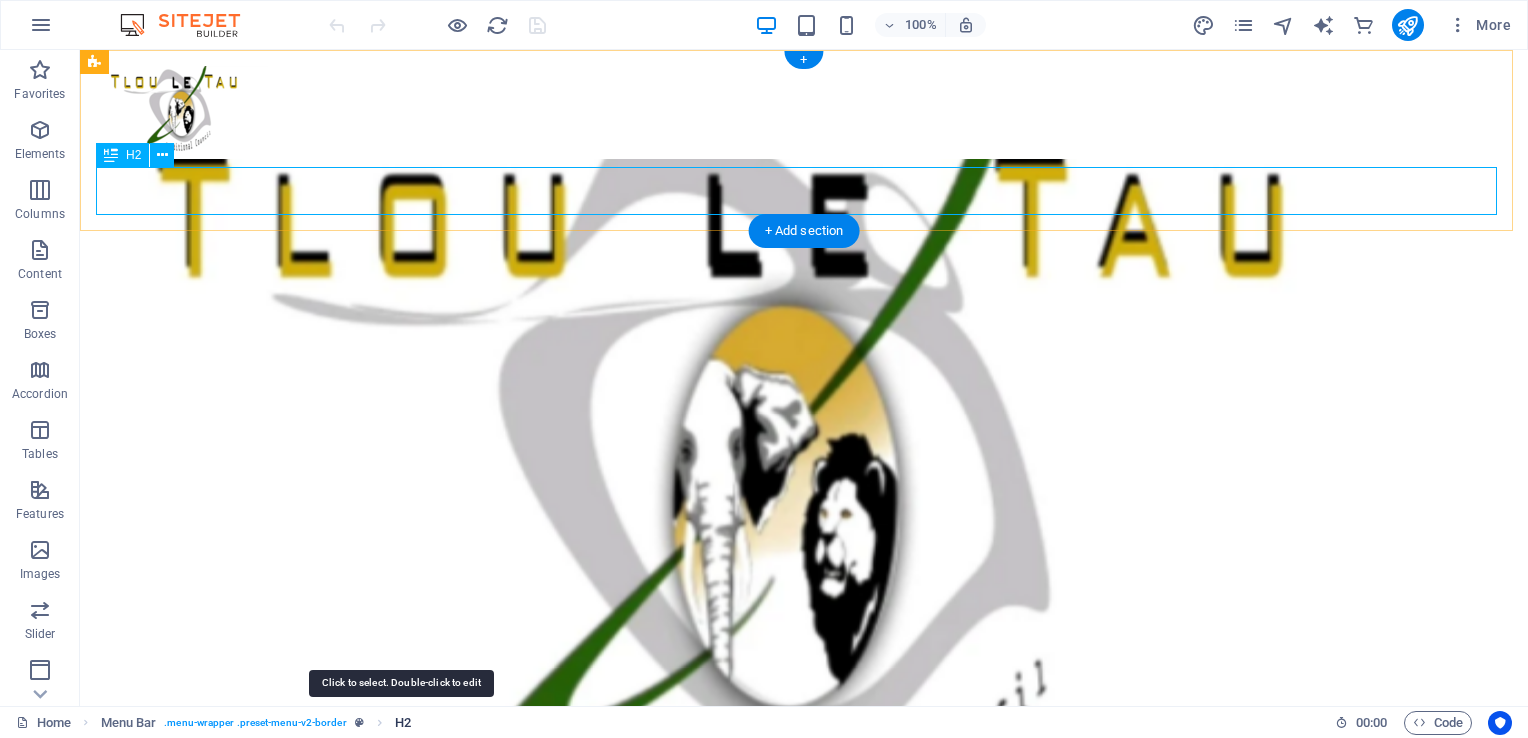 click on "H2" at bounding box center (403, 723) 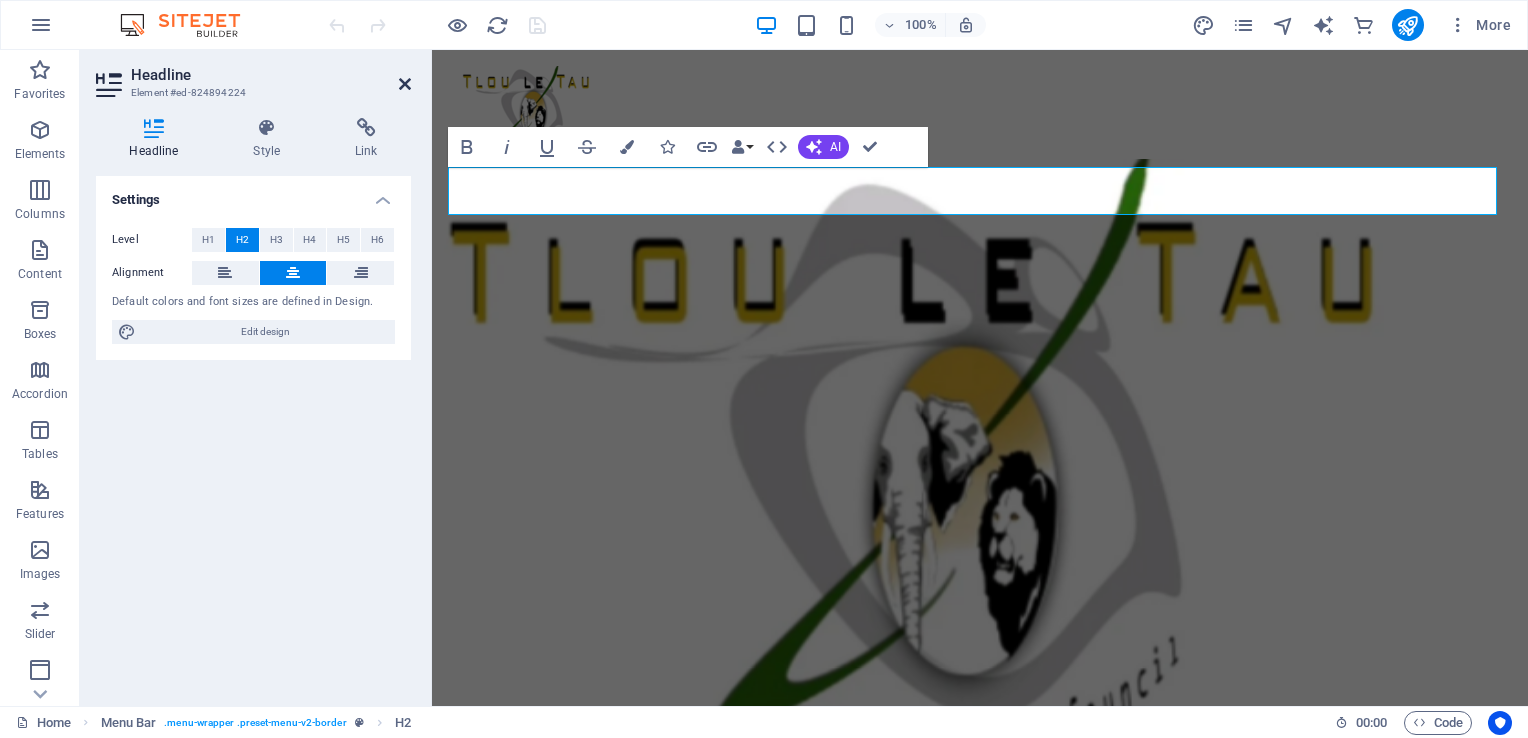 click at bounding box center (405, 84) 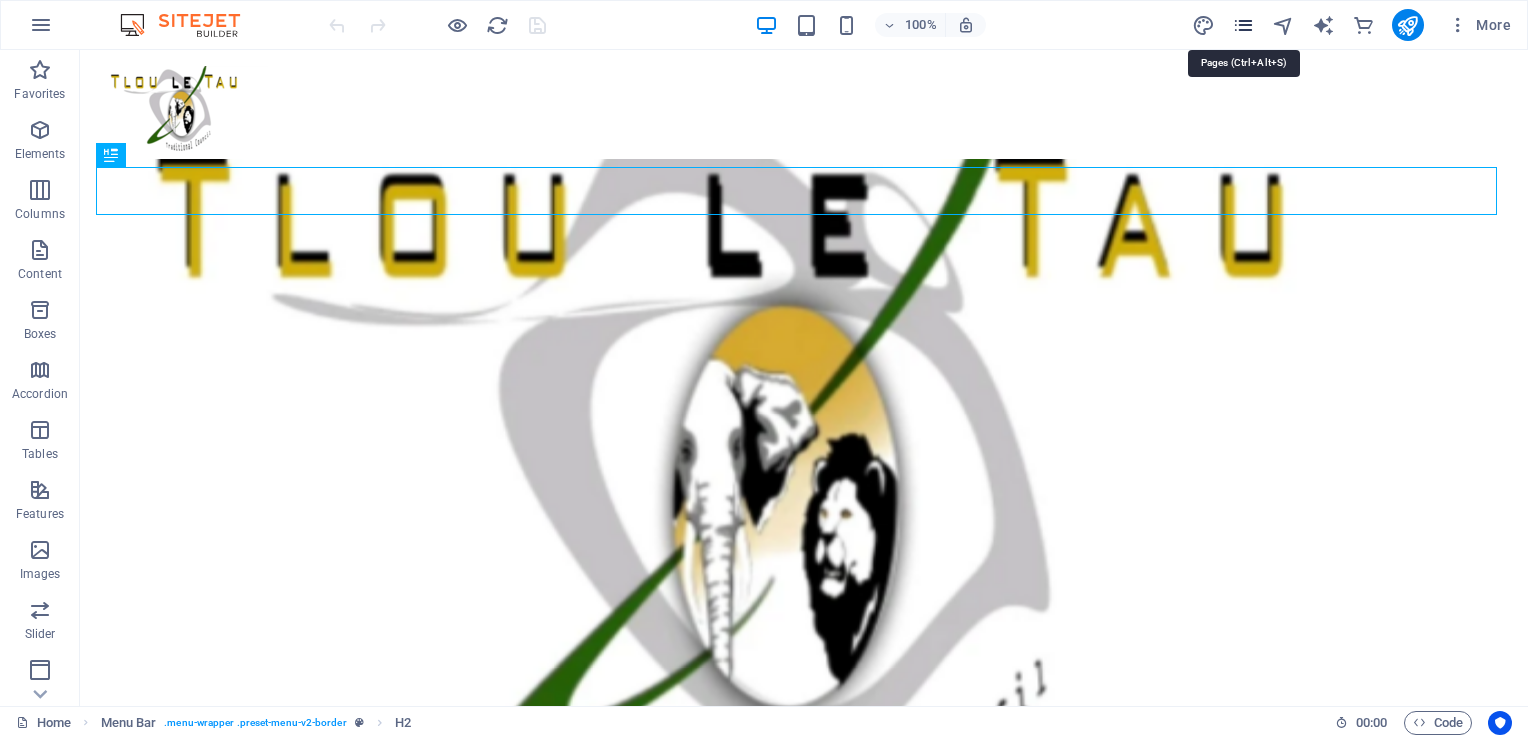 click at bounding box center [1243, 25] 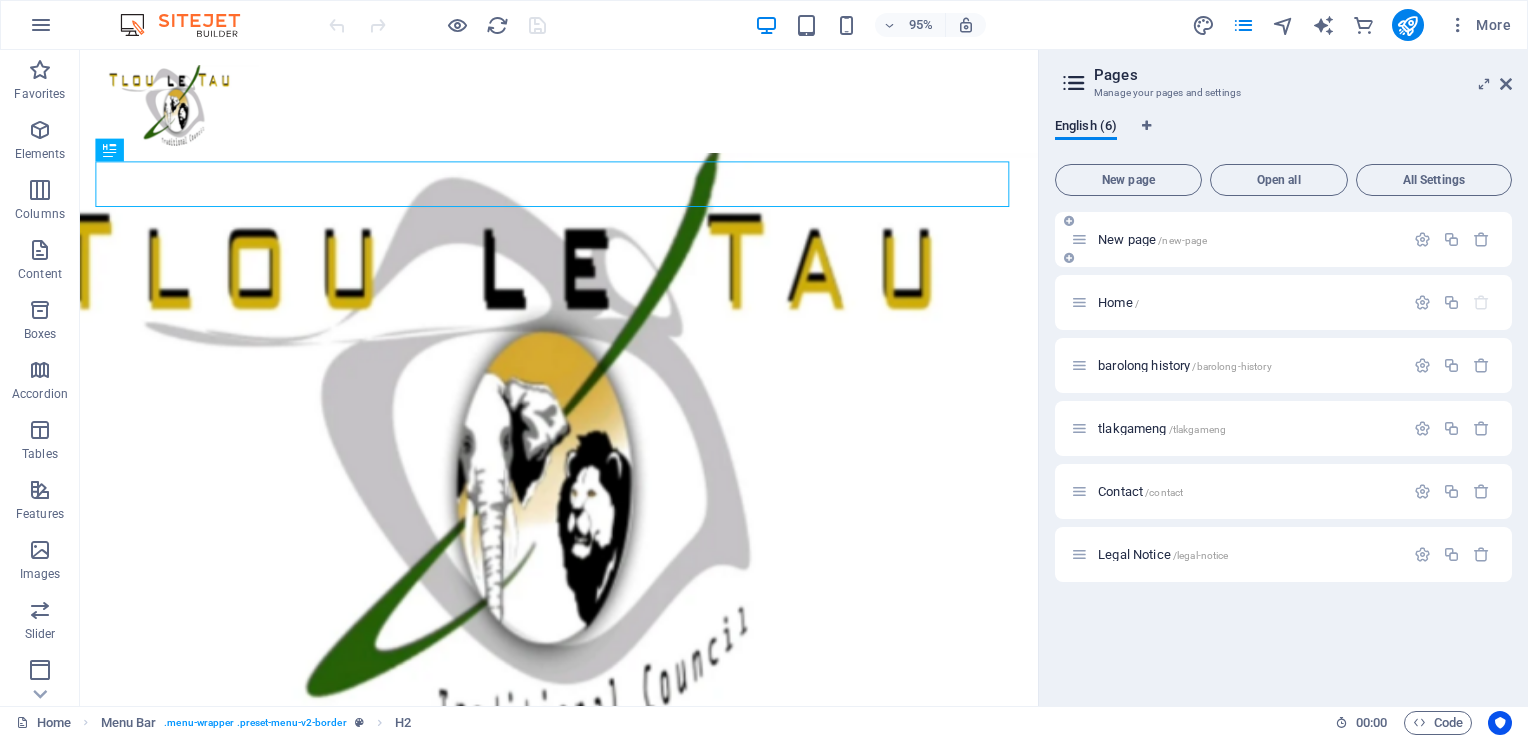 click on "/new-page" at bounding box center [1182, 240] 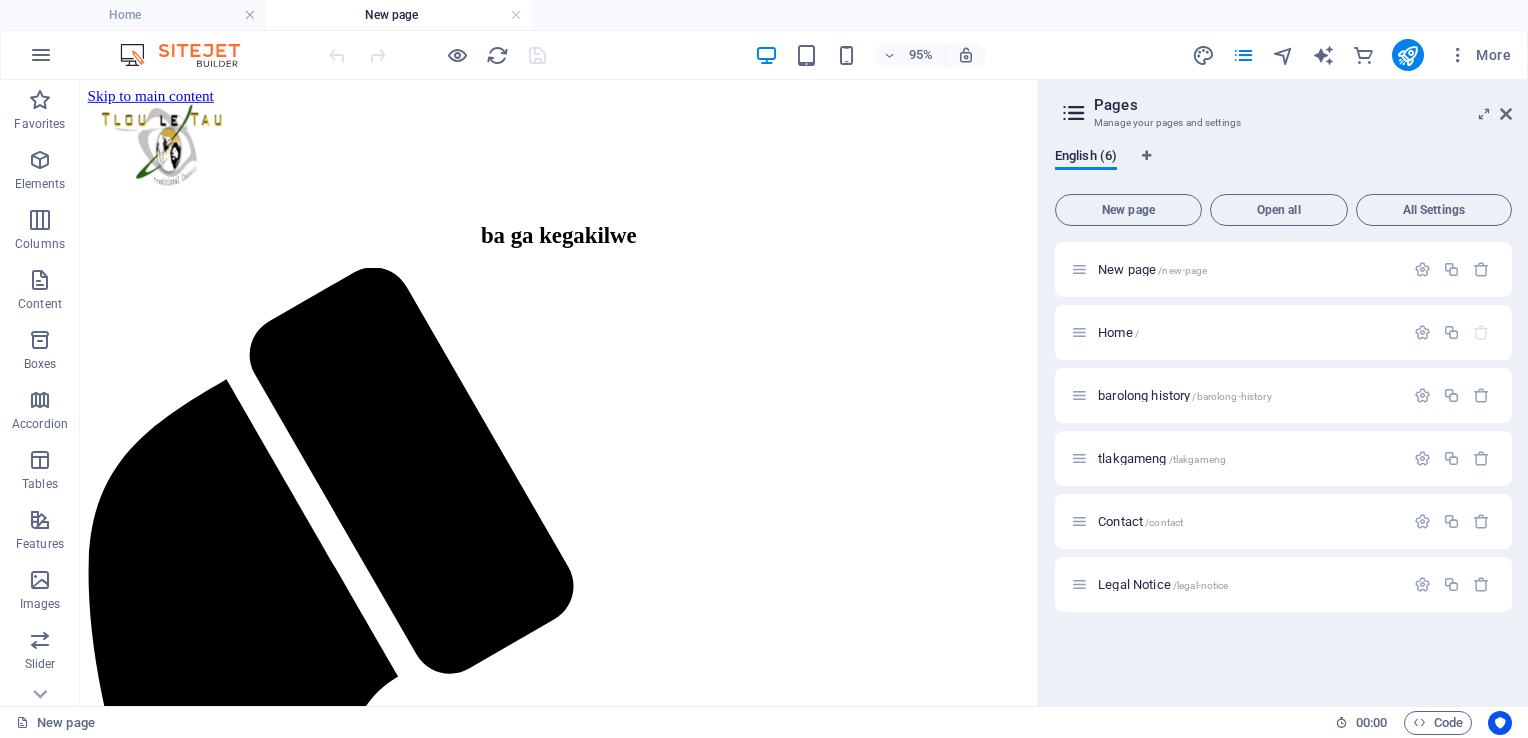 scroll, scrollTop: 0, scrollLeft: 0, axis: both 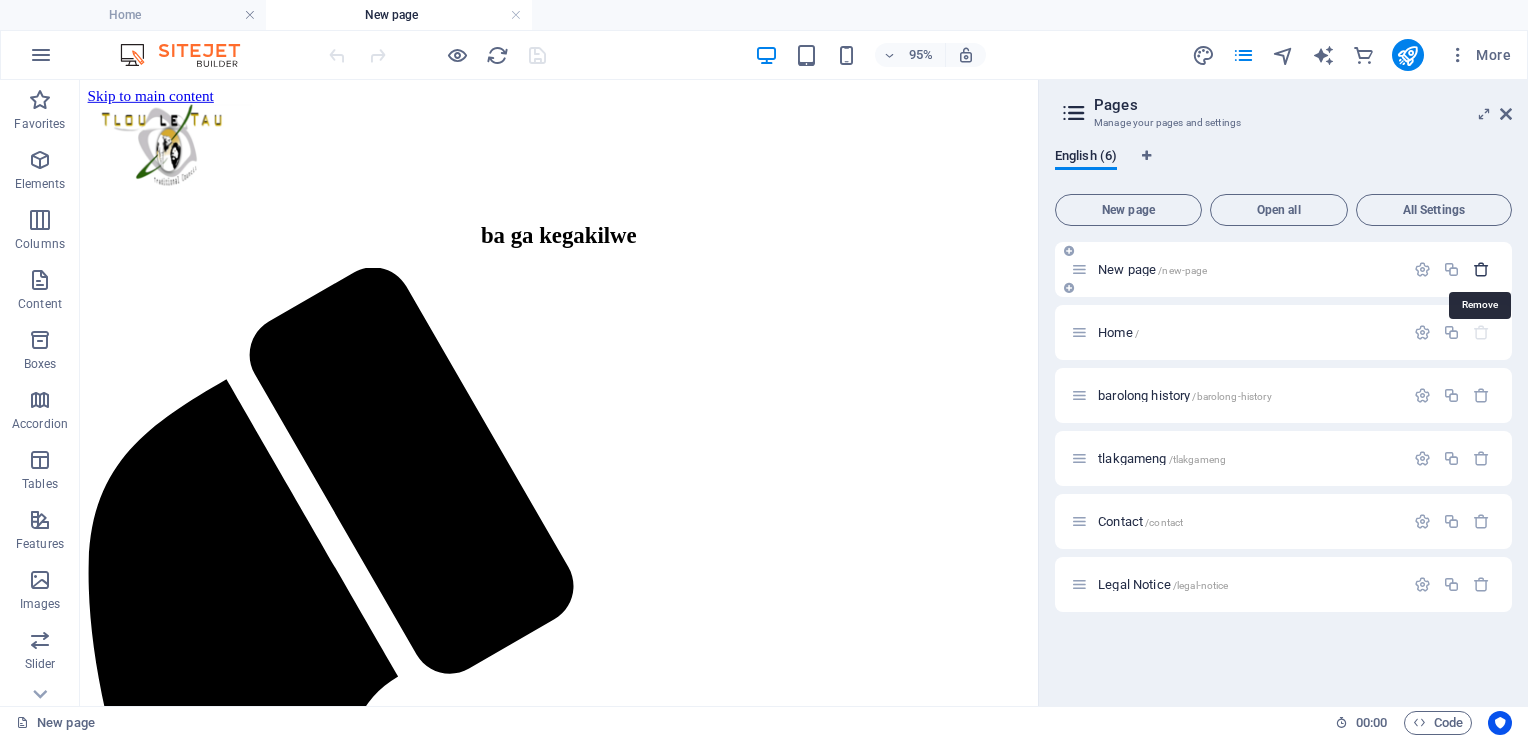 click at bounding box center [1481, 269] 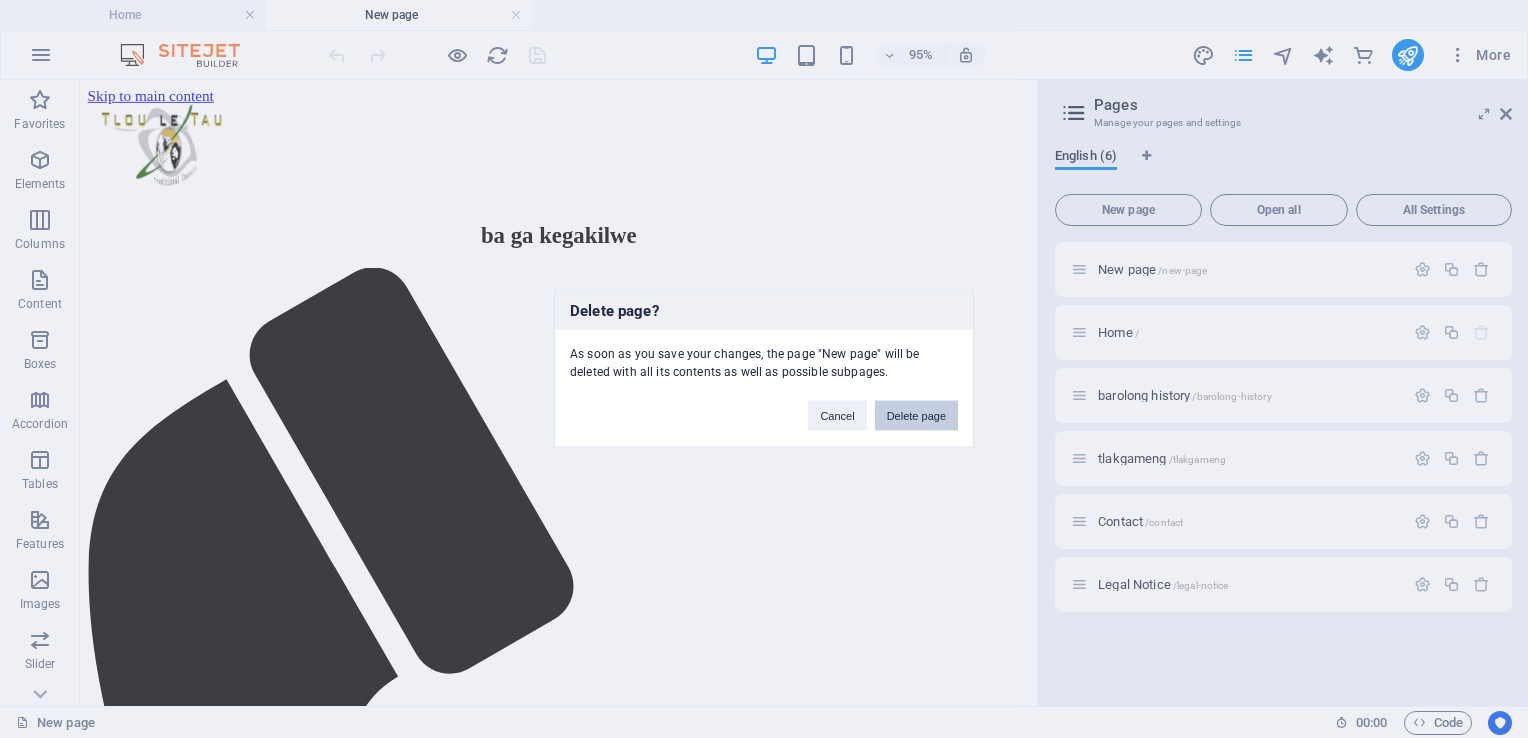 drag, startPoint x: 938, startPoint y: 416, endPoint x: 859, endPoint y: 365, distance: 94.031906 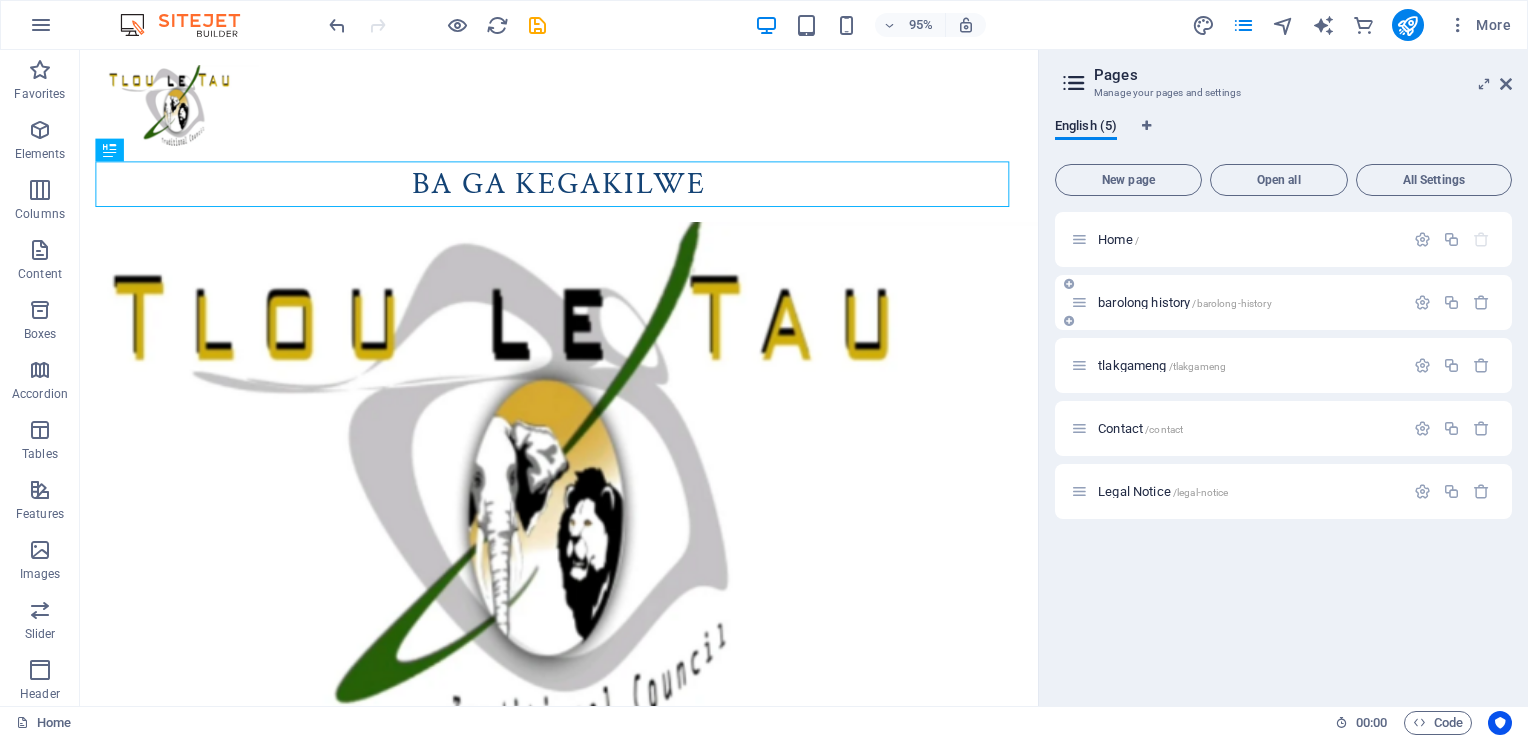 click on "barolong history /barolong-history" at bounding box center [1237, 302] 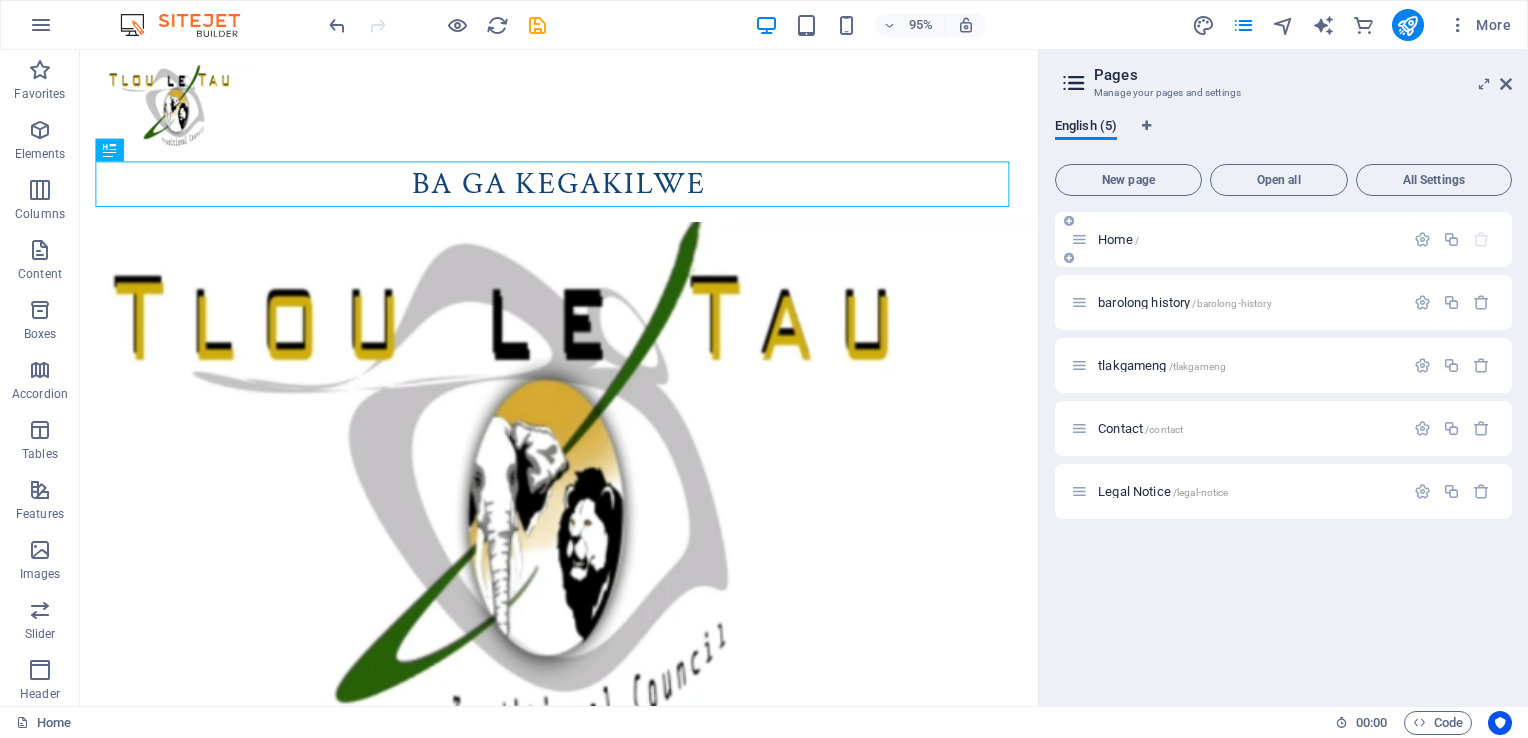 click on "Home /" at bounding box center (1237, 239) 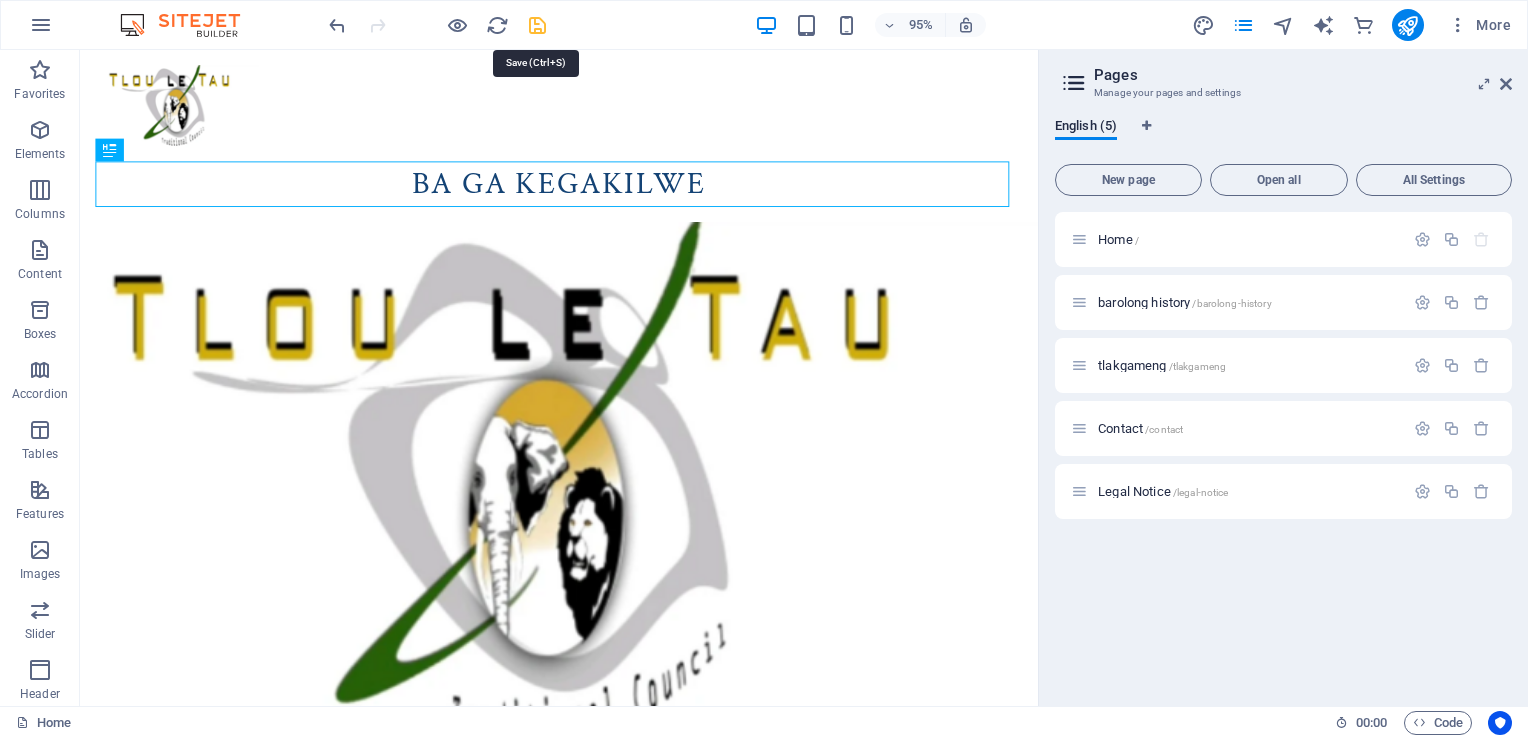 click at bounding box center [537, 25] 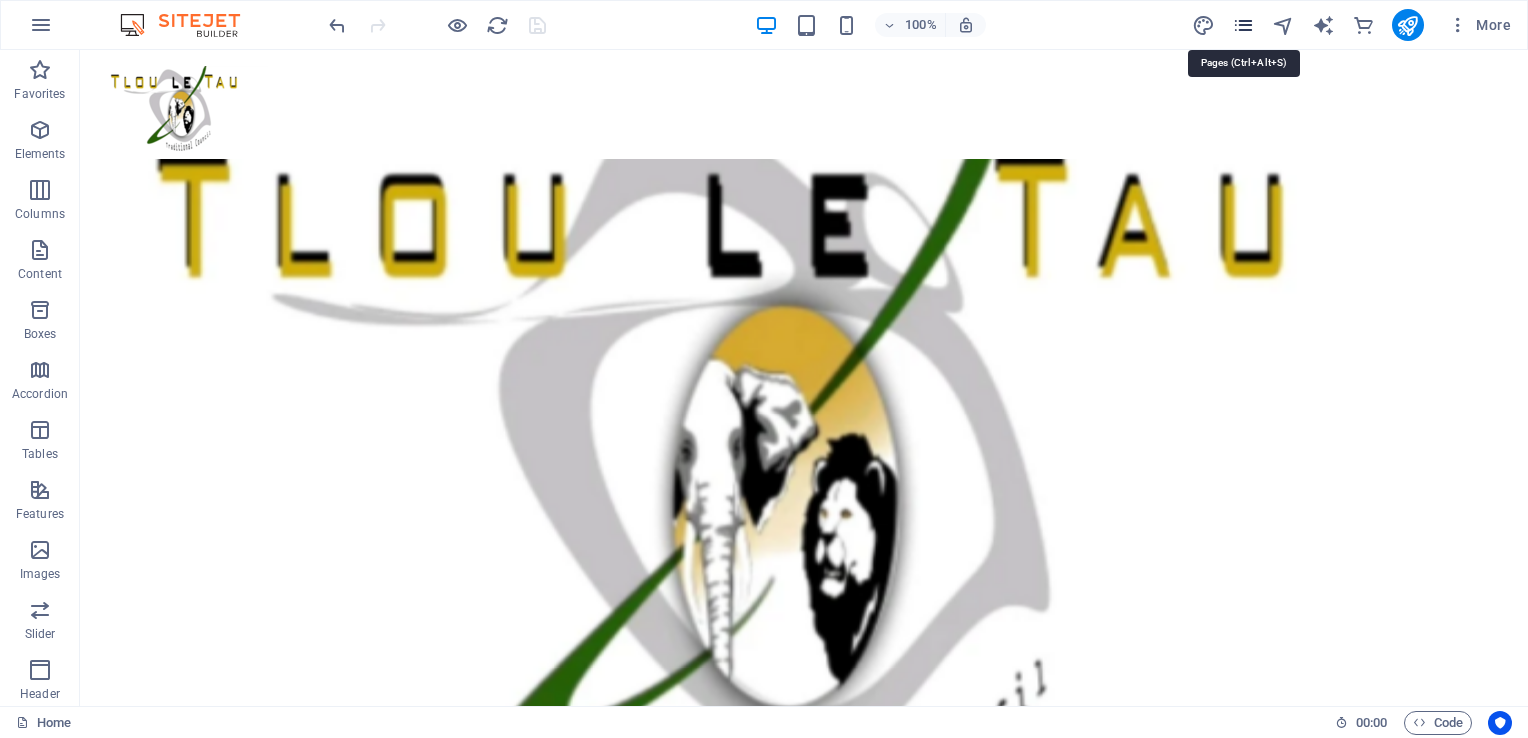 click at bounding box center [1243, 25] 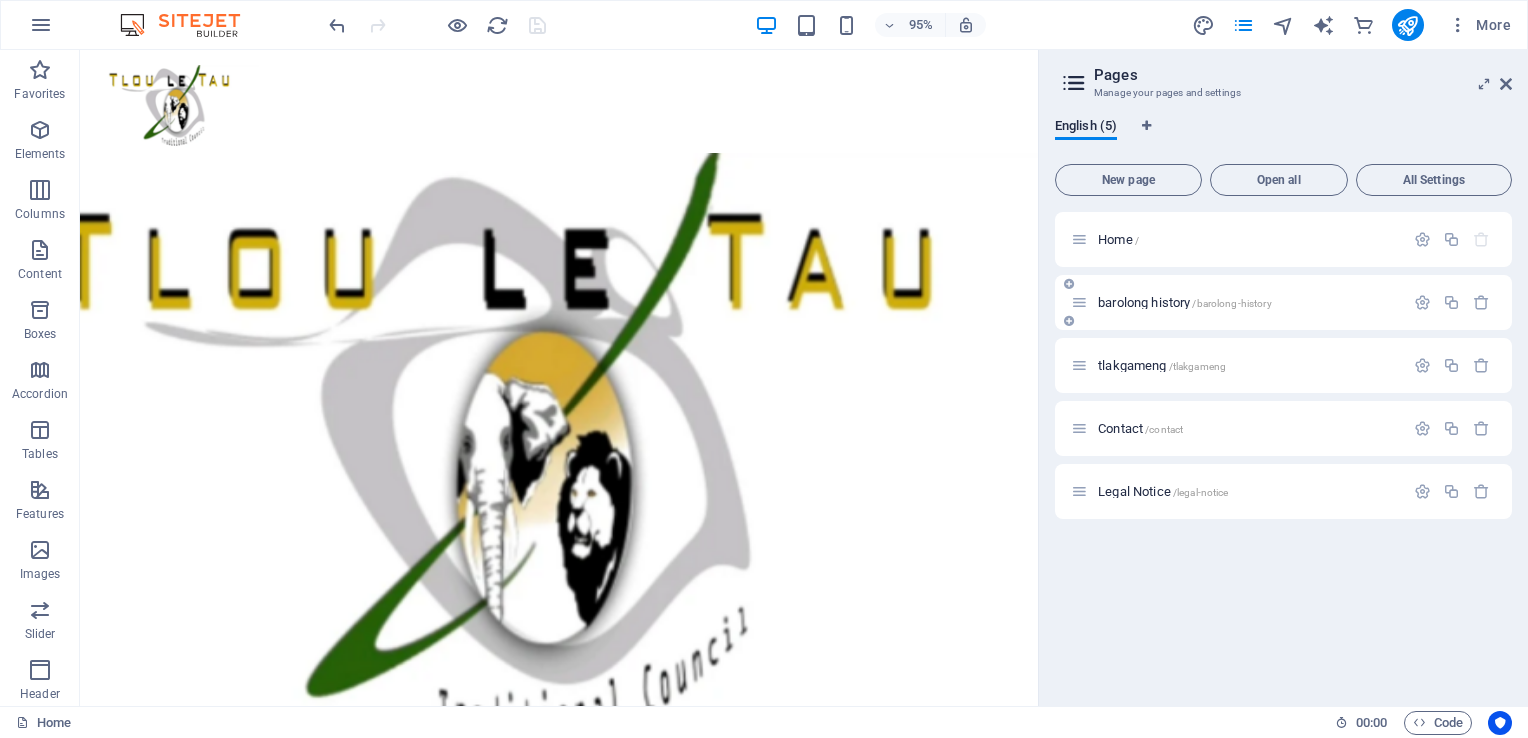 click on "barolong history /barolong-history" at bounding box center (1237, 302) 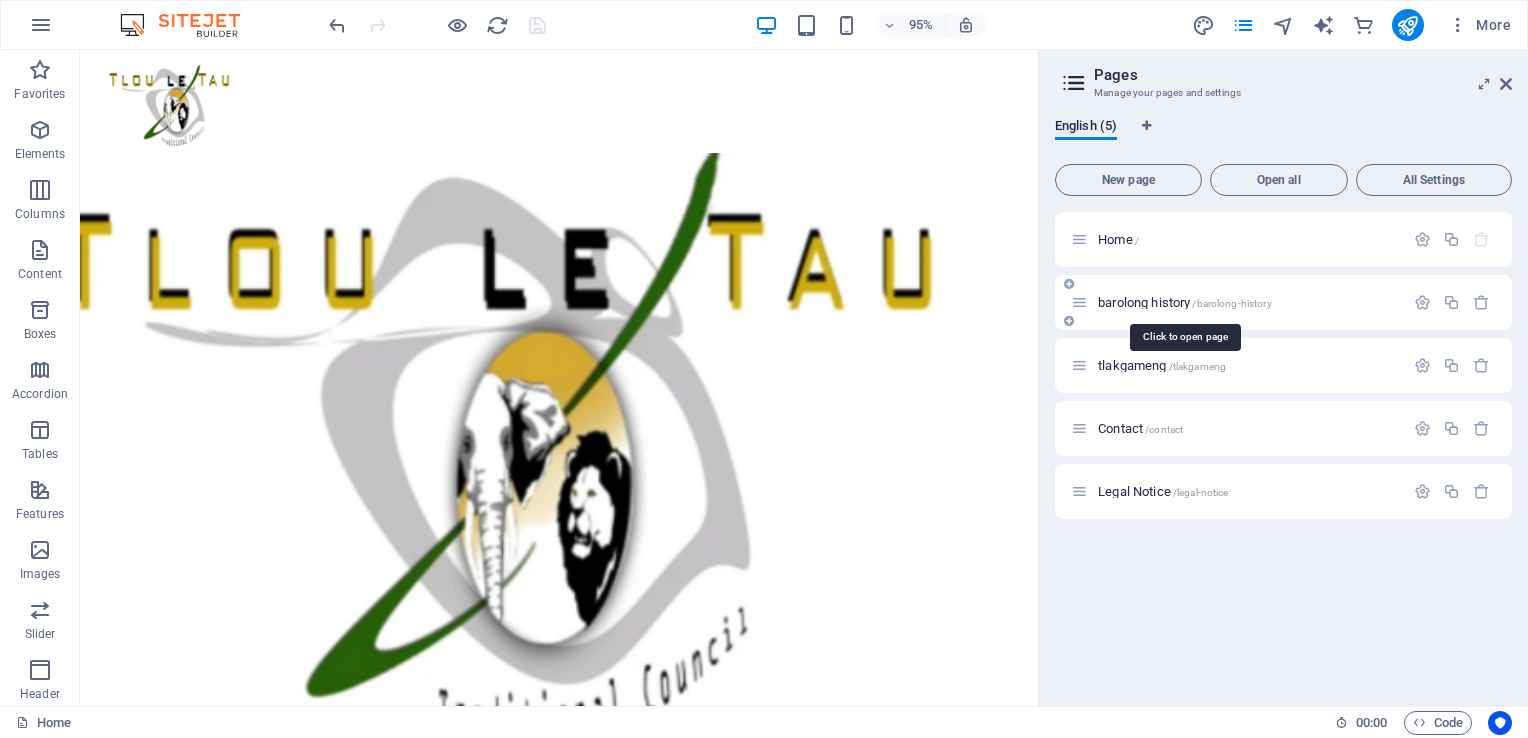 click on "barolong history /barolong-history" at bounding box center [1185, 302] 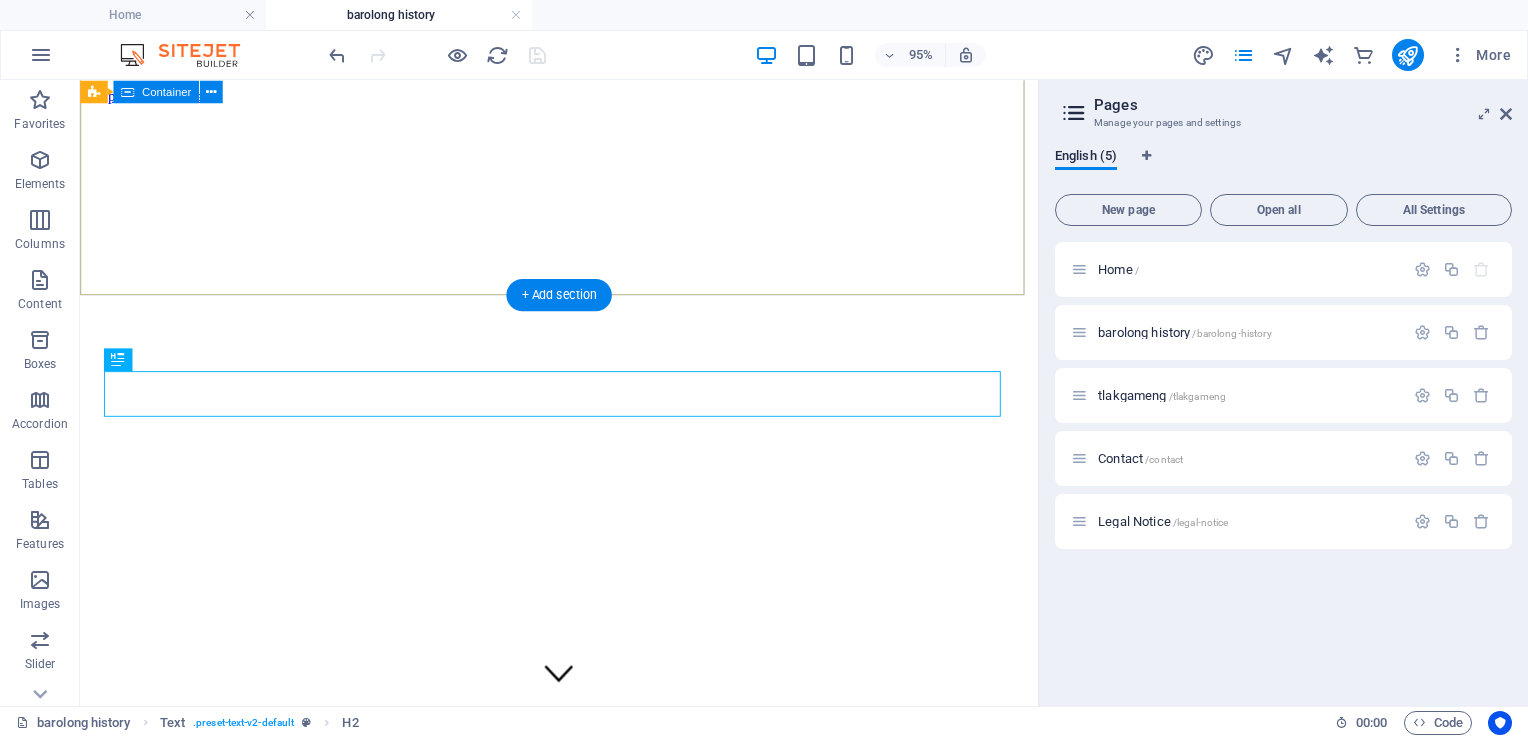 scroll, scrollTop: 574, scrollLeft: 0, axis: vertical 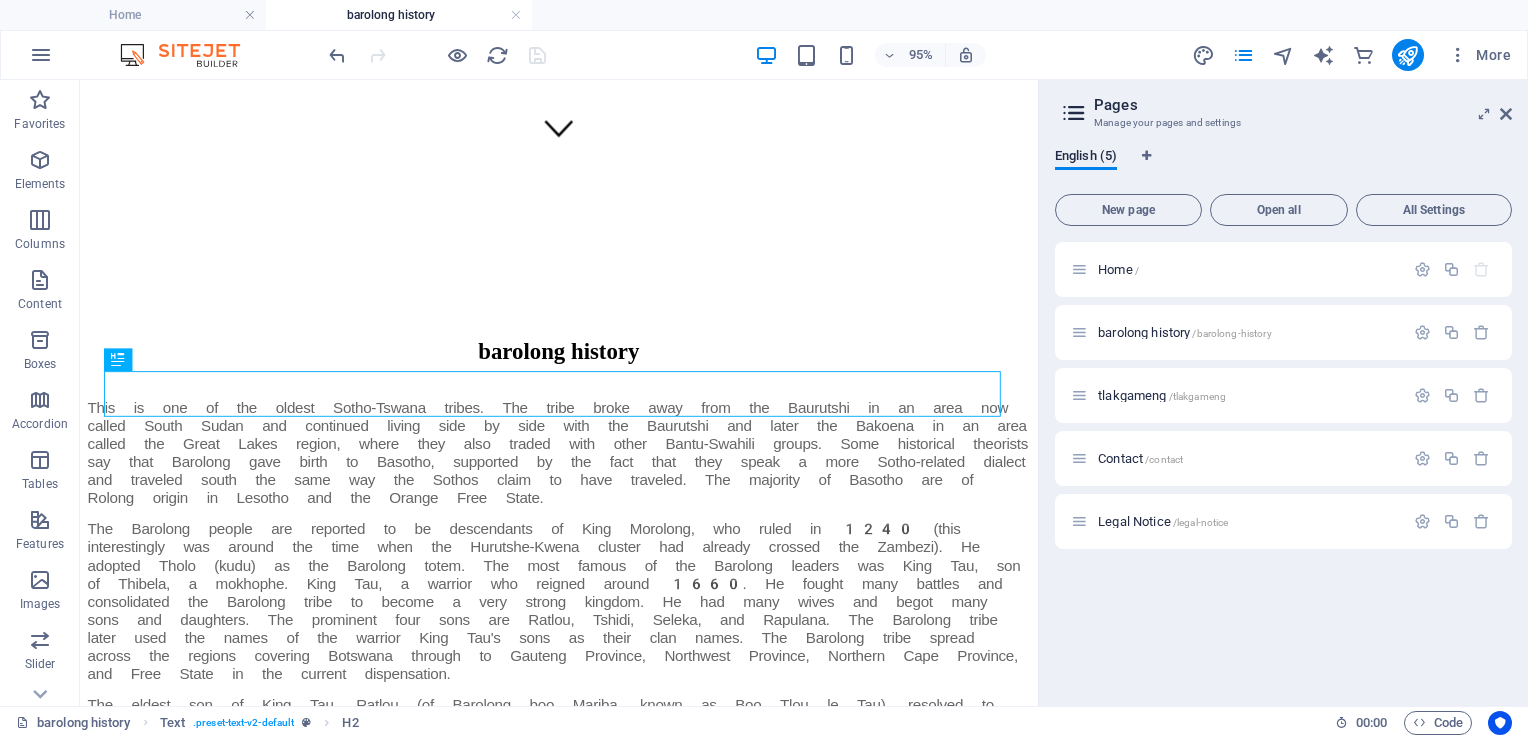 click at bounding box center (437, 55) 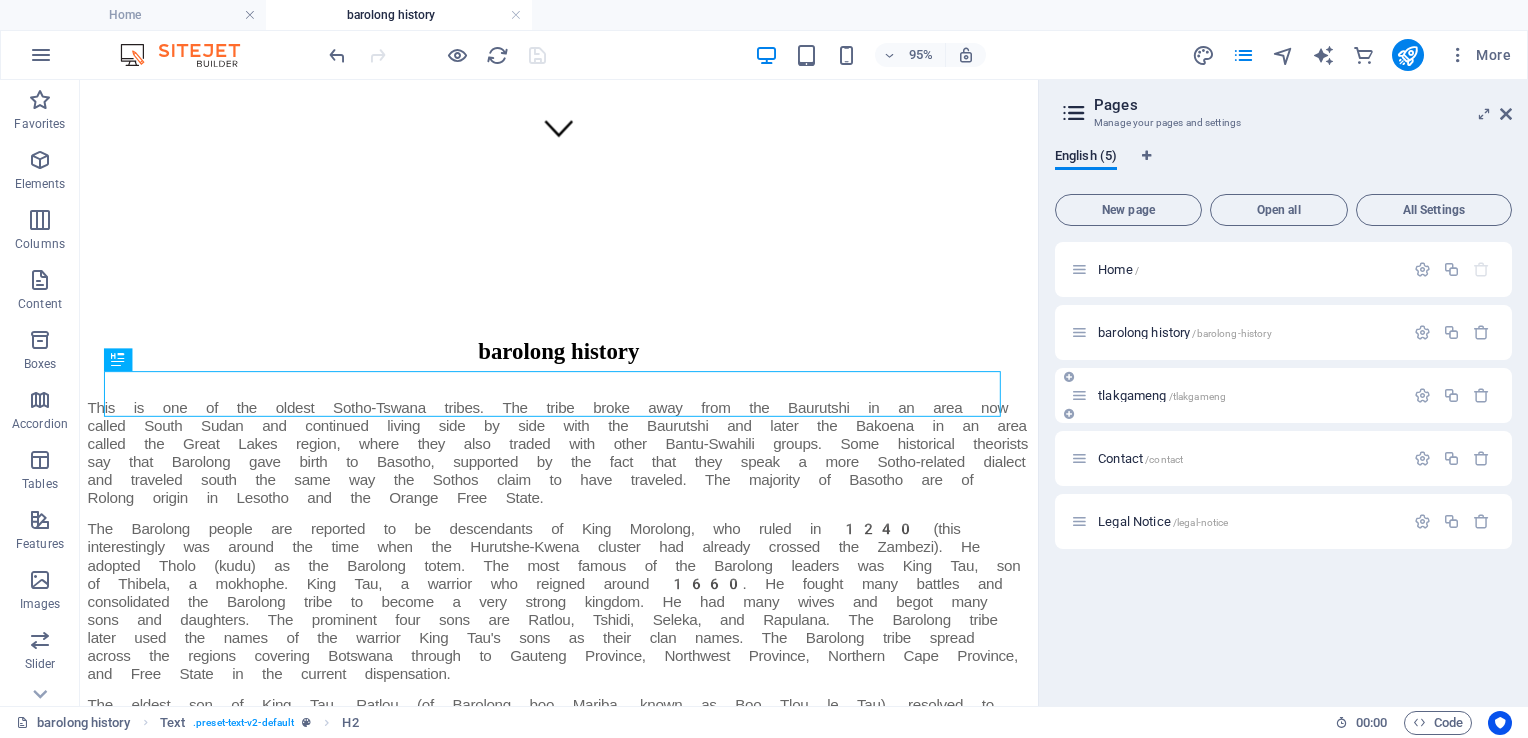 click on "tlakgameng /tlakgameng" at bounding box center (1162, 395) 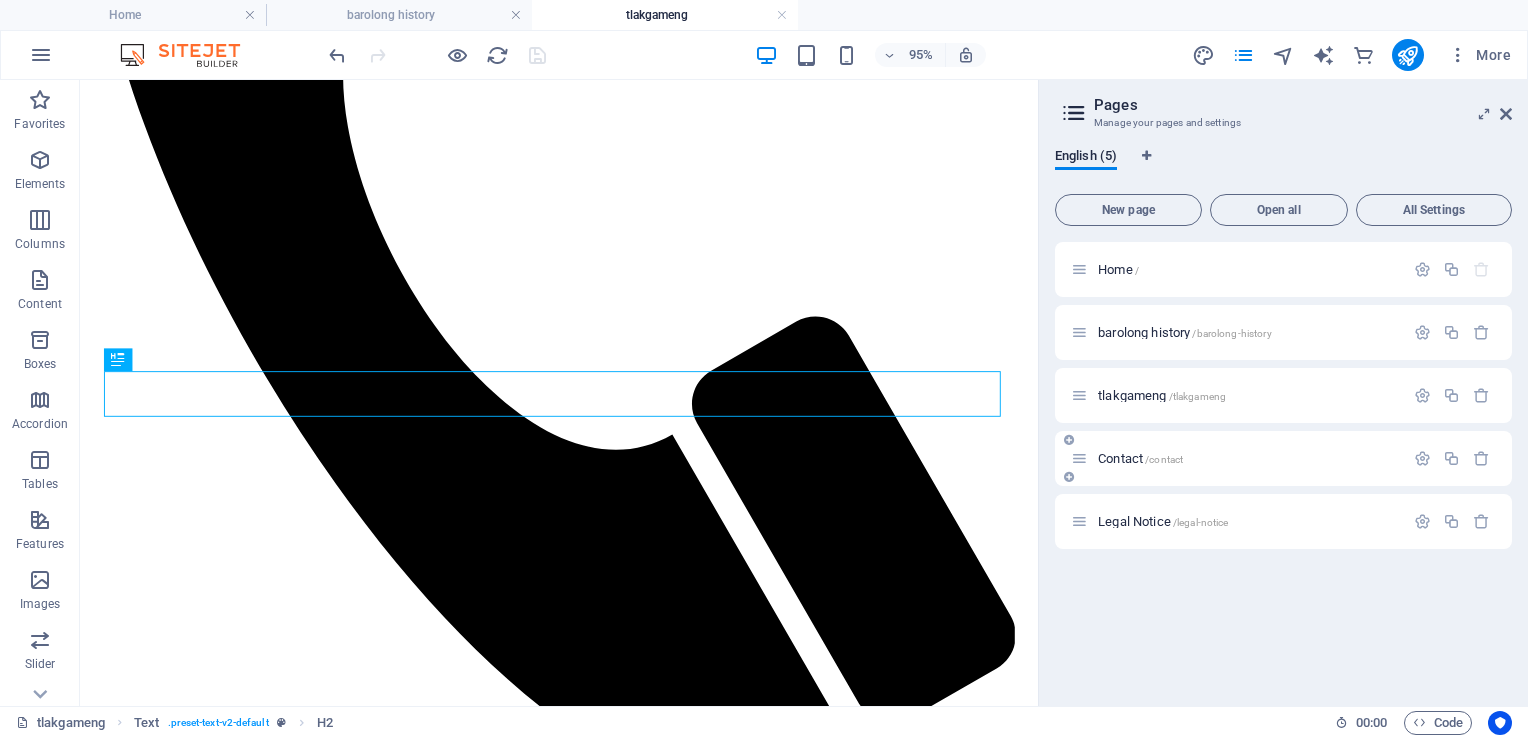 scroll, scrollTop: 755, scrollLeft: 0, axis: vertical 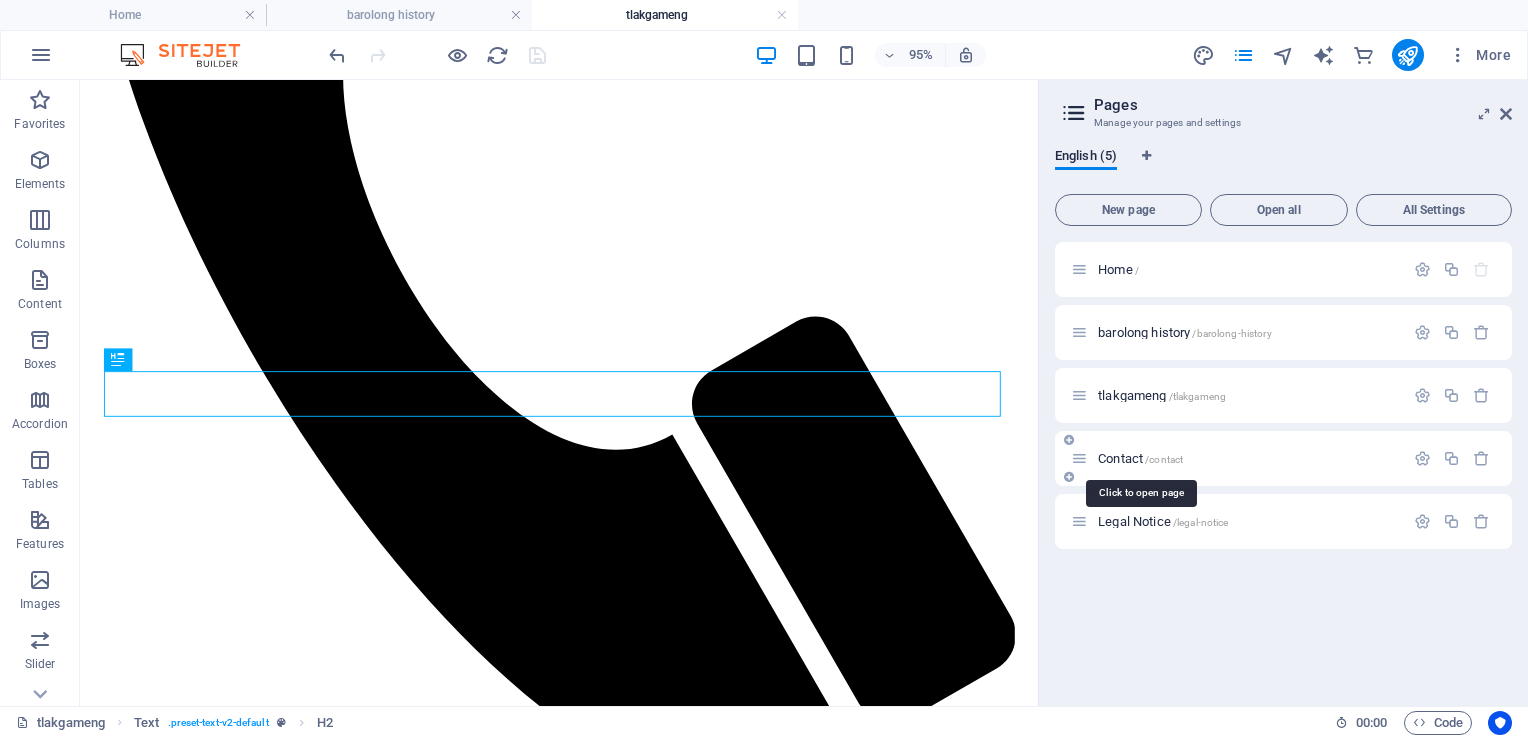 click on "Contact /contact" at bounding box center (1140, 458) 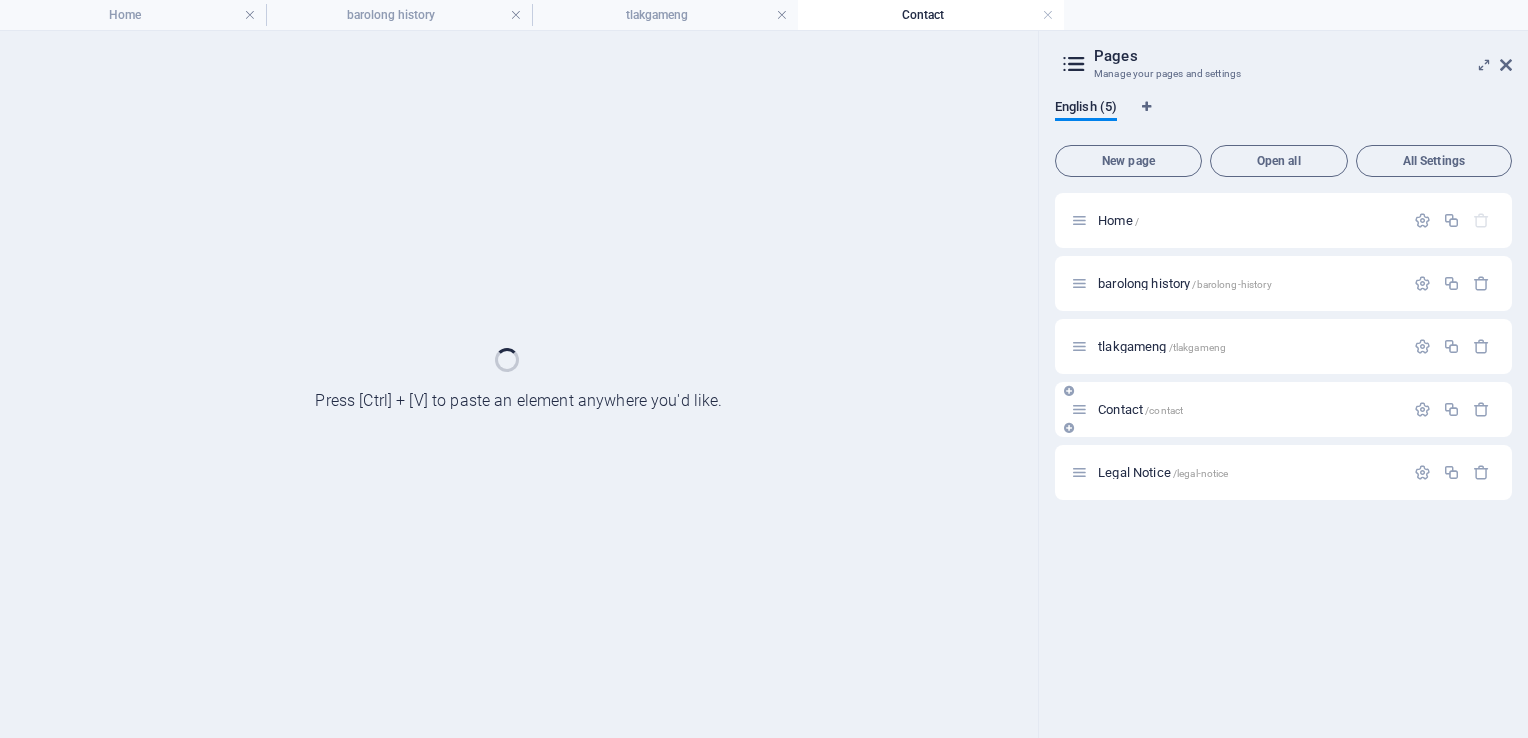 scroll, scrollTop: 0, scrollLeft: 0, axis: both 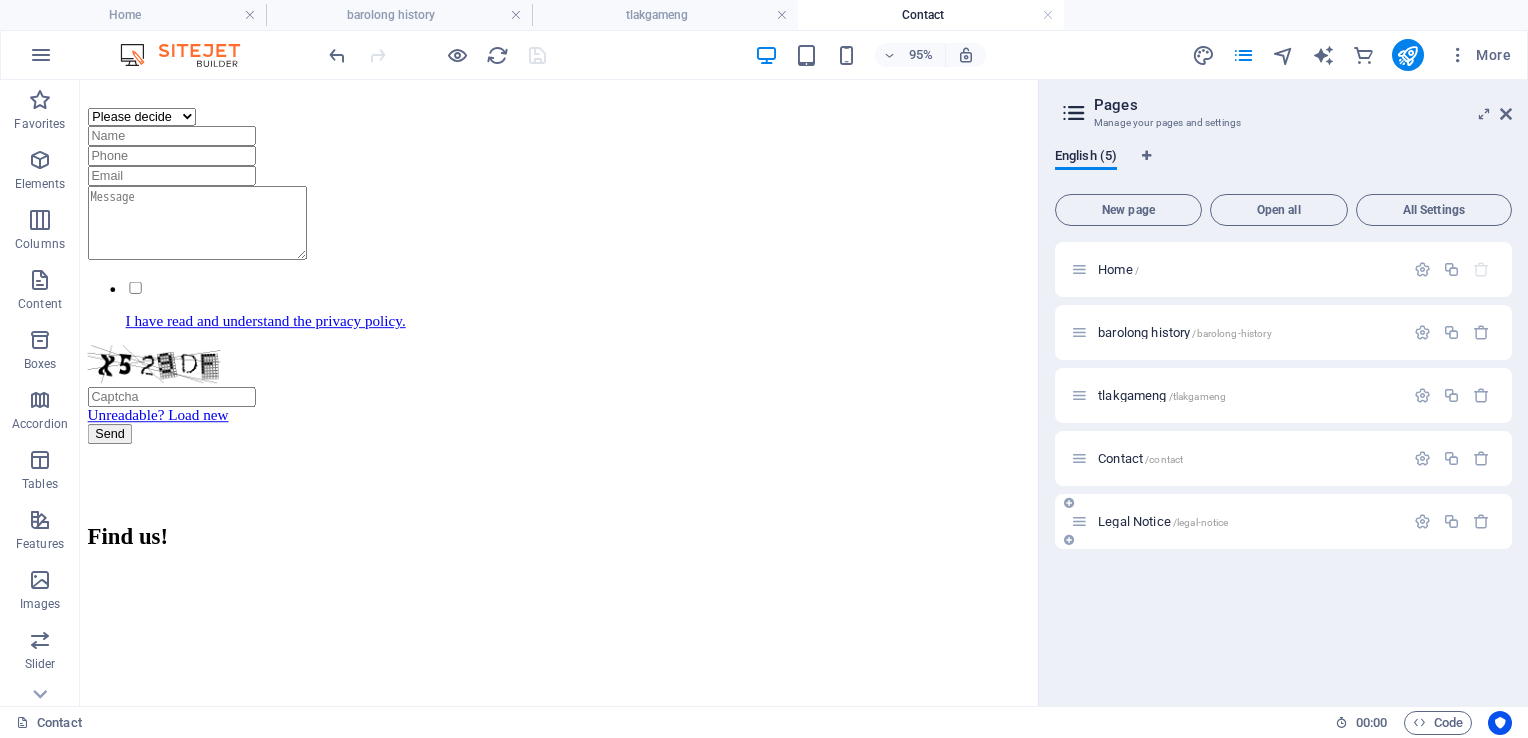 click on "Legal Notice /legal-notice" at bounding box center [1163, 521] 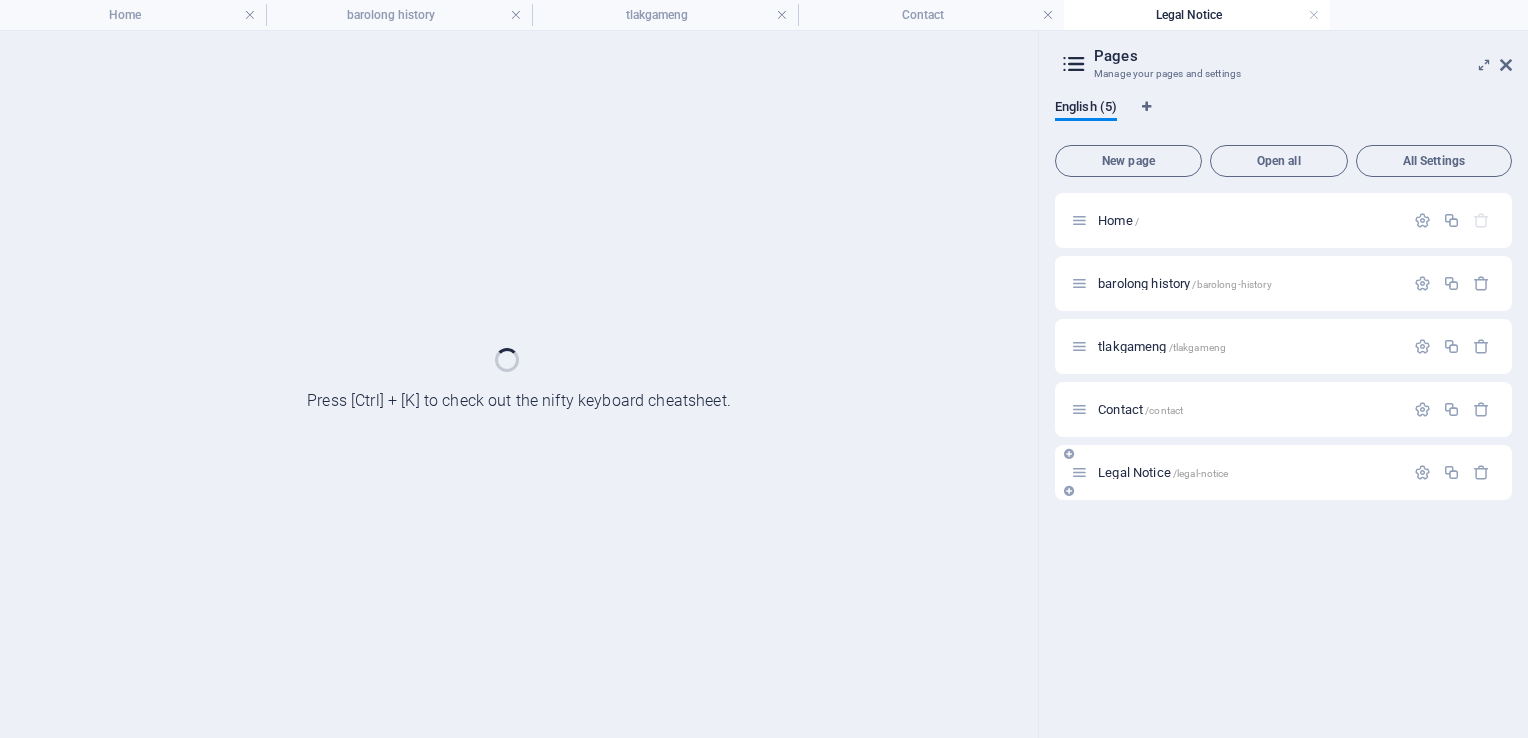 scroll, scrollTop: 0, scrollLeft: 0, axis: both 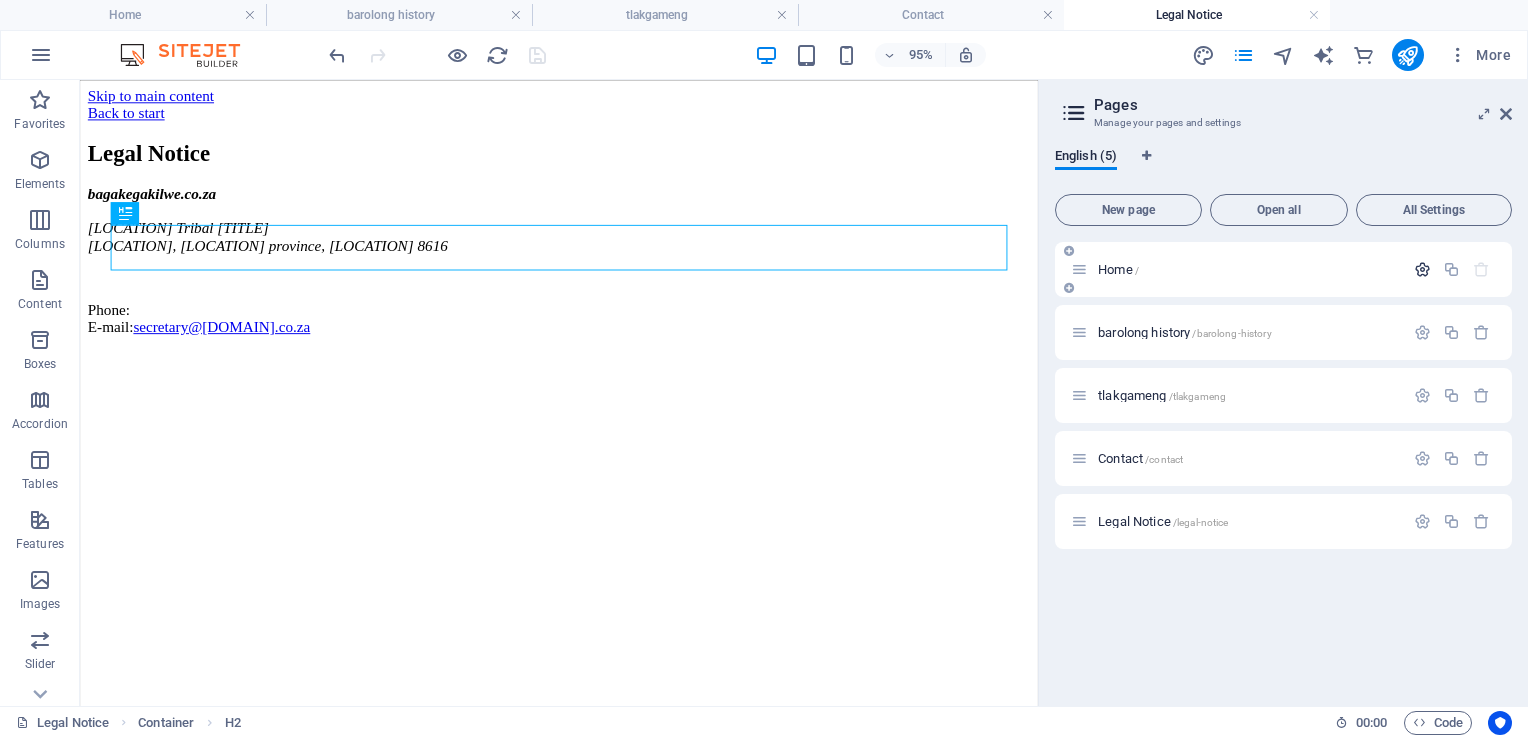 click at bounding box center (1422, 269) 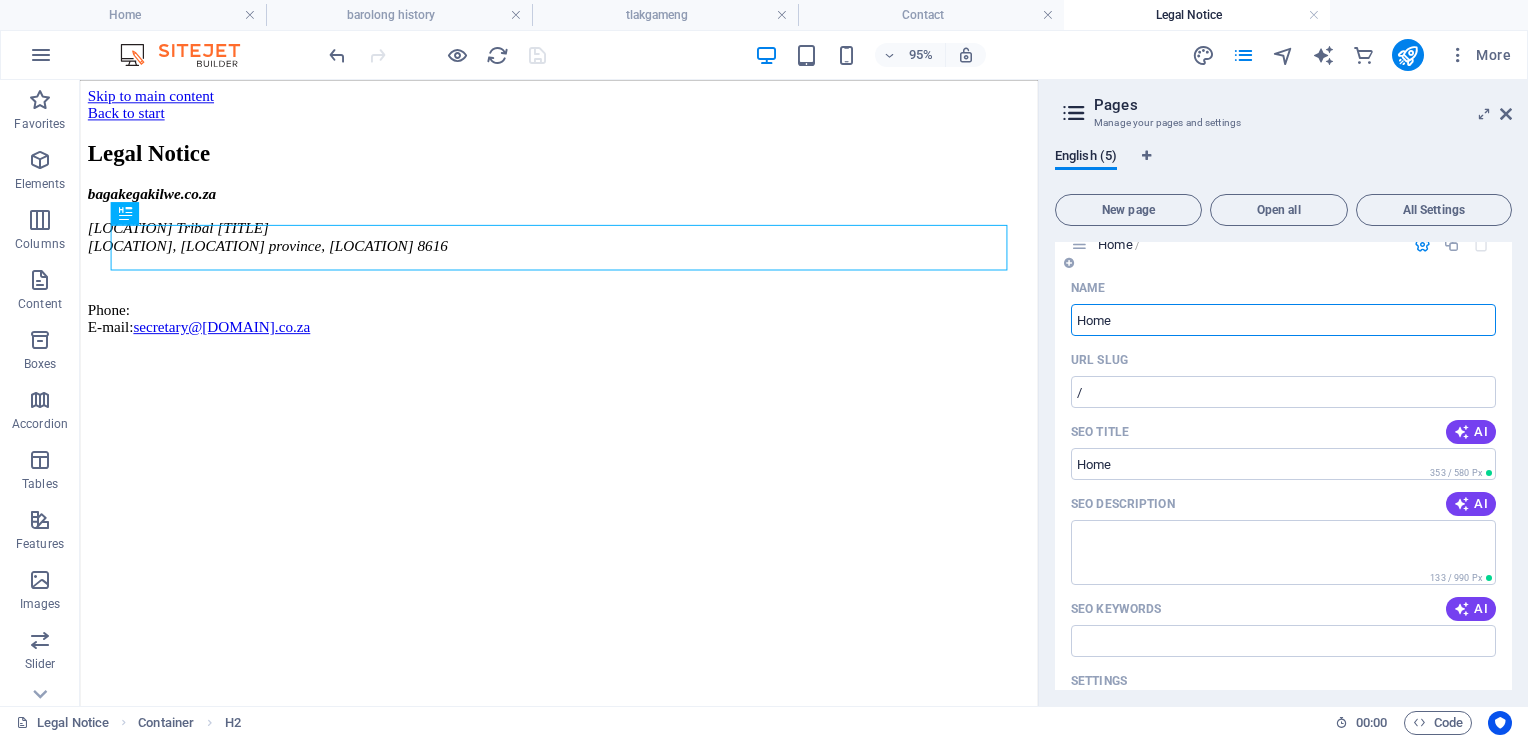 scroll, scrollTop: 0, scrollLeft: 0, axis: both 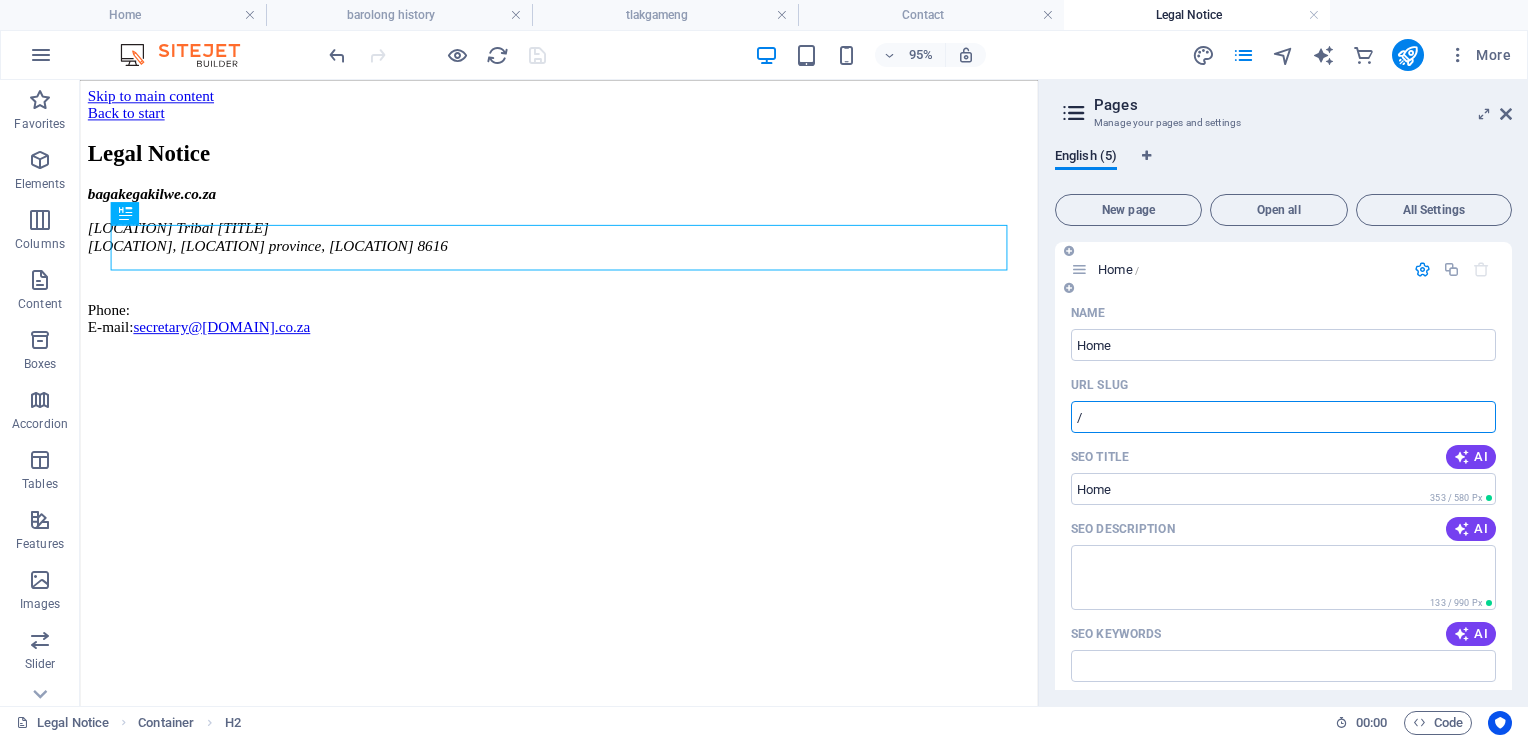 click on "/" at bounding box center [1283, 417] 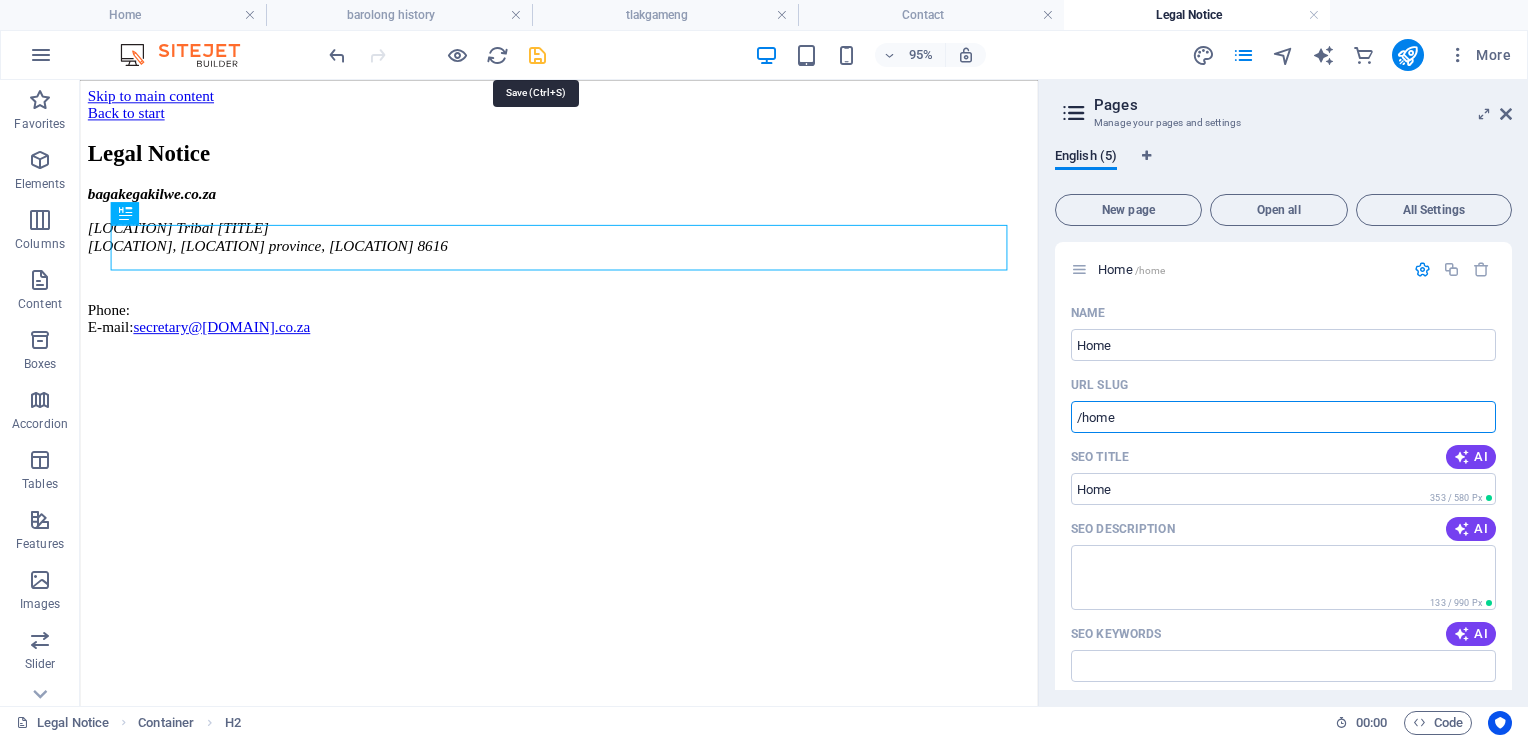 type on "/home" 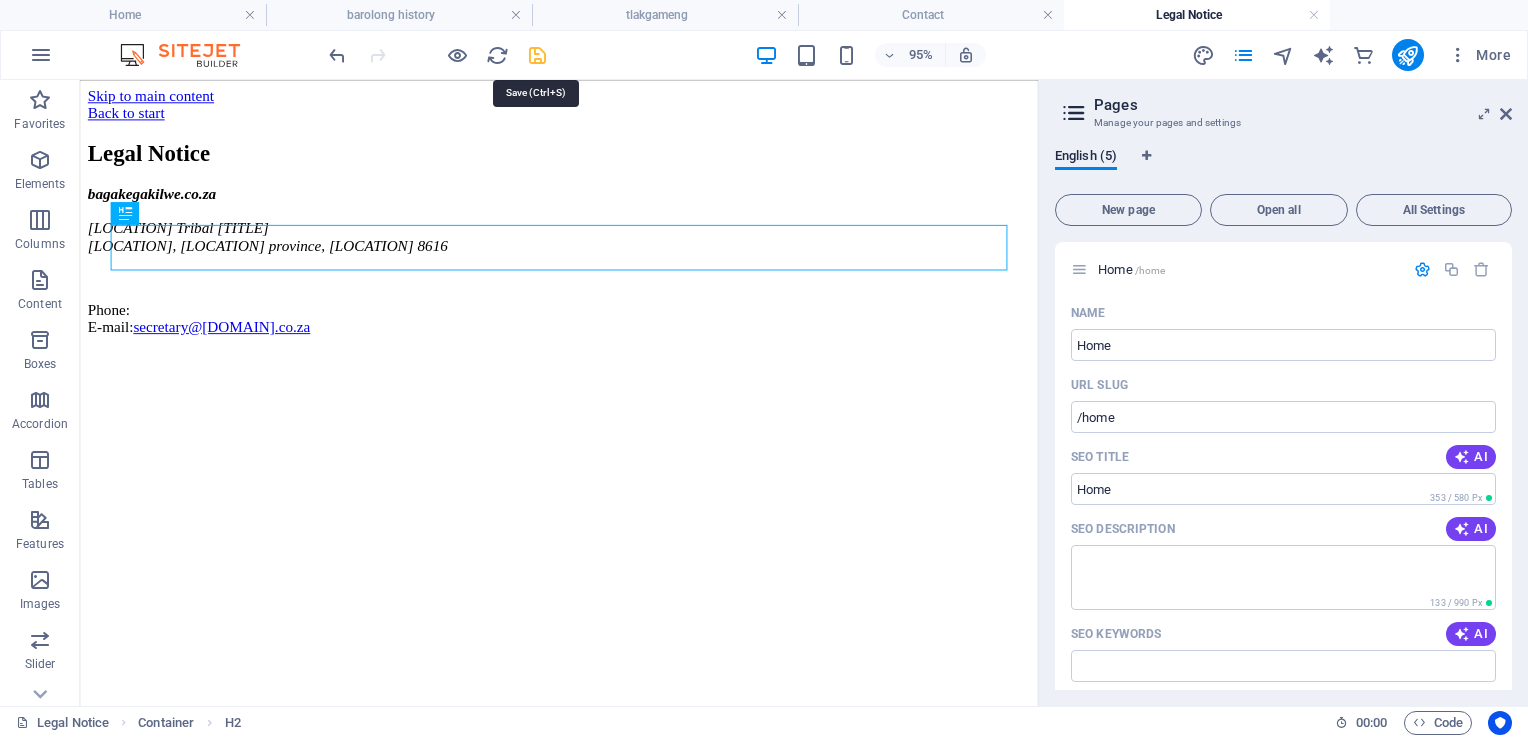 click at bounding box center [537, 55] 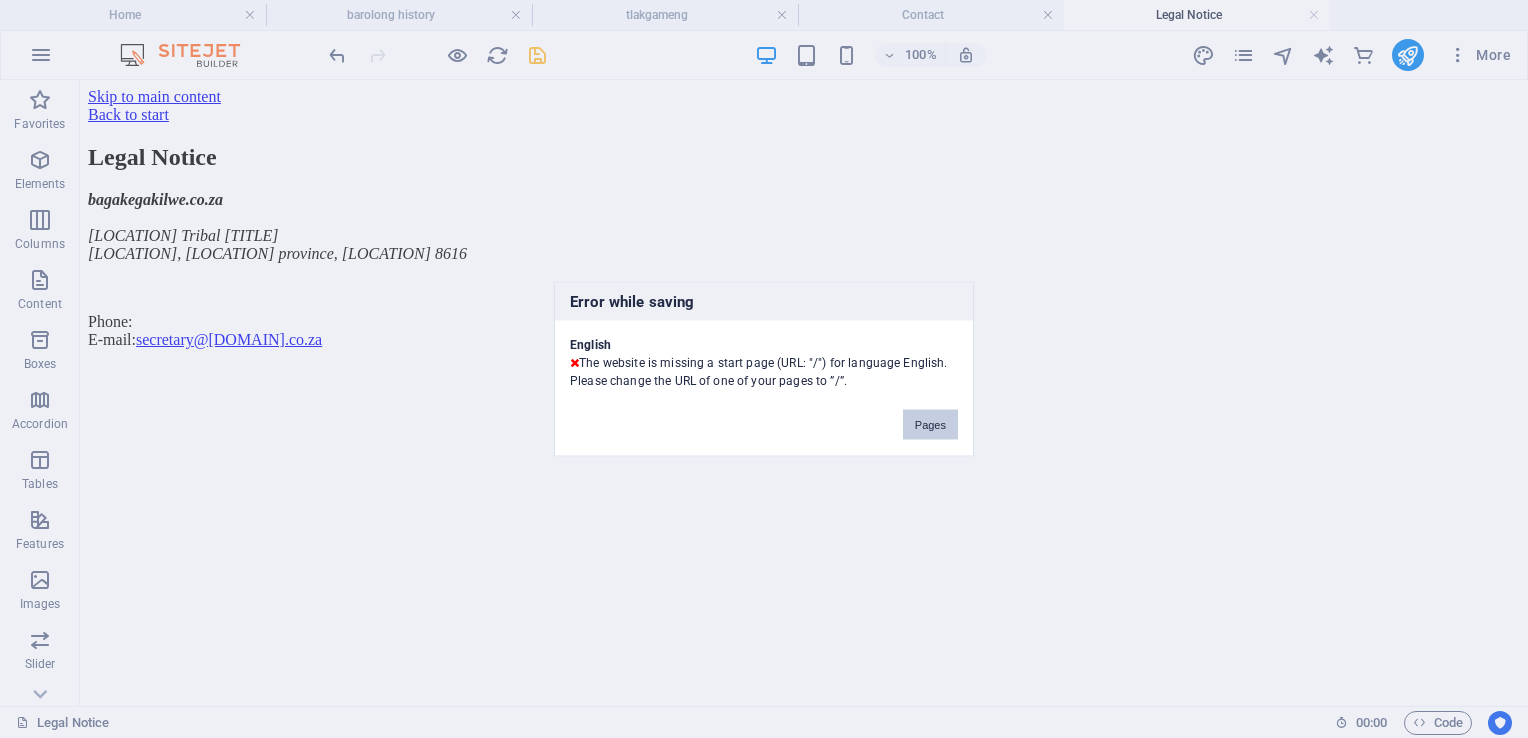 click on "Pages" at bounding box center (930, 425) 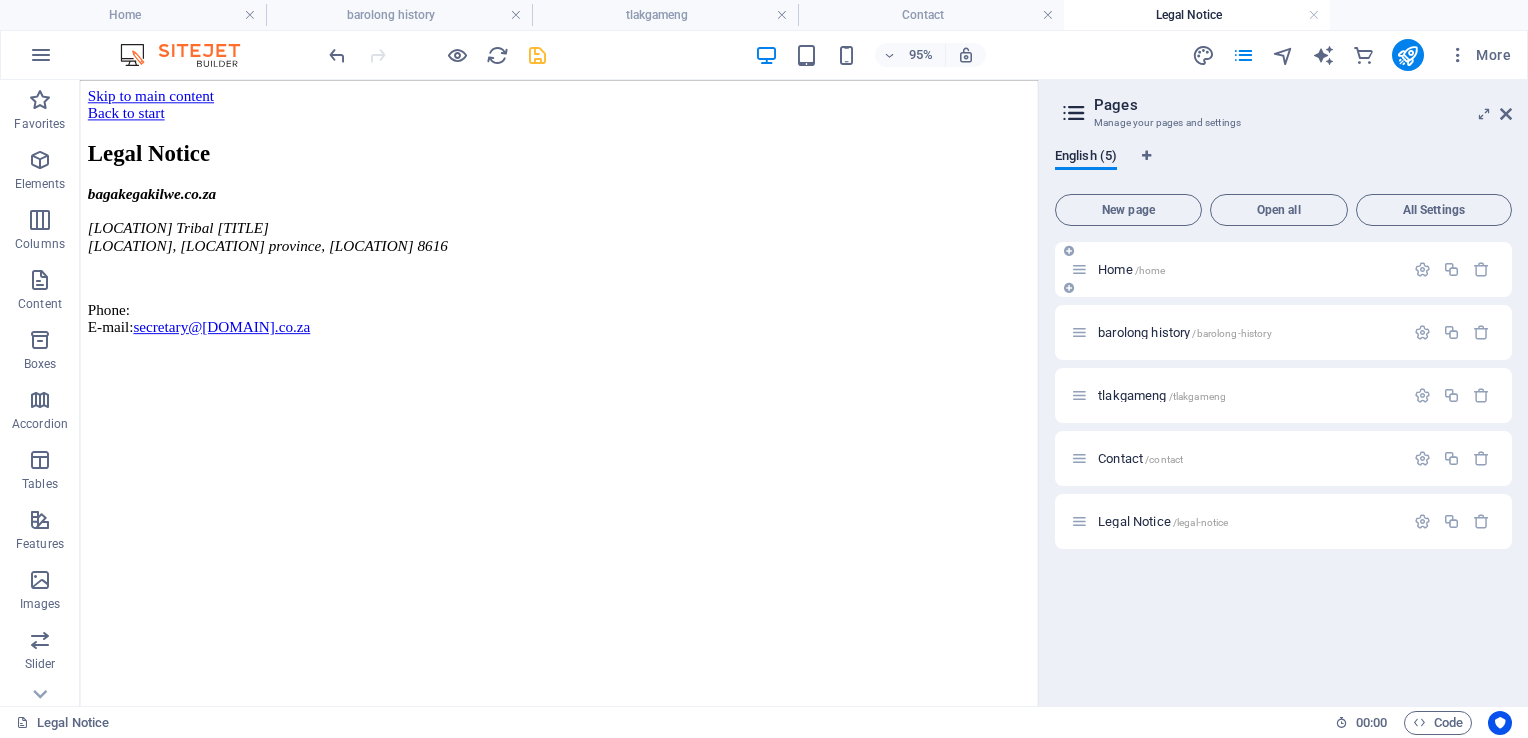 click on "Home /home" at bounding box center (1237, 269) 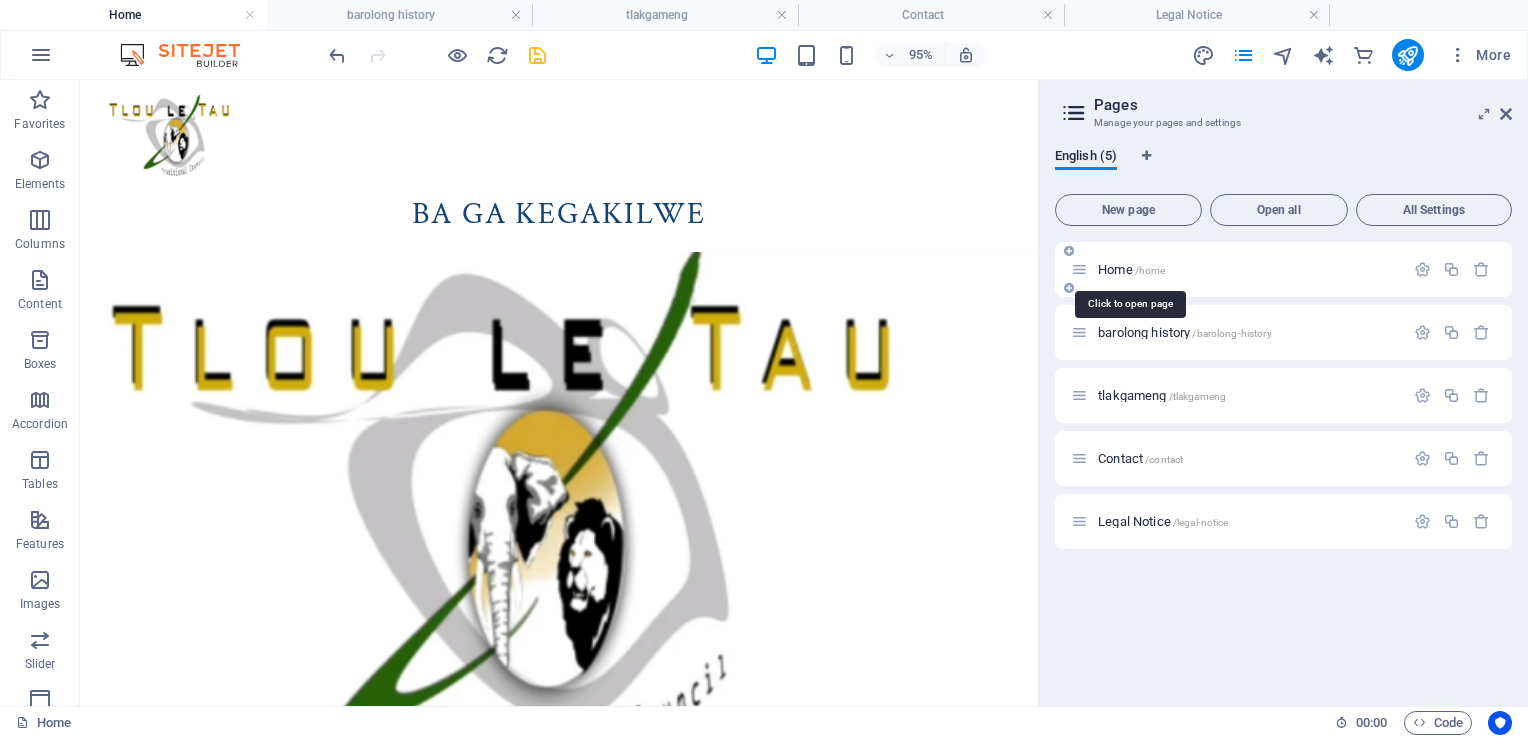click on "Home /home" at bounding box center (1131, 269) 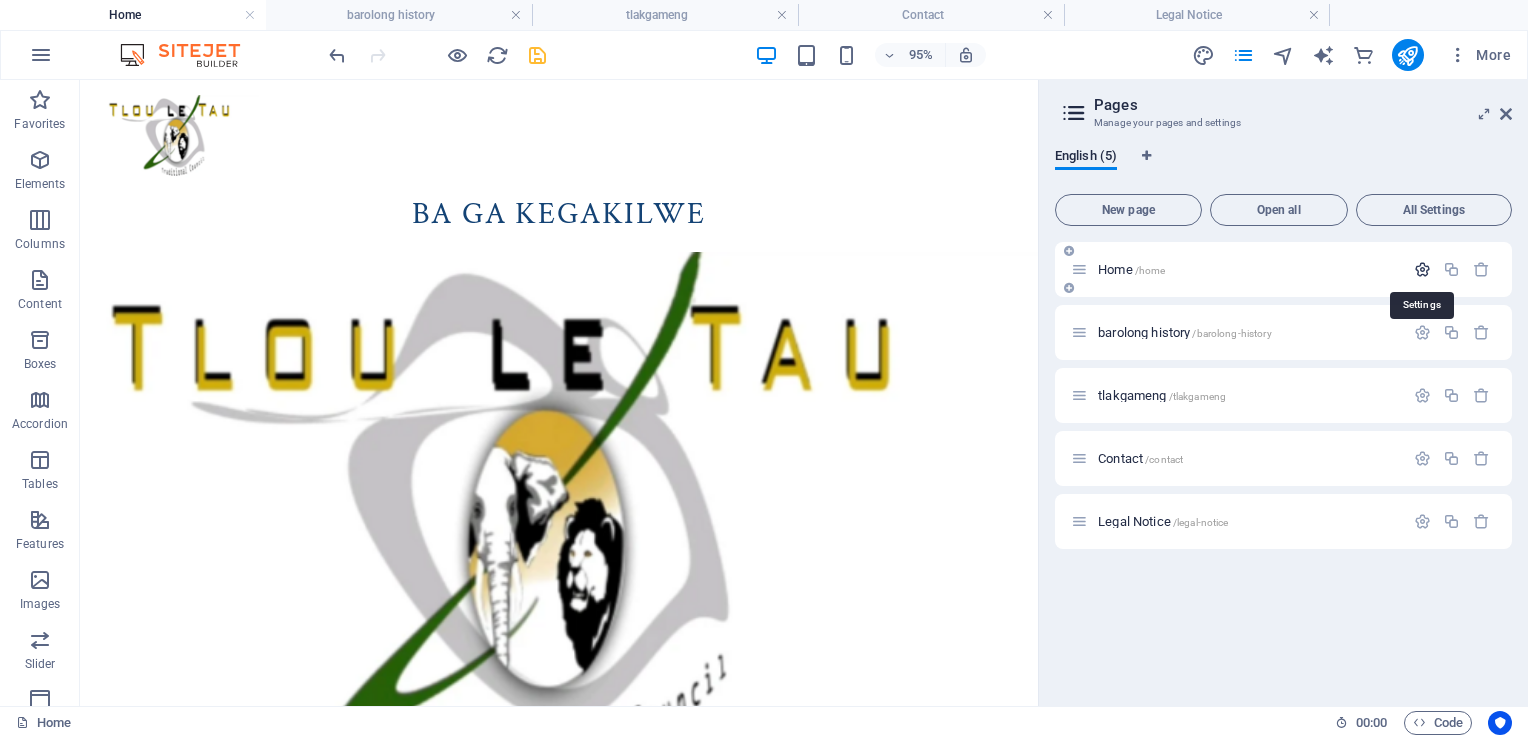 click at bounding box center [1422, 269] 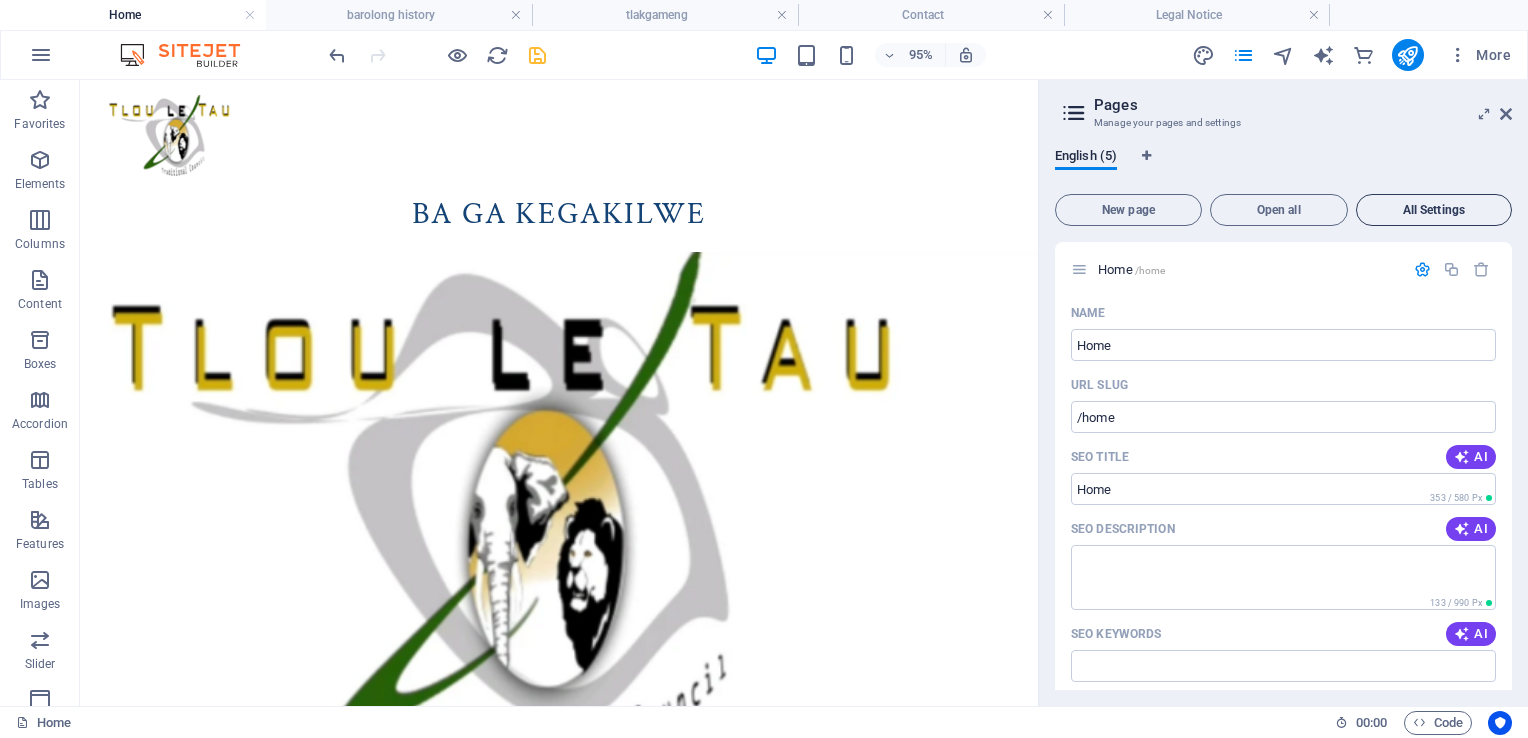 click on "All Settings" at bounding box center (1434, 210) 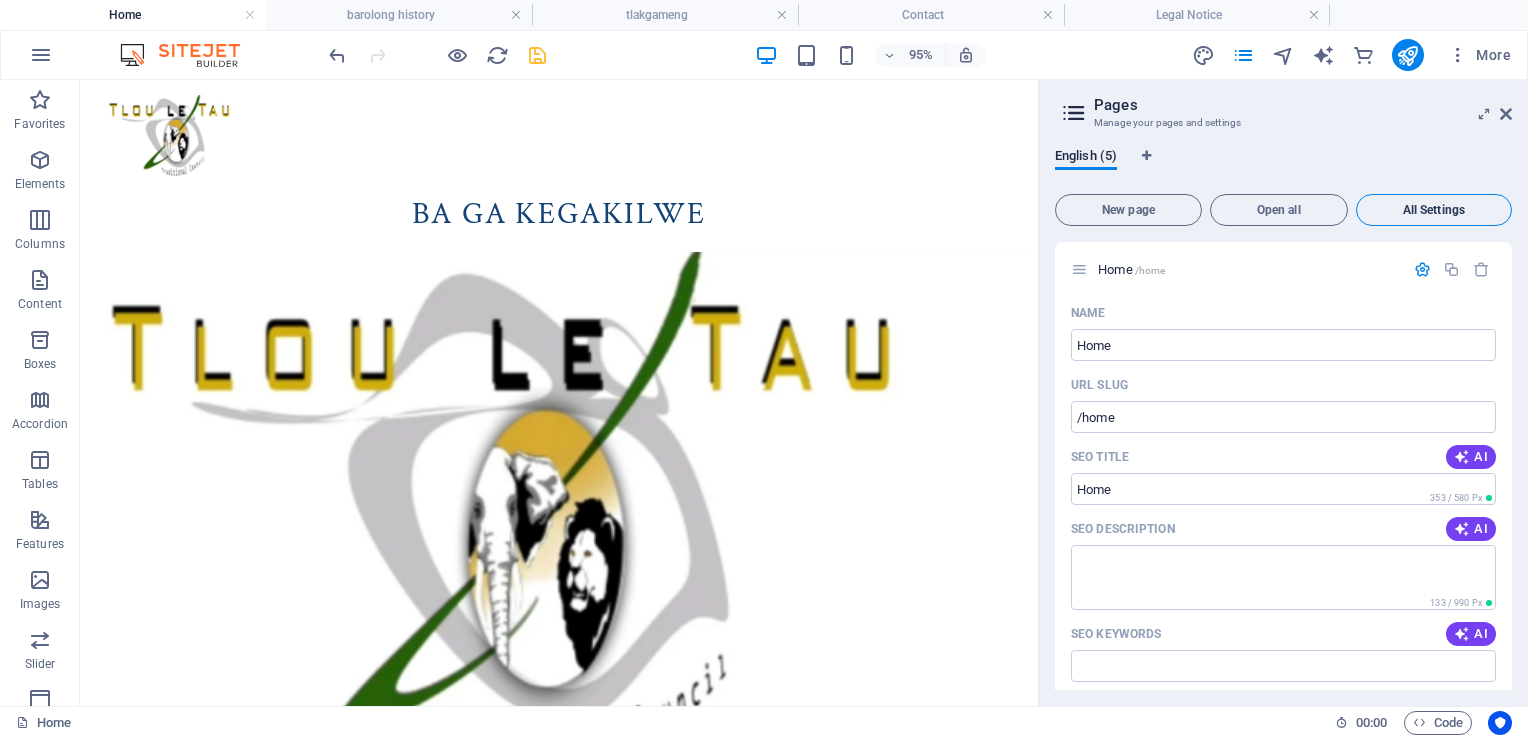 scroll, scrollTop: 3195, scrollLeft: 0, axis: vertical 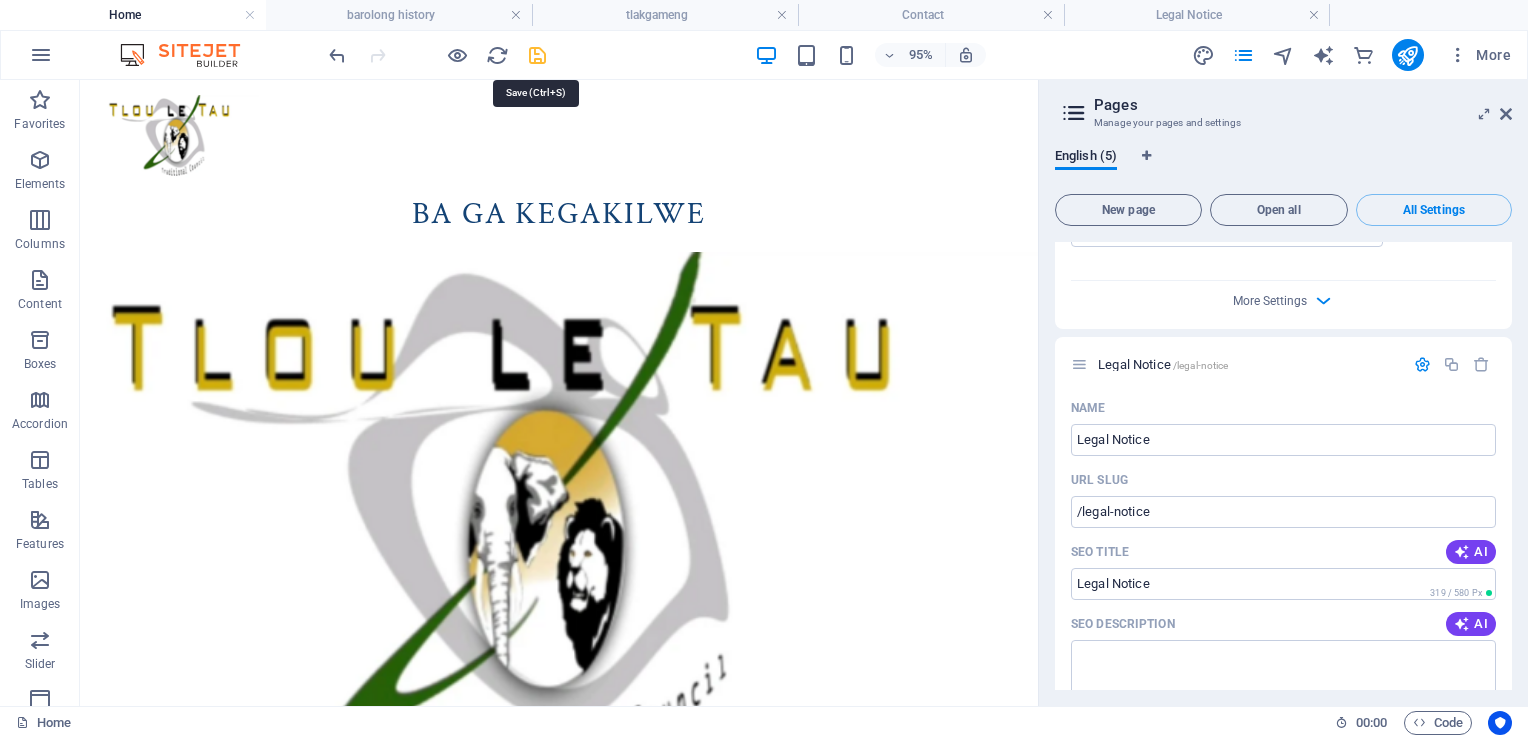 click at bounding box center (537, 55) 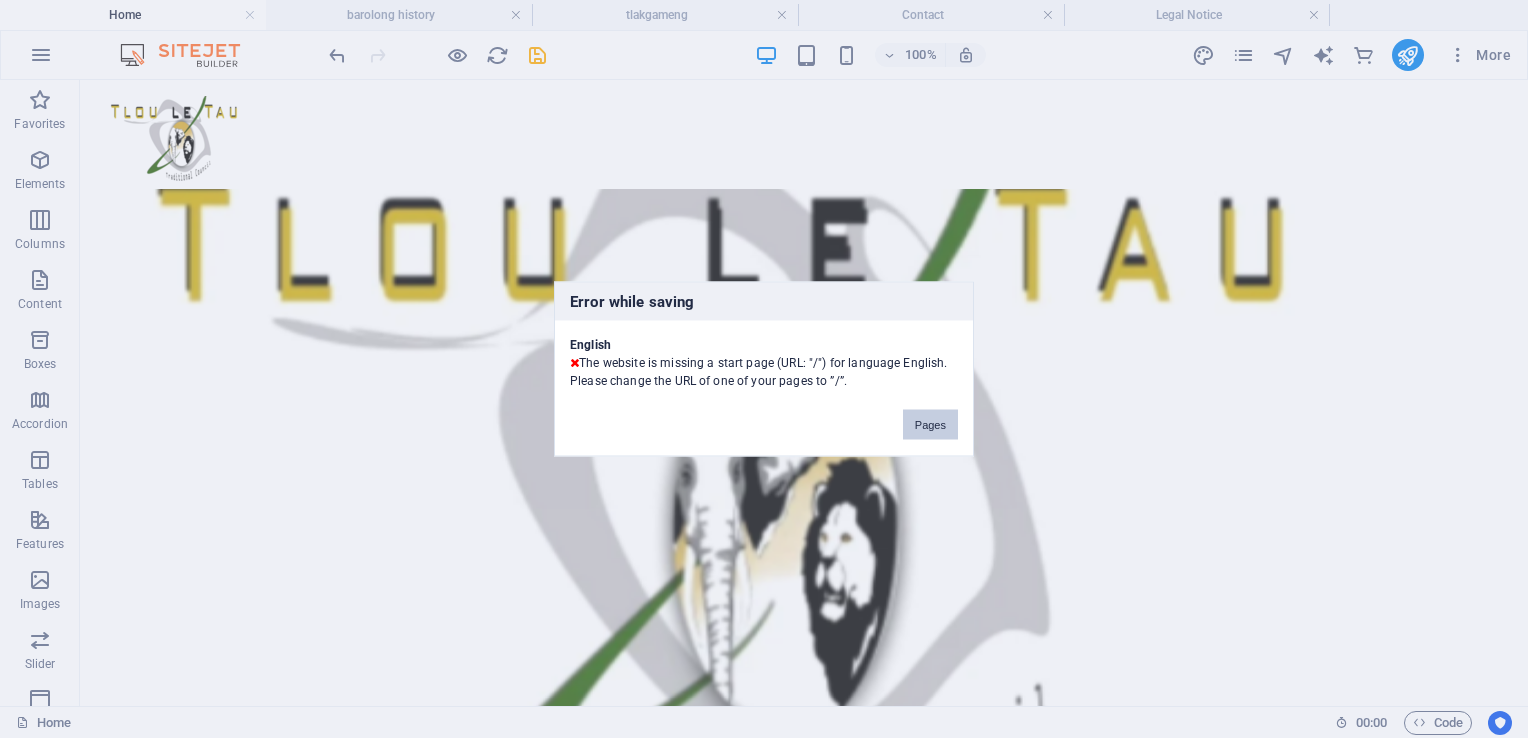 click on "Pages" at bounding box center (930, 425) 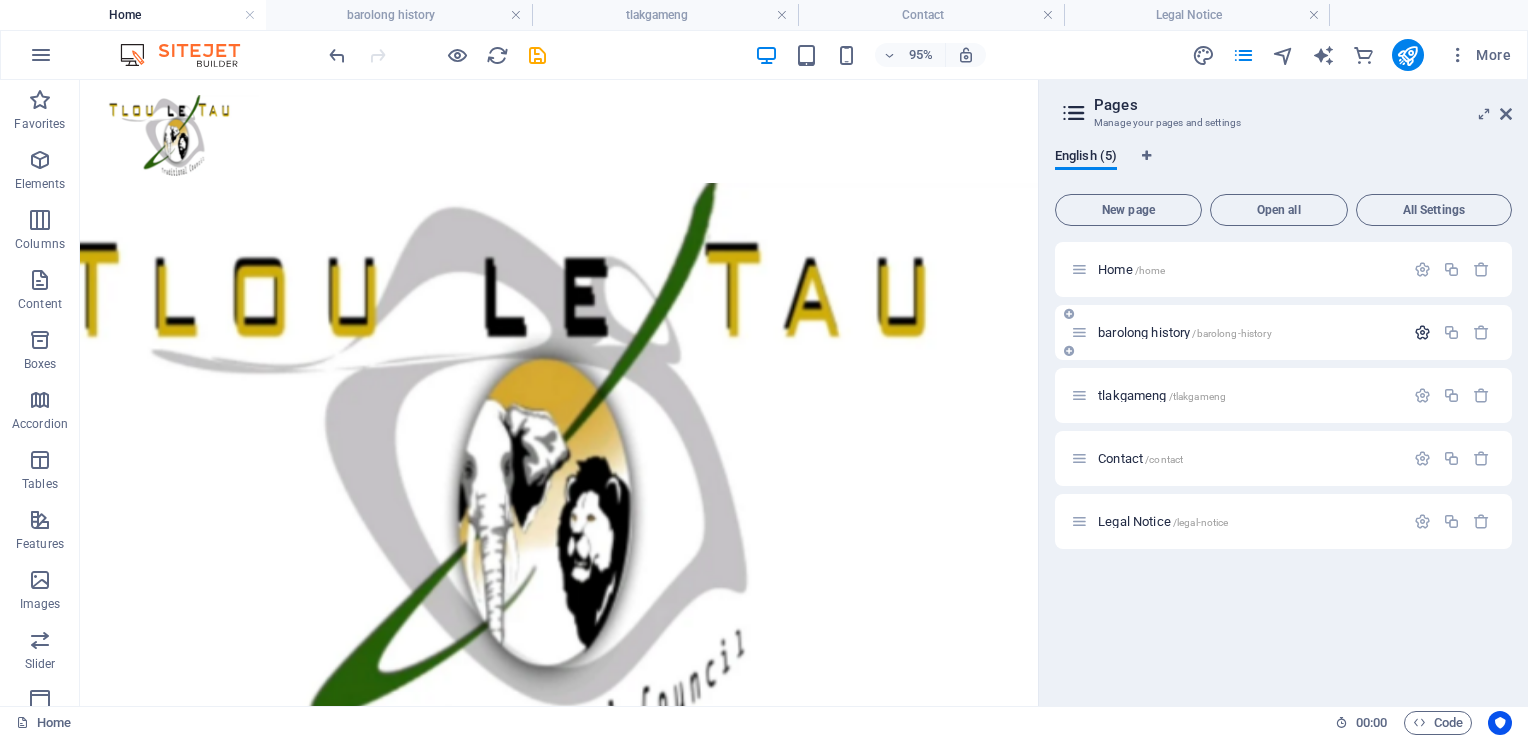 click at bounding box center [1422, 332] 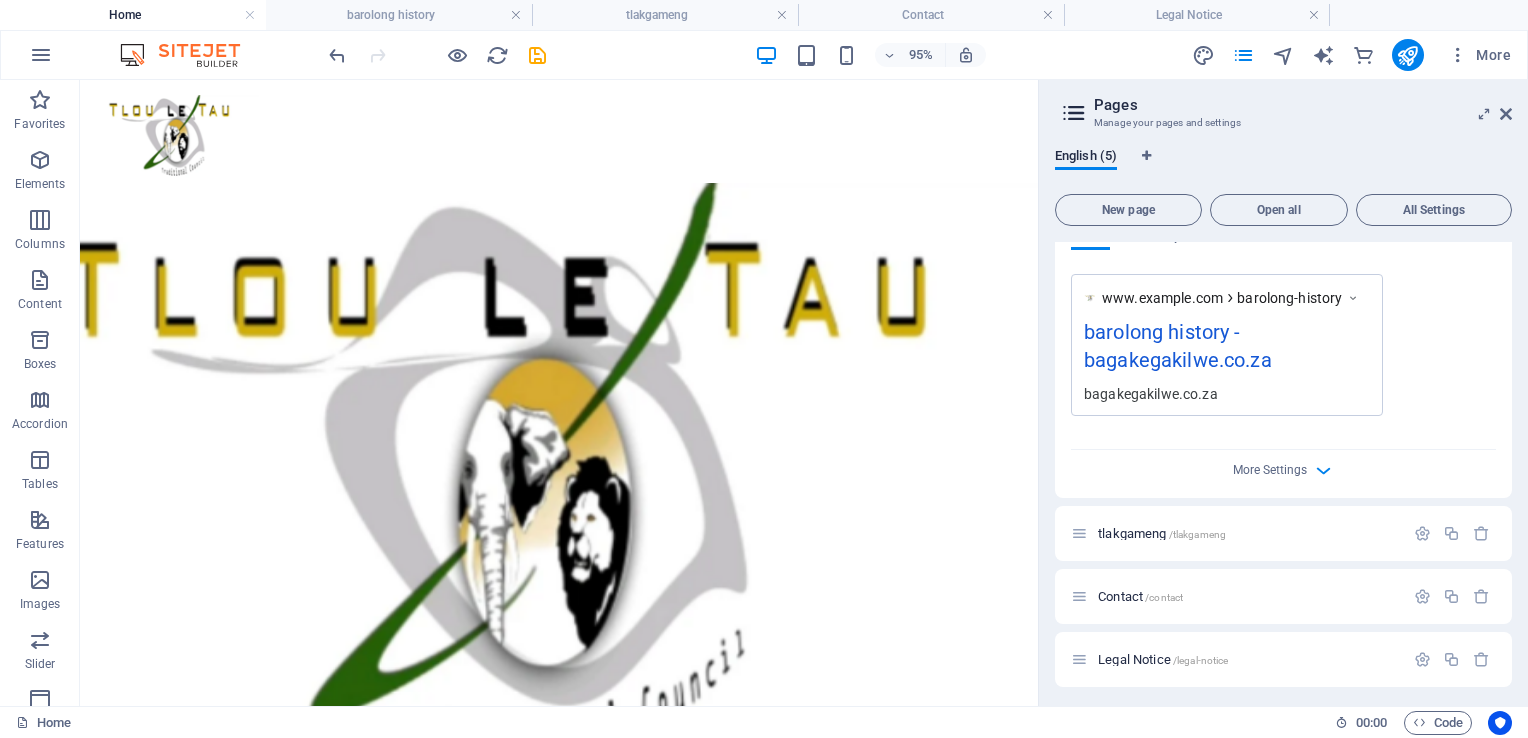 scroll, scrollTop: 639, scrollLeft: 0, axis: vertical 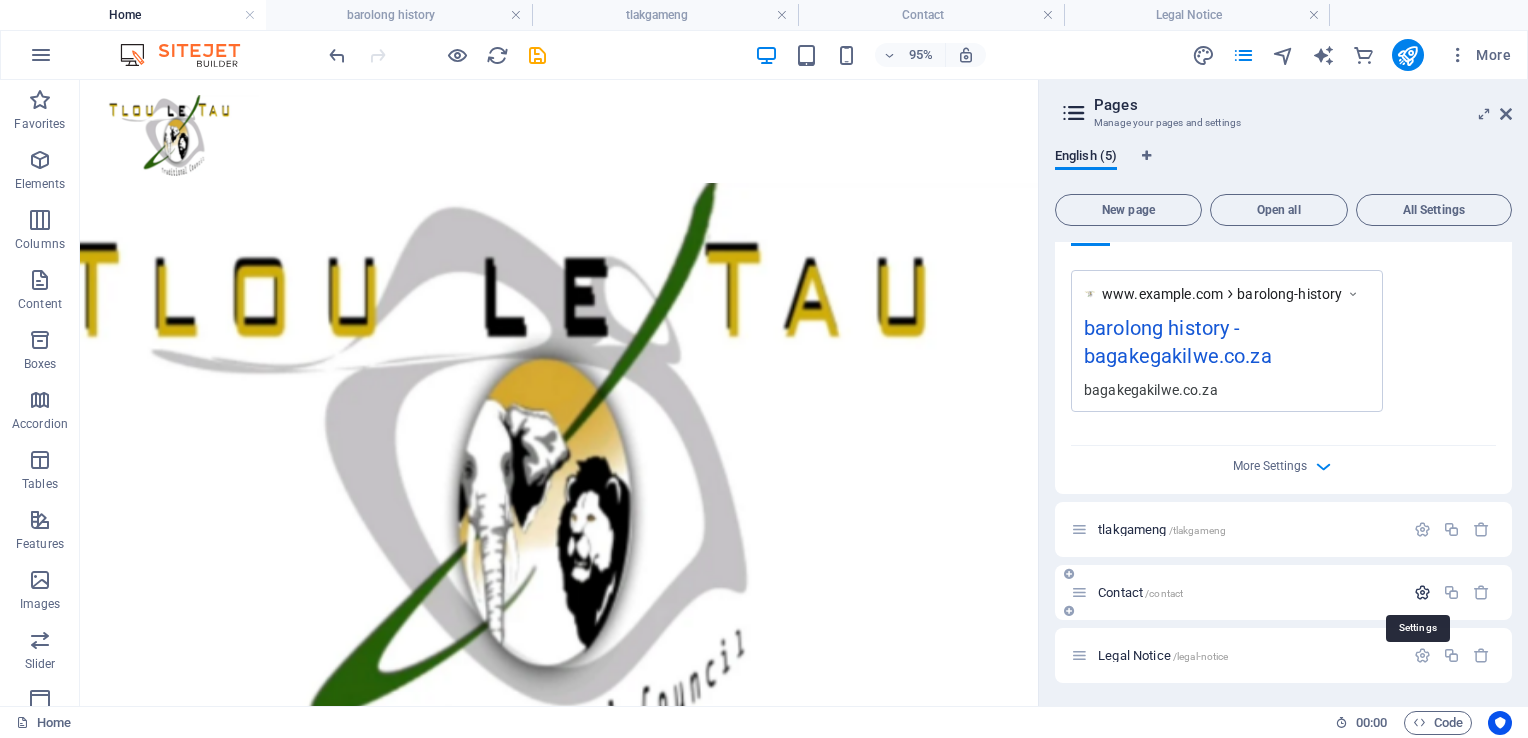 click at bounding box center (1422, 592) 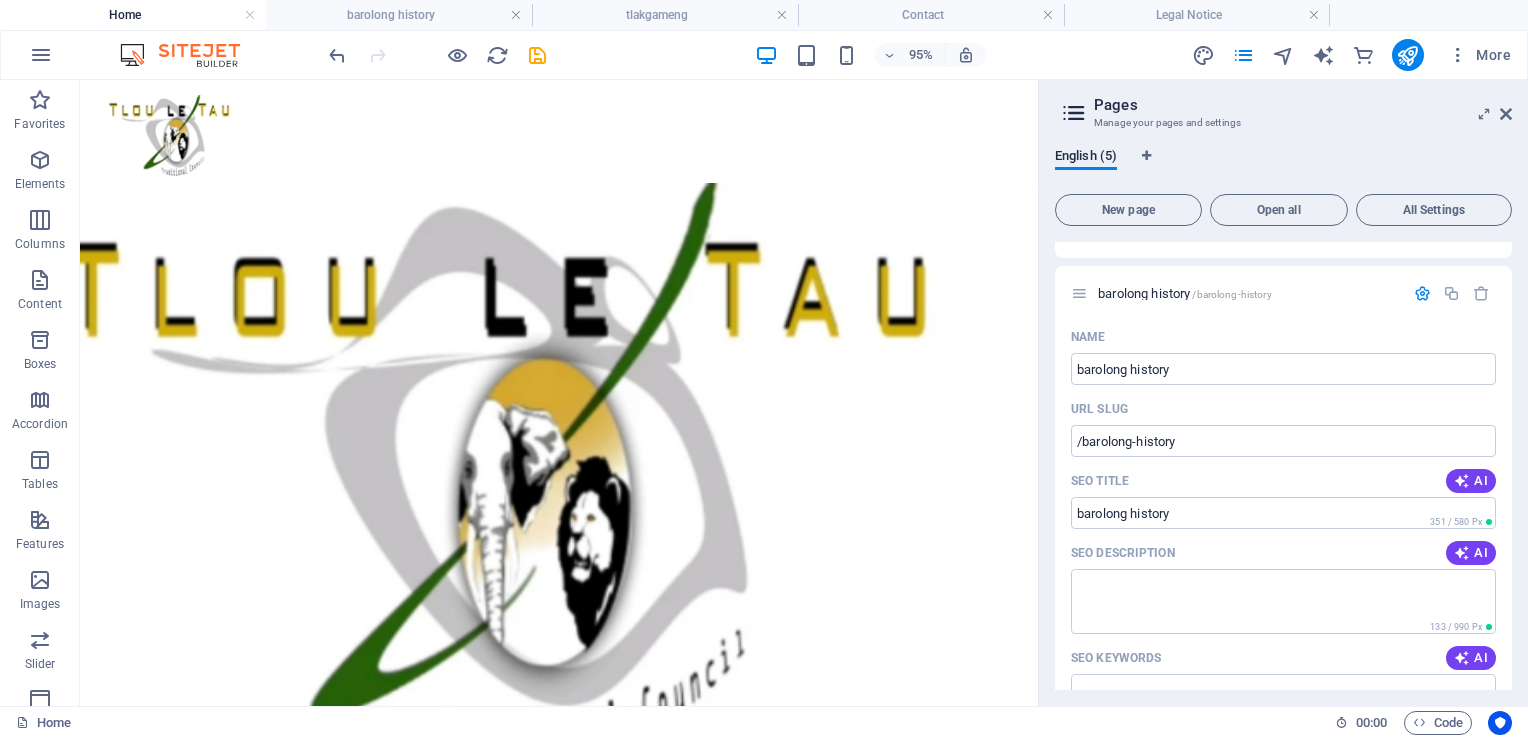 scroll, scrollTop: 0, scrollLeft: 0, axis: both 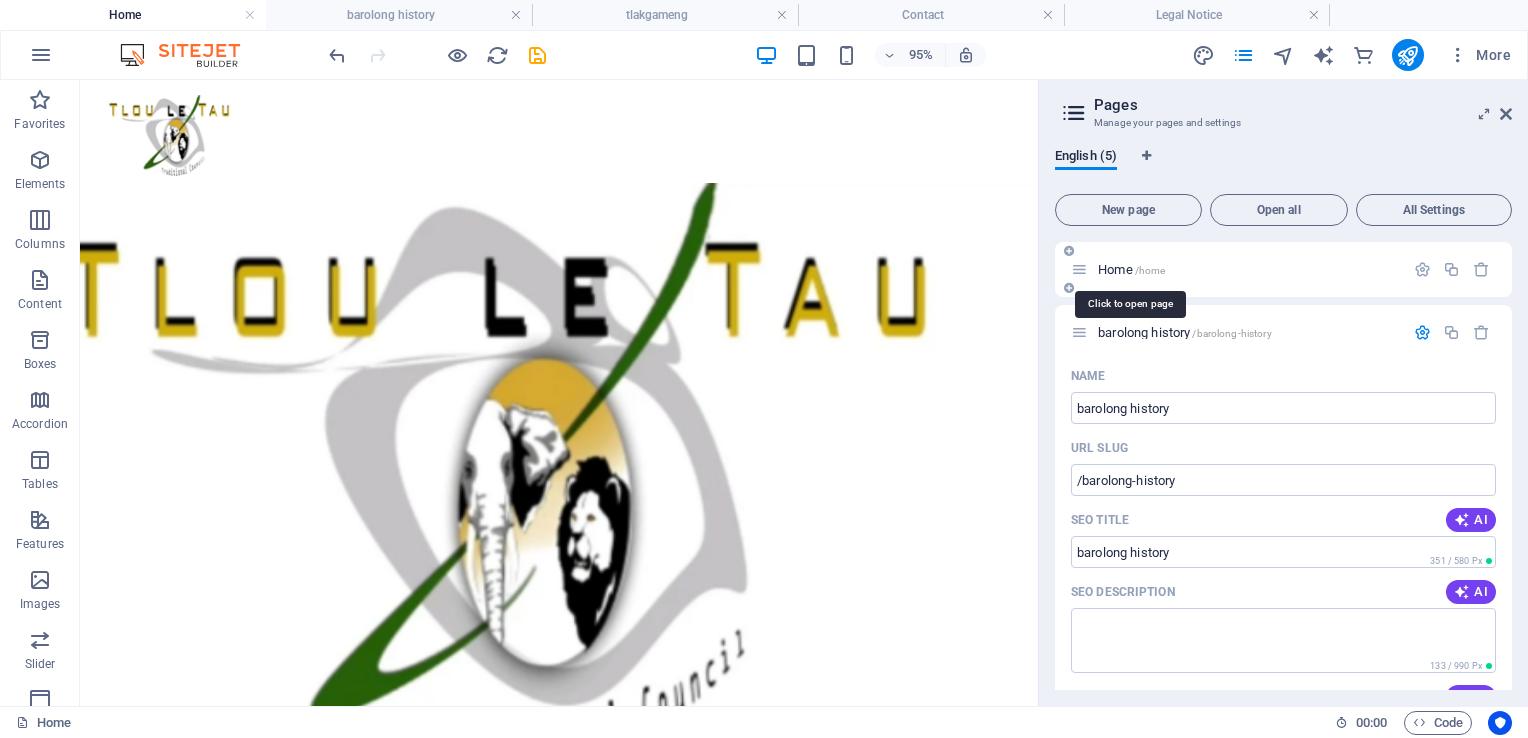 click on "Home /home" at bounding box center [1131, 269] 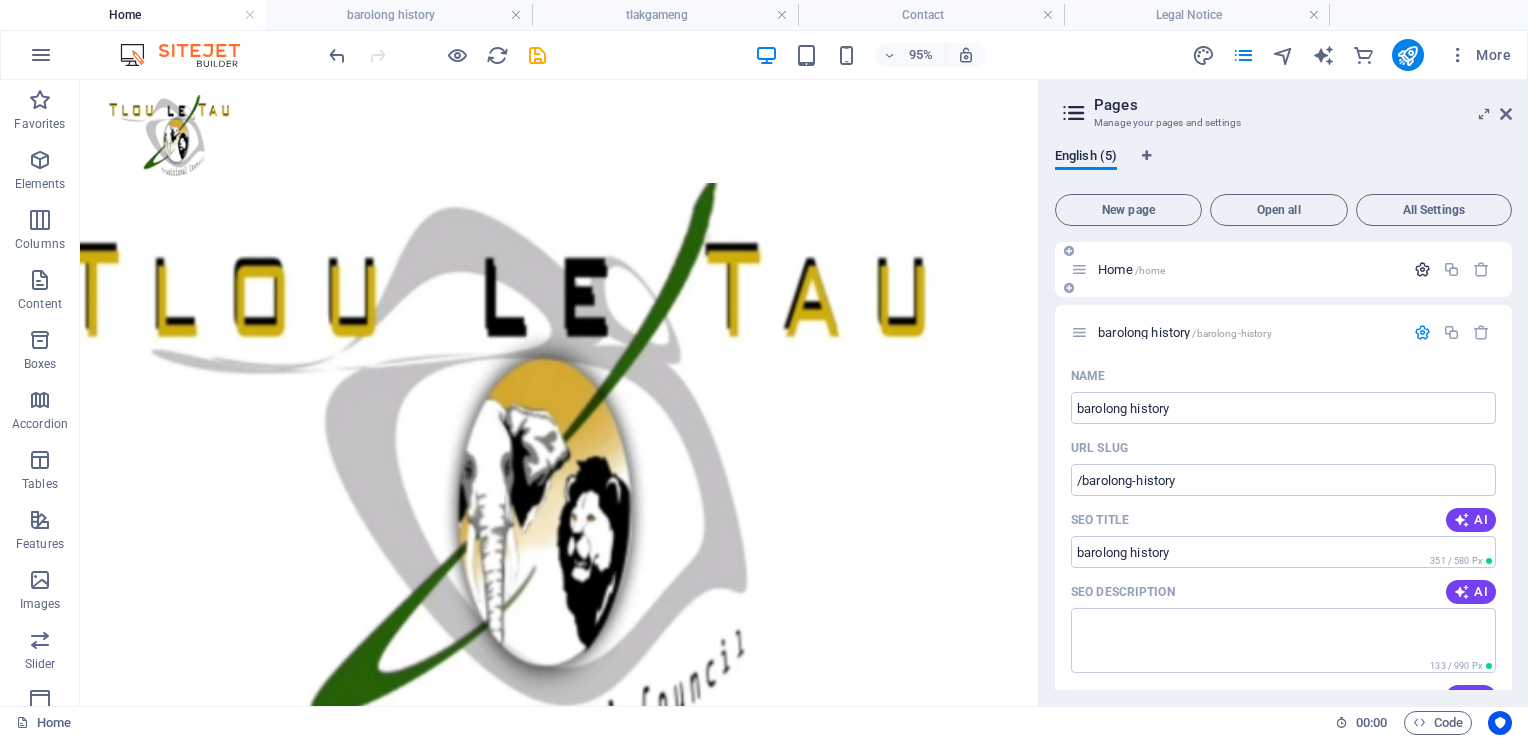 click at bounding box center (1422, 269) 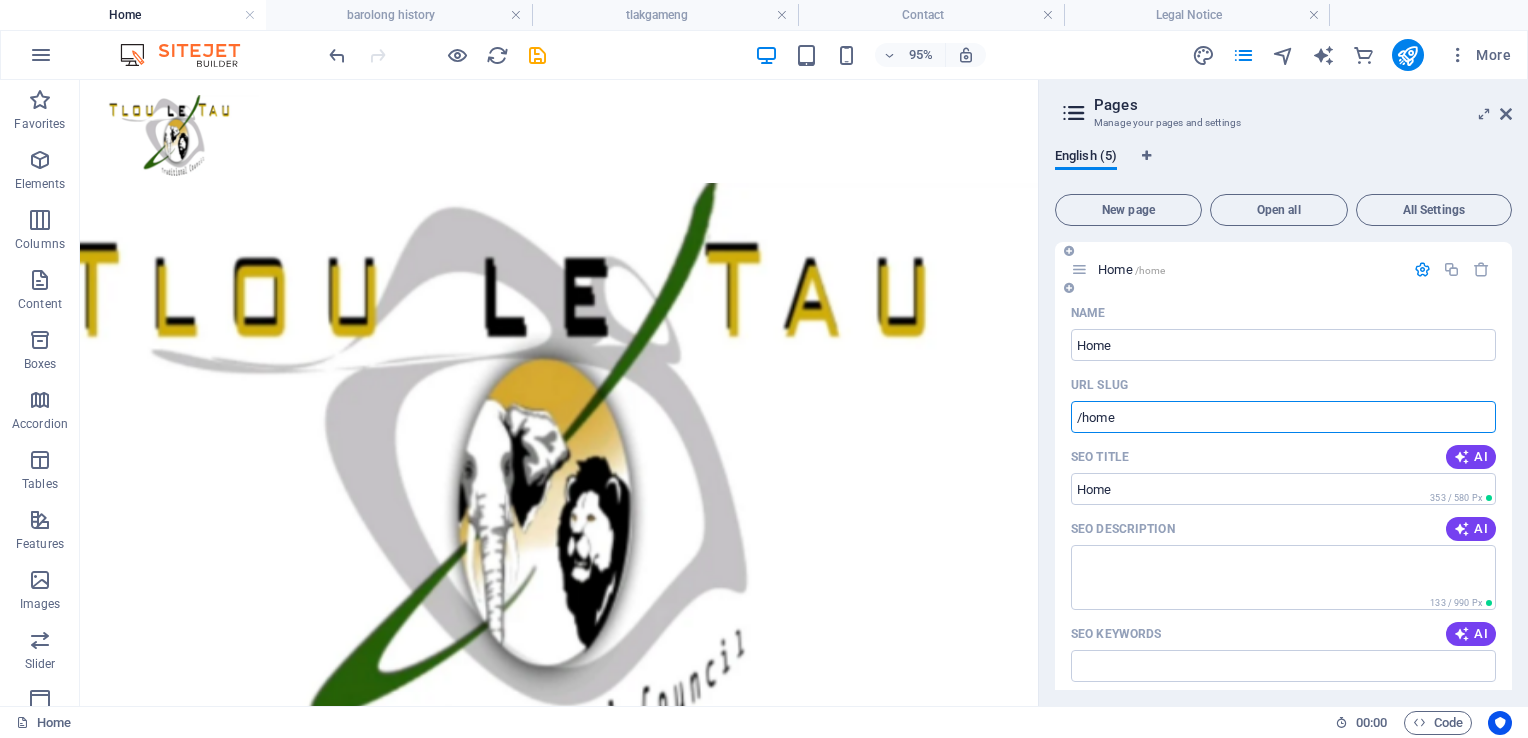 click on "/home" at bounding box center (1283, 417) 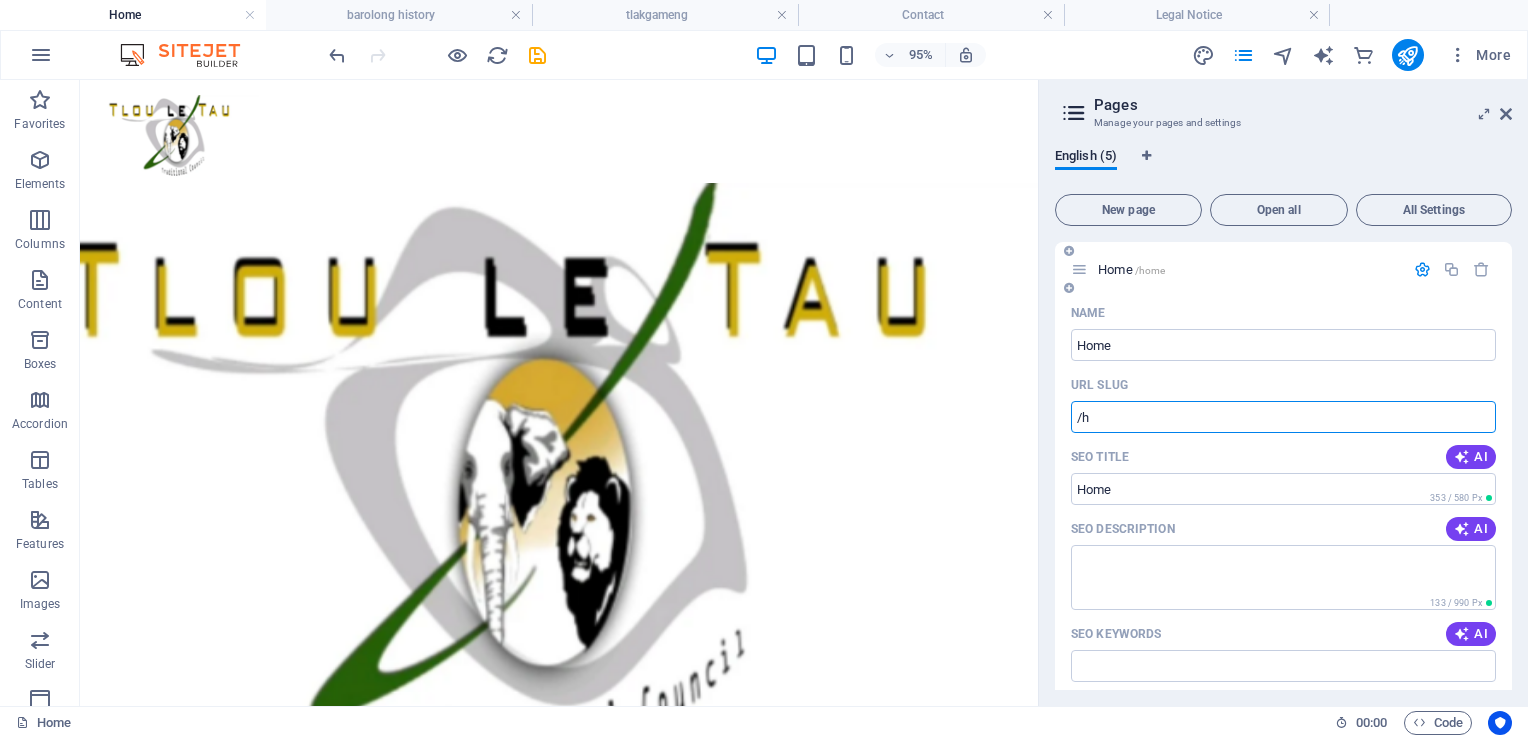 type on "/" 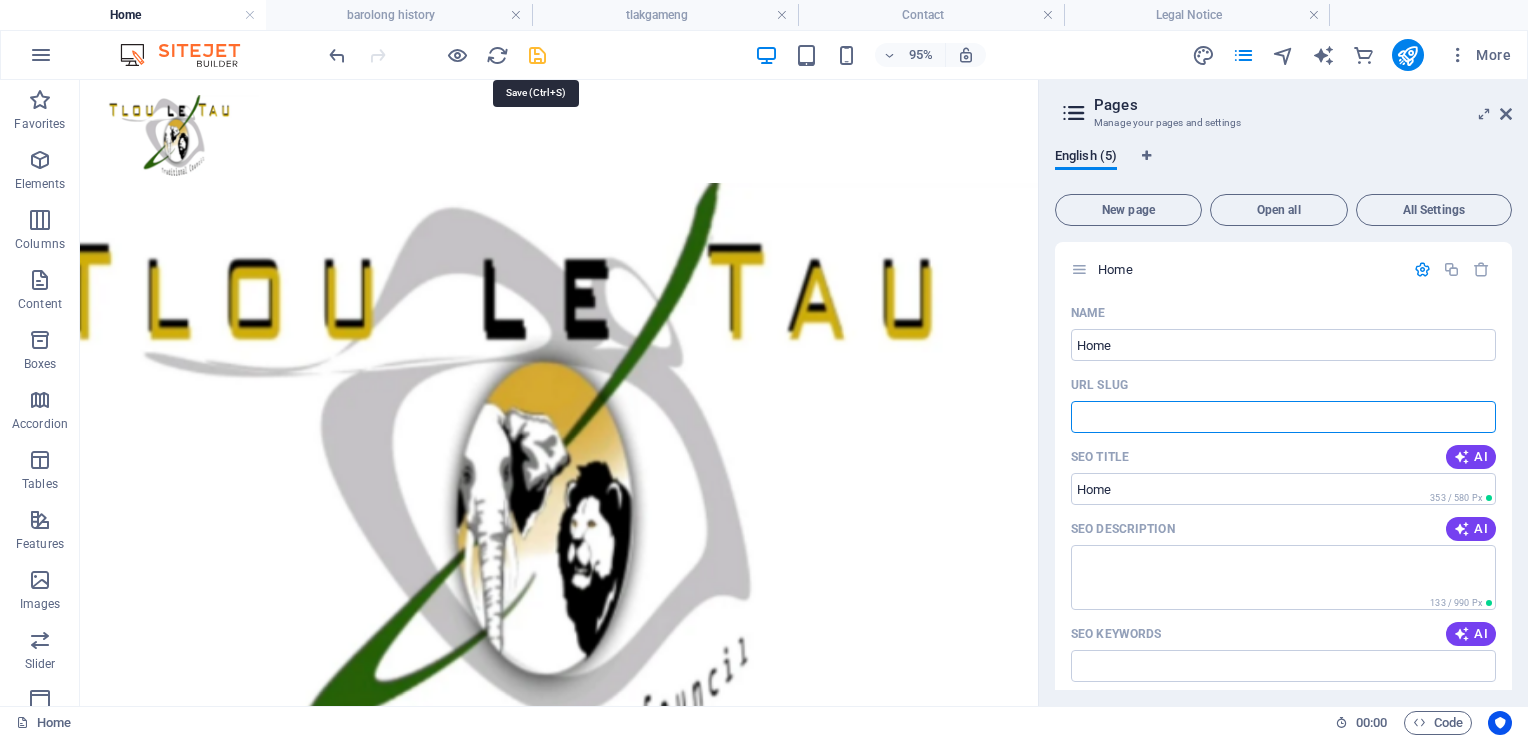 type 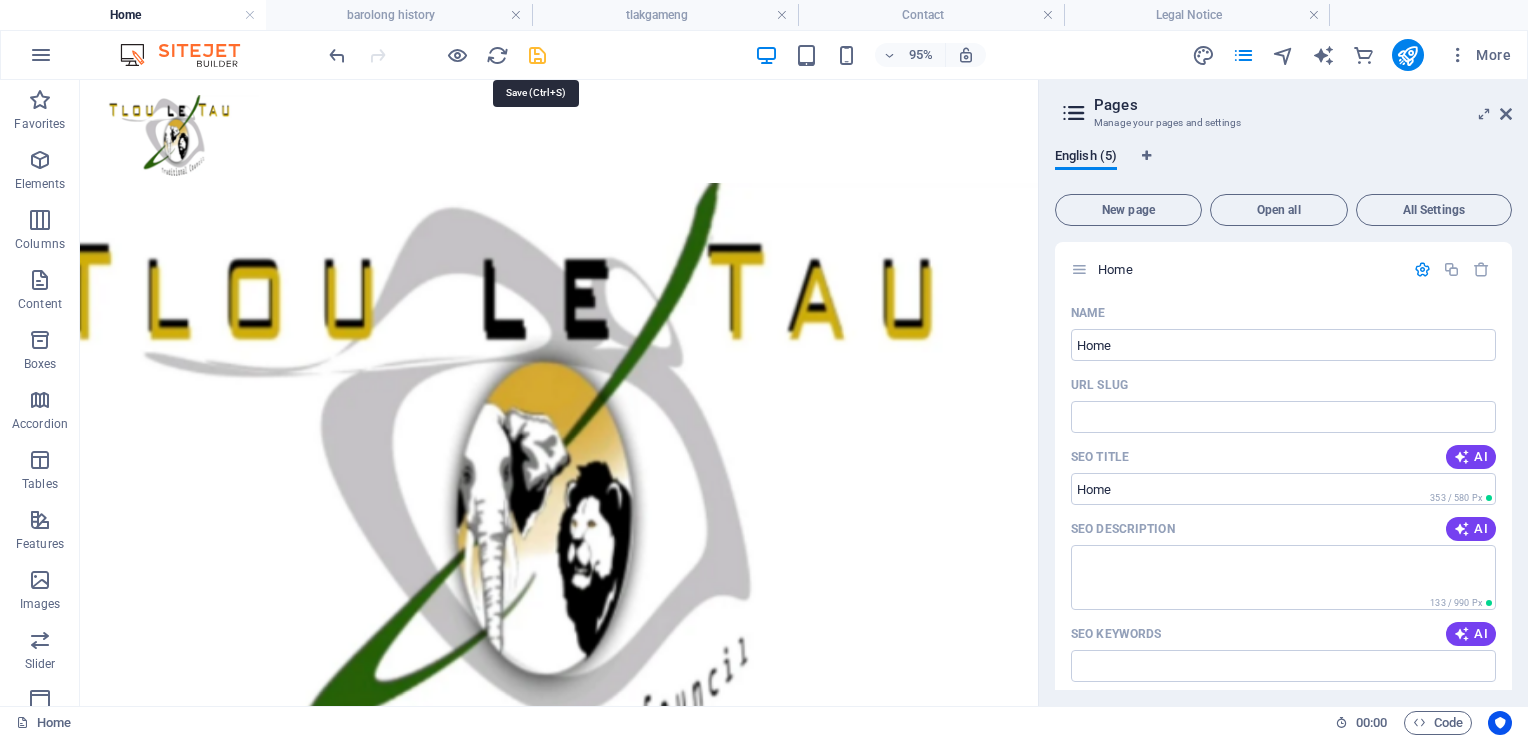 click at bounding box center [537, 55] 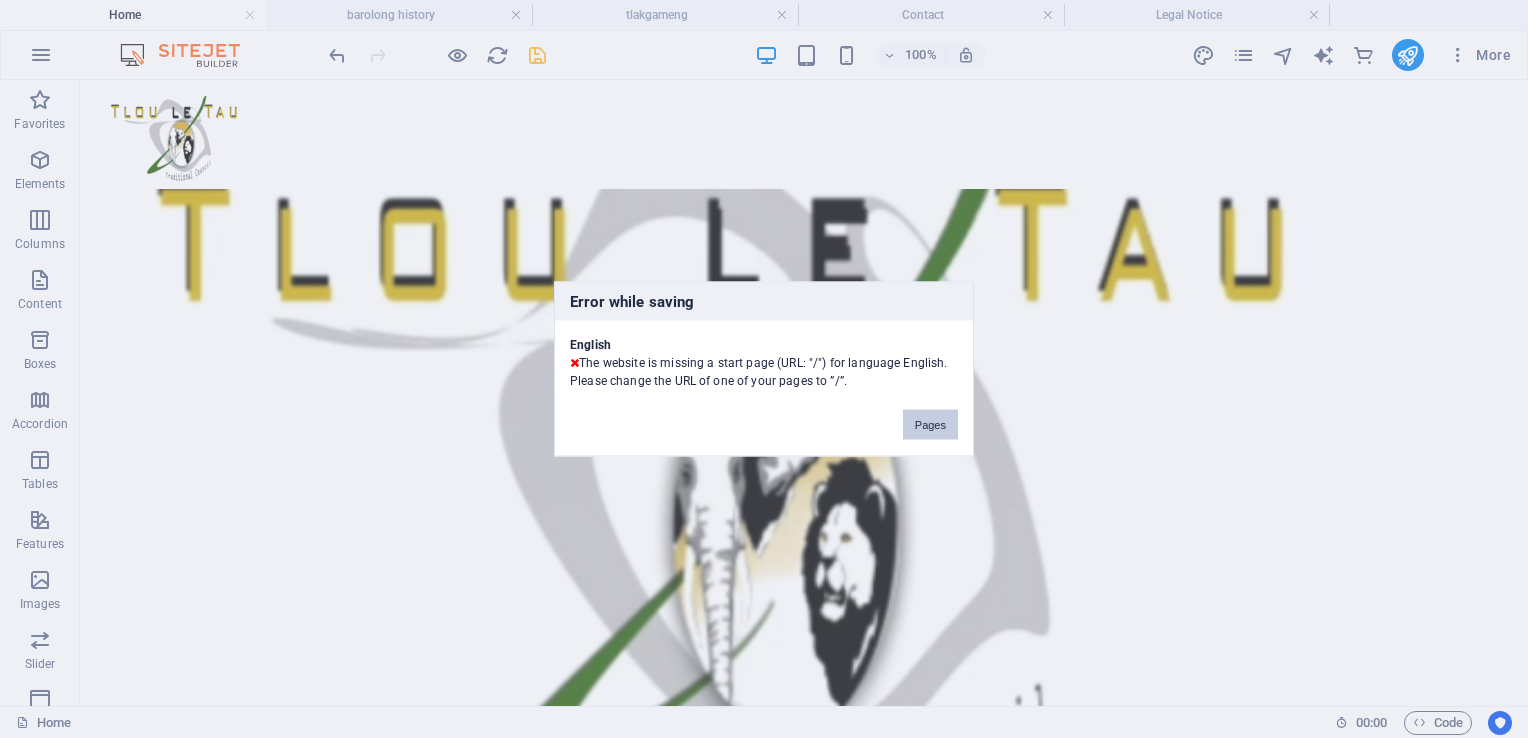 click on "Pages" at bounding box center [930, 425] 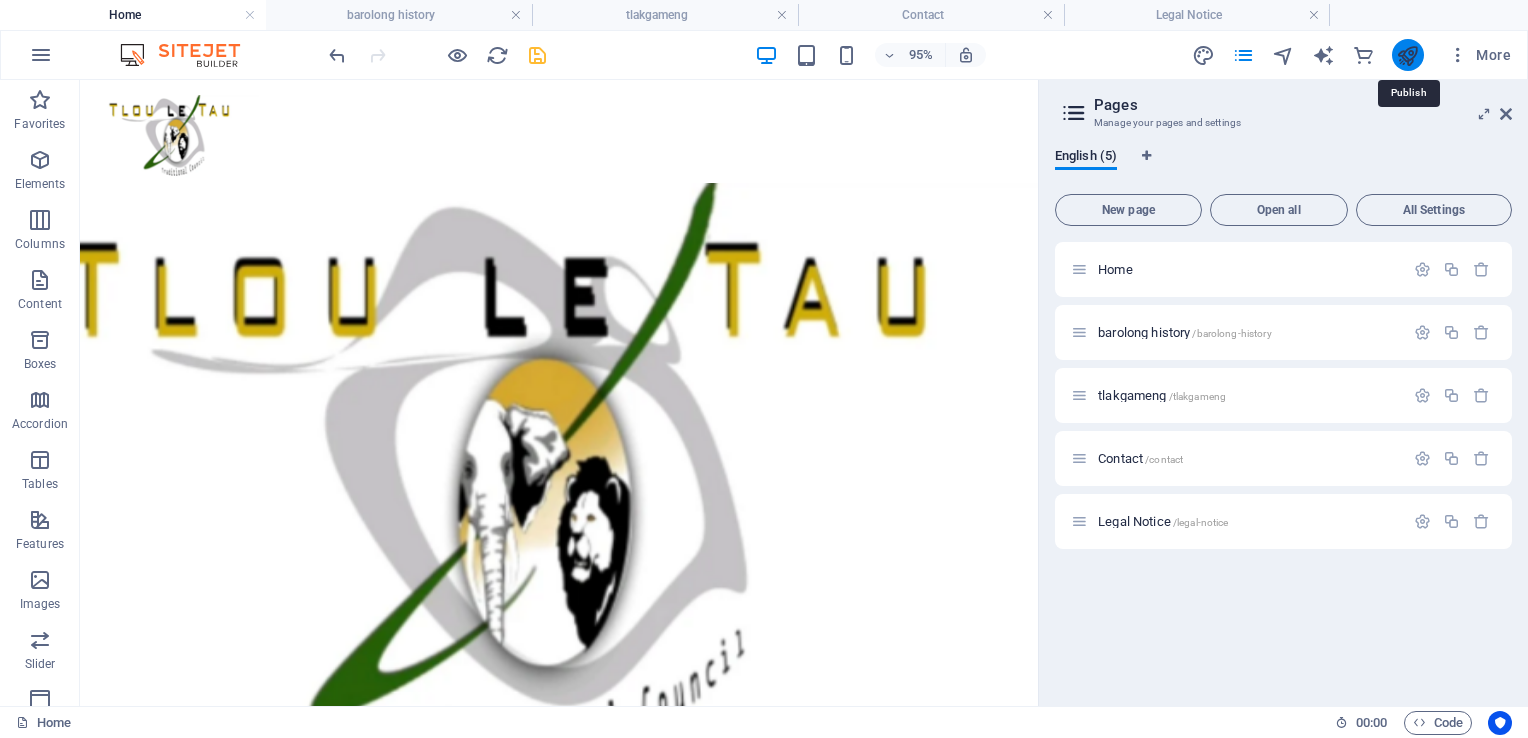 click at bounding box center [1407, 55] 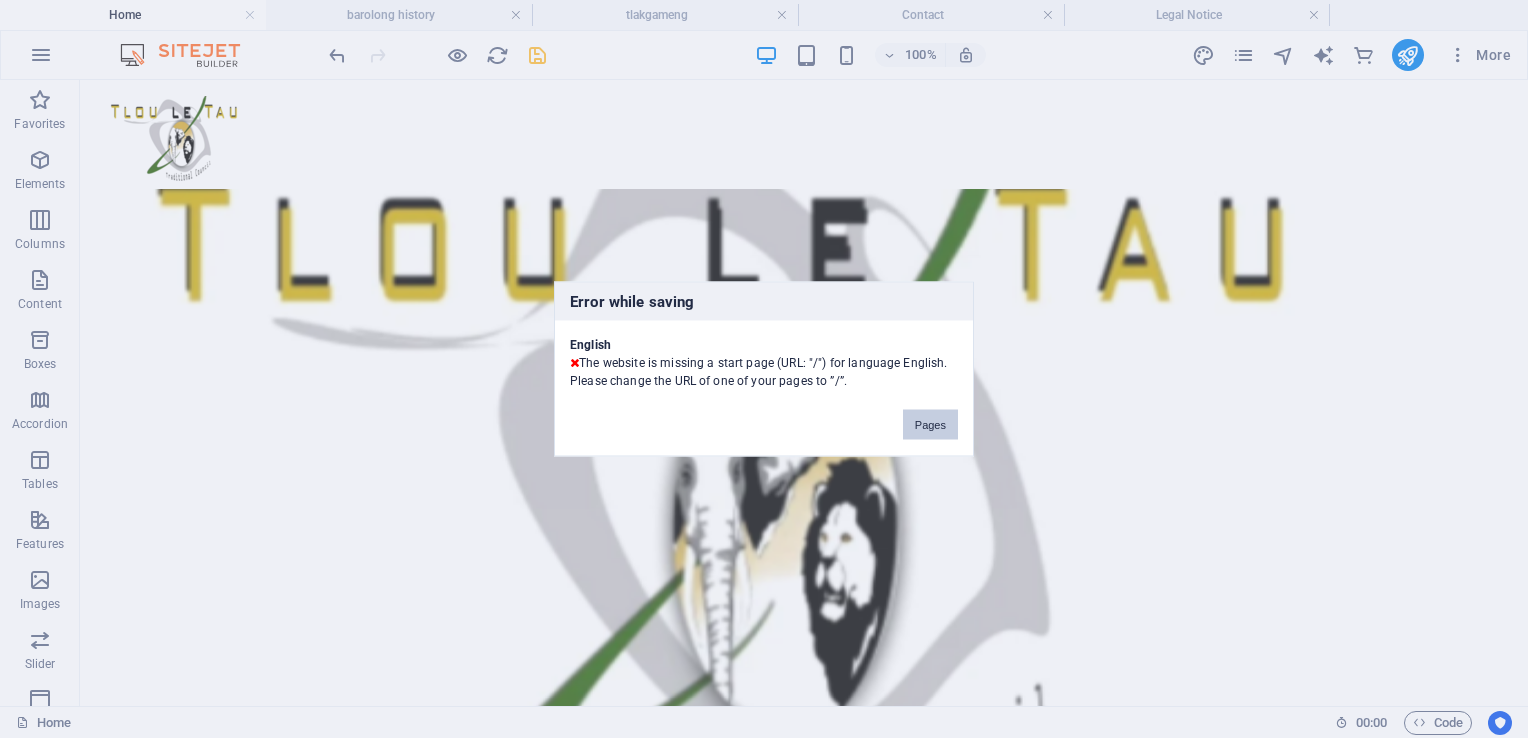 click on "Pages" at bounding box center [930, 425] 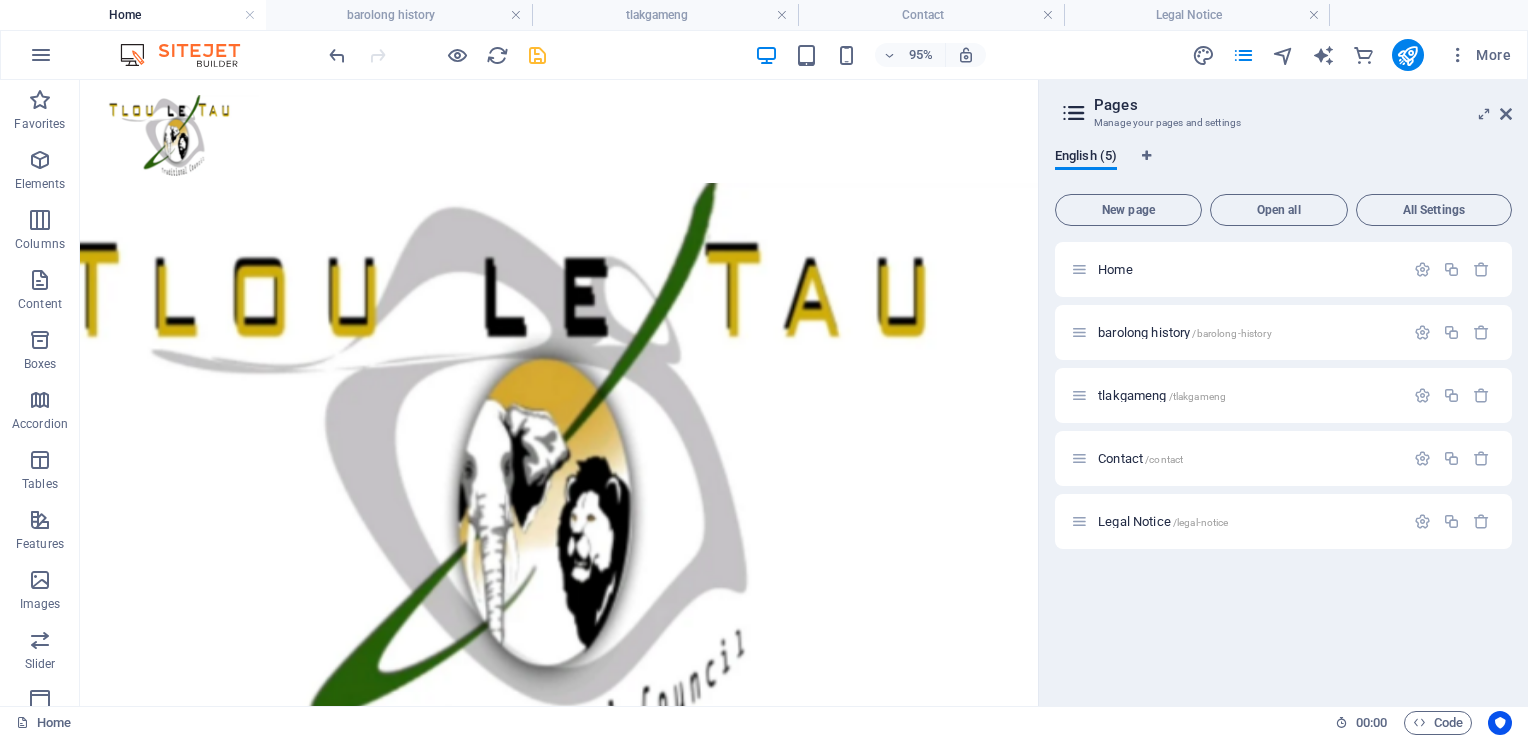 click on "Home" at bounding box center (133, 15) 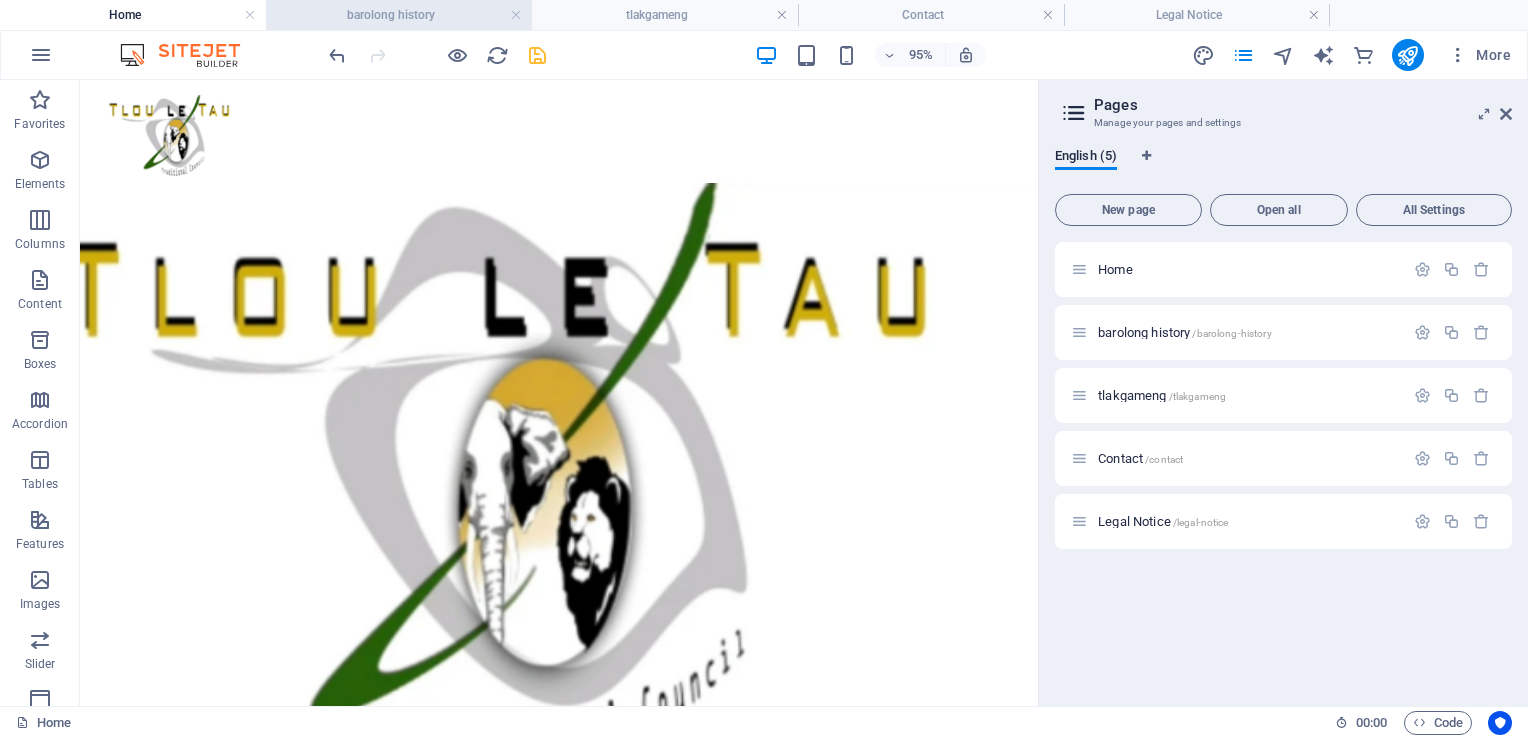 click on "barolong history" at bounding box center (399, 15) 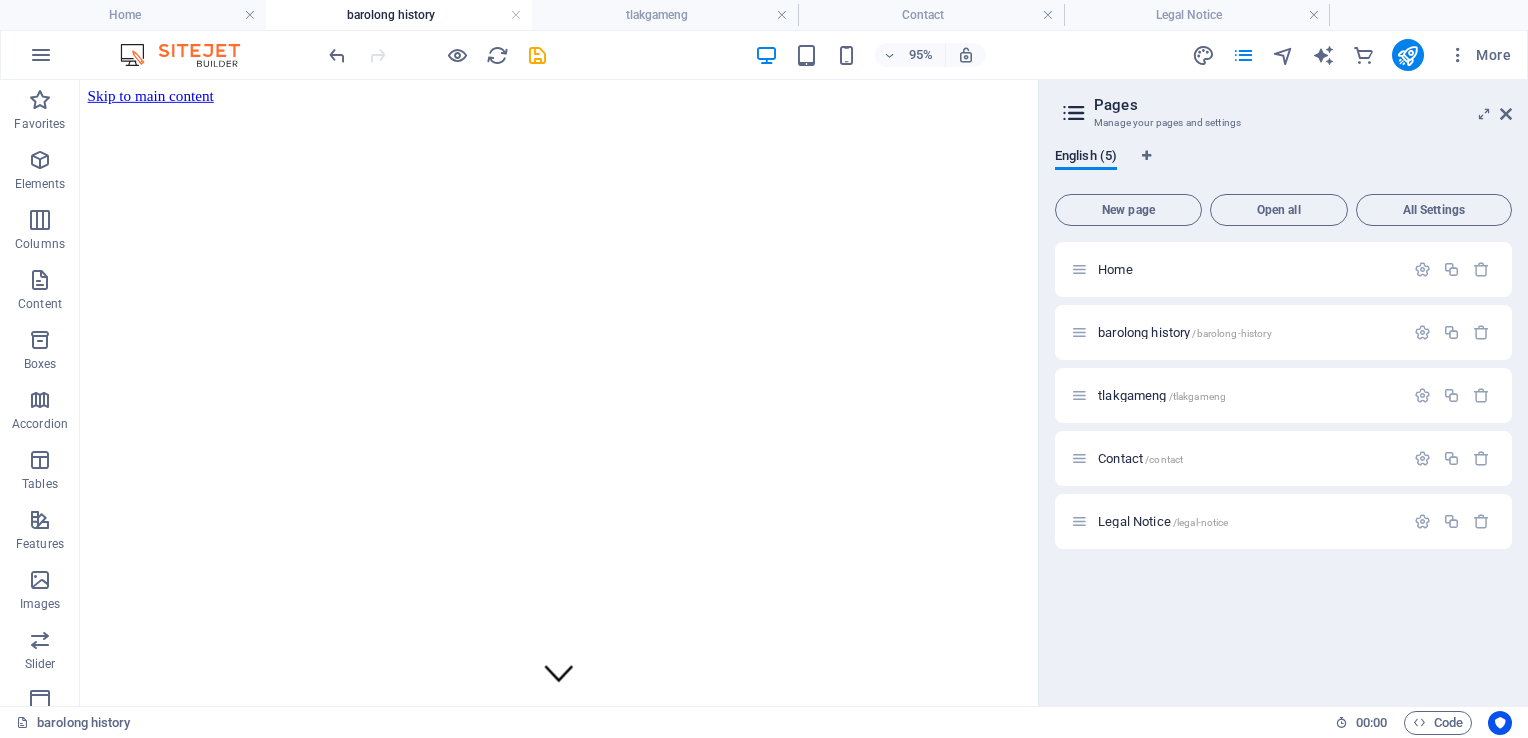 scroll, scrollTop: 574, scrollLeft: 0, axis: vertical 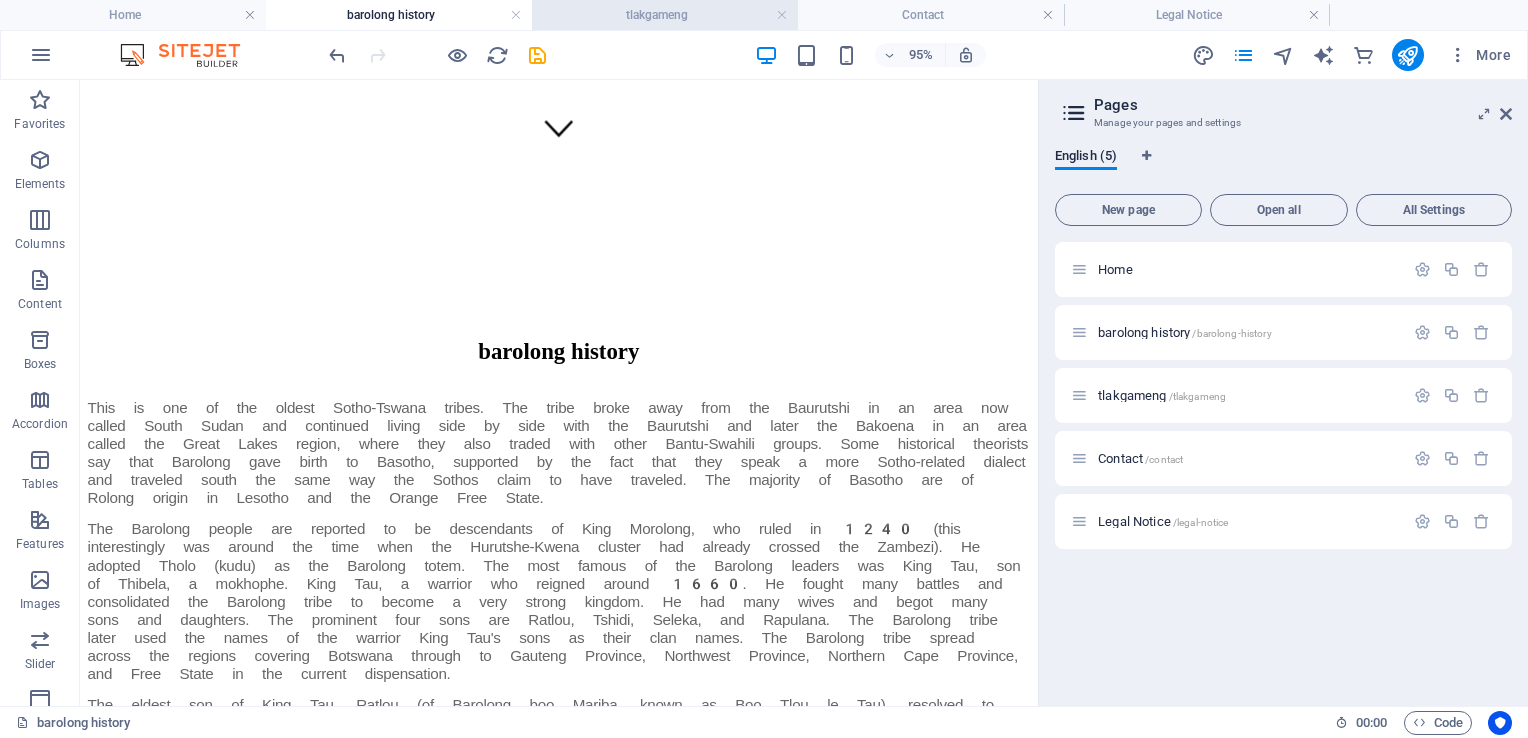 click on "tlakgameng" at bounding box center [665, 15] 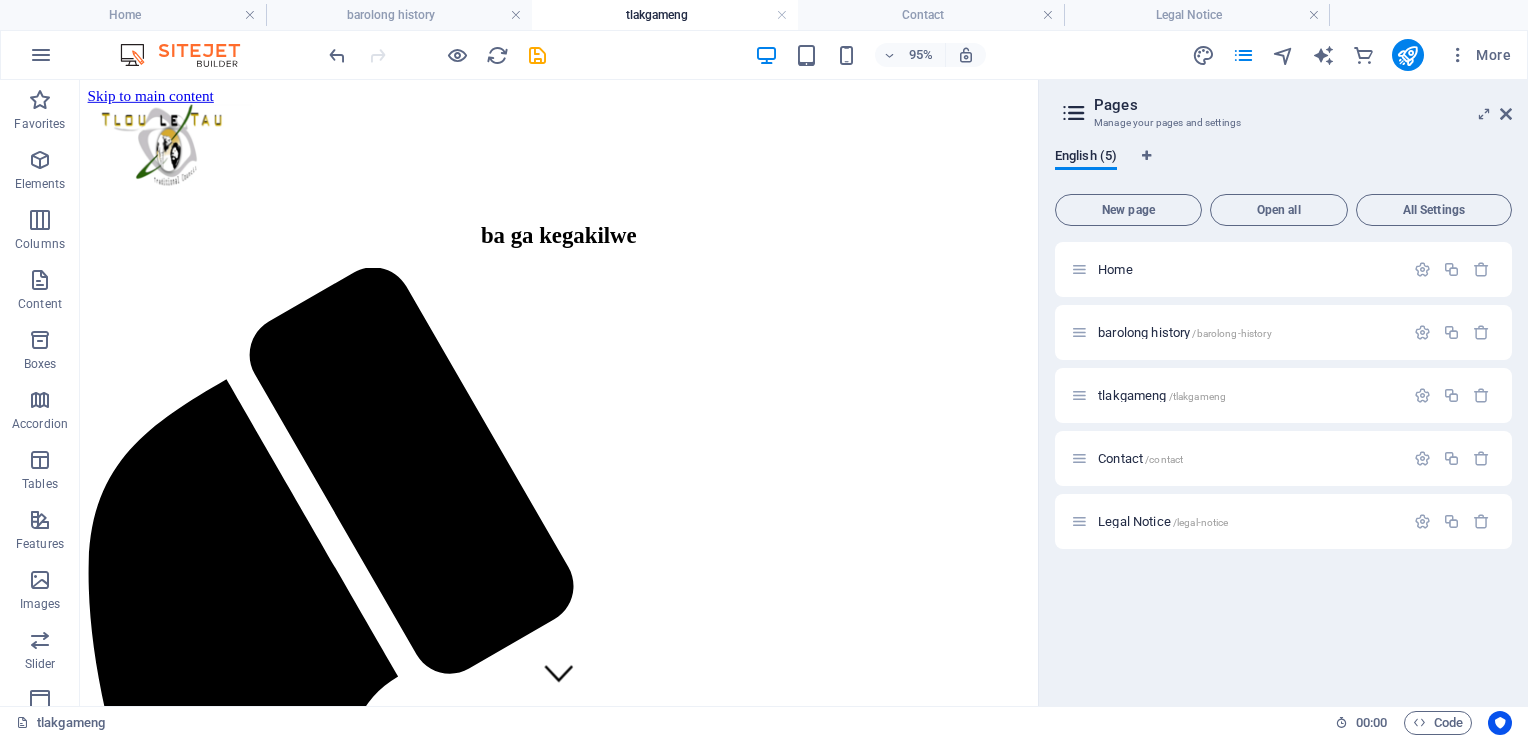 scroll, scrollTop: 755, scrollLeft: 0, axis: vertical 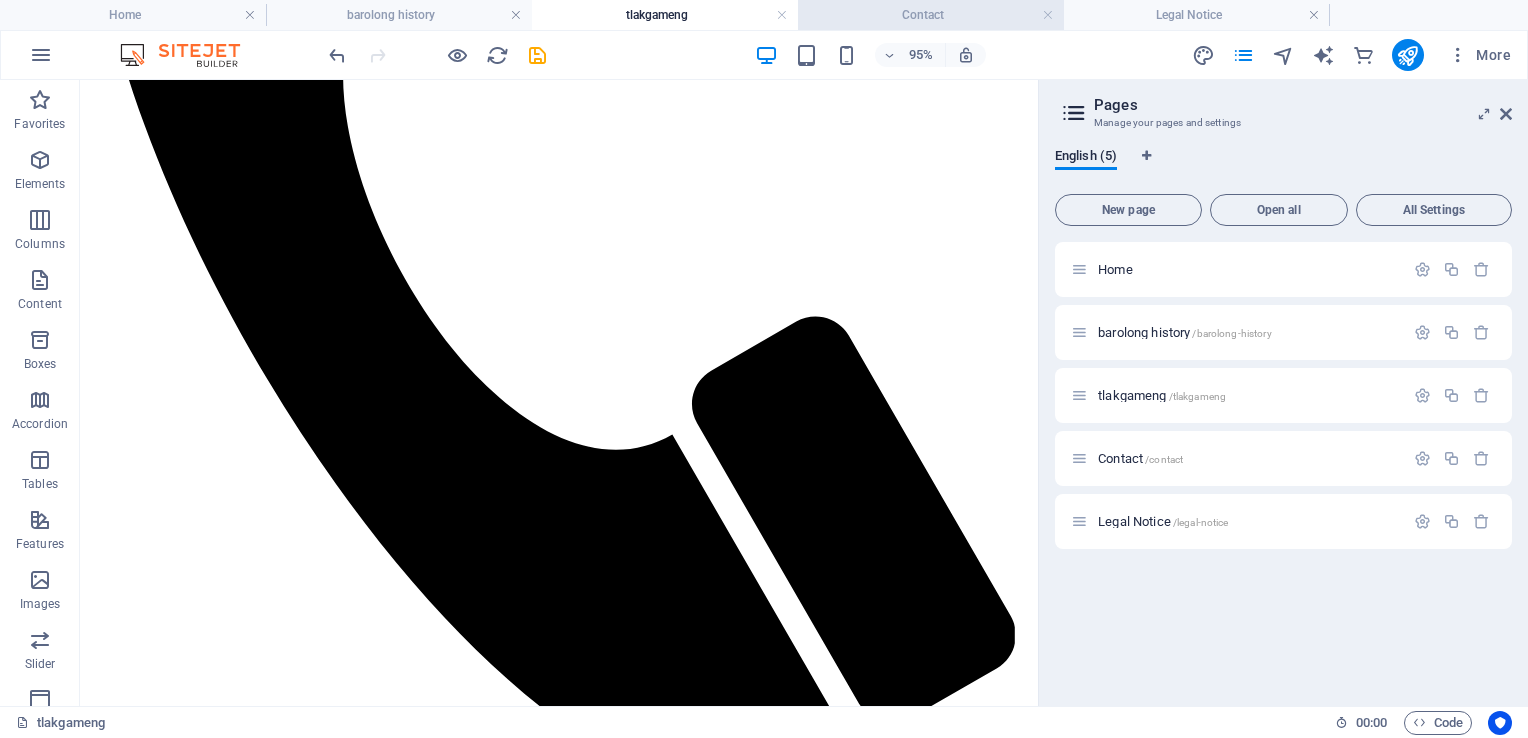 click on "Contact" at bounding box center [931, 15] 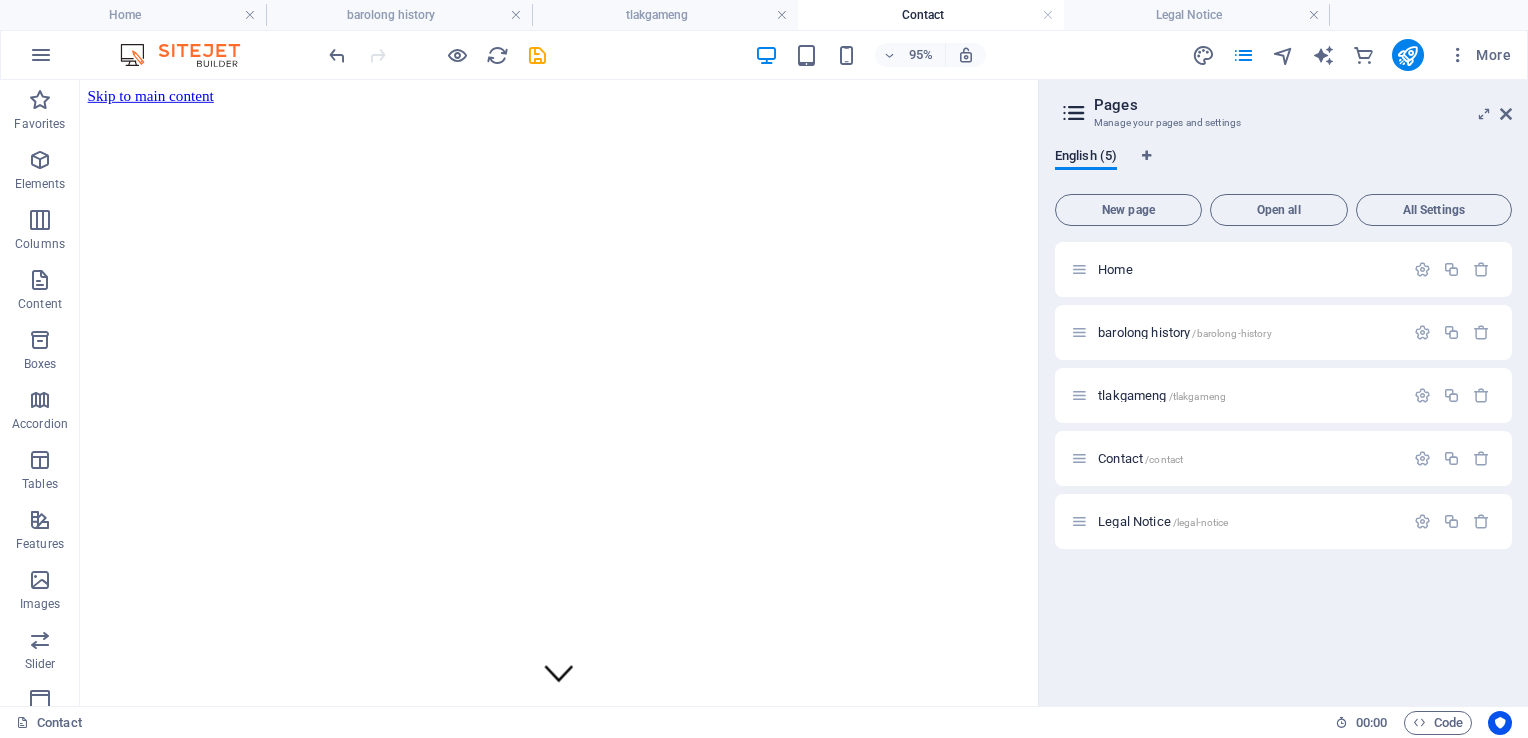 scroll, scrollTop: 2350, scrollLeft: 0, axis: vertical 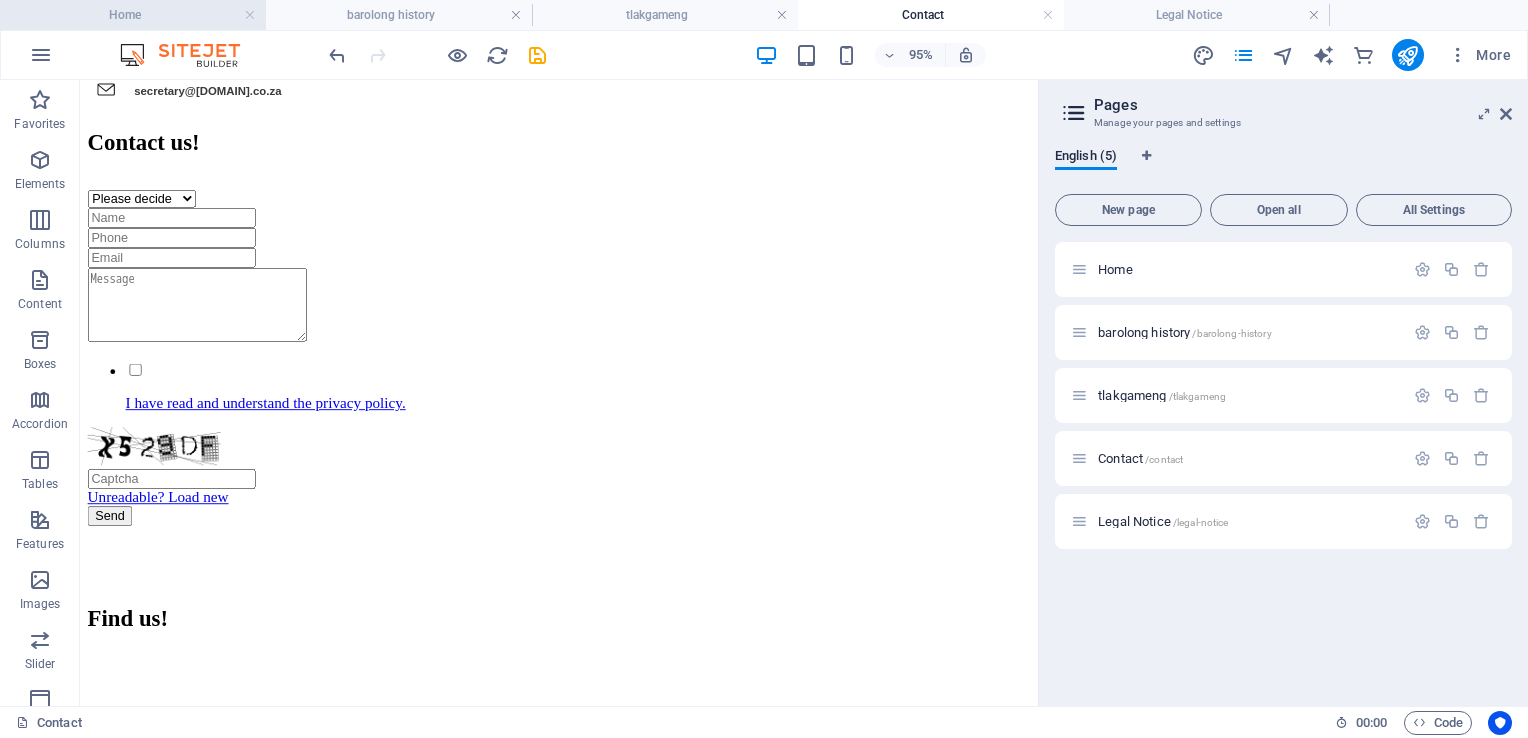 click on "Home" at bounding box center [133, 15] 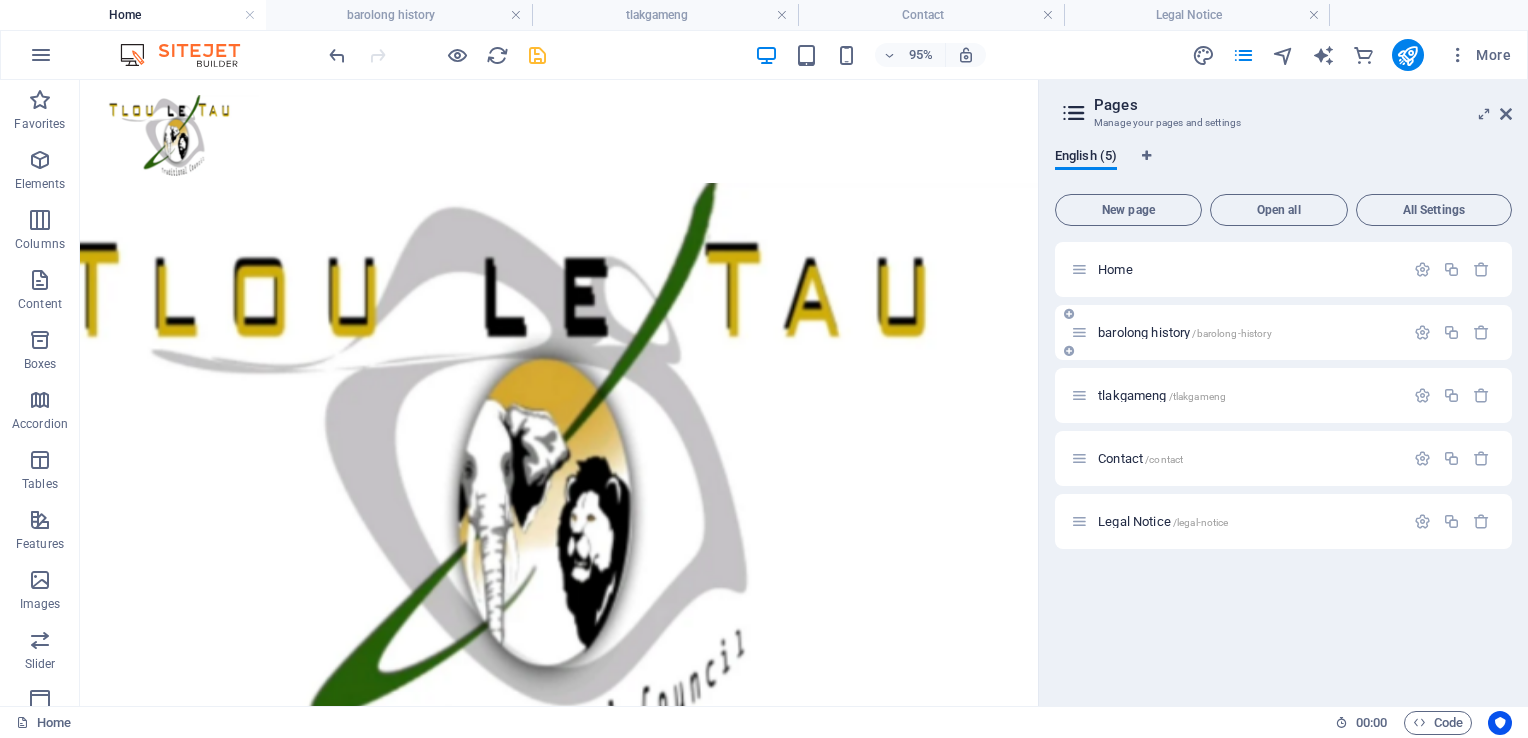 click on "barolong history /barolong-history" at bounding box center [1237, 332] 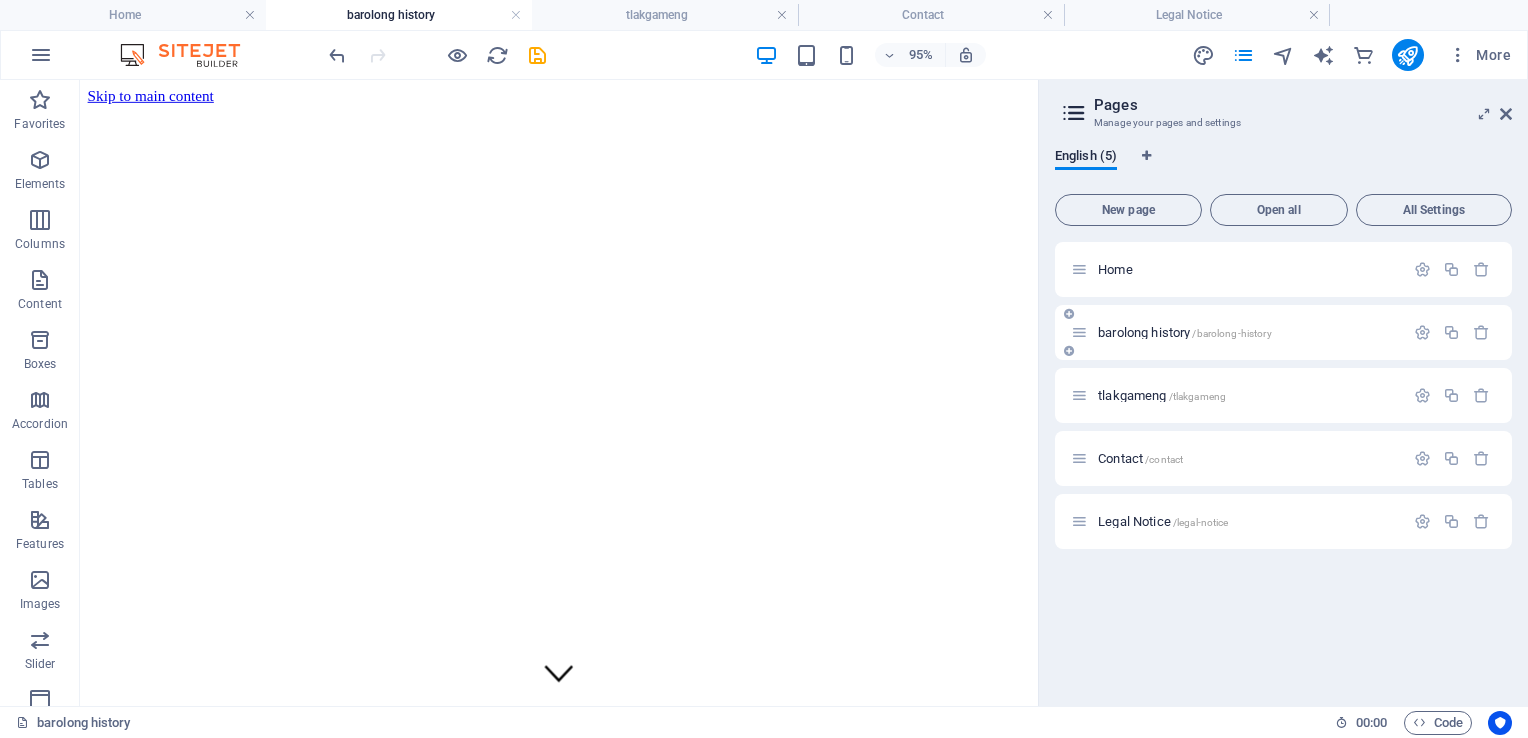 scroll, scrollTop: 574, scrollLeft: 0, axis: vertical 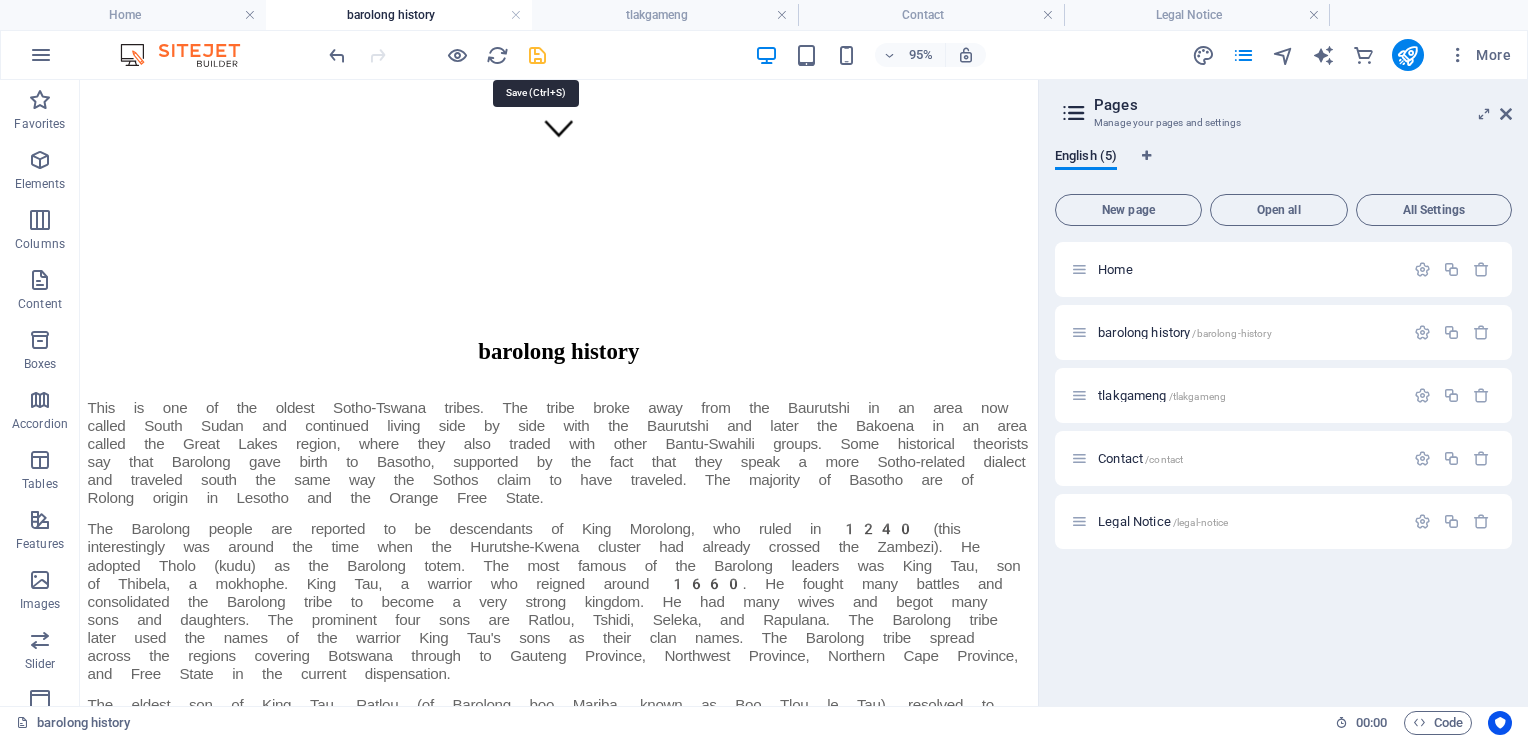 click at bounding box center (537, 55) 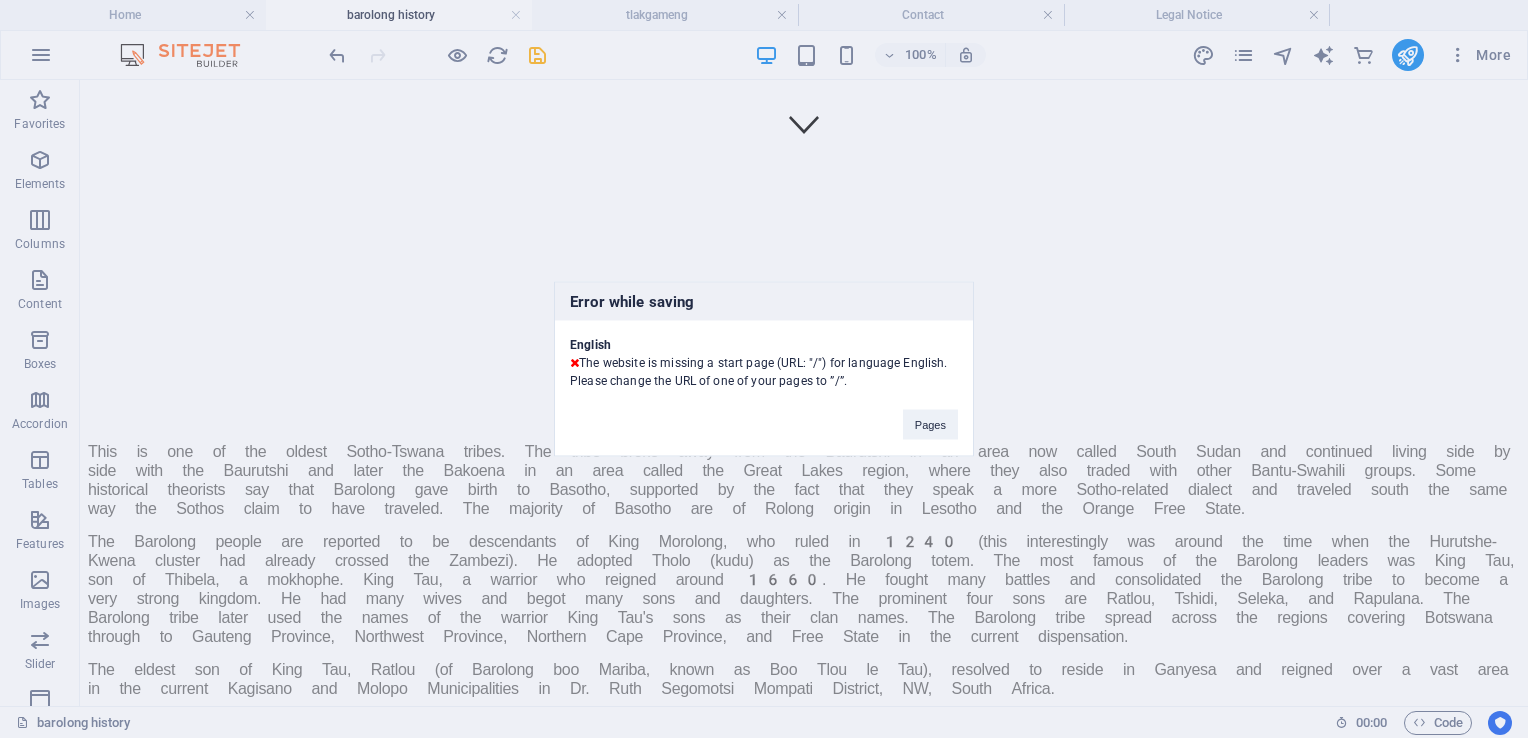 click on "Error while saving English  The website is missing a start page (URL: "/") for language English. Please change the URL of one of your pages to ”/”. Pages" at bounding box center [764, 369] 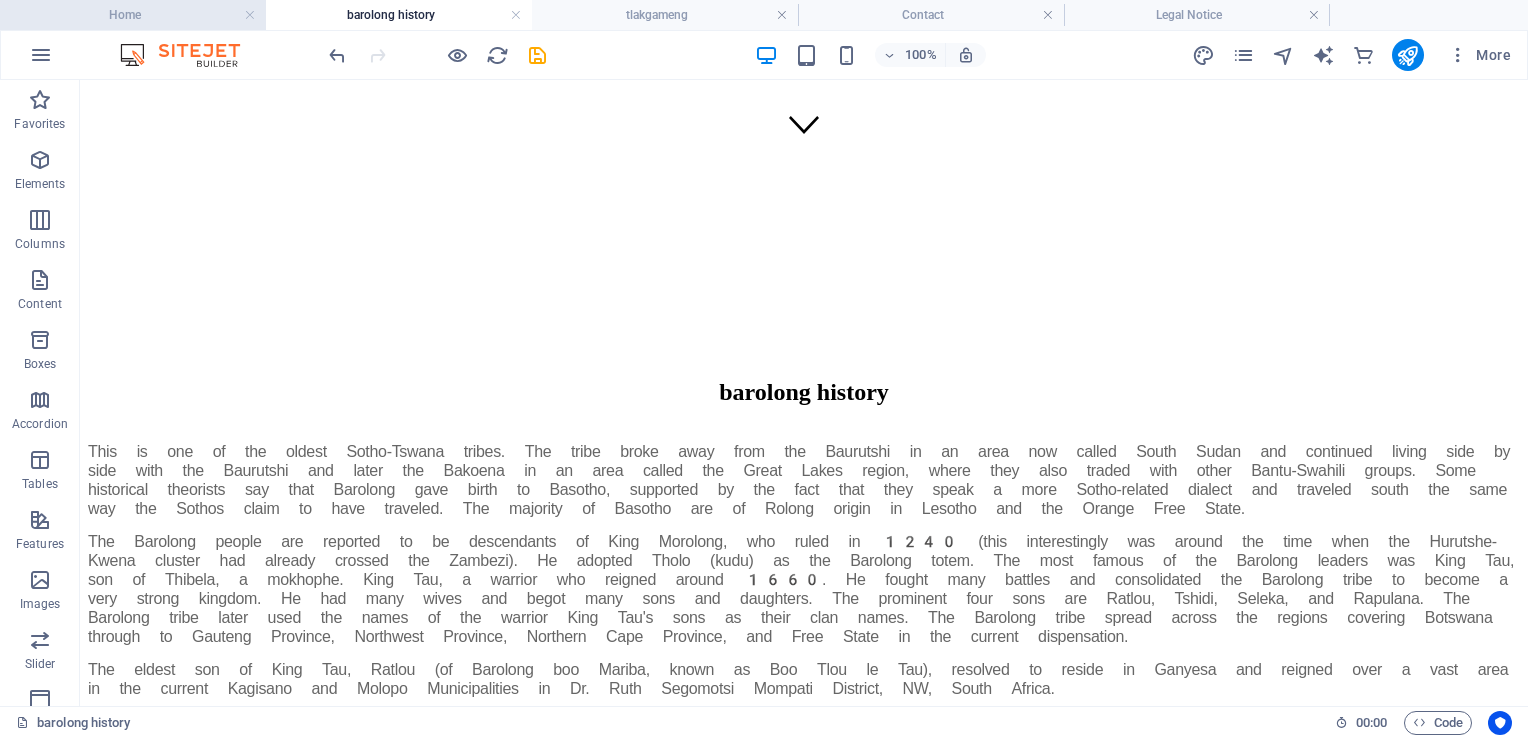 click on "Home" at bounding box center (133, 15) 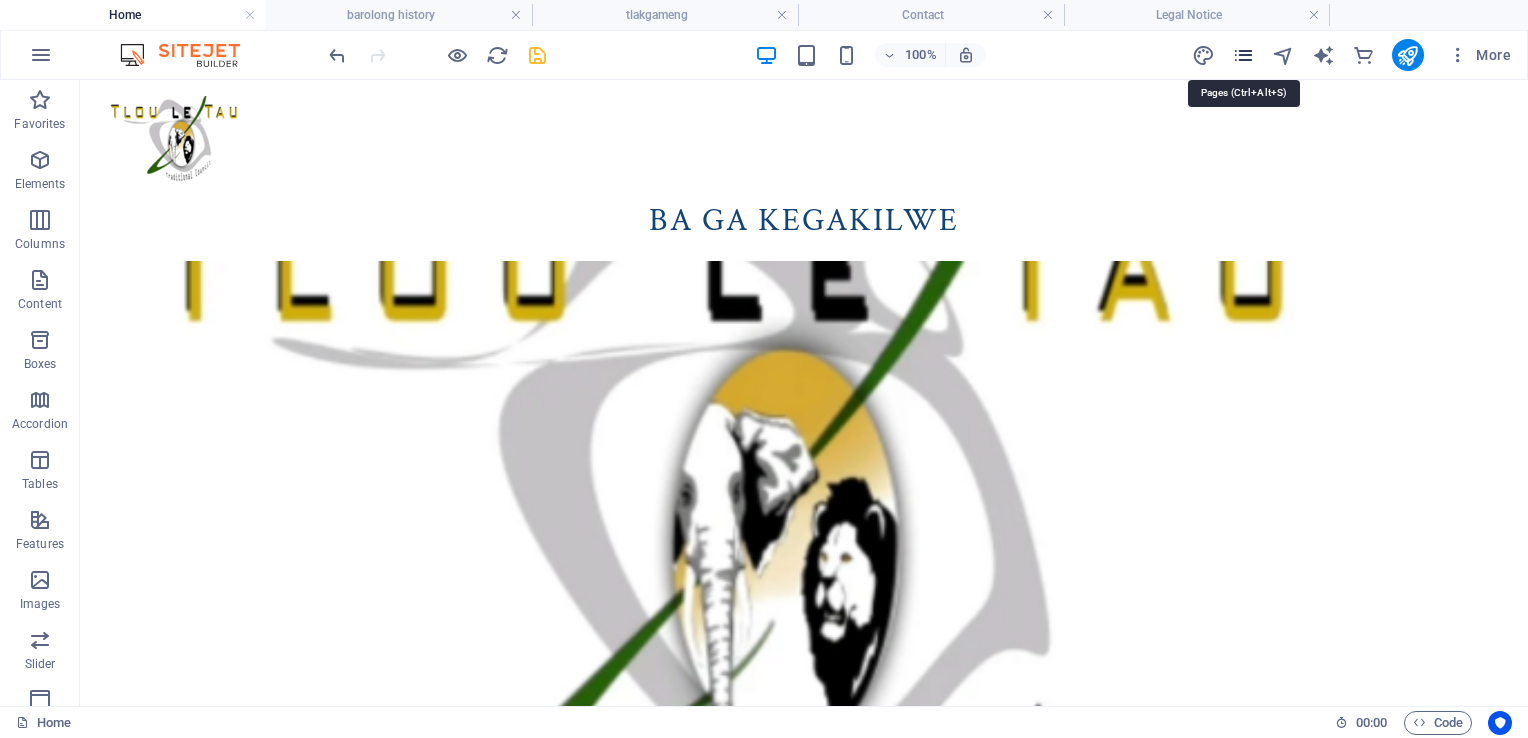 click at bounding box center (1243, 55) 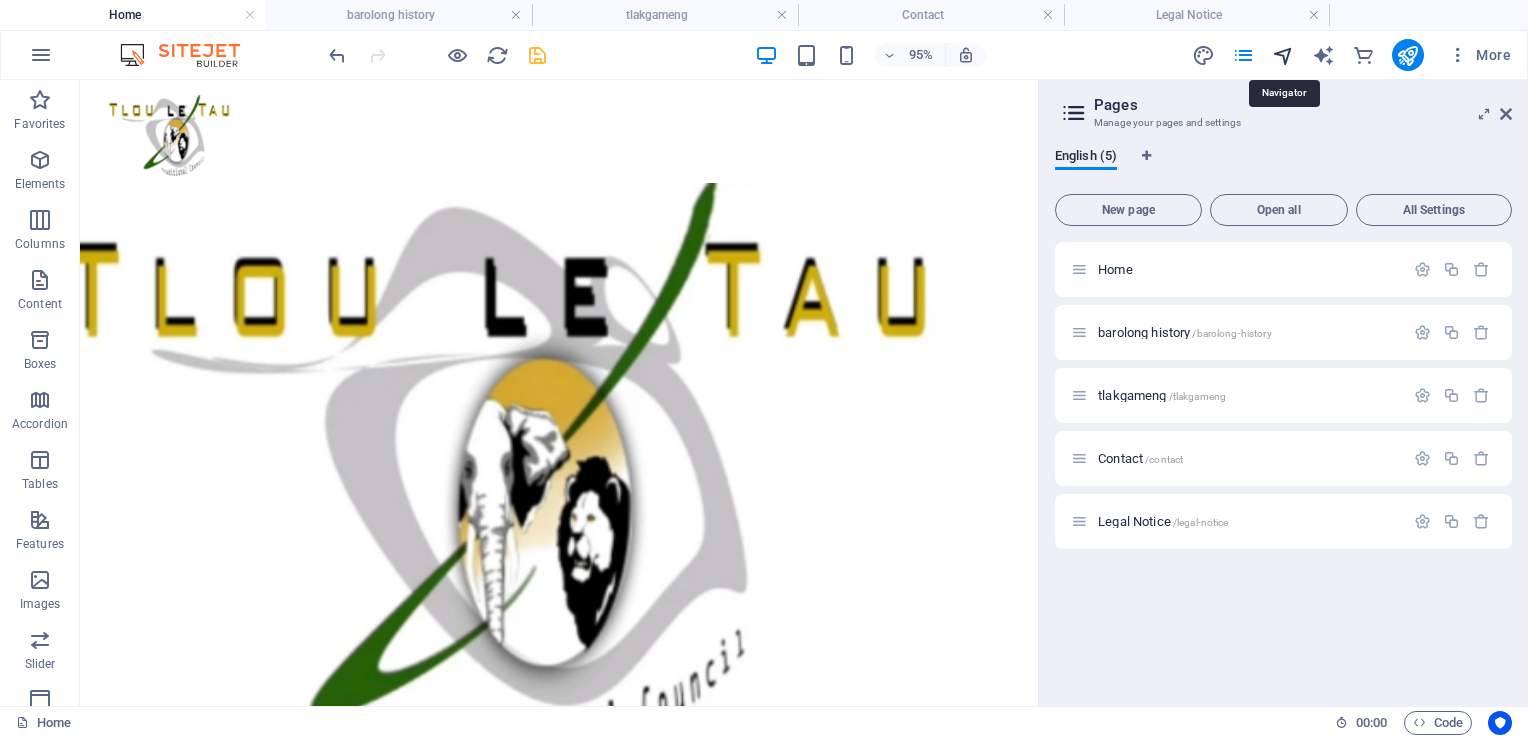 click at bounding box center (1283, 55) 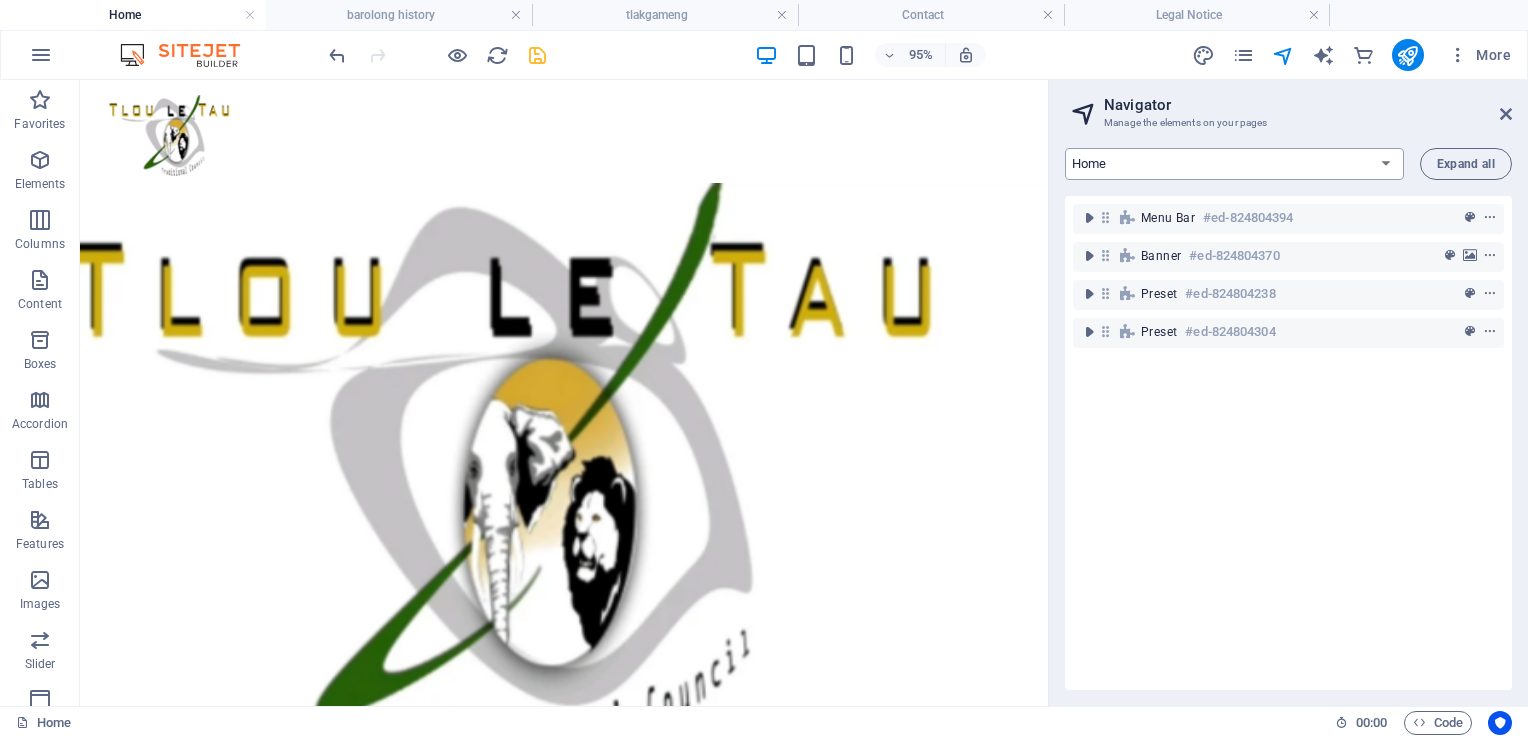 click on "Home  barolong history  tlakgameng  Contact  Legal Notice" at bounding box center (1234, 164) 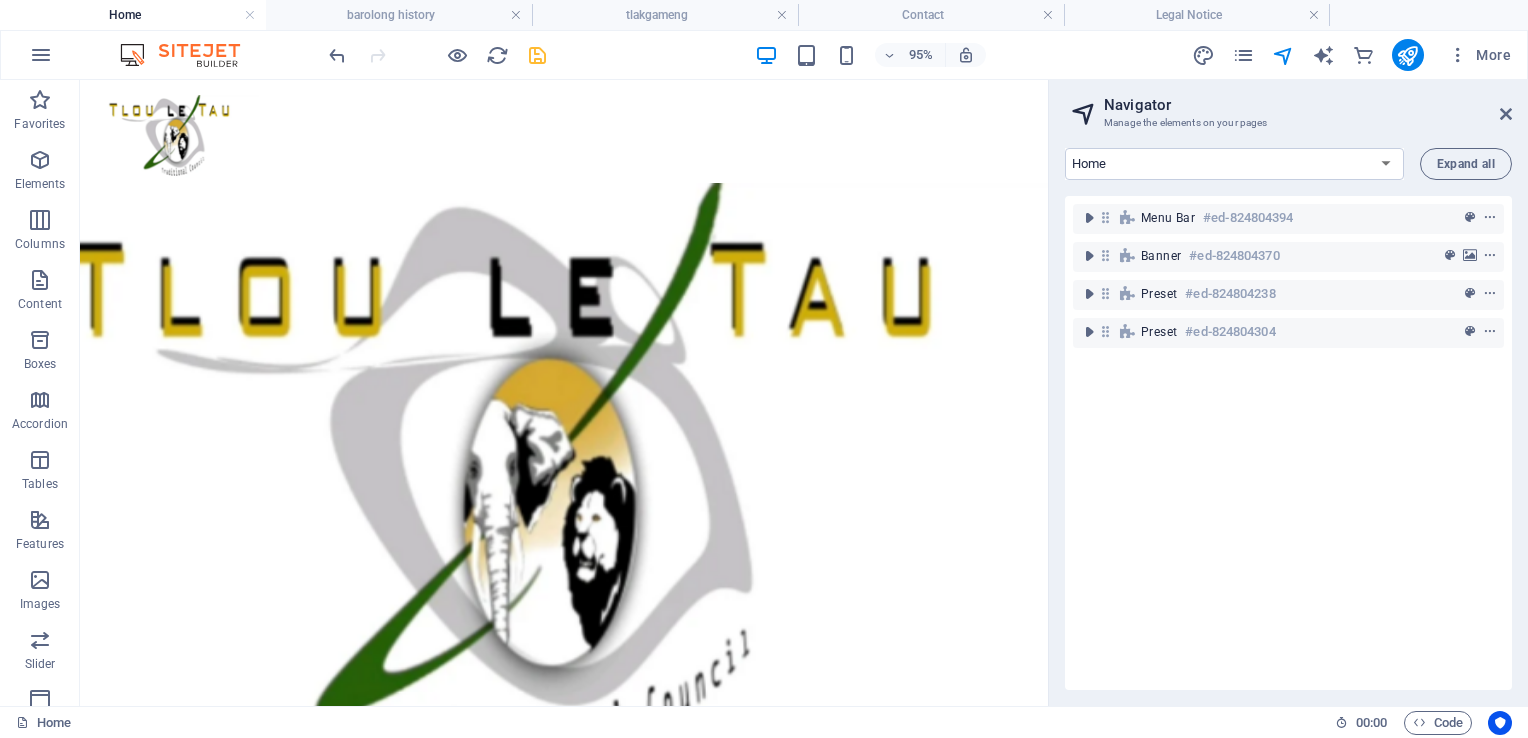 click on "Home  barolong history  tlakgameng  Contact  Legal Notice" at bounding box center [1234, 164] 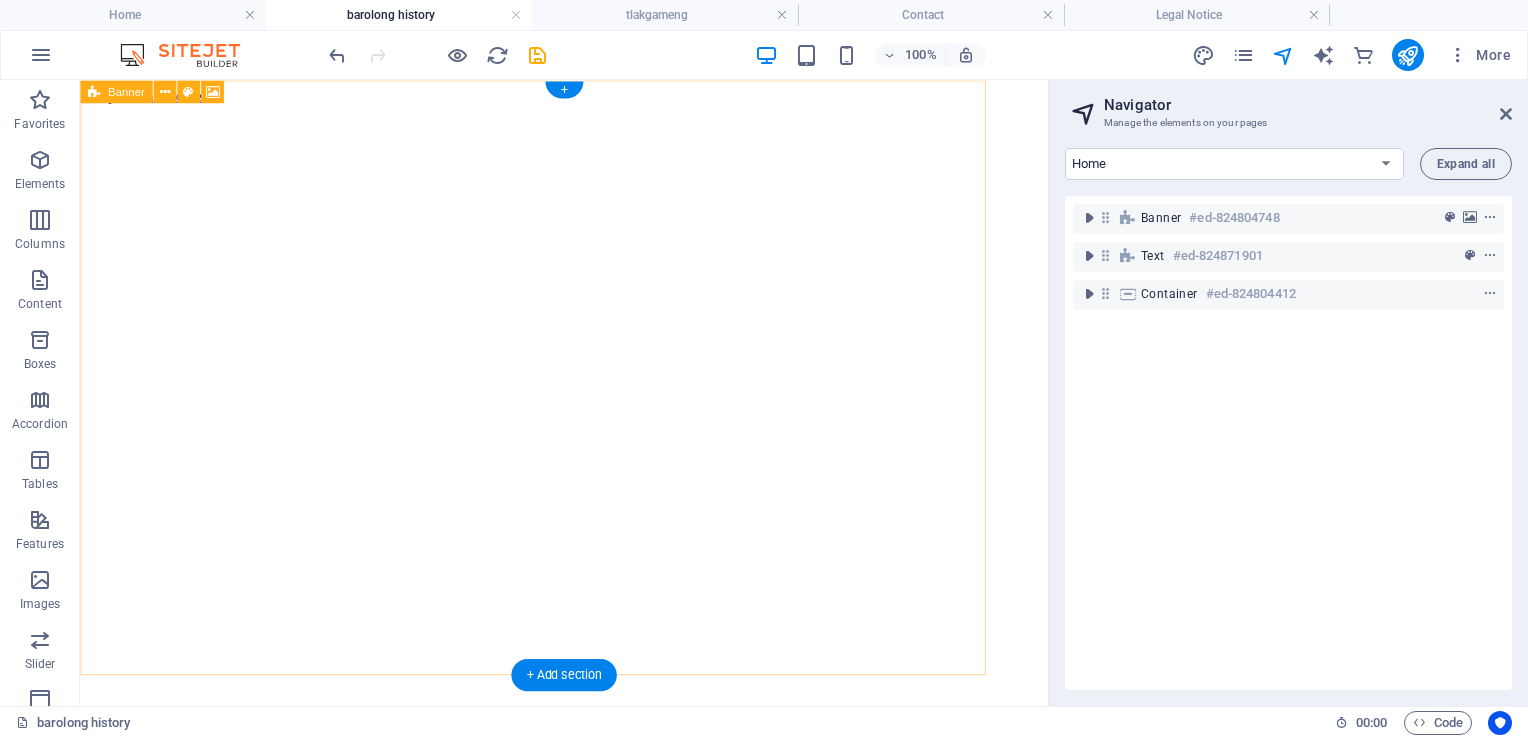 scroll, scrollTop: 574, scrollLeft: 0, axis: vertical 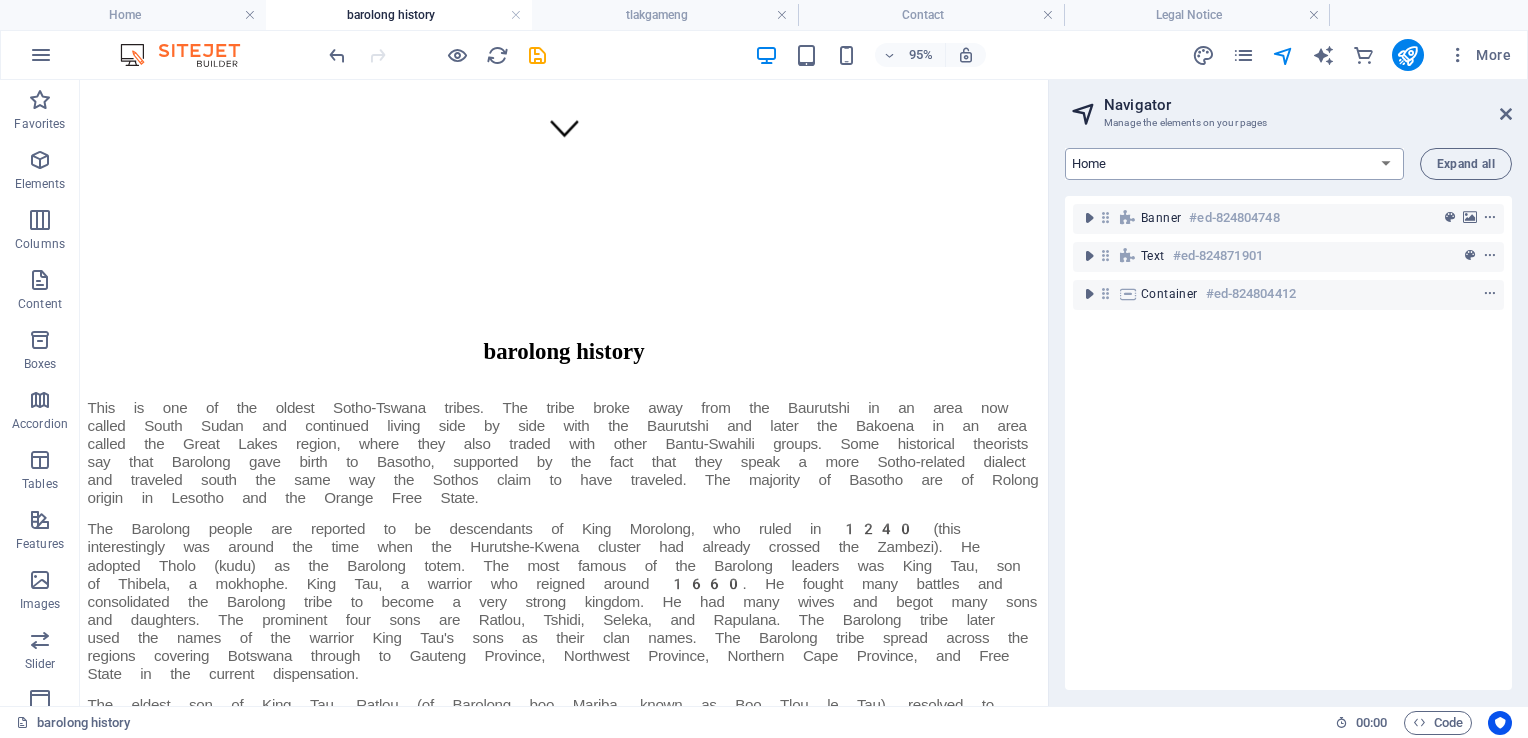 click on "Home  barolong history  tlakgameng  Contact  Legal Notice" at bounding box center (1234, 164) 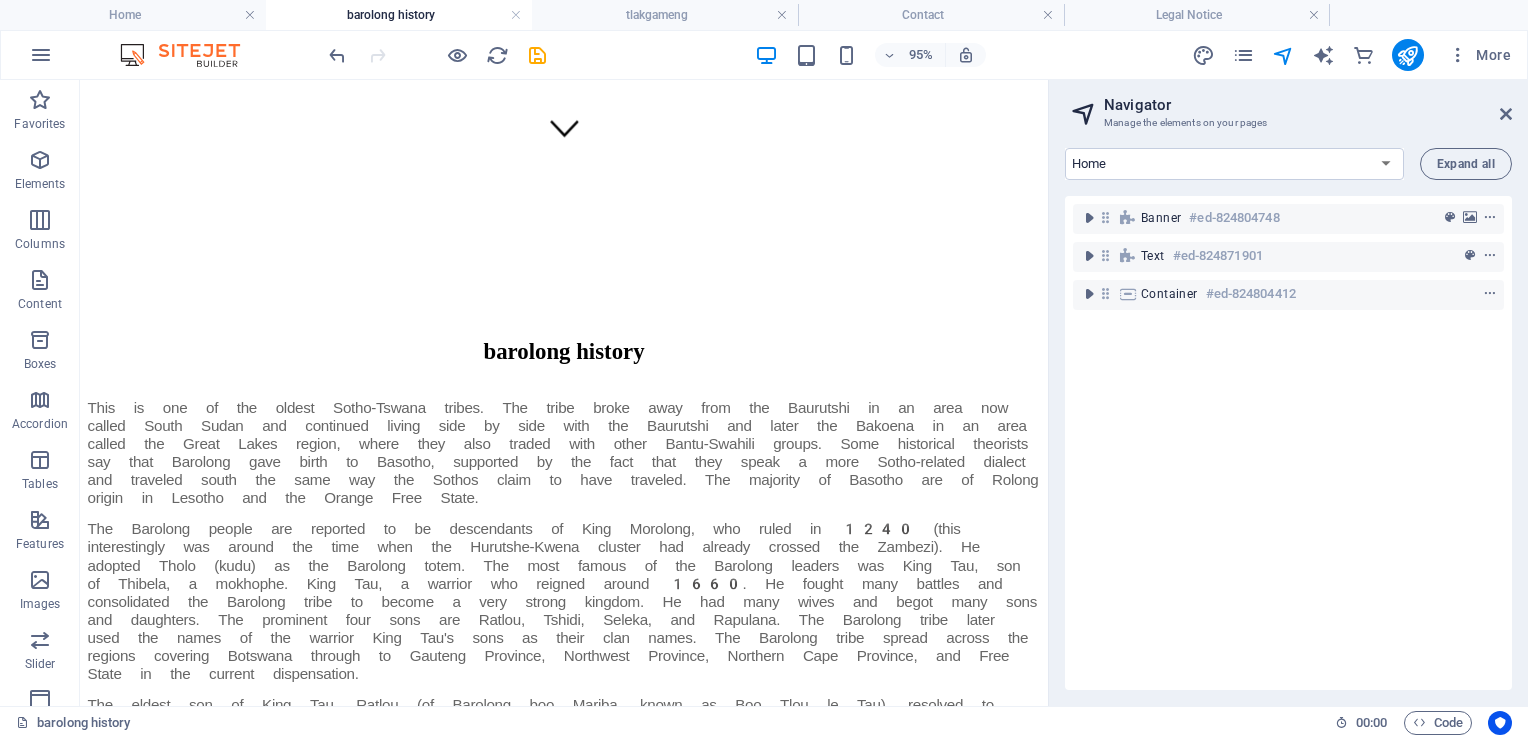 select on "15876258-en" 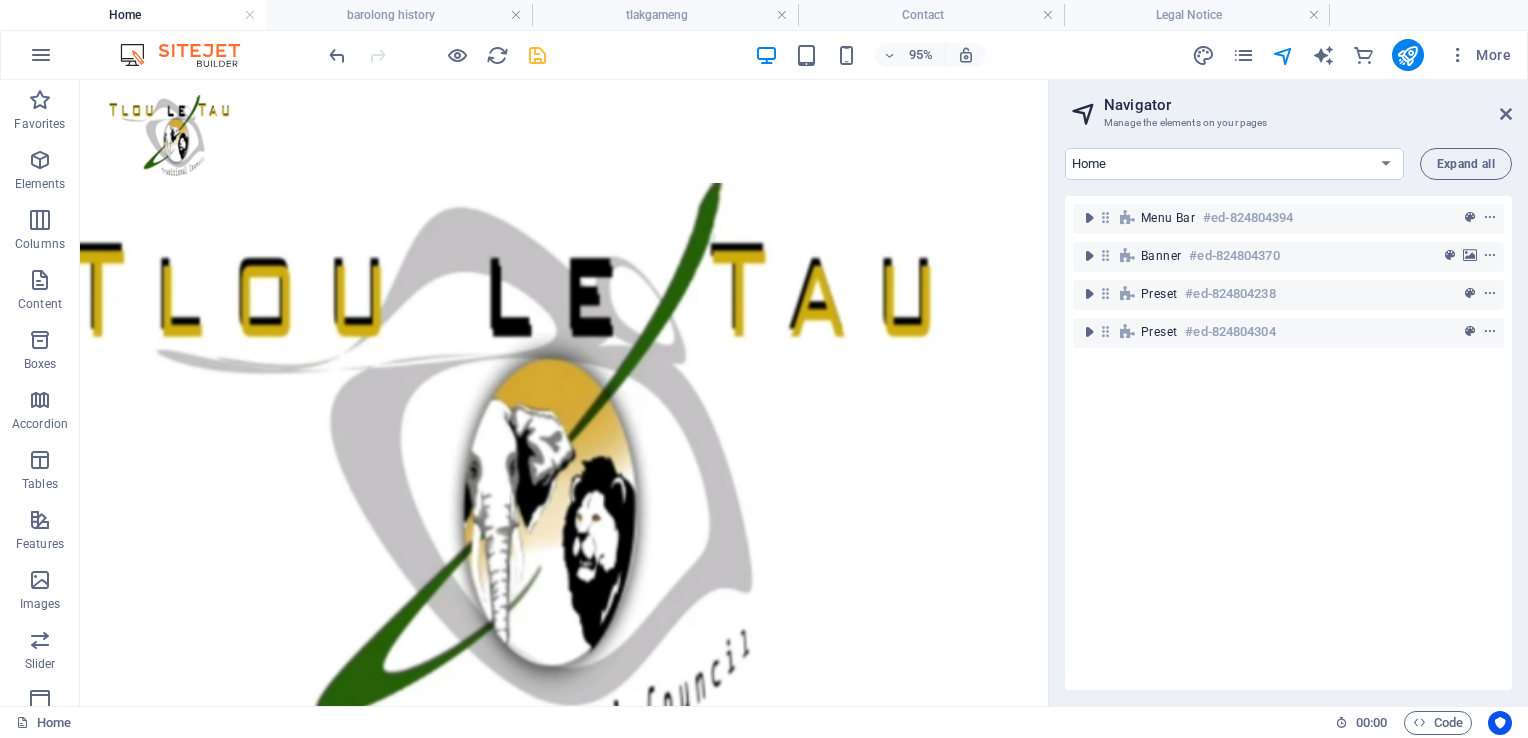 scroll, scrollTop: 0, scrollLeft: 0, axis: both 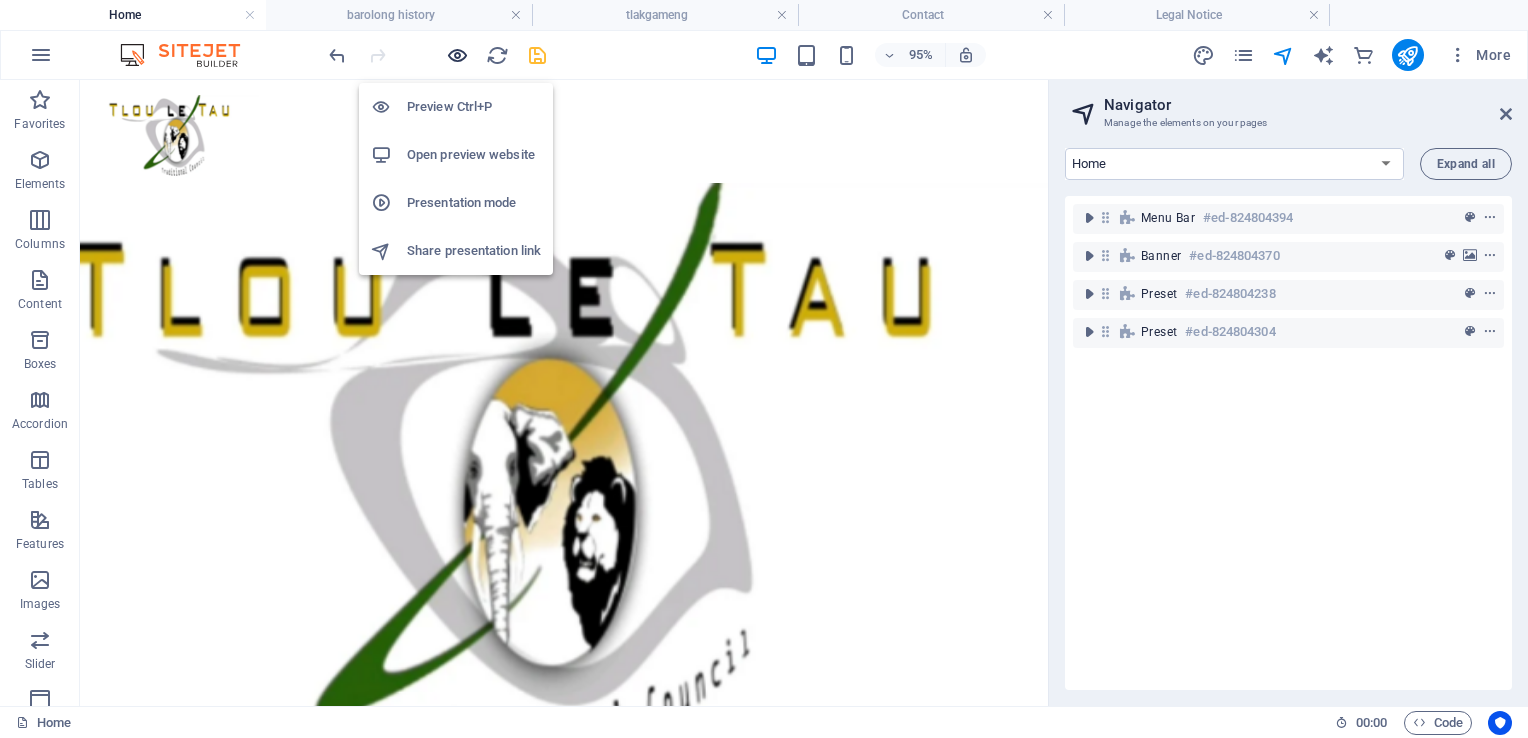 click at bounding box center [457, 55] 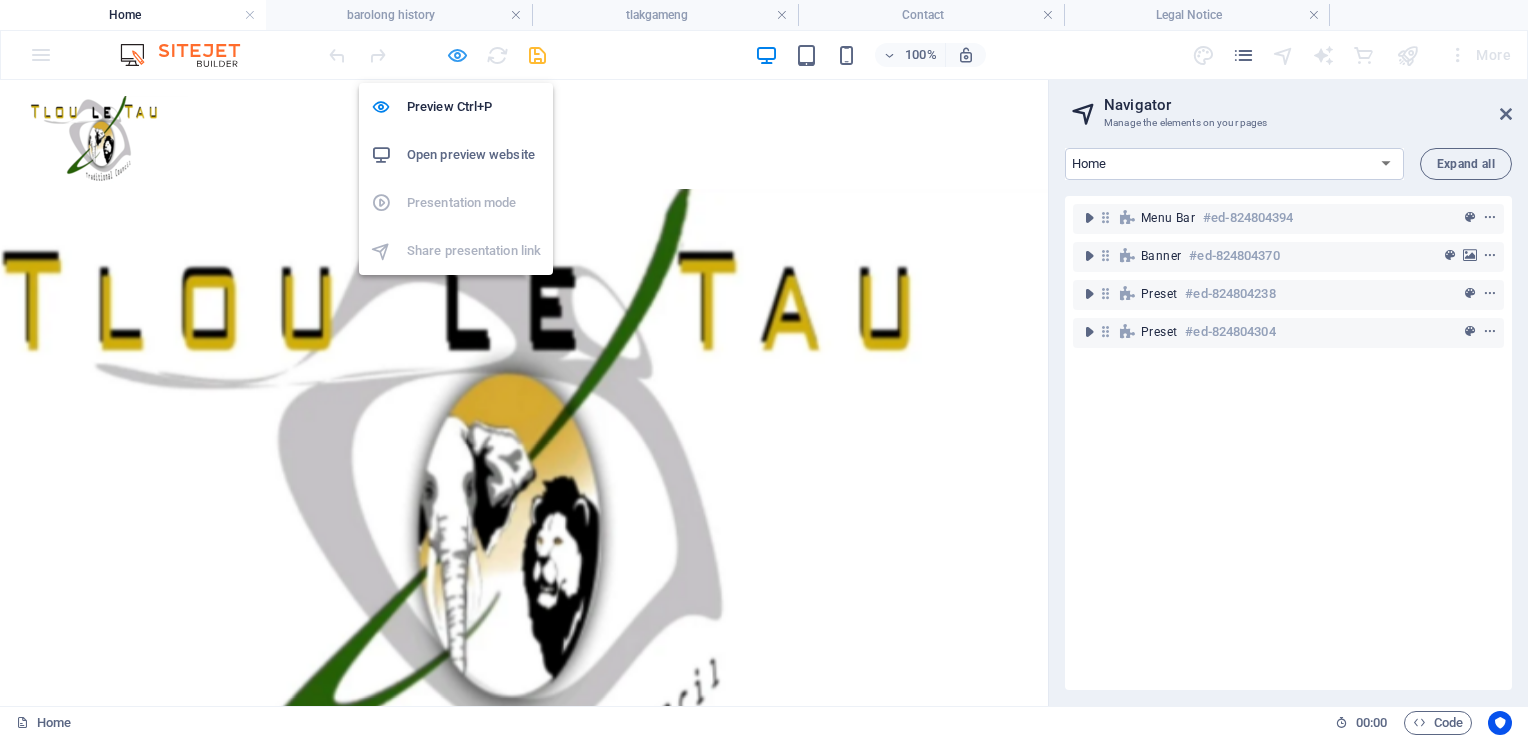 click at bounding box center (457, 55) 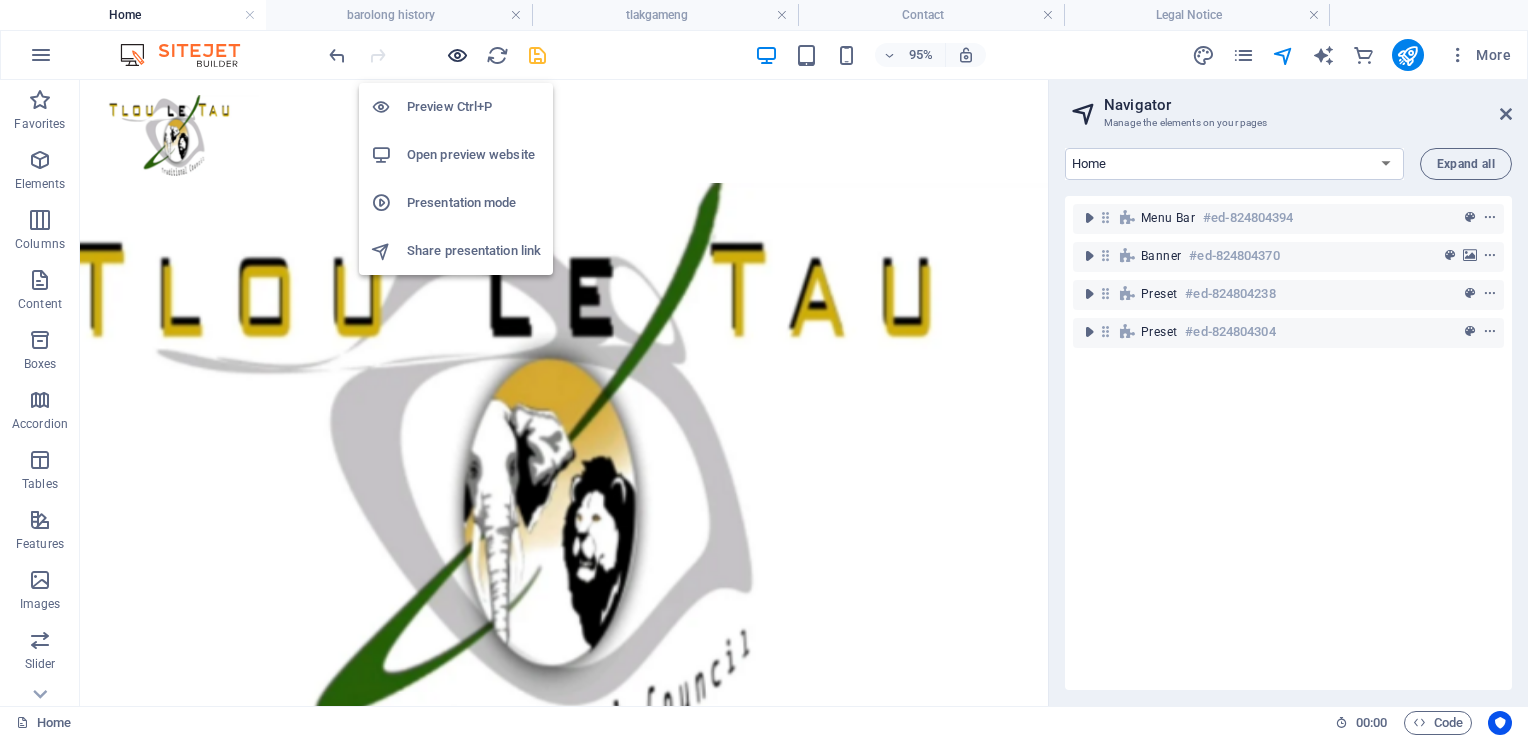 click at bounding box center [457, 55] 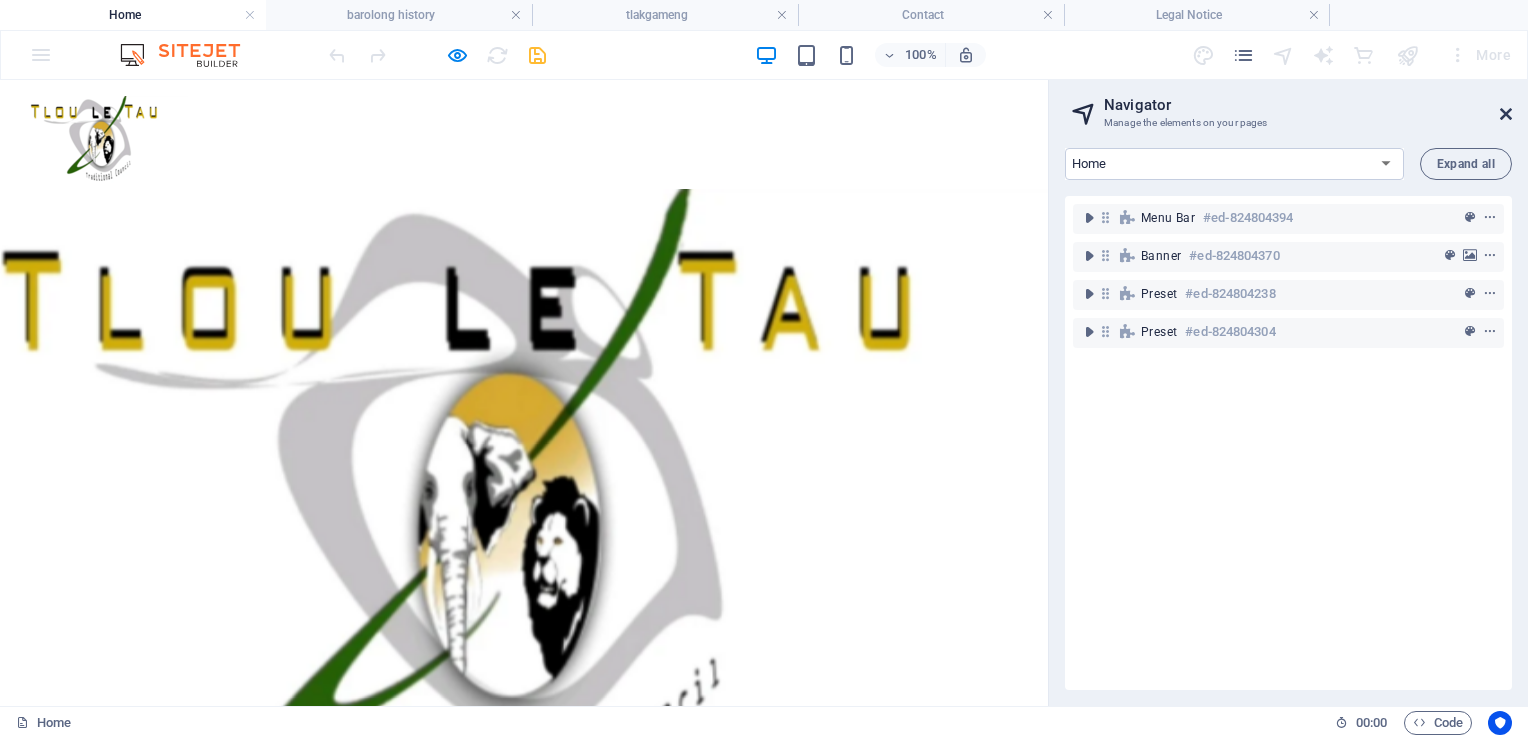 click at bounding box center [1506, 114] 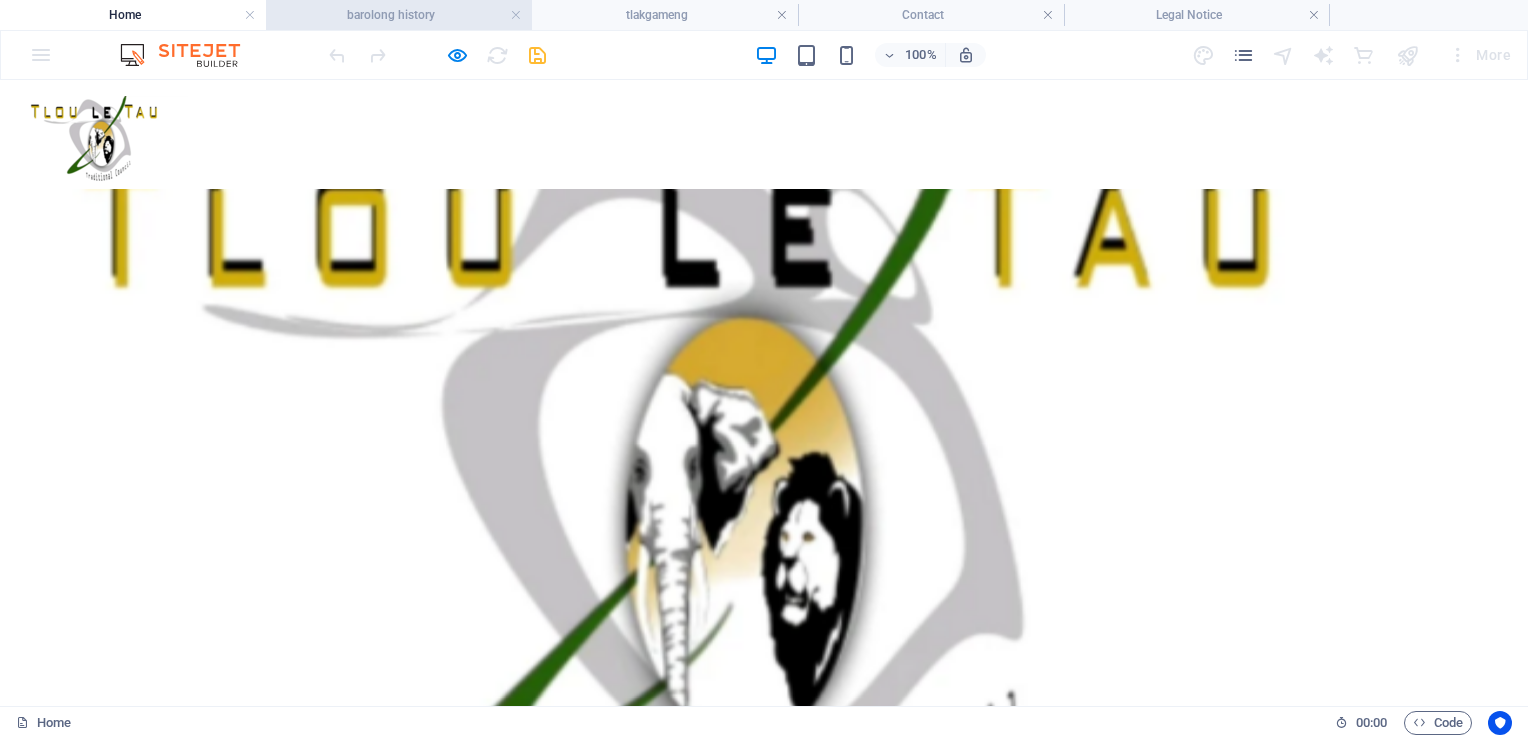 click on "barolong history" at bounding box center (399, 15) 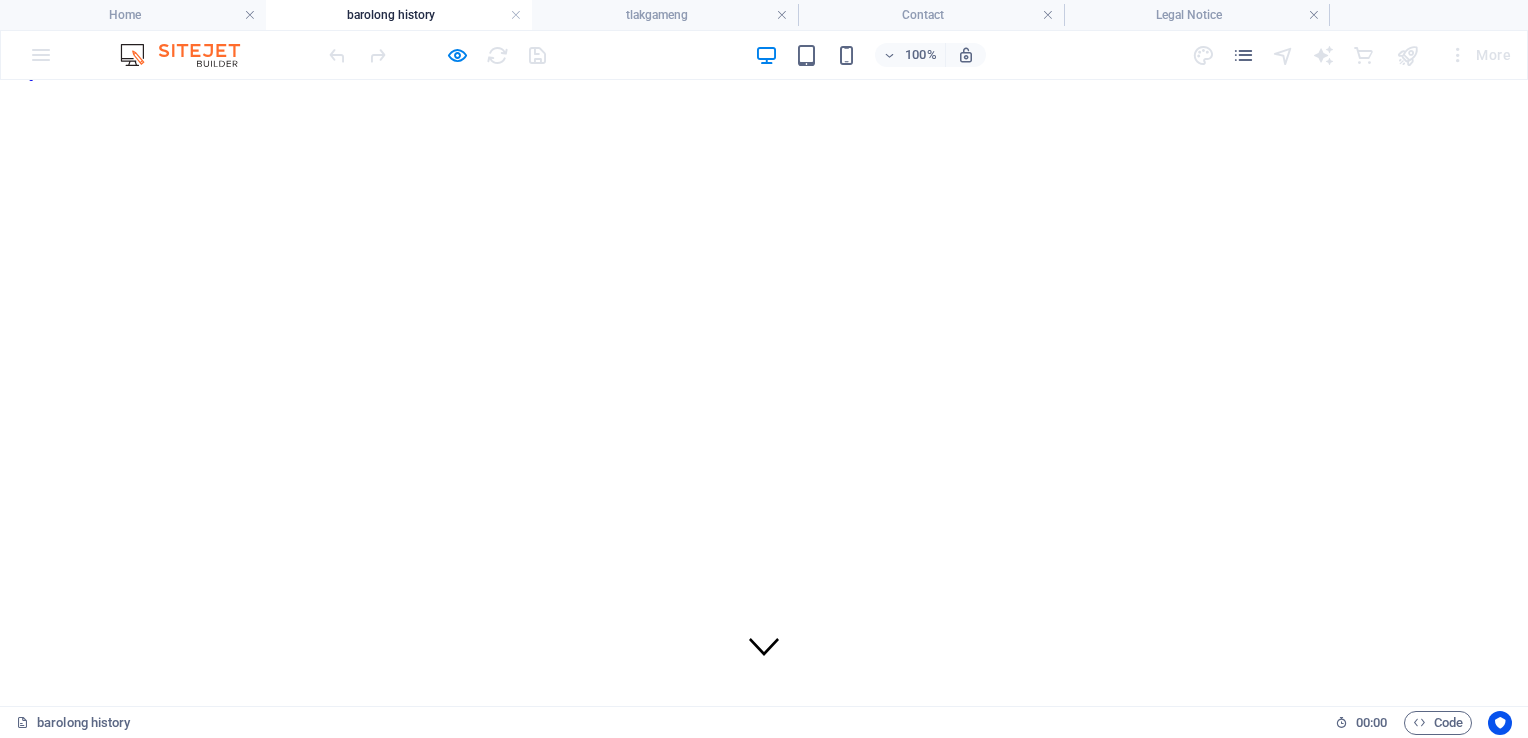 scroll, scrollTop: 0, scrollLeft: 0, axis: both 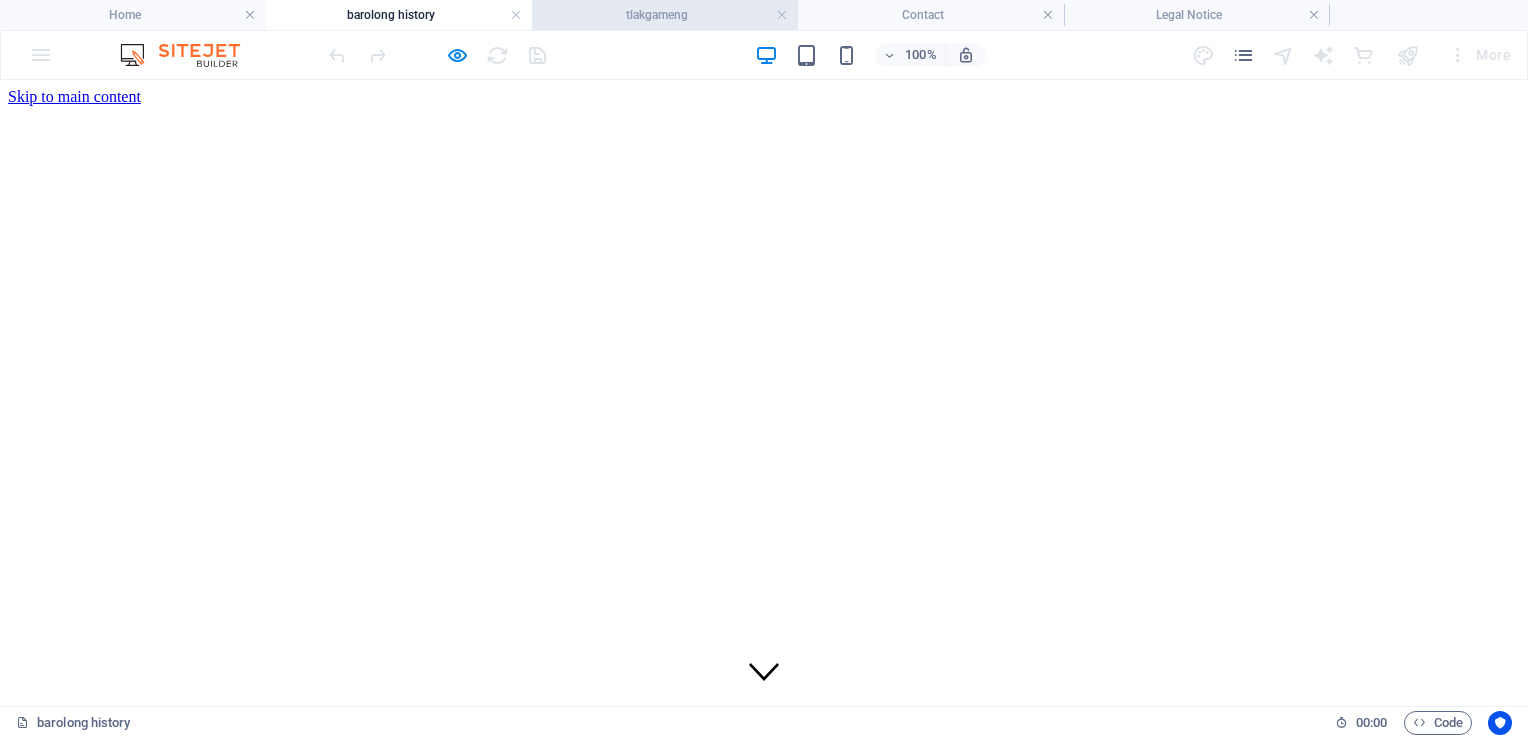 click on "tlakgameng" at bounding box center [665, 15] 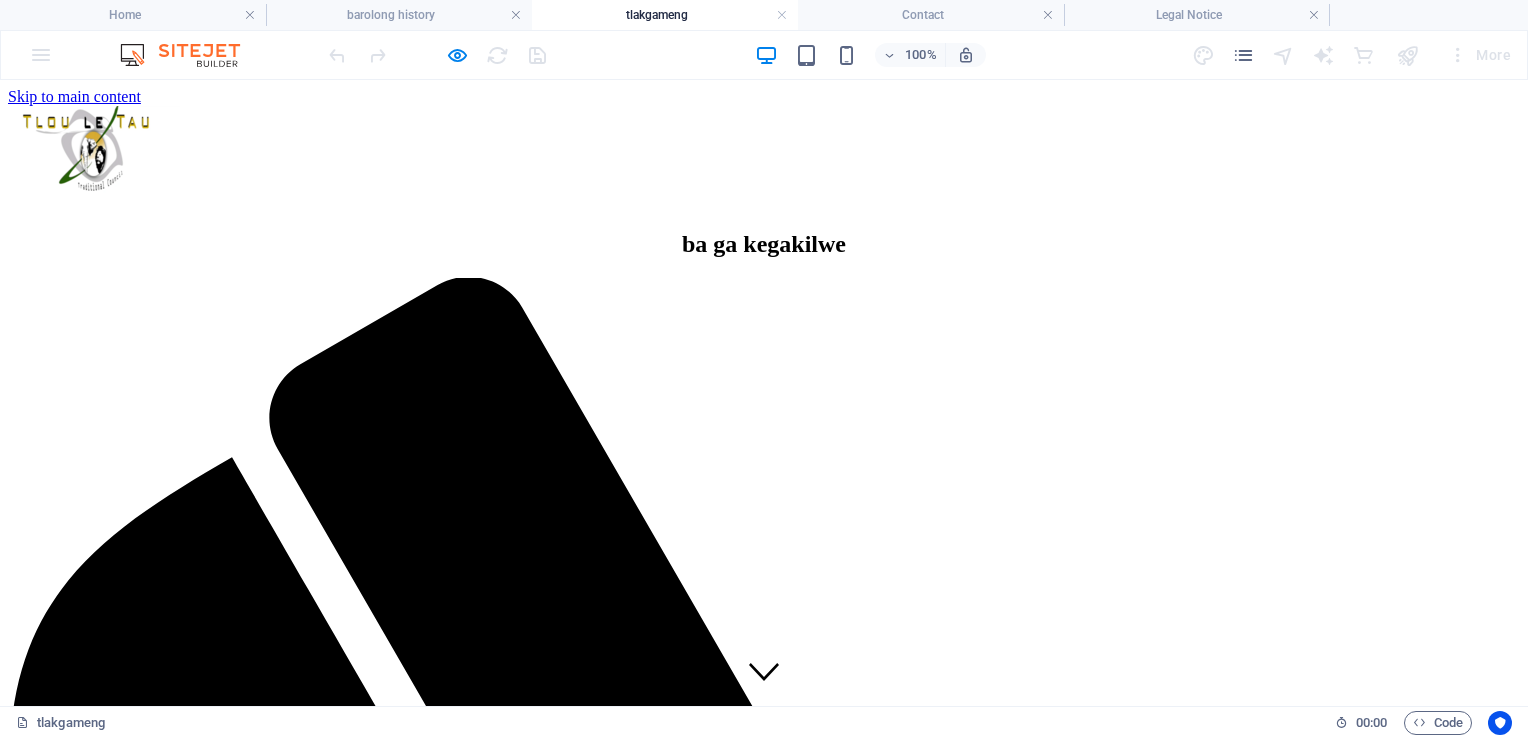 scroll, scrollTop: 755, scrollLeft: 0, axis: vertical 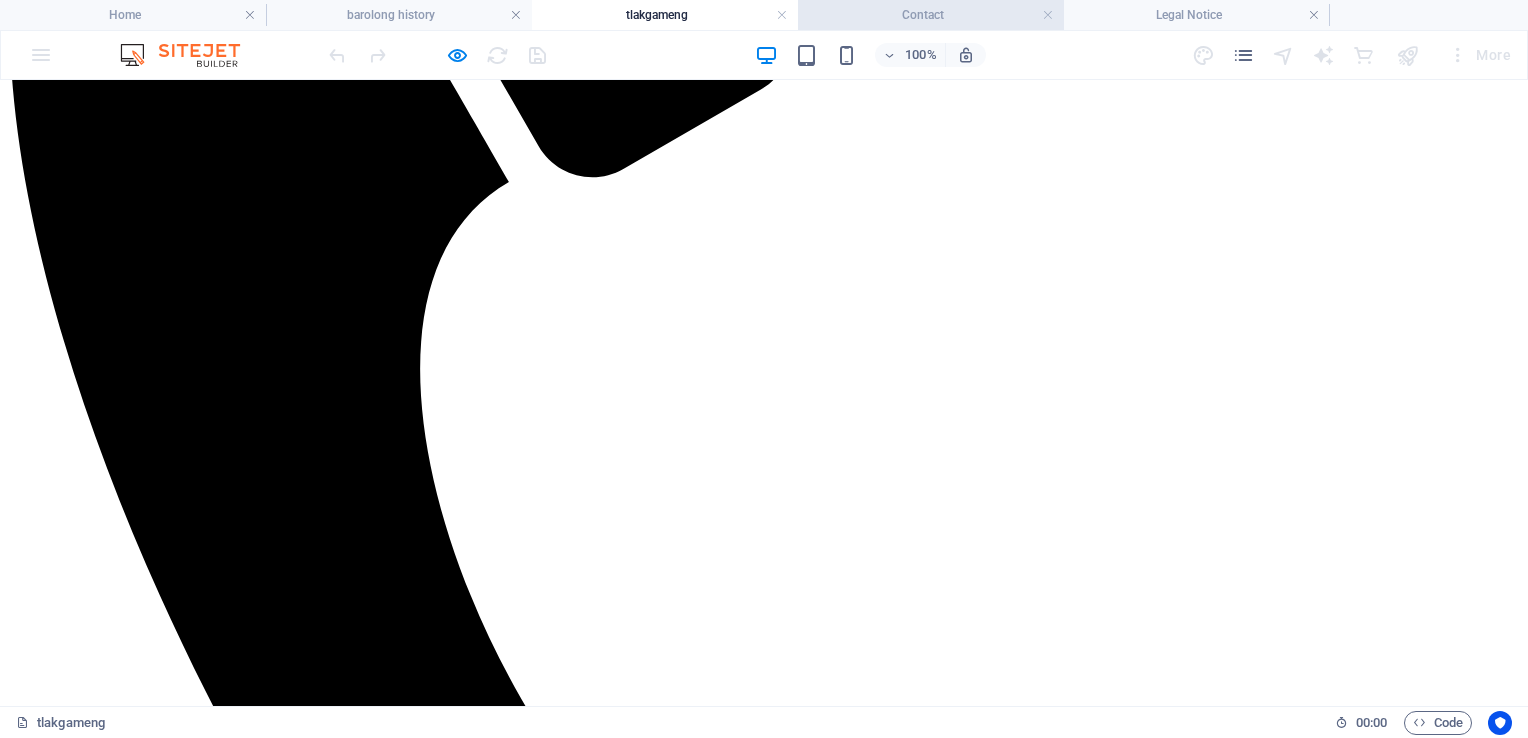 click on "Contact" at bounding box center (931, 15) 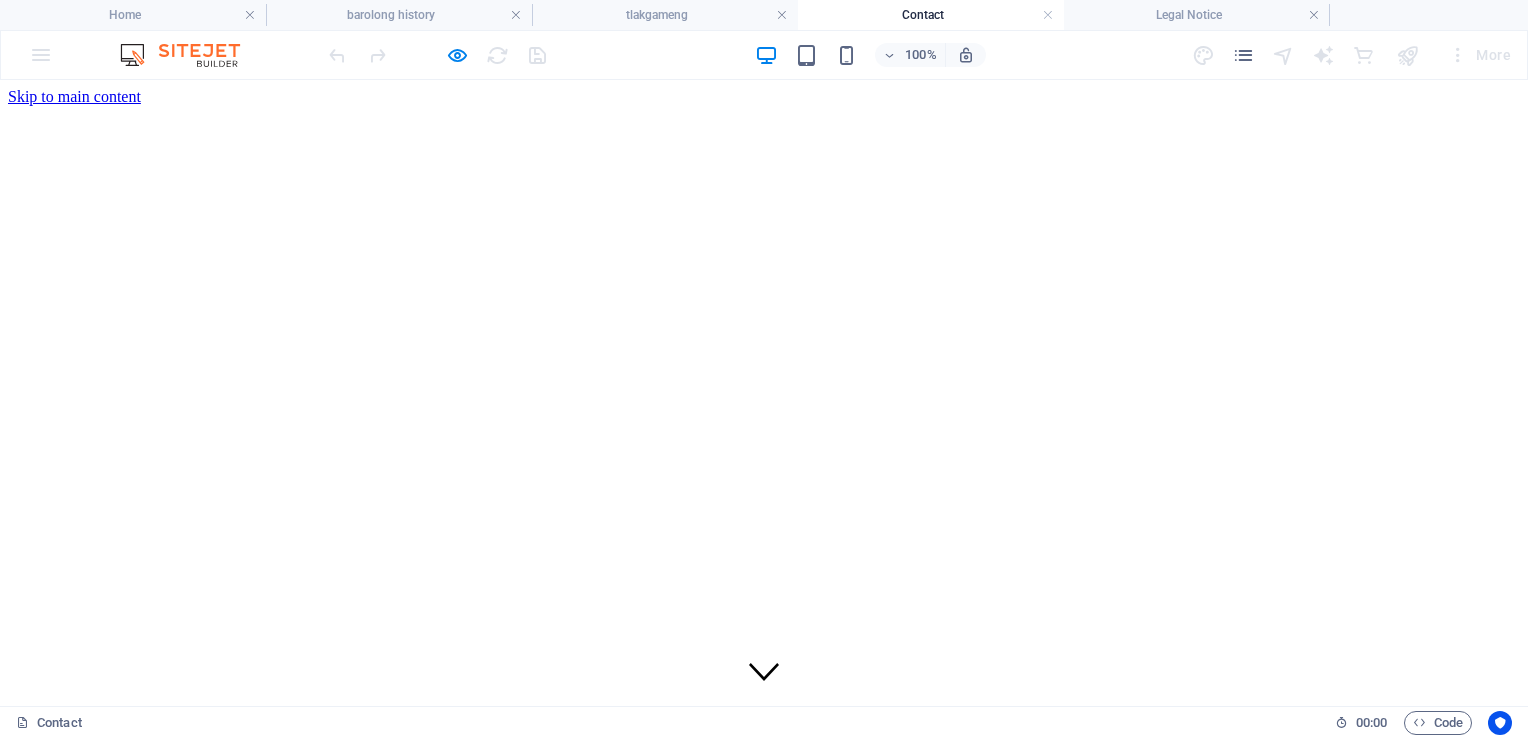 scroll, scrollTop: 2350, scrollLeft: 0, axis: vertical 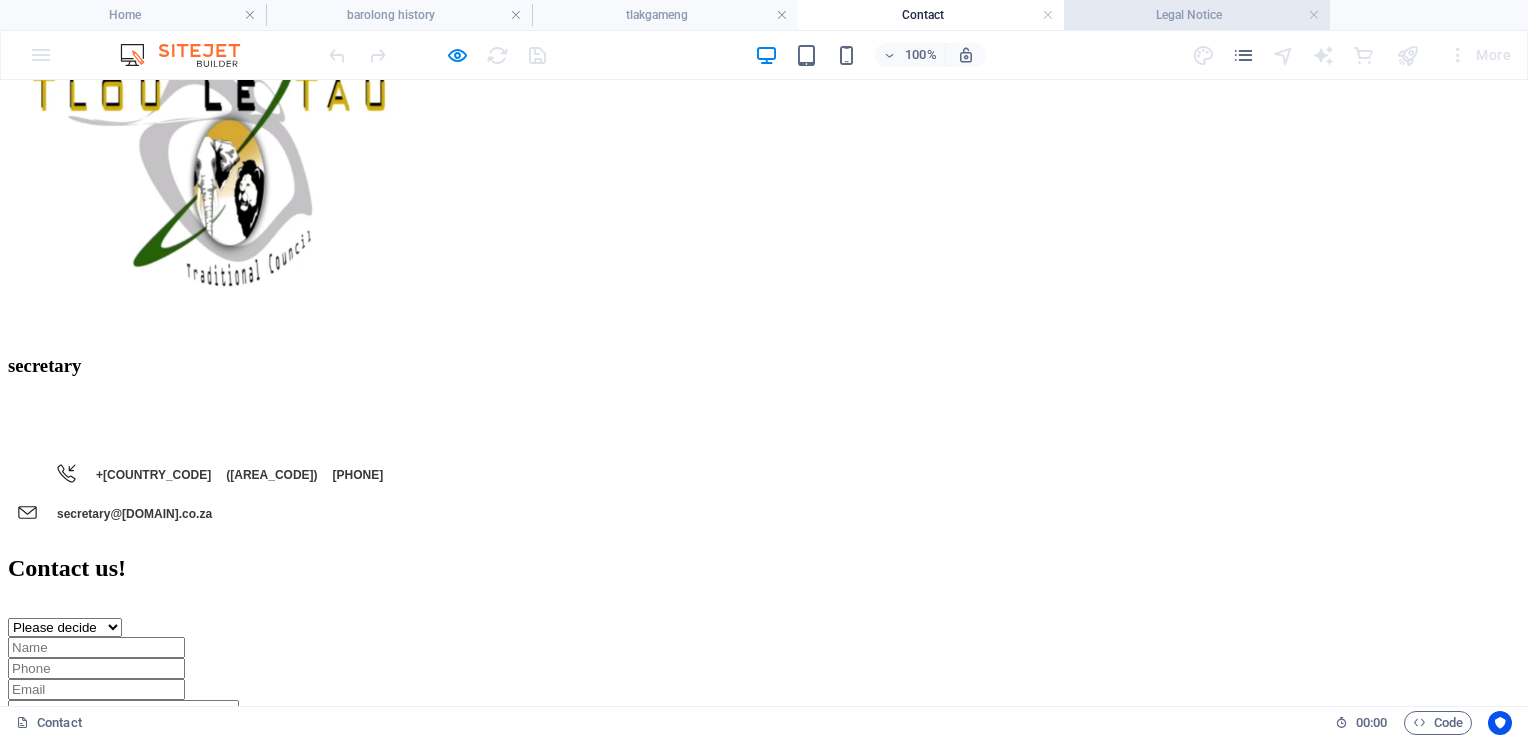 click on "Legal Notice" at bounding box center [1197, 15] 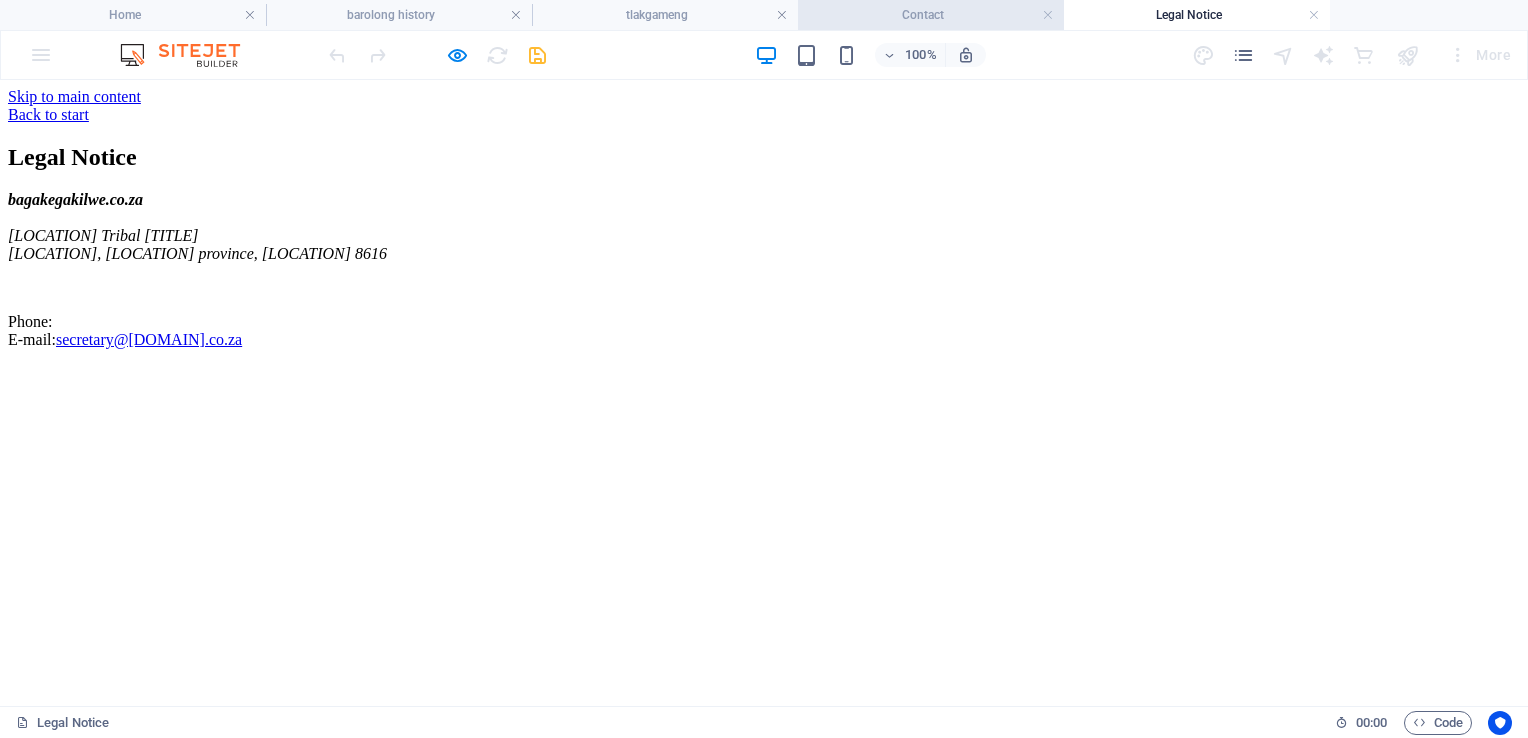 click on "Contact" at bounding box center (931, 15) 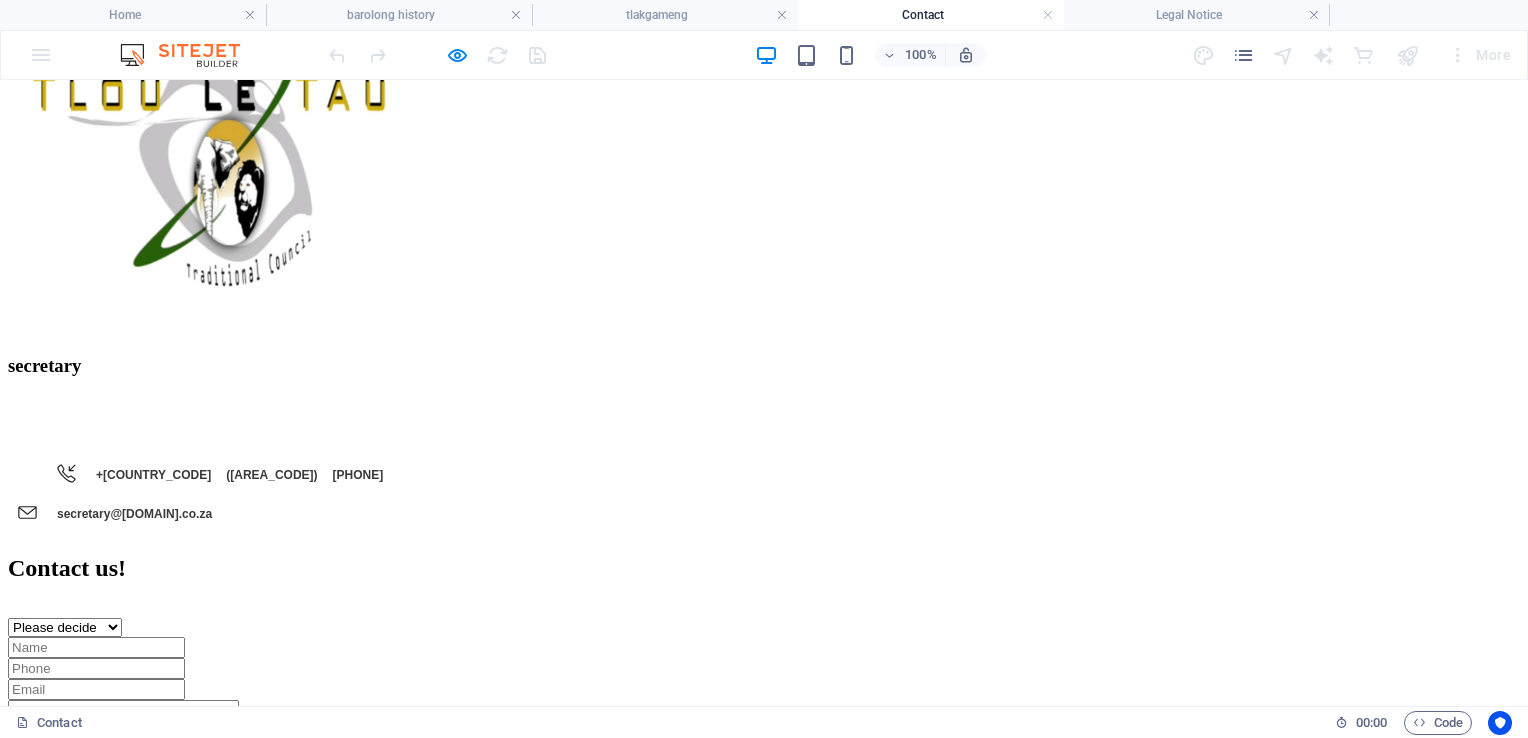 scroll, scrollTop: 2467, scrollLeft: 0, axis: vertical 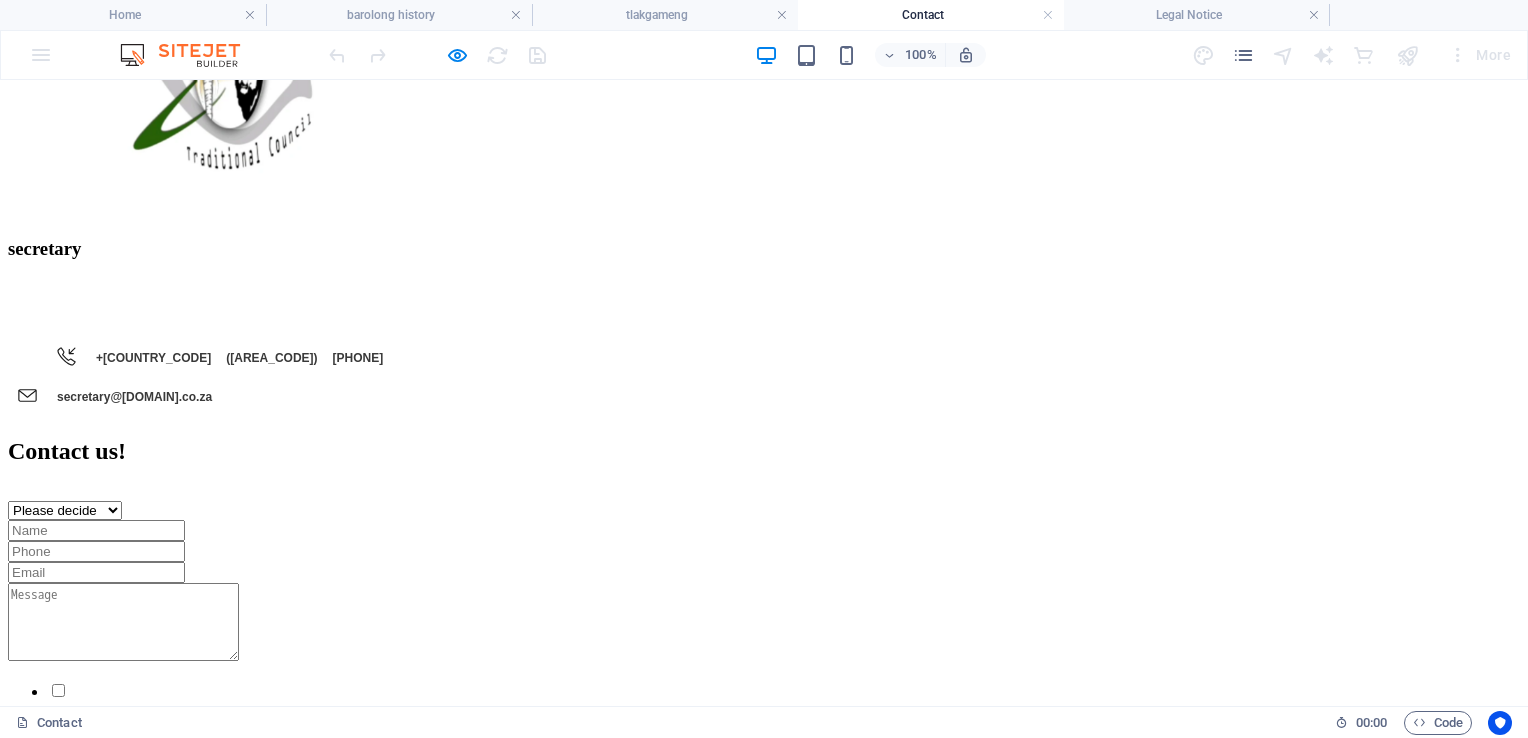click on "Contact us!
Please decide
Information
Mass
Youth-Group
Children-Group
Wedding
Communion
Funeral
Christening
I have read and understand the privacy policy. Unreadable? Load new Send Find us! Drop content here or  Add elements  Paste clipboard [DOMAIN].co.za [LOCATION] Tribal  [TITLE], [LOCATION], [LOCATION] province,             [LOCATION], [POSTAL_CODE] Business hours Monday - Friday: 08:00 - 16:30 +[COUNTRY_CODE] ([AREA_CODE]) [PHONE] secretary@[DOMAIN].co.za" at bounding box center (764, 1021) 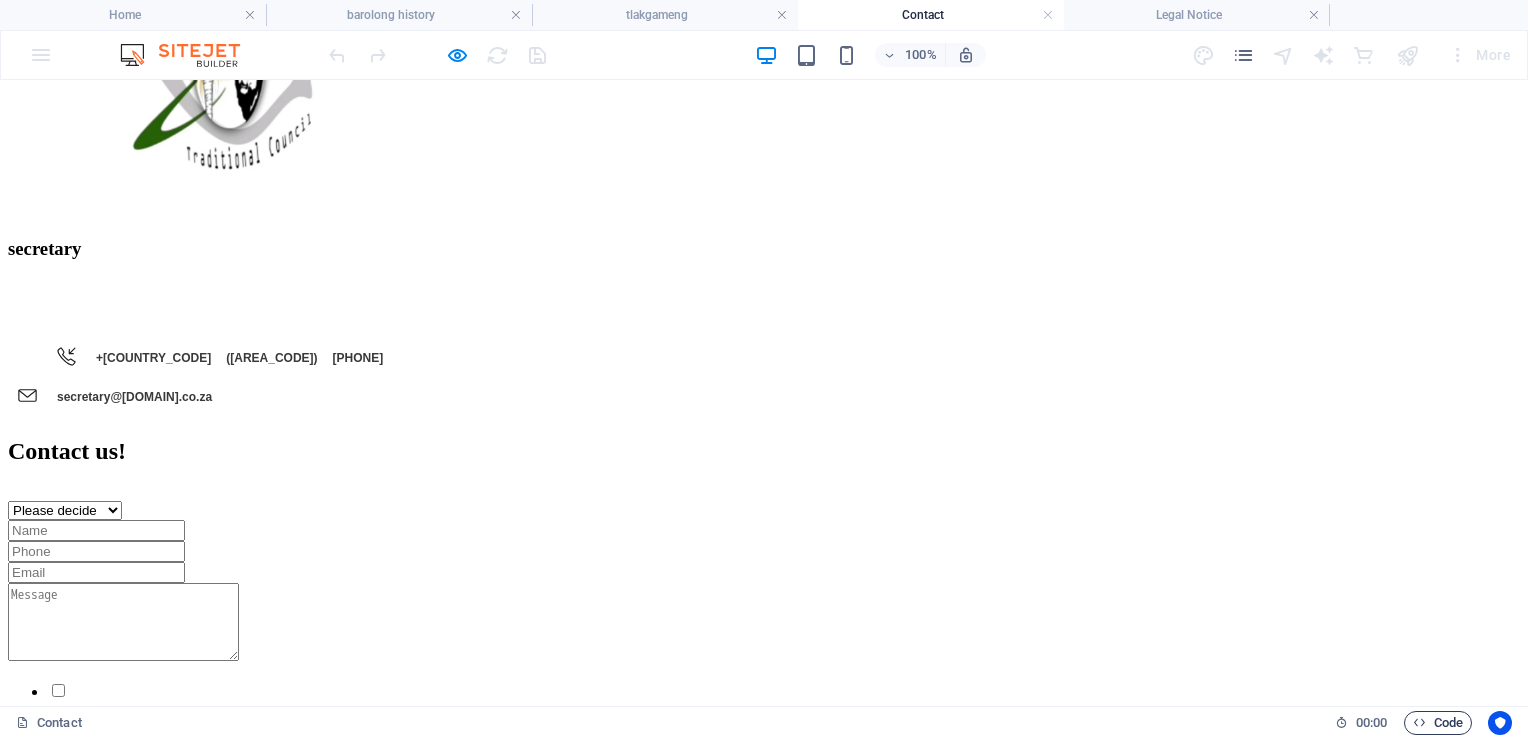 click on "Code" at bounding box center (1438, 723) 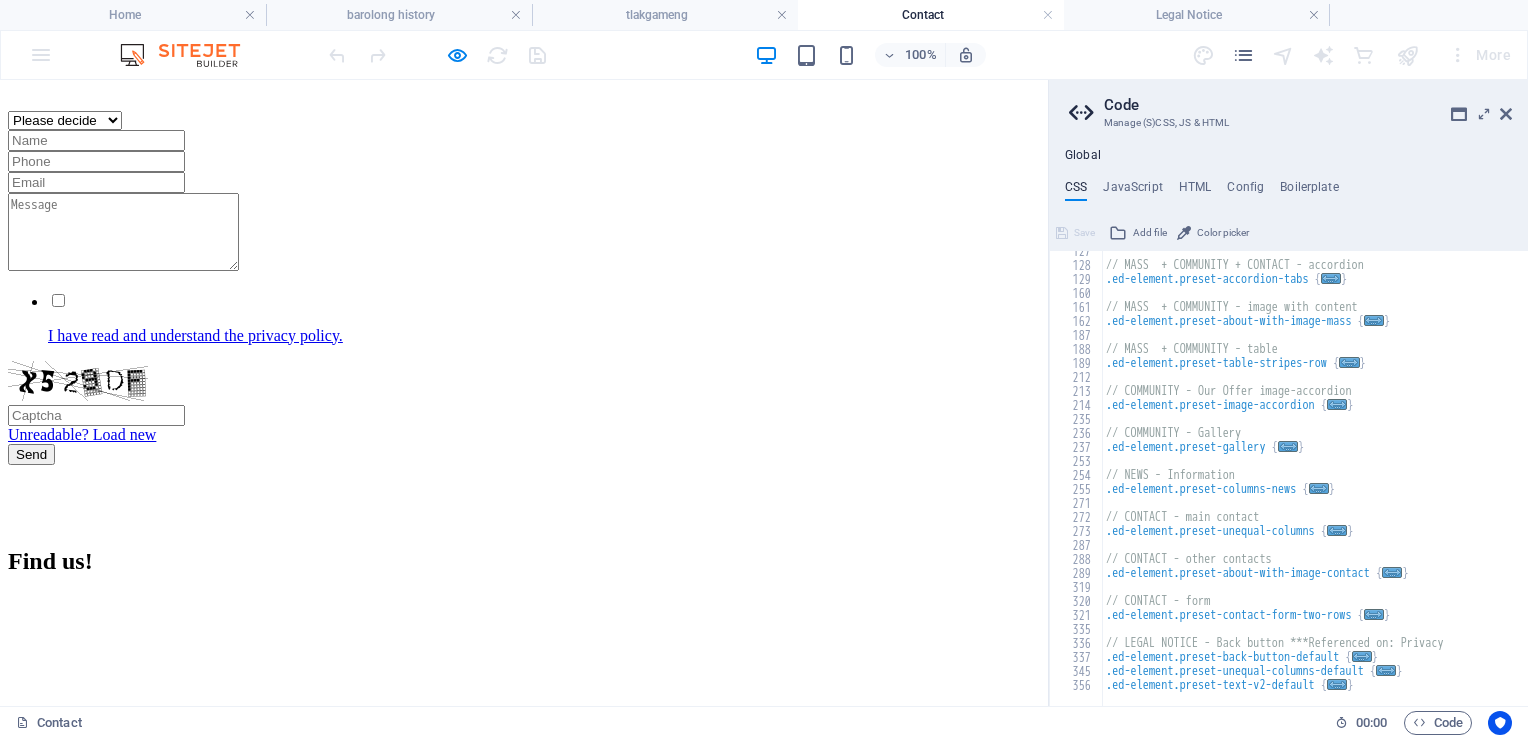 scroll, scrollTop: 511, scrollLeft: 0, axis: vertical 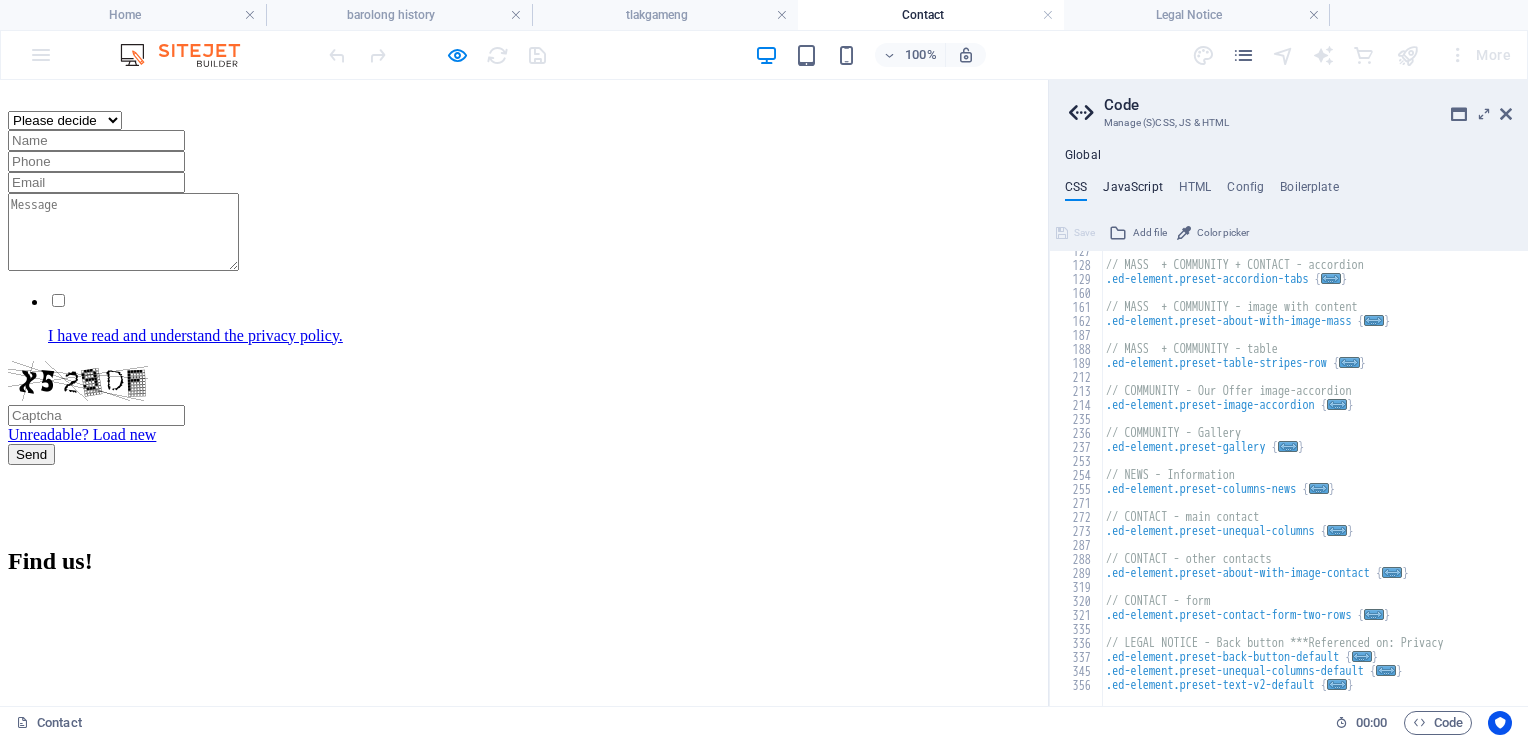 click on "JavaScript" at bounding box center [1132, 191] 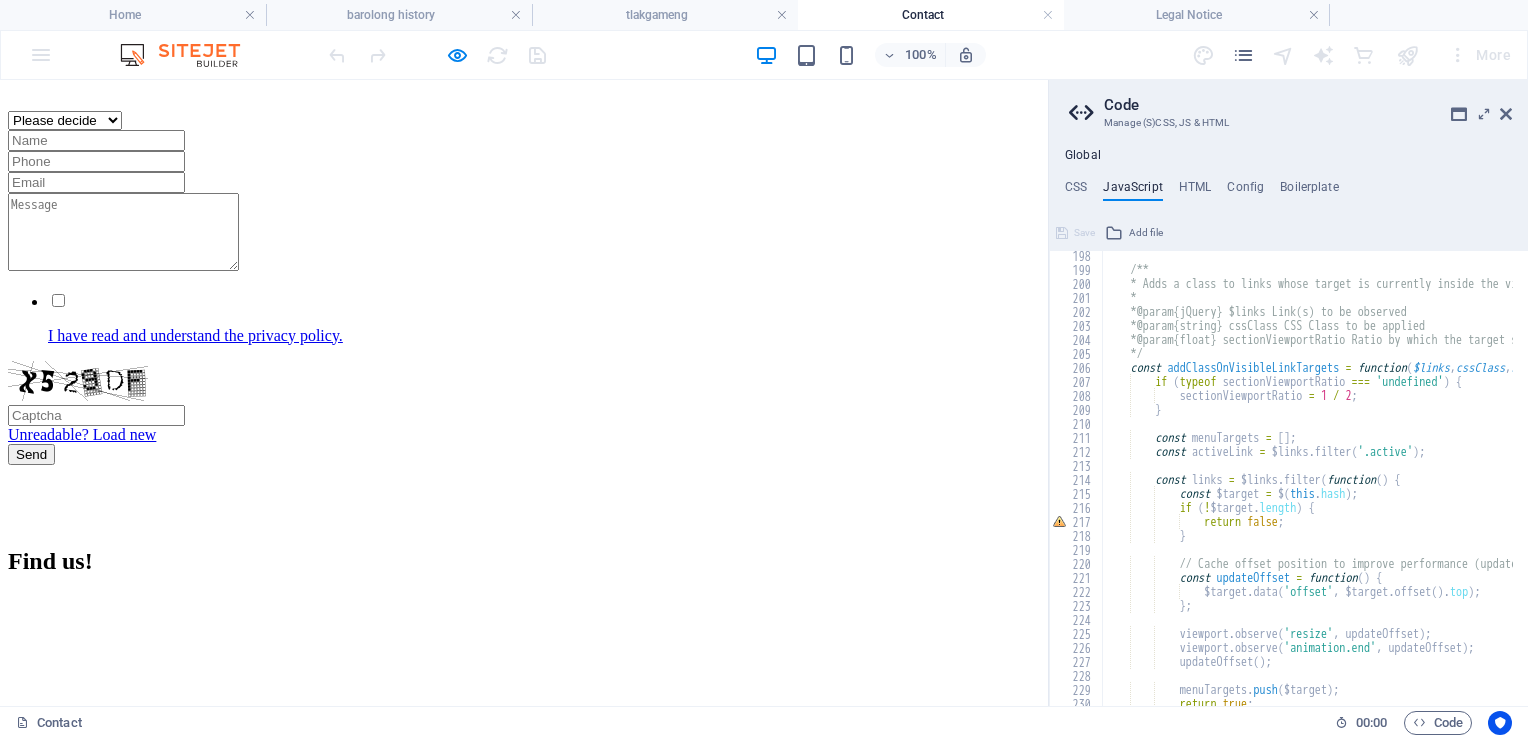 scroll, scrollTop: 2760, scrollLeft: 0, axis: vertical 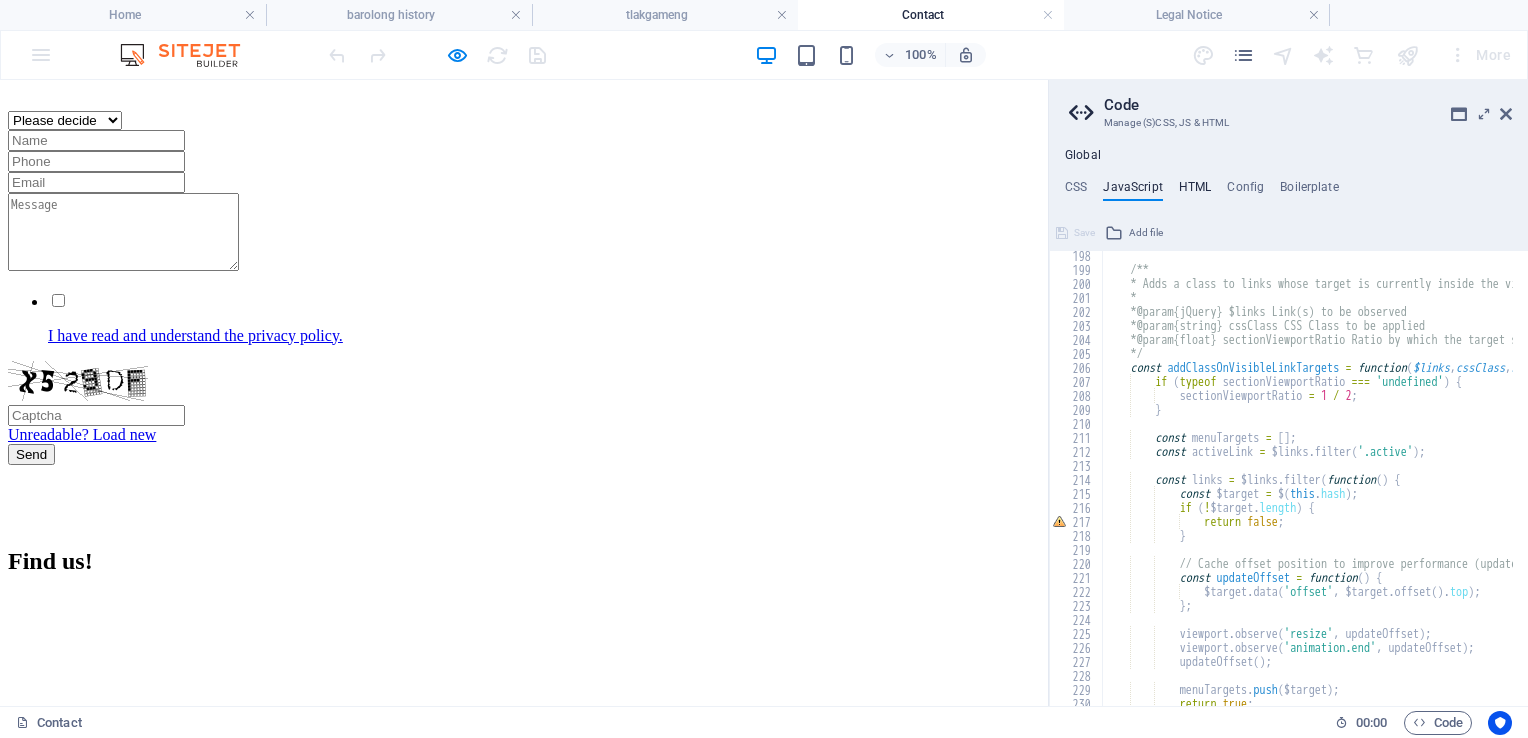 click on "HTML" at bounding box center [1195, 191] 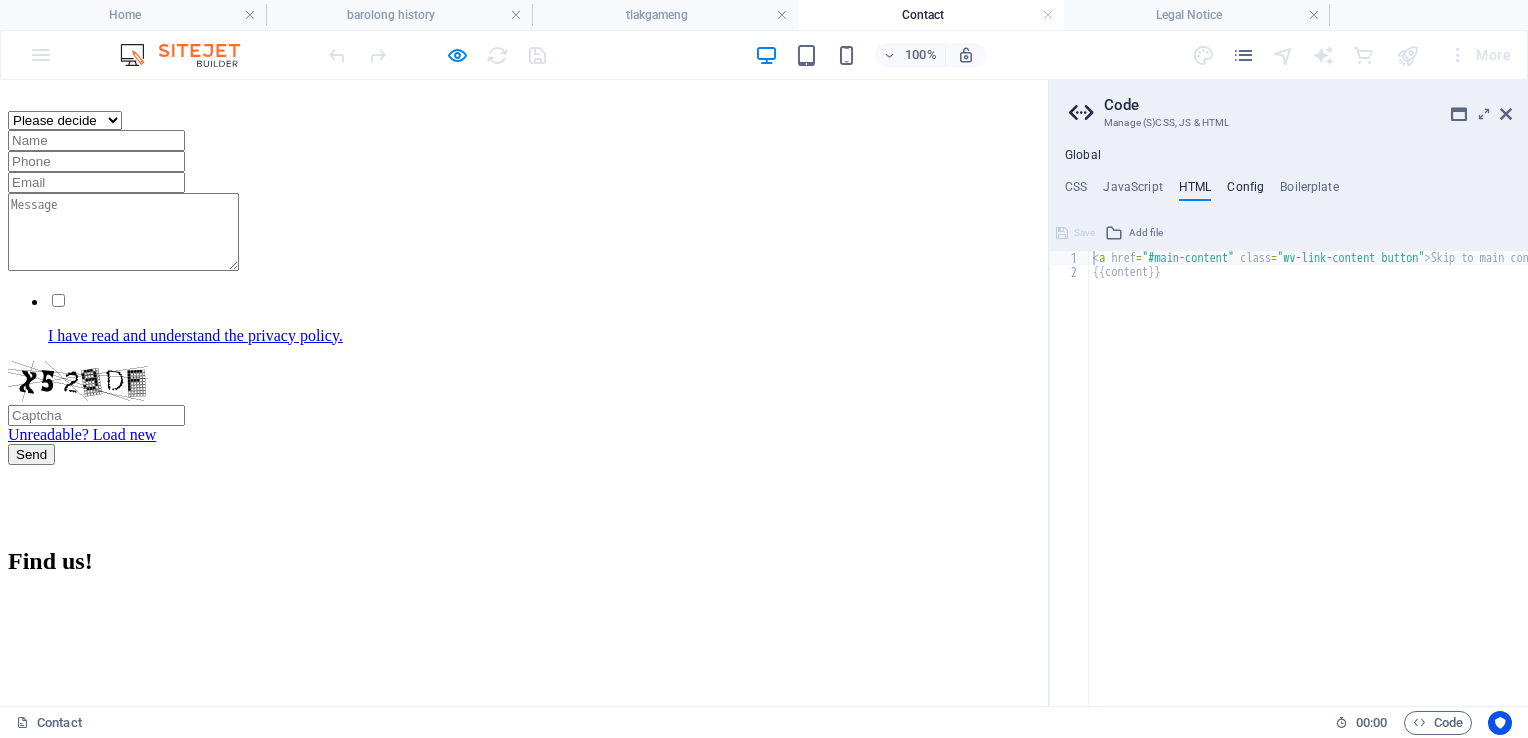 click on "Config" at bounding box center (1245, 191) 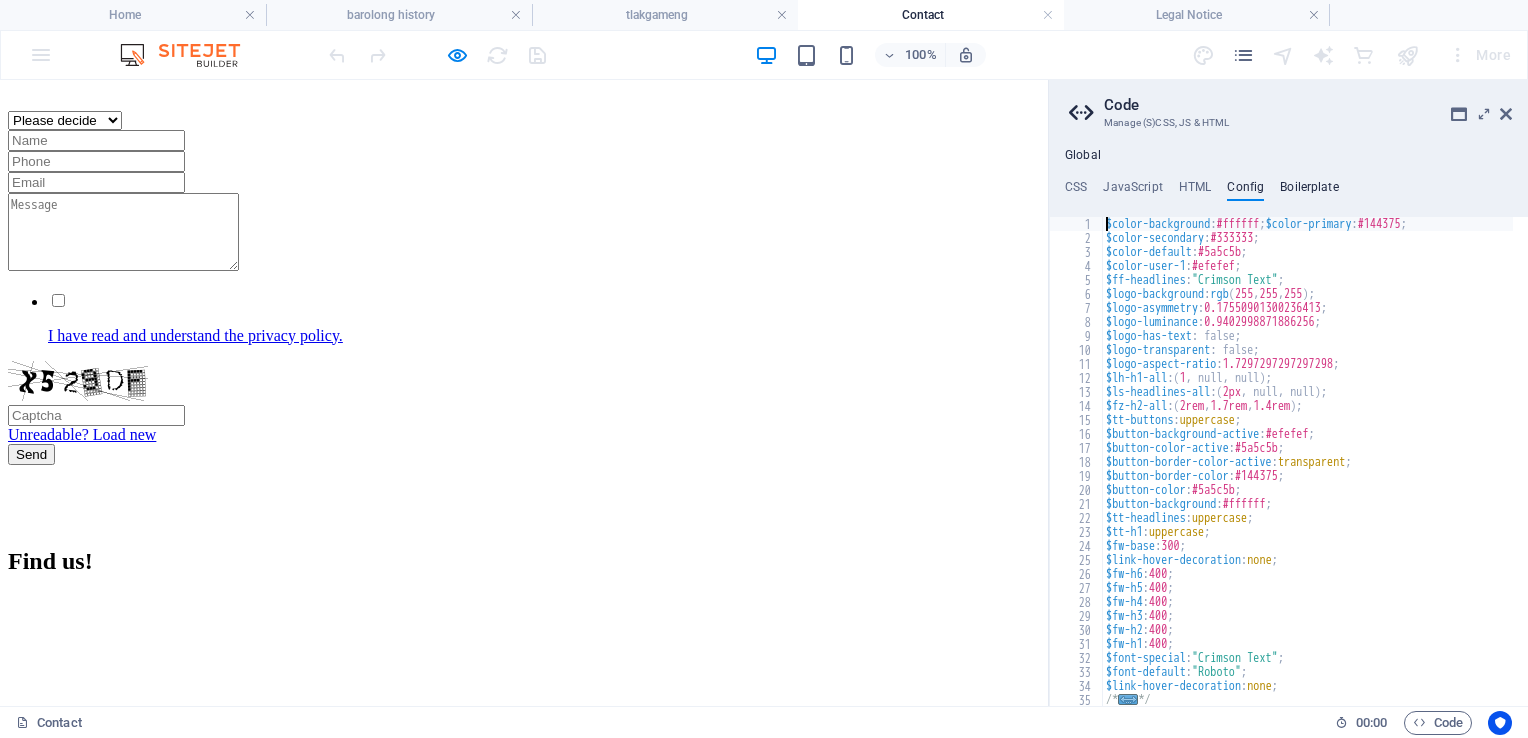 click on "Boilerplate" at bounding box center (1309, 191) 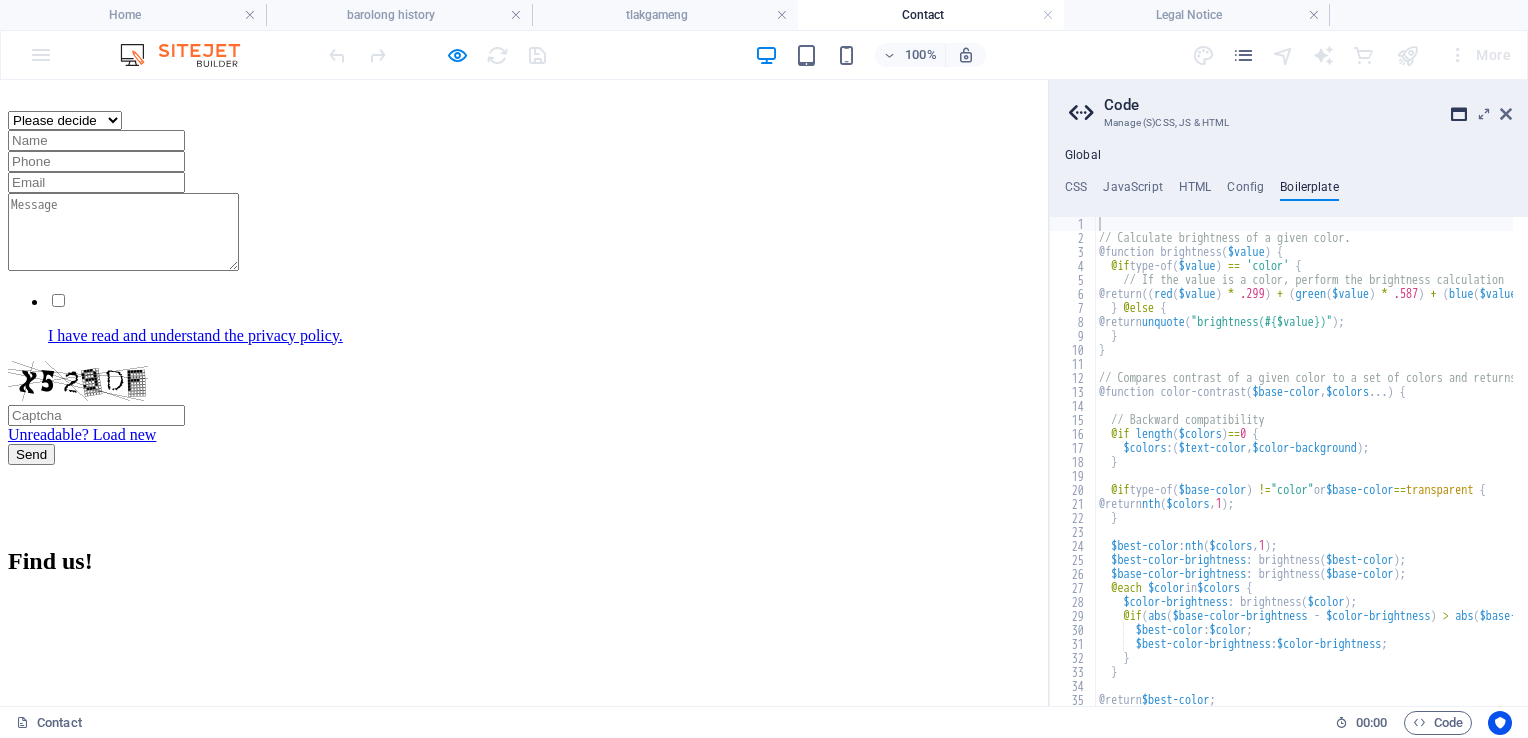 click at bounding box center (1459, 114) 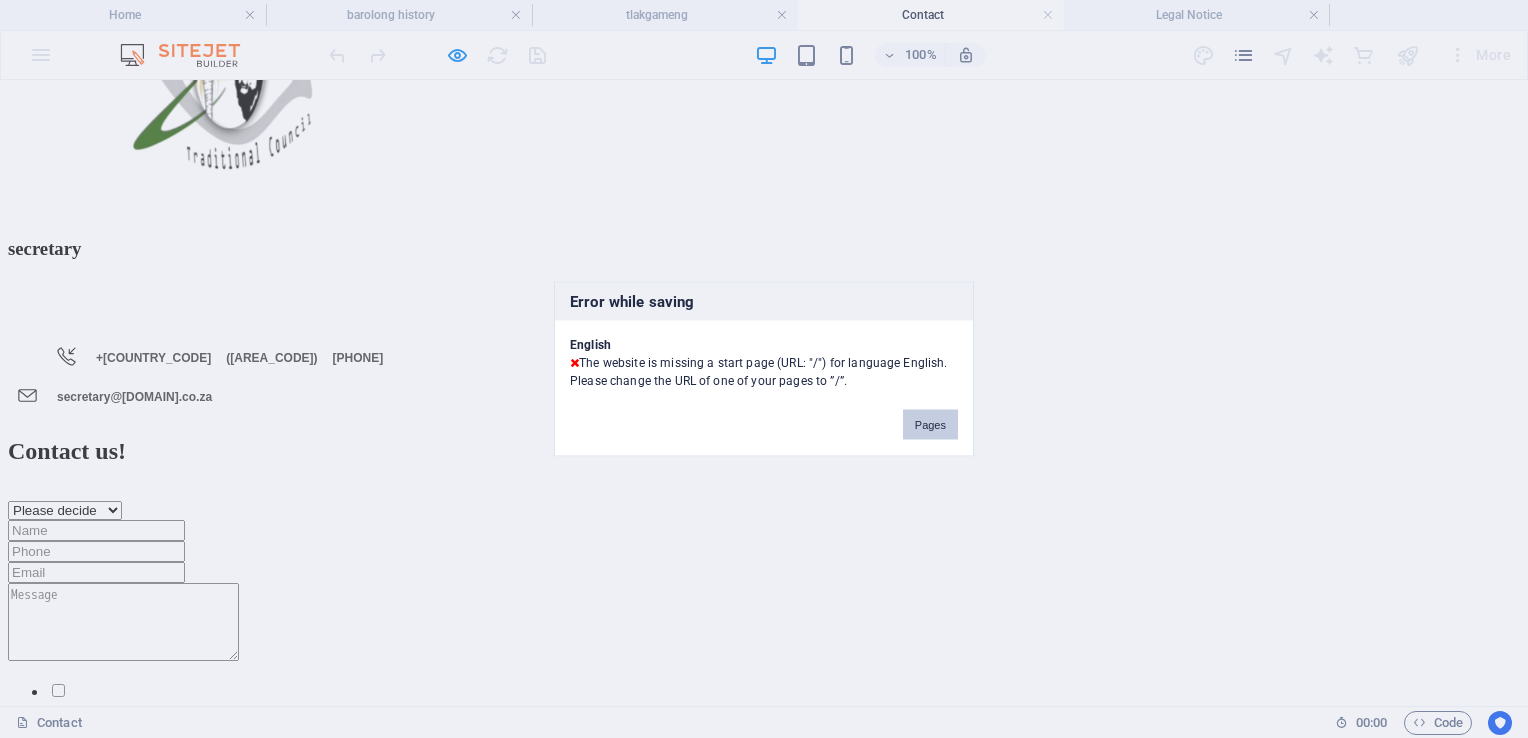 drag, startPoint x: 941, startPoint y: 419, endPoint x: 940, endPoint y: 339, distance: 80.00625 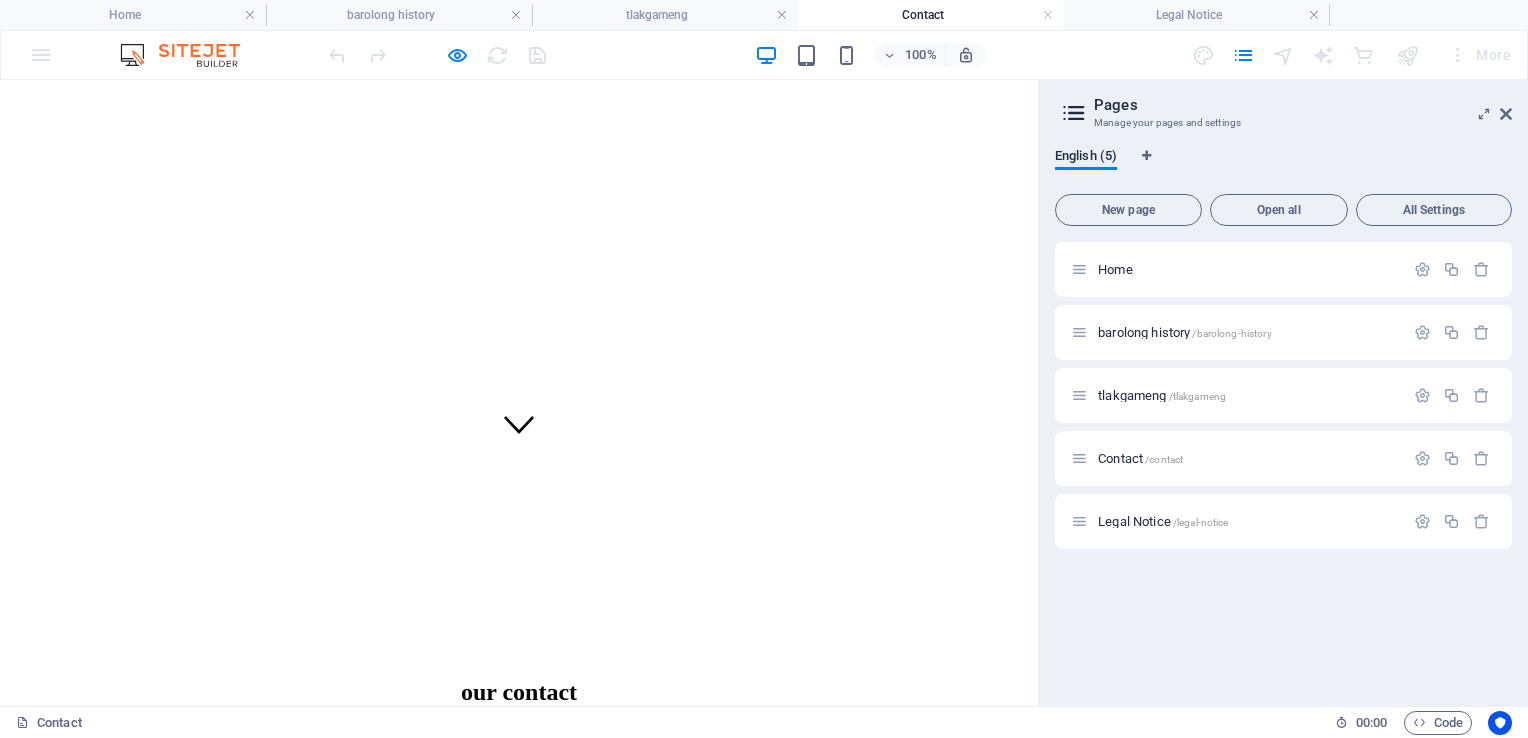 scroll, scrollTop: 0, scrollLeft: 0, axis: both 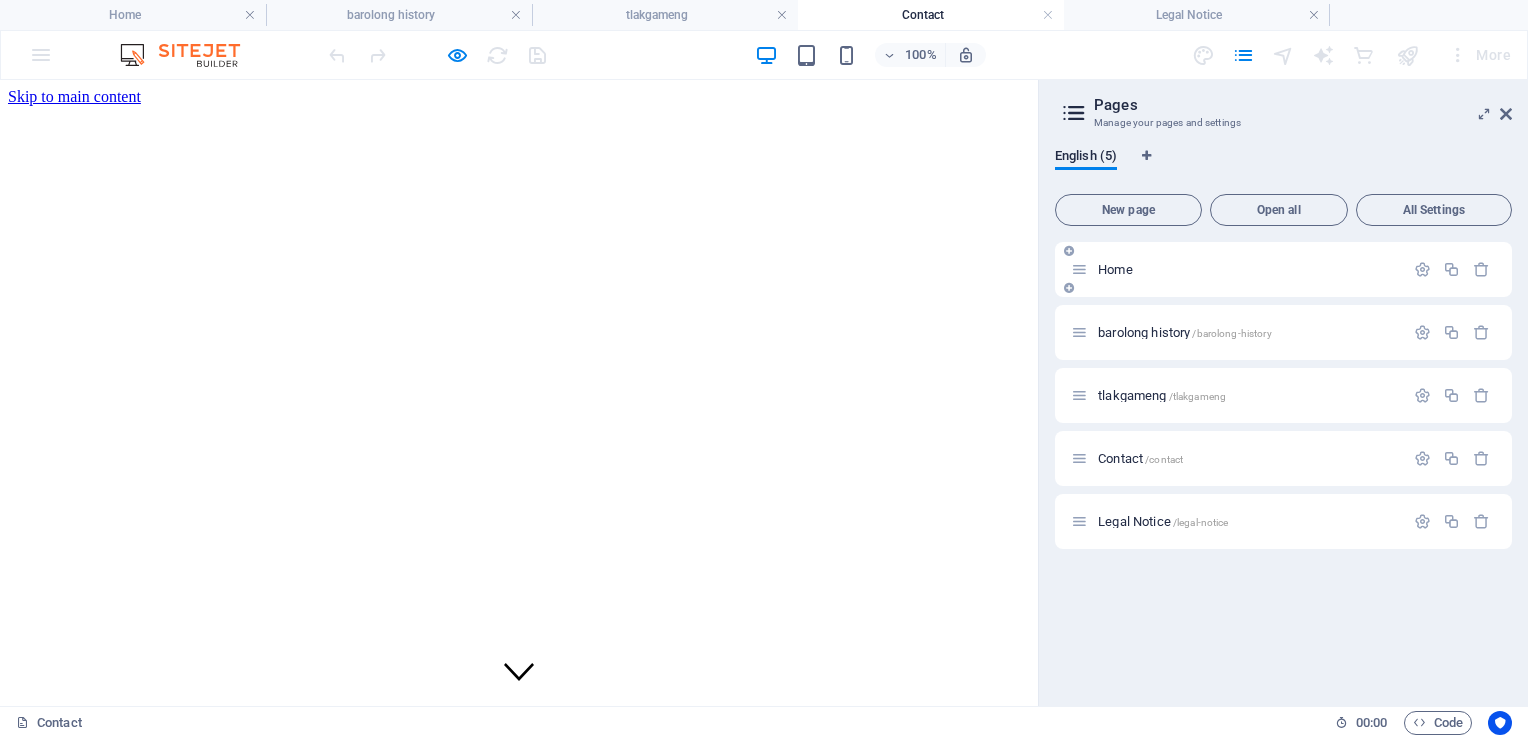 click on "Home" at bounding box center (1237, 269) 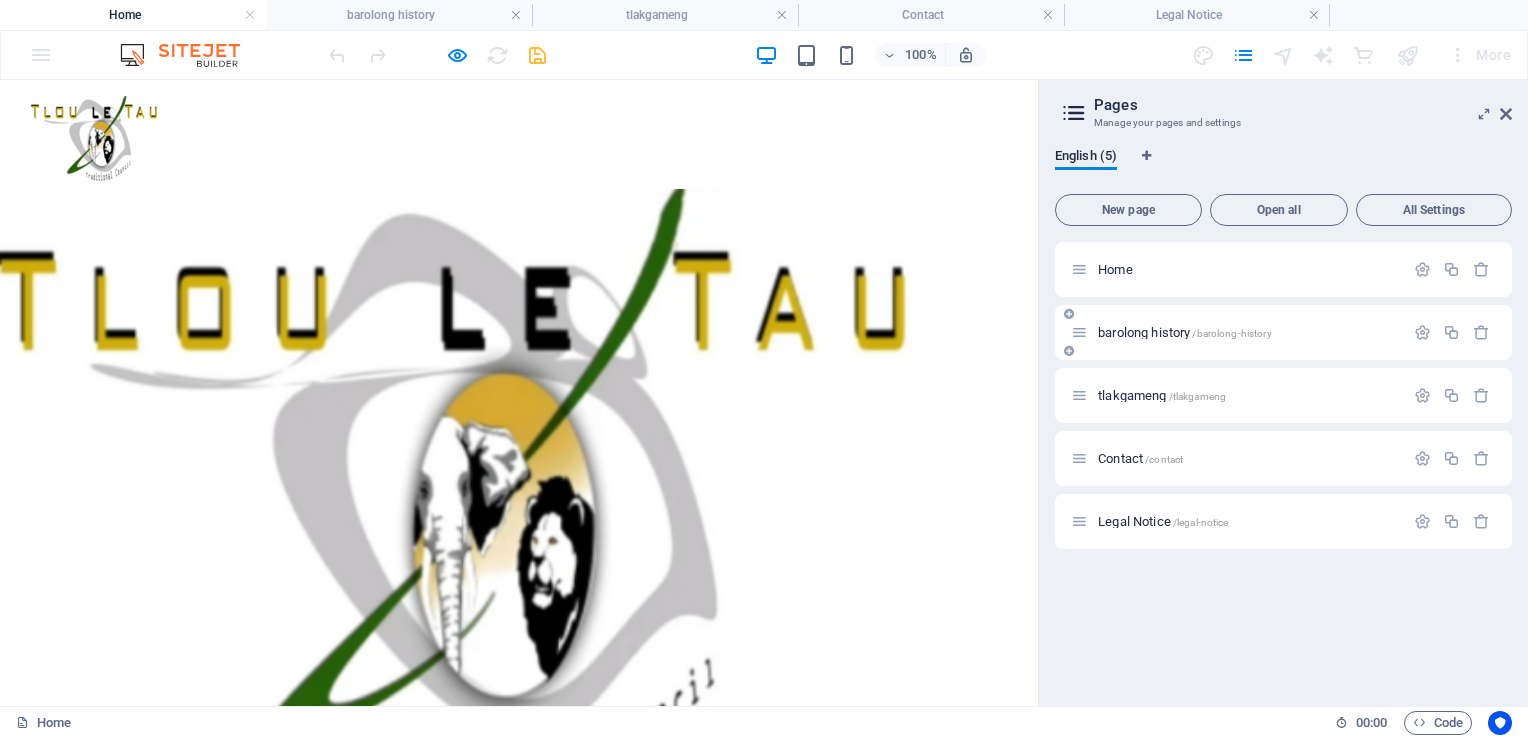click on "barolong history /barolong-history" at bounding box center [1185, 332] 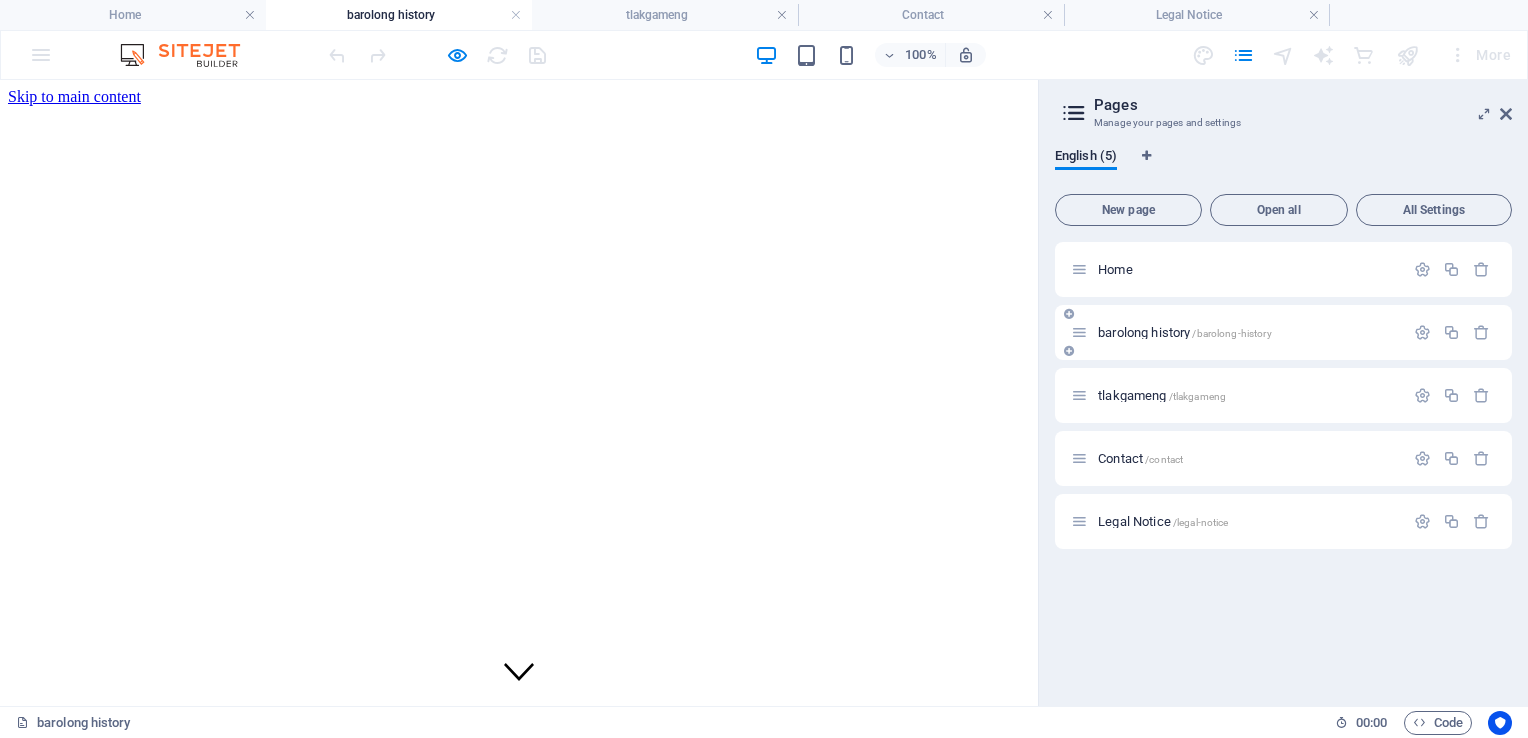 click on "barolong history /barolong-history" at bounding box center (1185, 332) 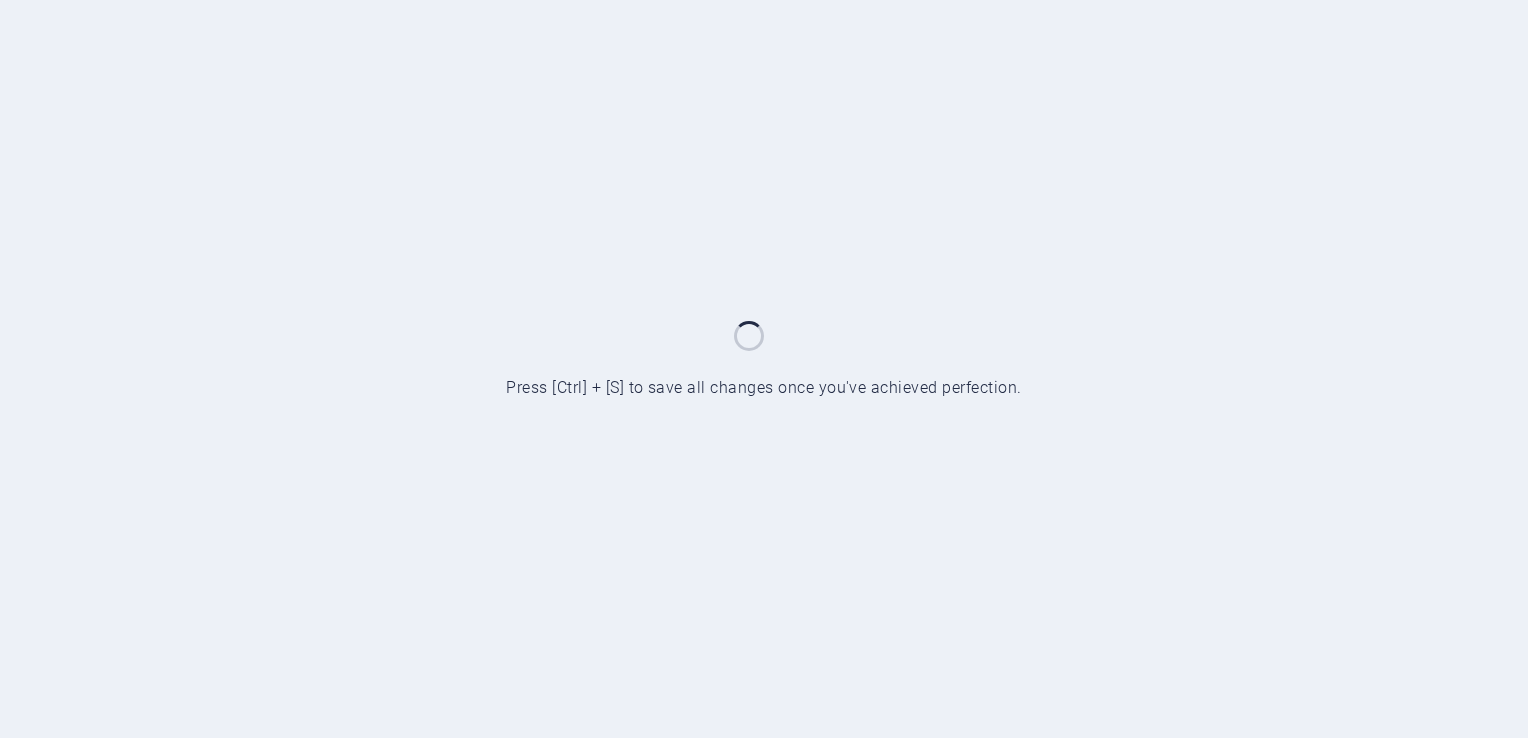 scroll, scrollTop: 0, scrollLeft: 0, axis: both 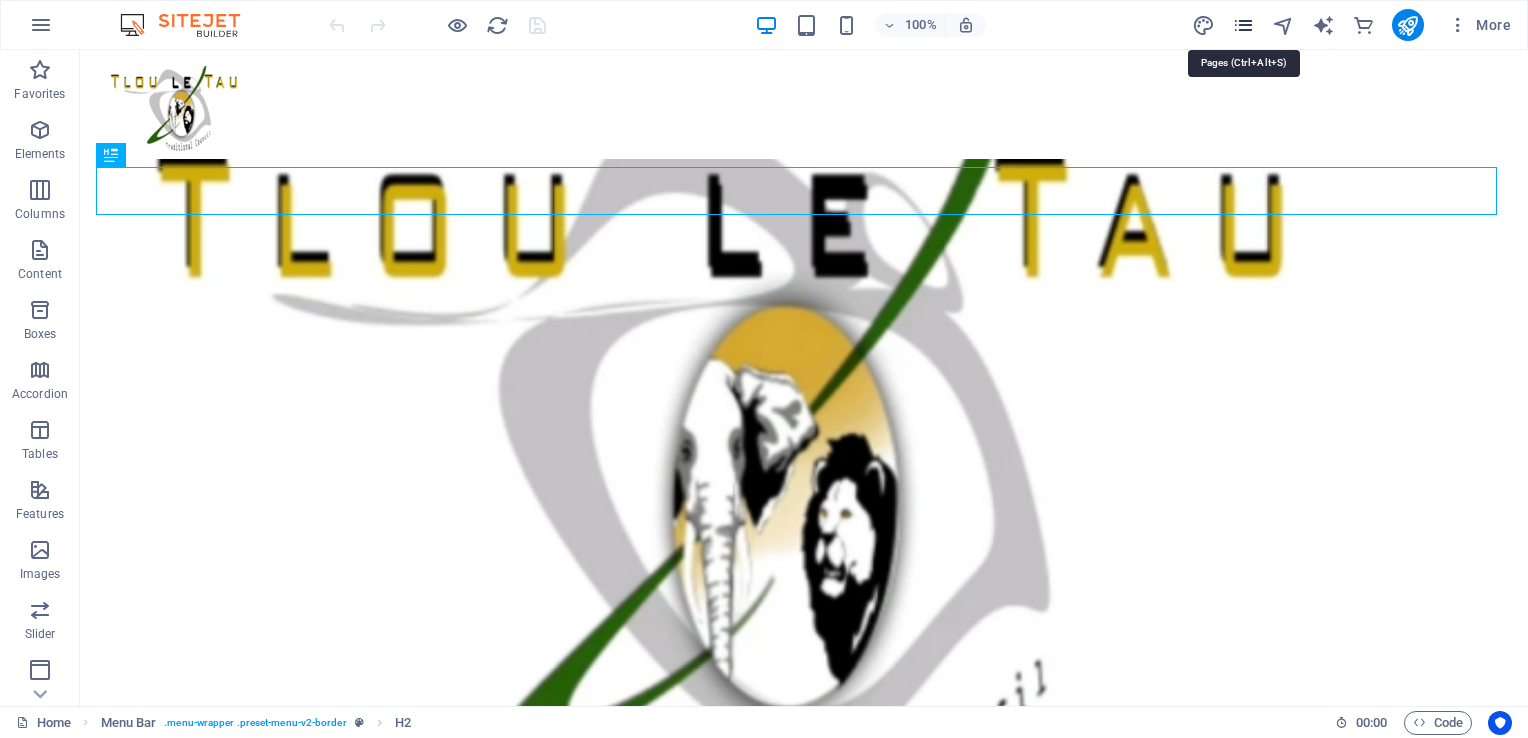 click at bounding box center [1243, 25] 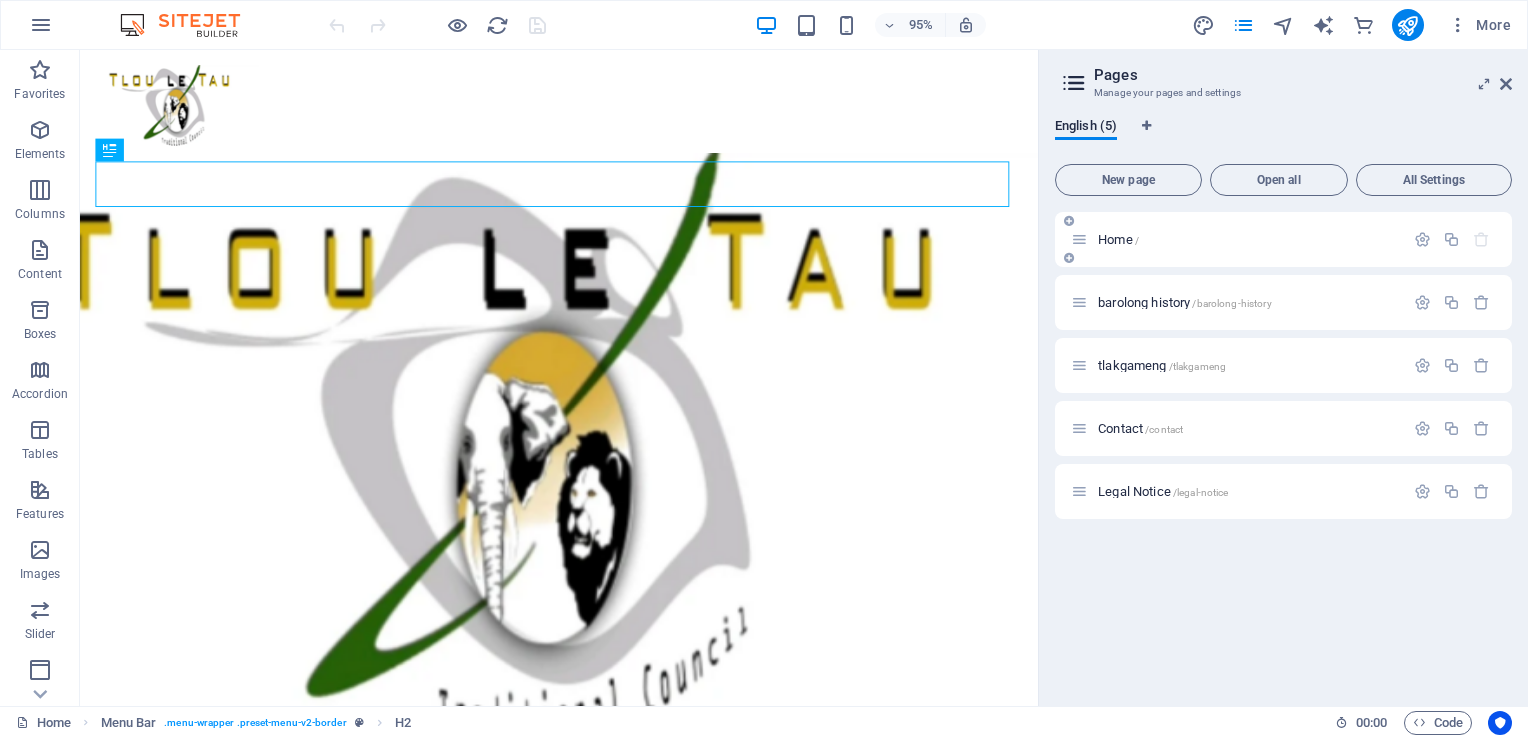 click on "Home /" at bounding box center [1118, 239] 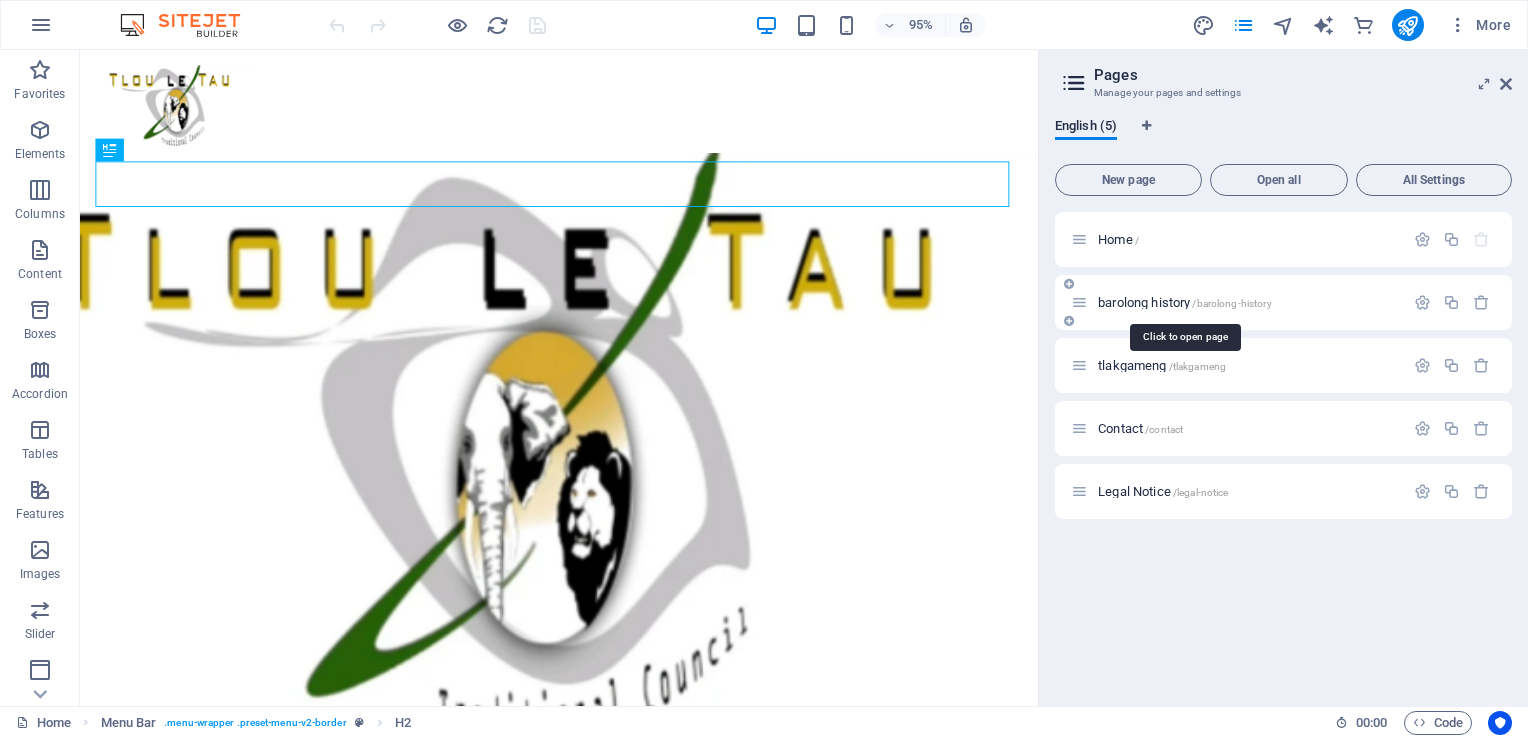 click on "barolong history /barolong-history" at bounding box center (1185, 302) 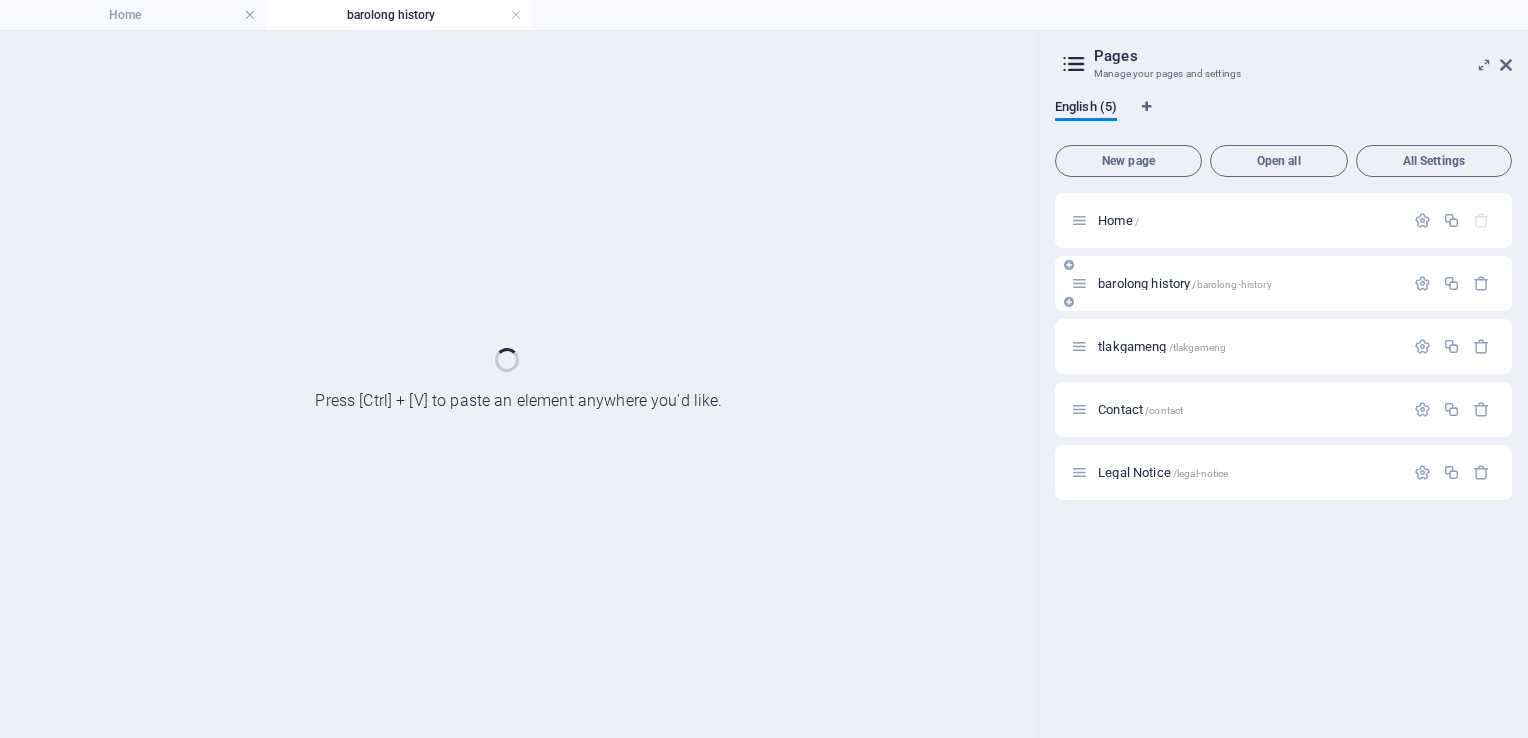 click on "barolong history /barolong-history" at bounding box center [1283, 283] 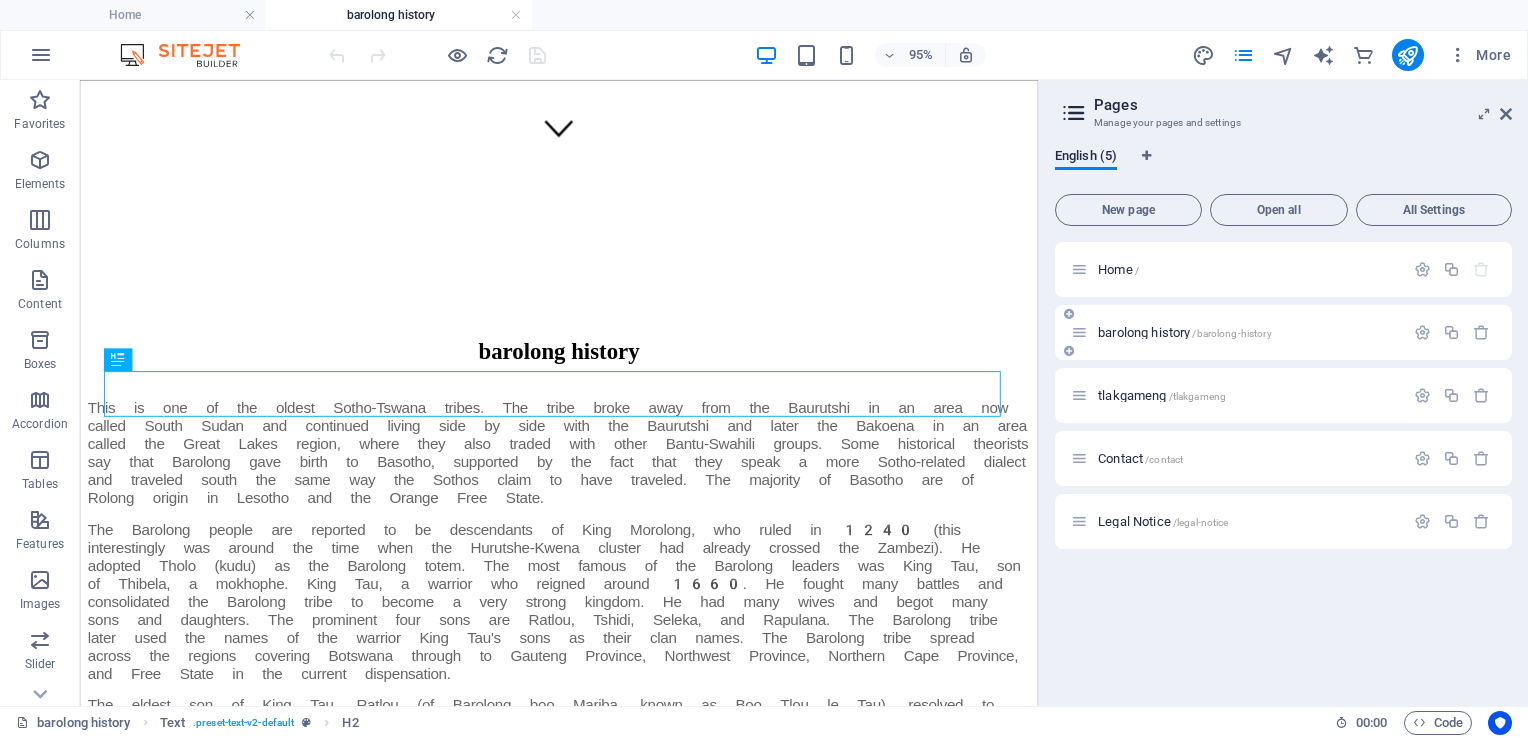 scroll, scrollTop: 574, scrollLeft: 0, axis: vertical 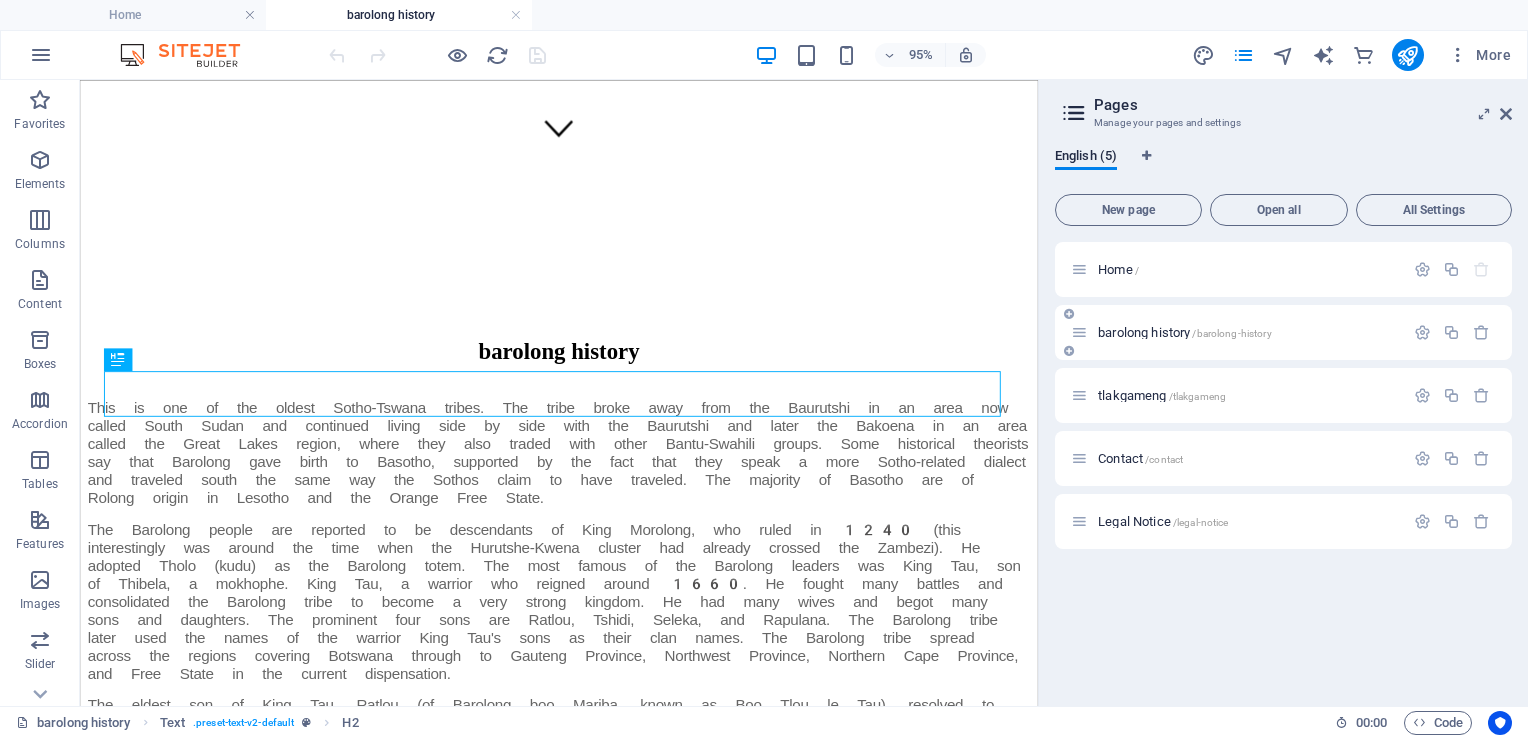 click on "barolong history /barolong-history" at bounding box center (1185, 332) 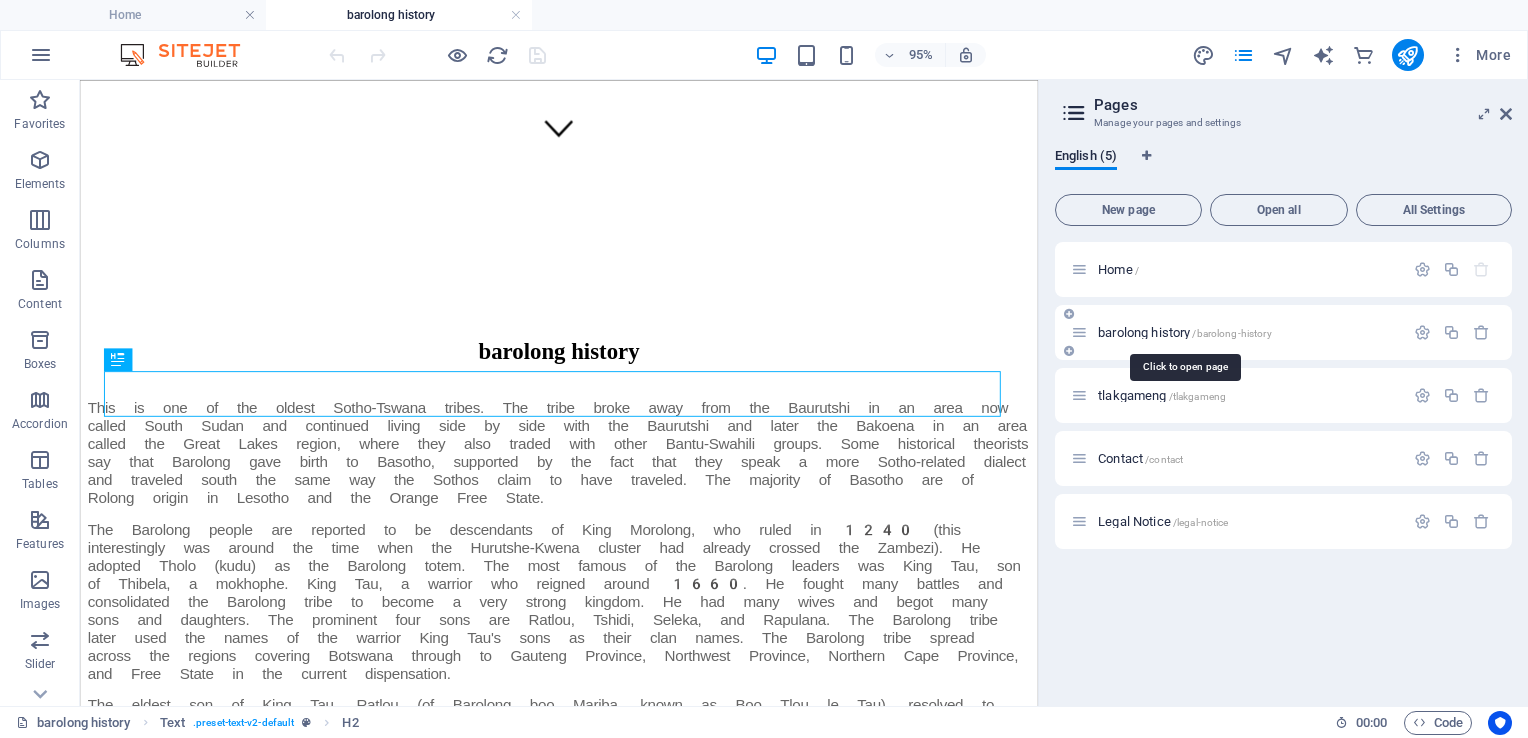 click on "barolong history /barolong-history" at bounding box center [1185, 332] 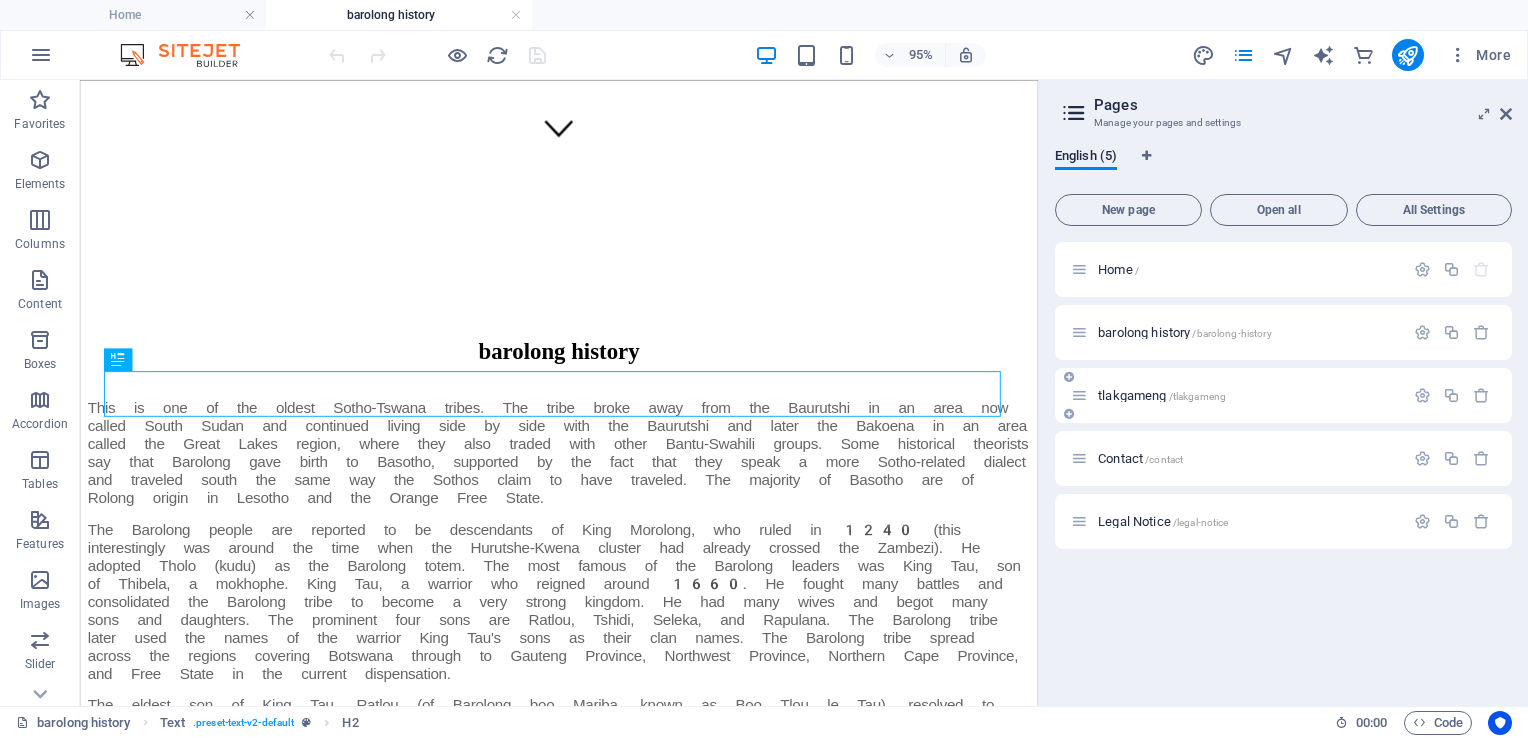 click on "tlakgameng /tlakgameng" at bounding box center (1237, 395) 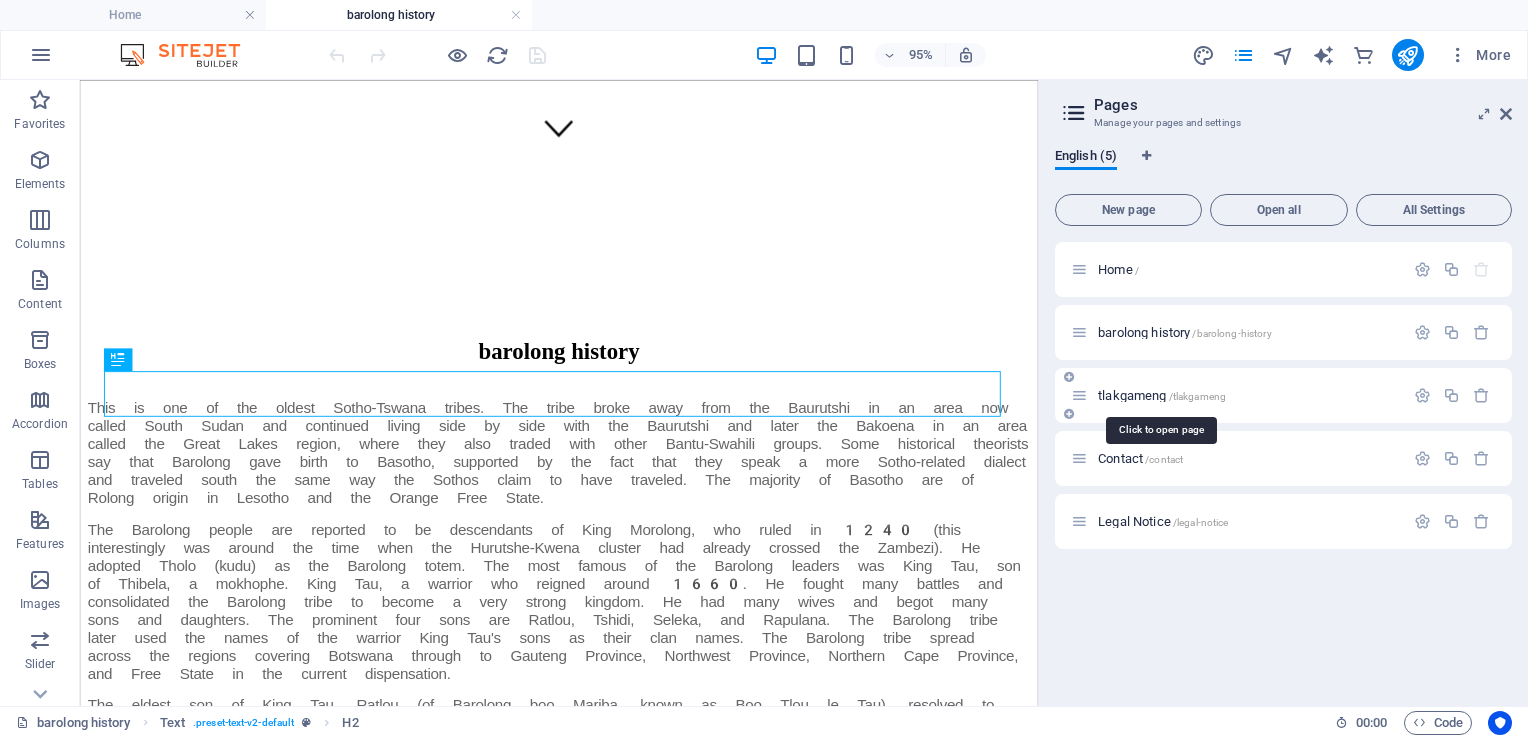 click on "tlakgameng /tlakgameng" at bounding box center (1162, 395) 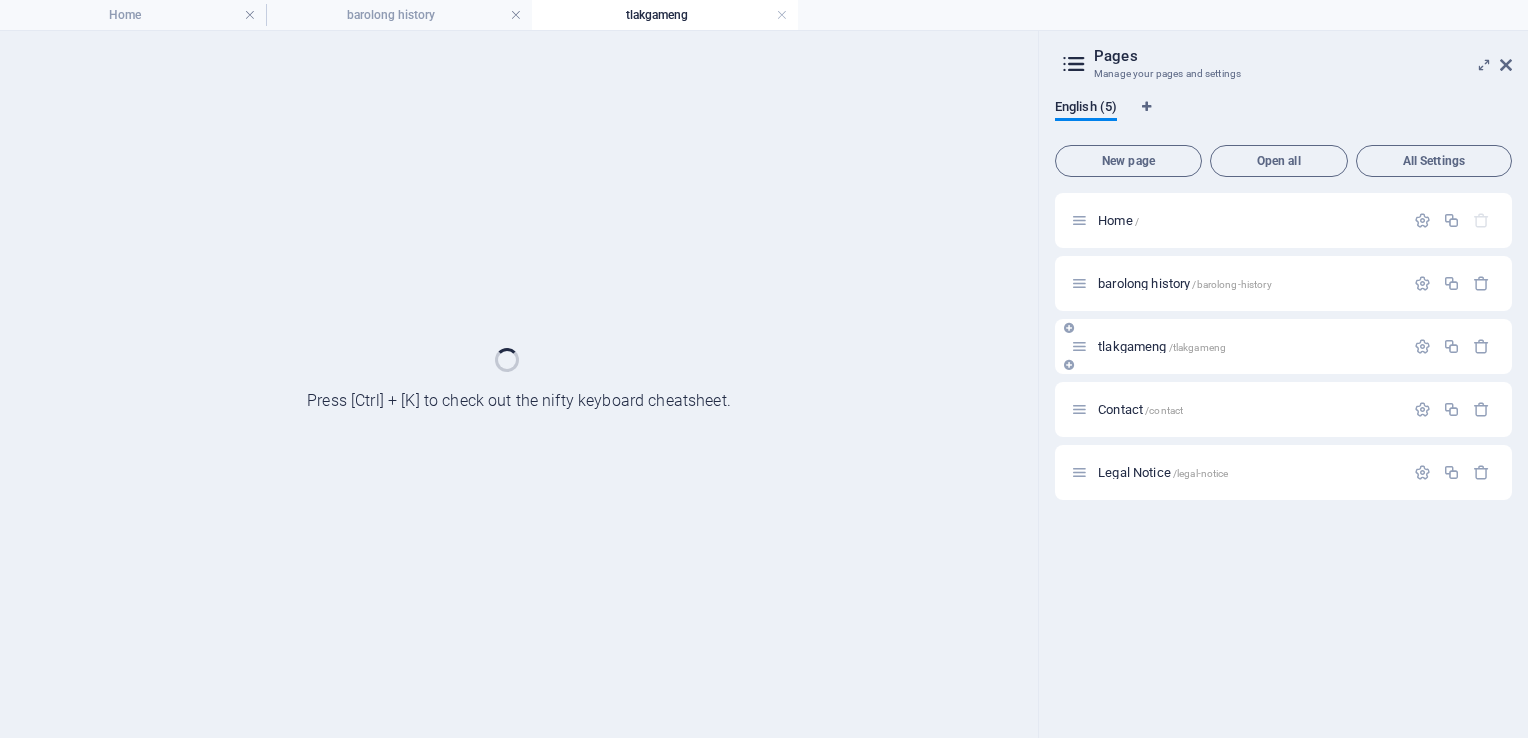 scroll, scrollTop: 0, scrollLeft: 0, axis: both 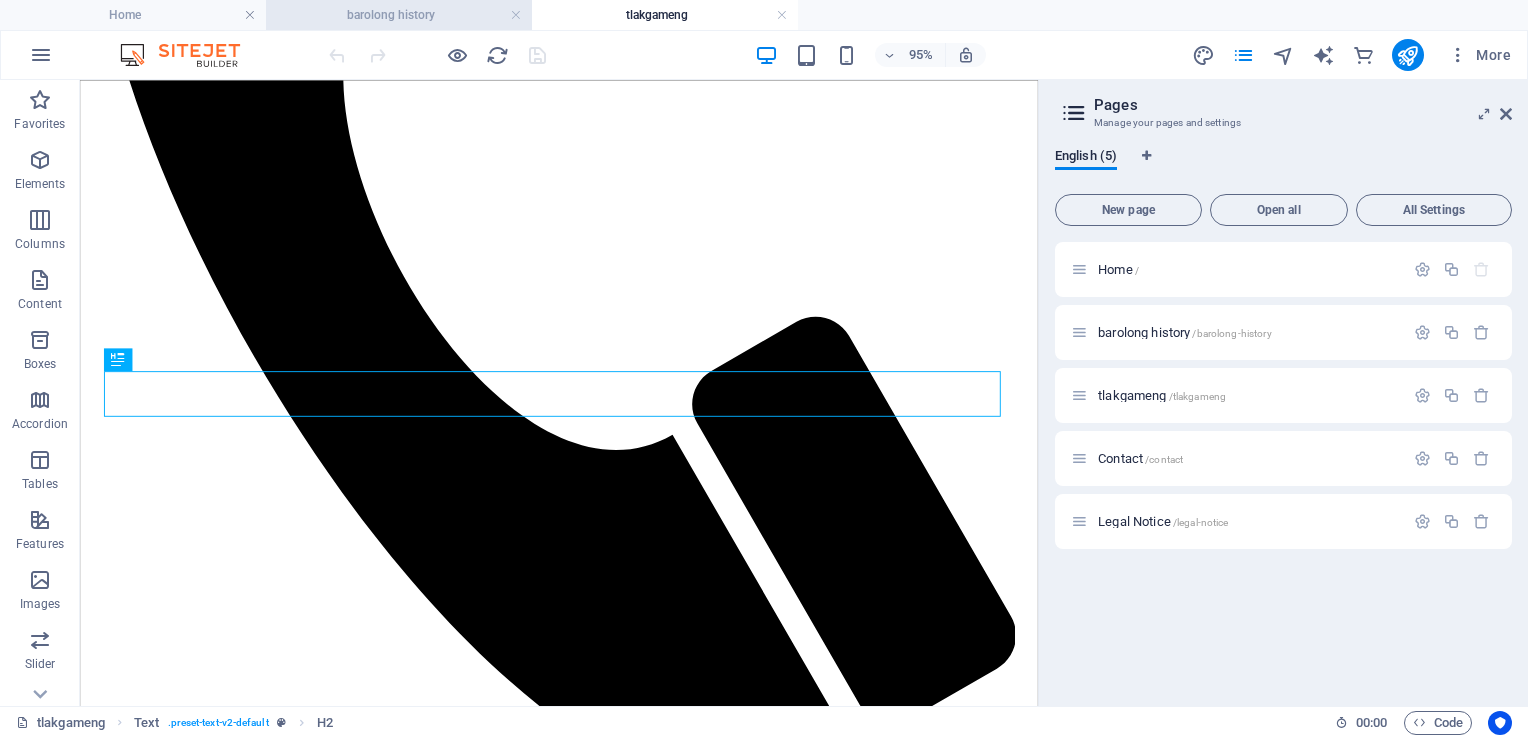click on "barolong history" at bounding box center [399, 15] 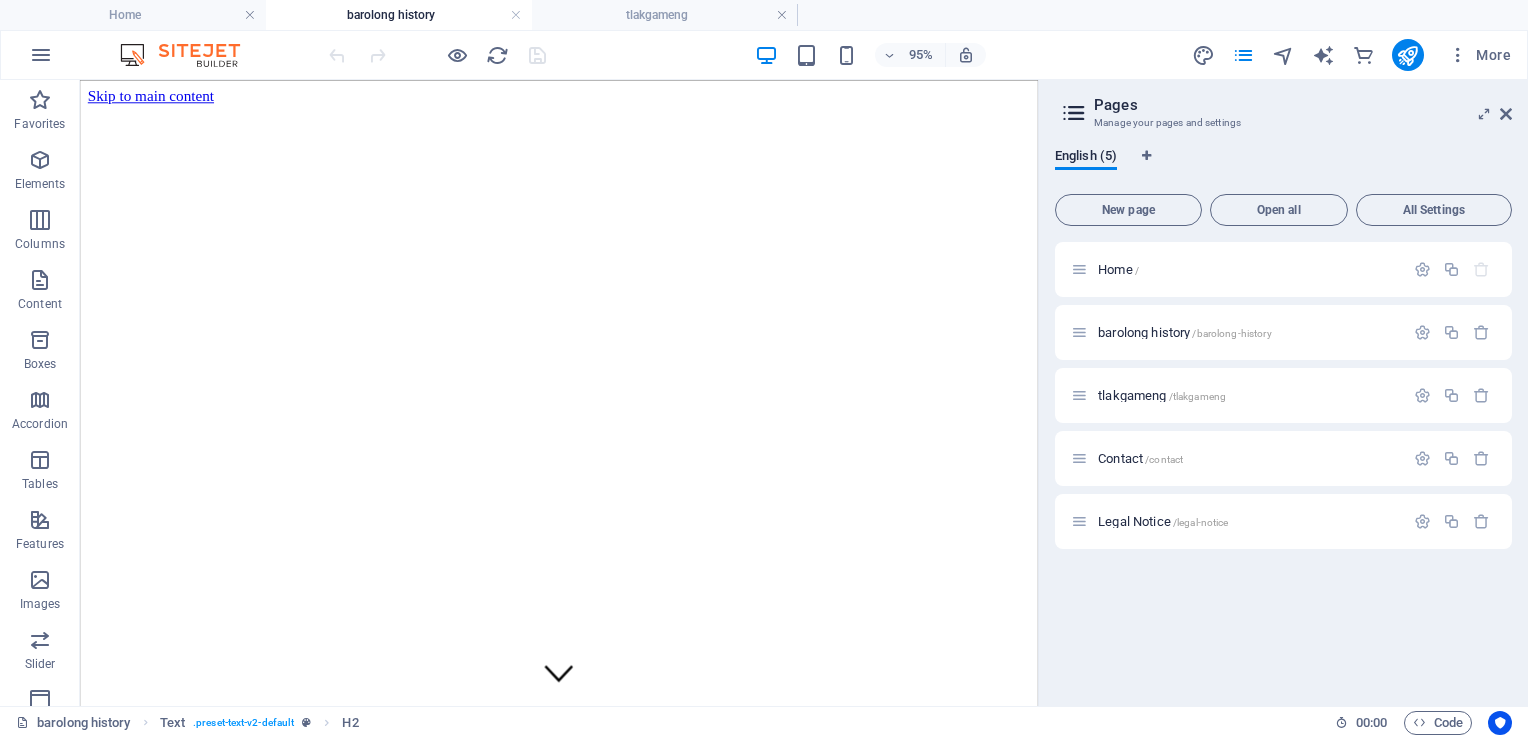 scroll, scrollTop: 574, scrollLeft: 0, axis: vertical 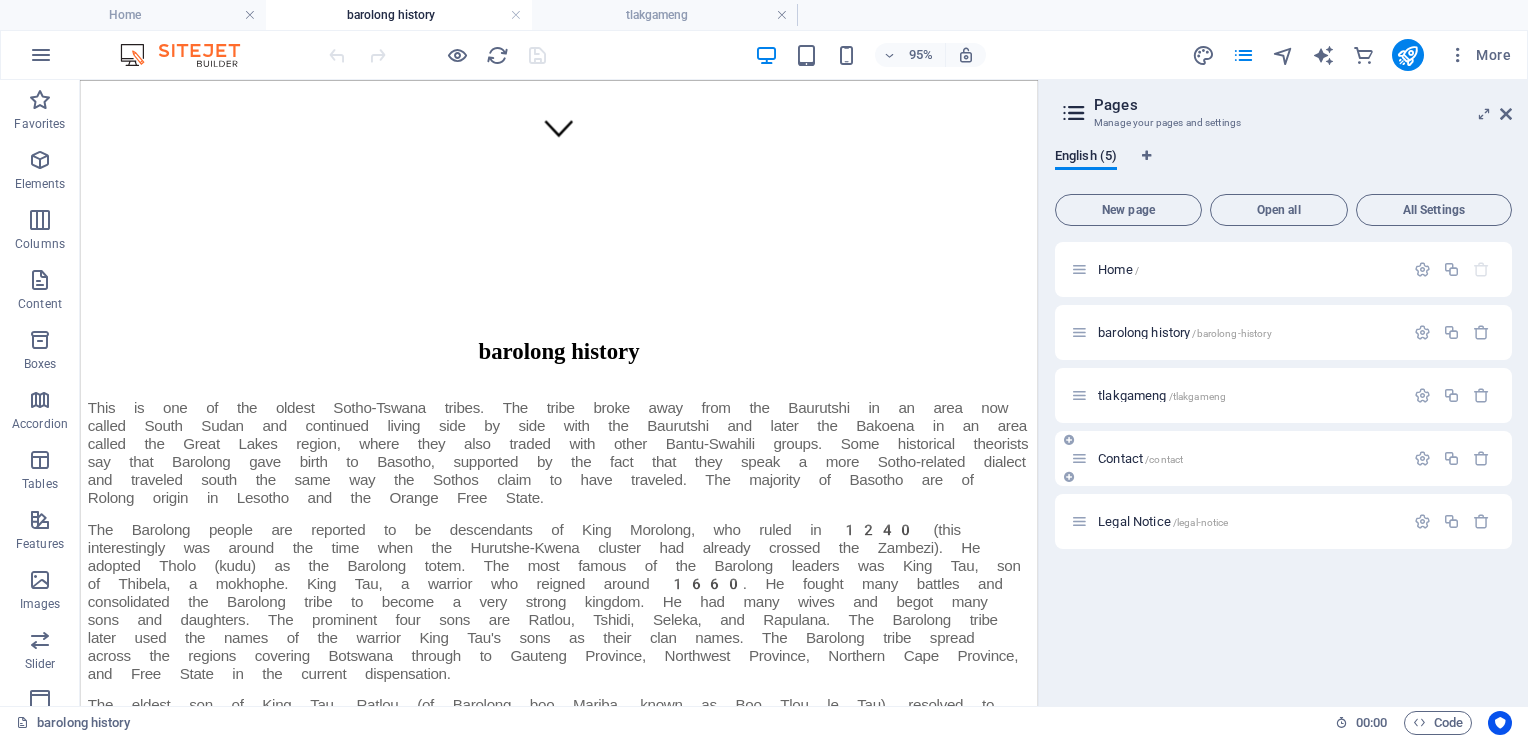 click on "Contact /contact" at bounding box center (1140, 458) 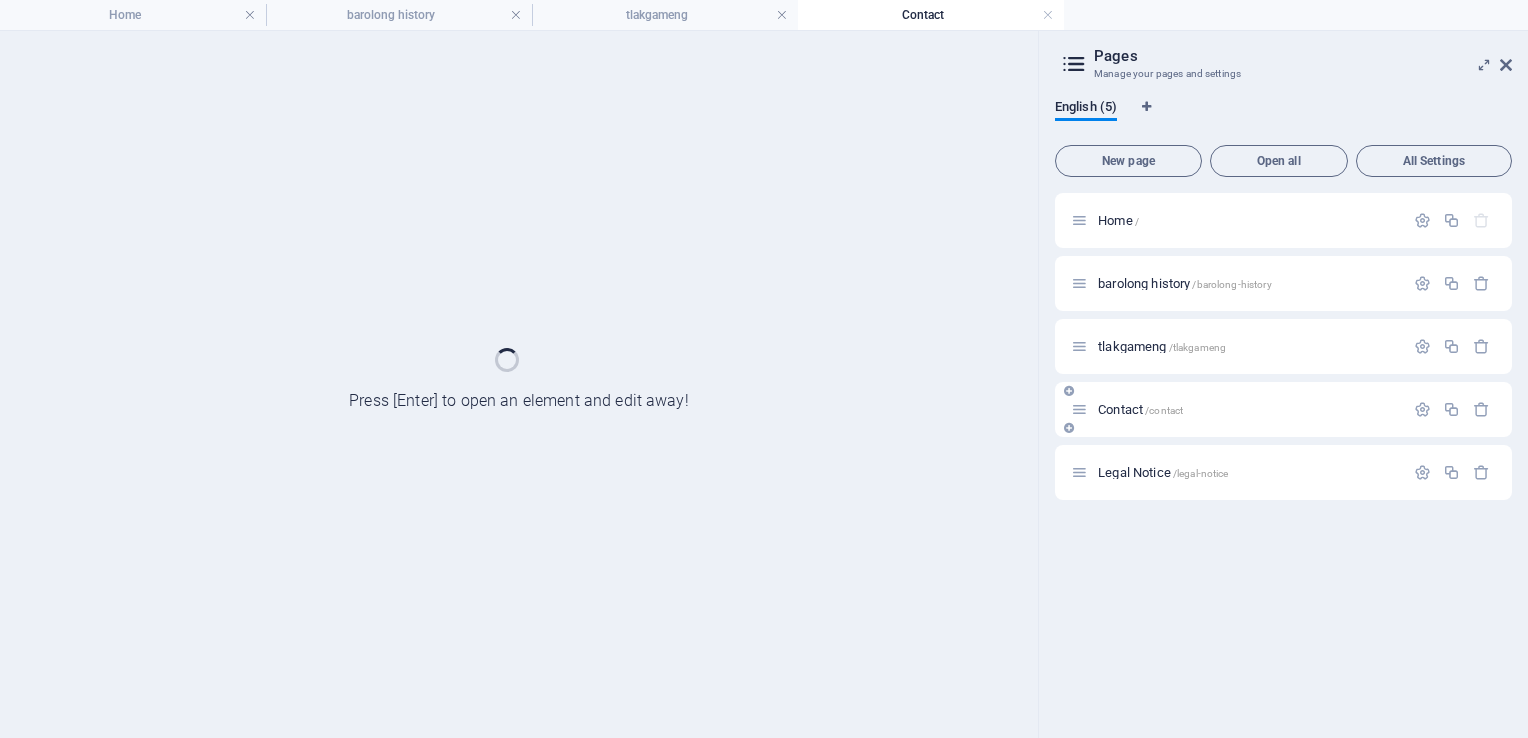 scroll, scrollTop: 0, scrollLeft: 0, axis: both 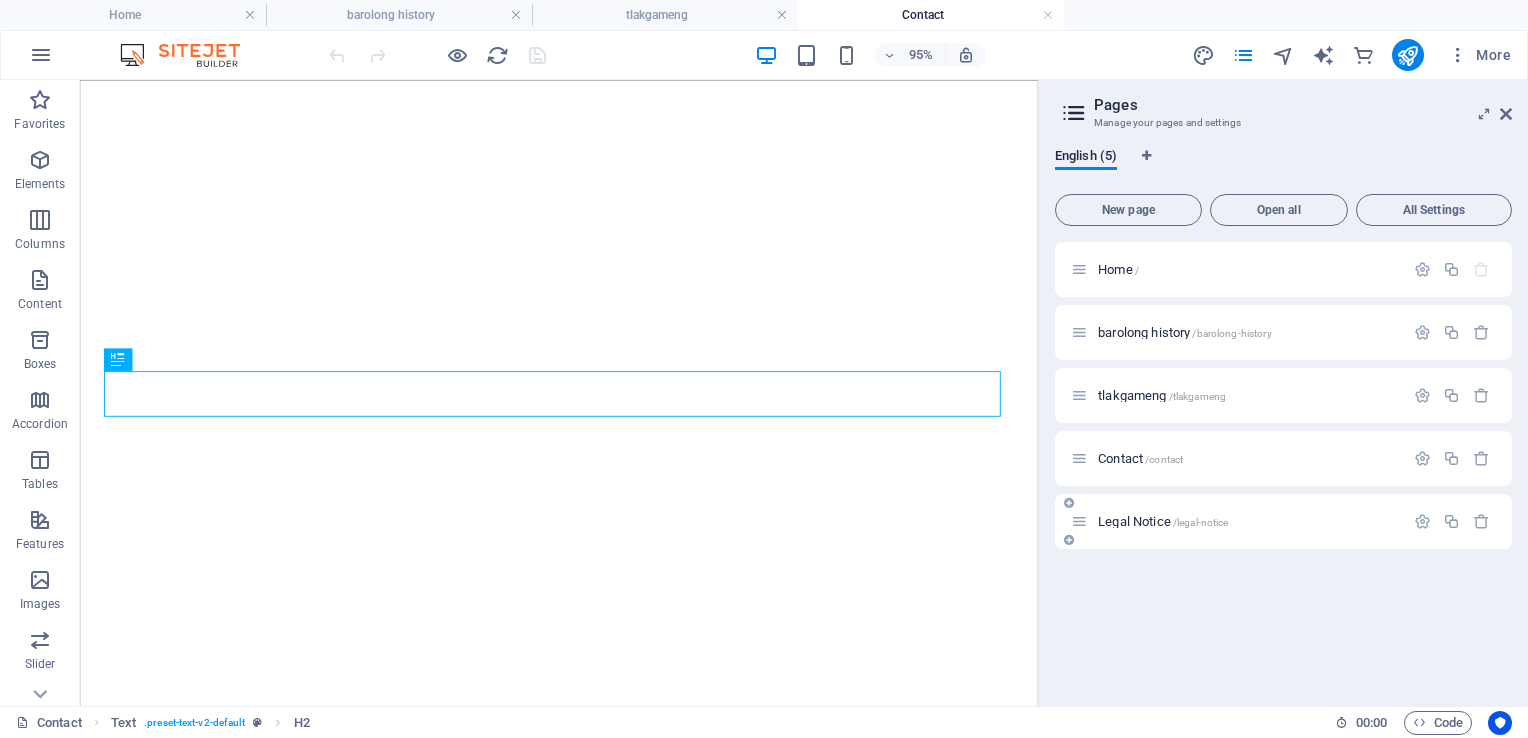 click on "Legal Notice /legal-notice" at bounding box center [1163, 521] 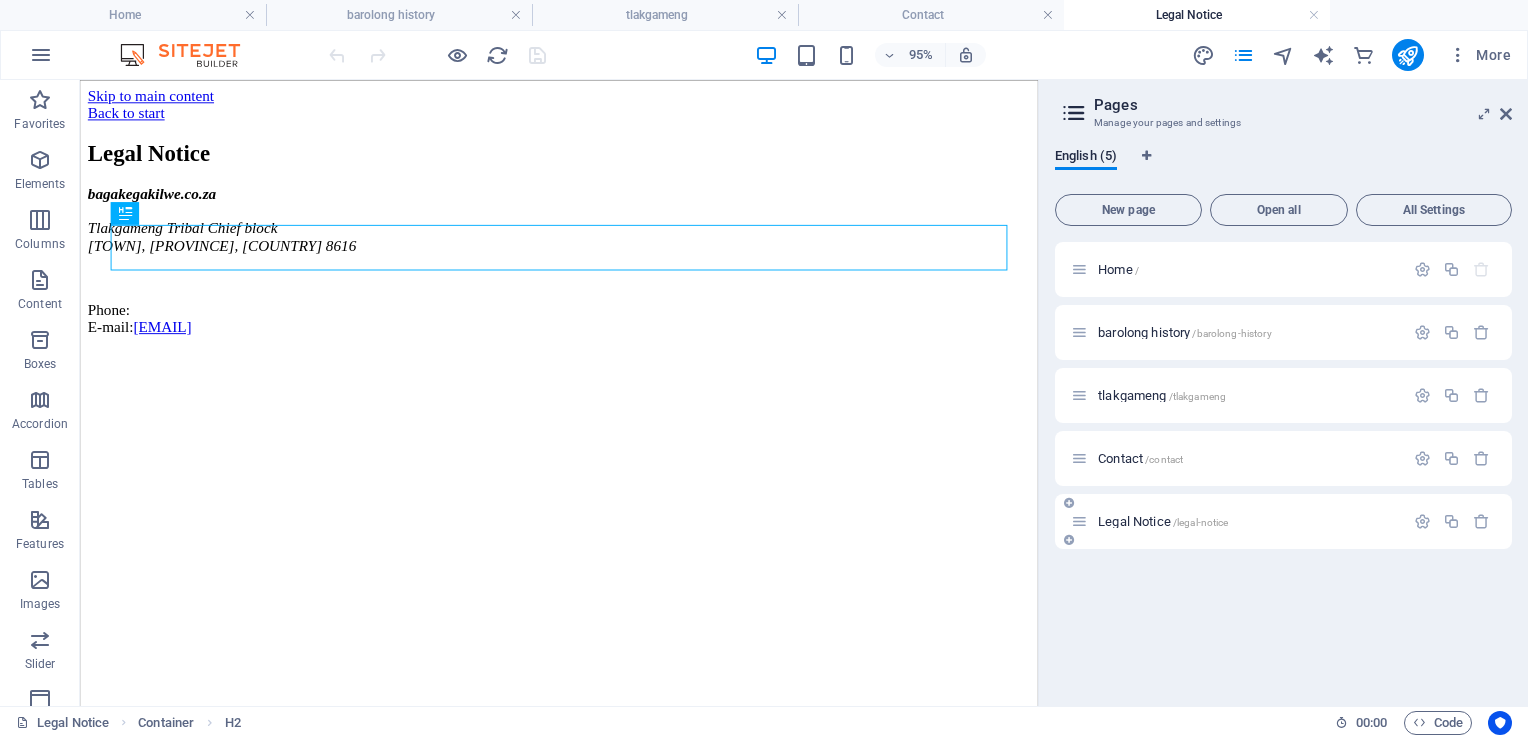 scroll, scrollTop: 0, scrollLeft: 0, axis: both 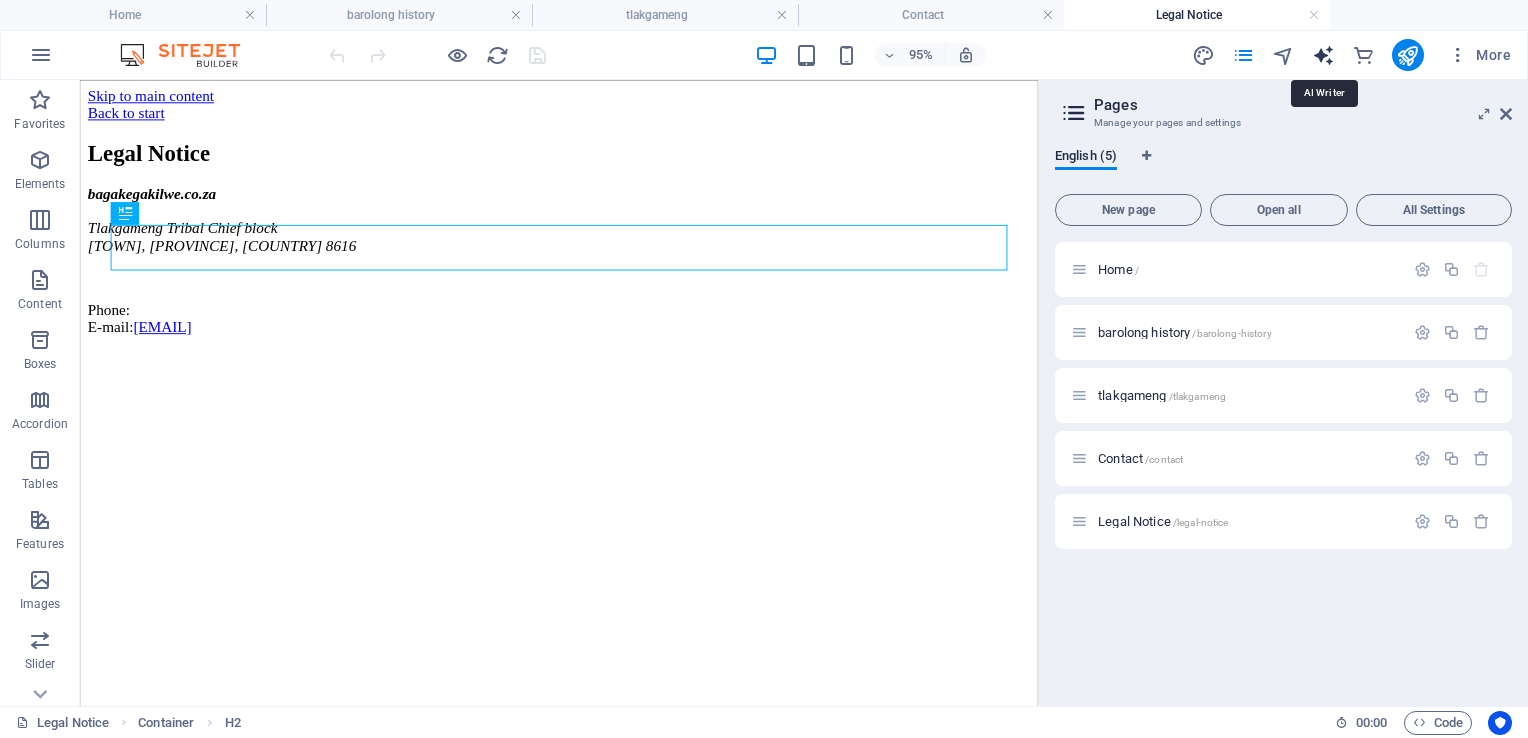 click at bounding box center [1323, 55] 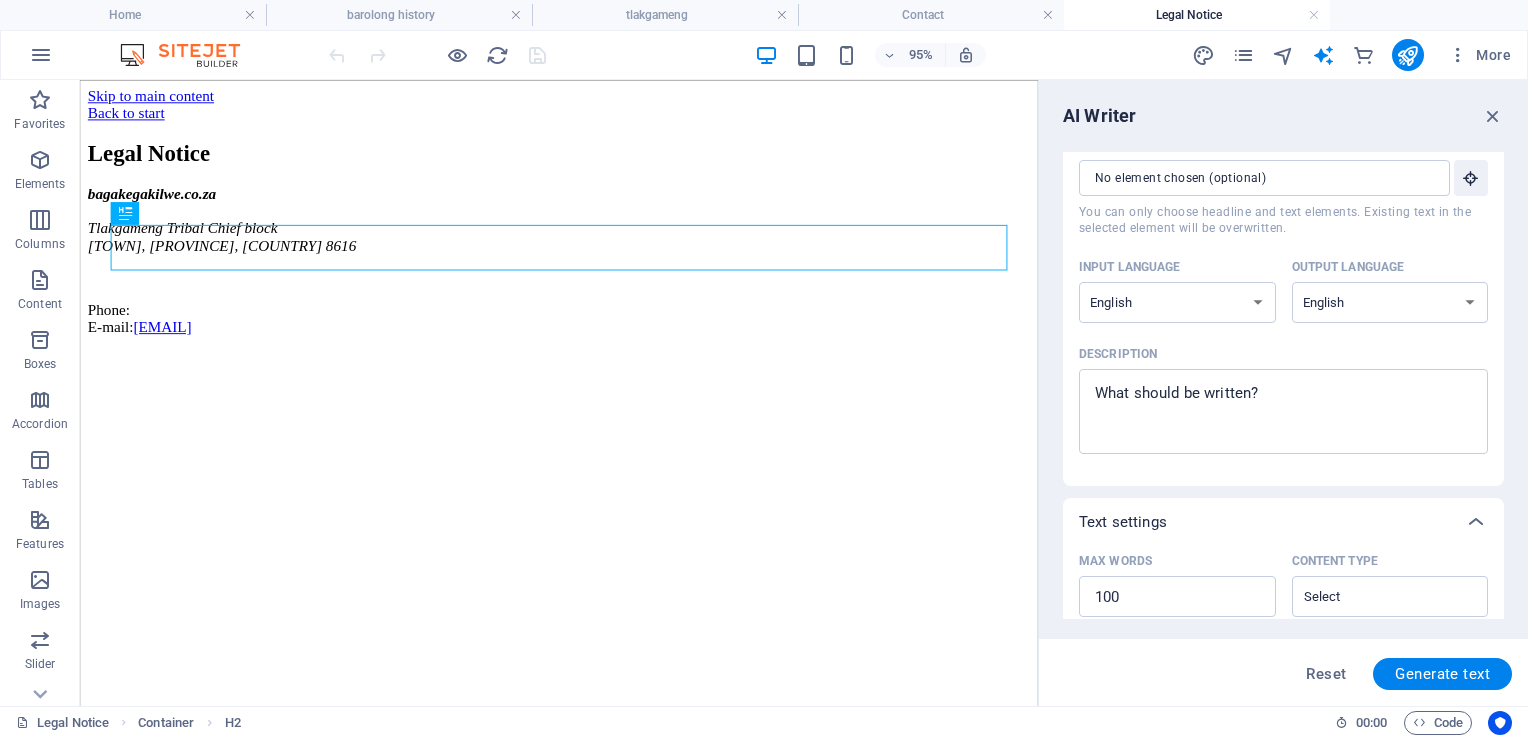 scroll, scrollTop: 0, scrollLeft: 0, axis: both 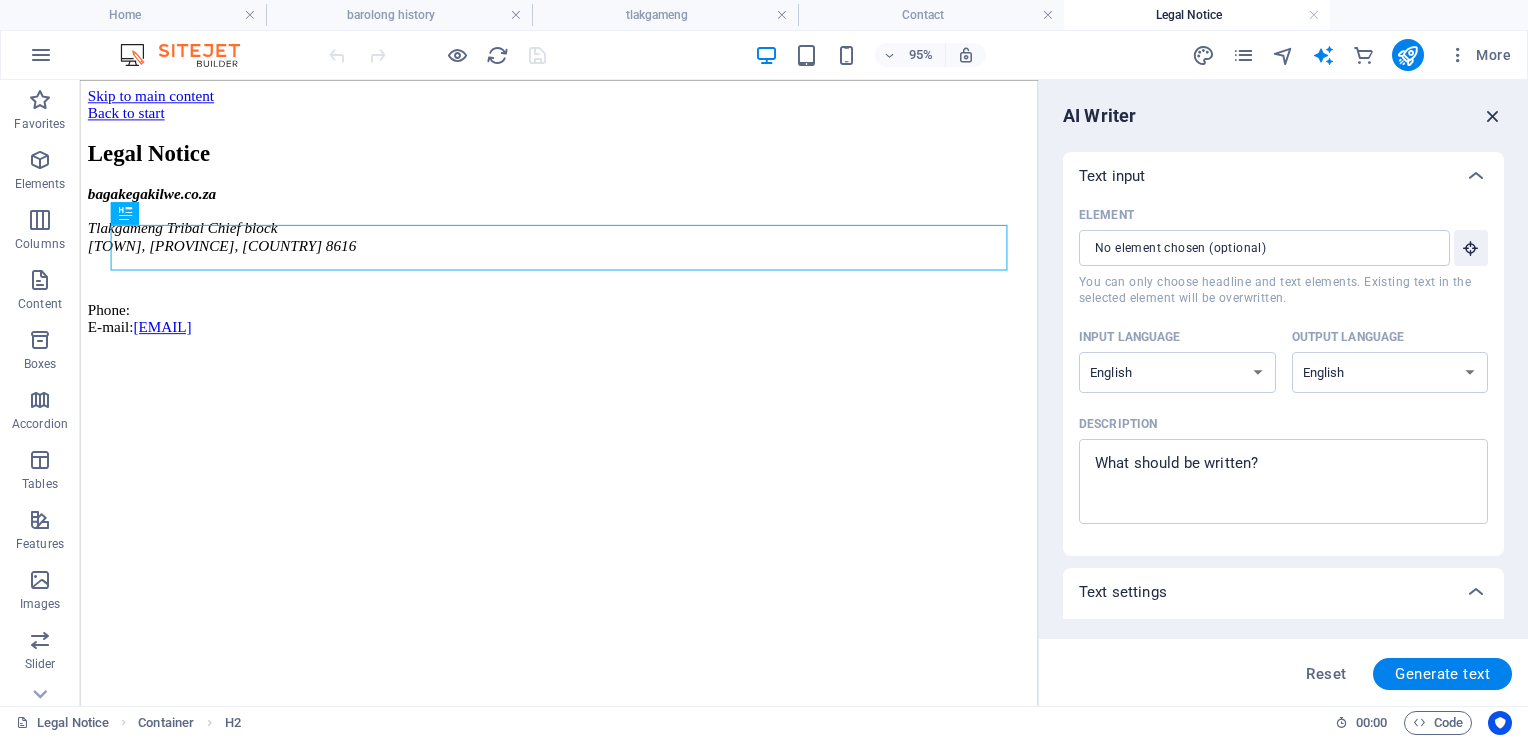 drag, startPoint x: 1492, startPoint y: 109, endPoint x: 1413, endPoint y: 30, distance: 111.72287 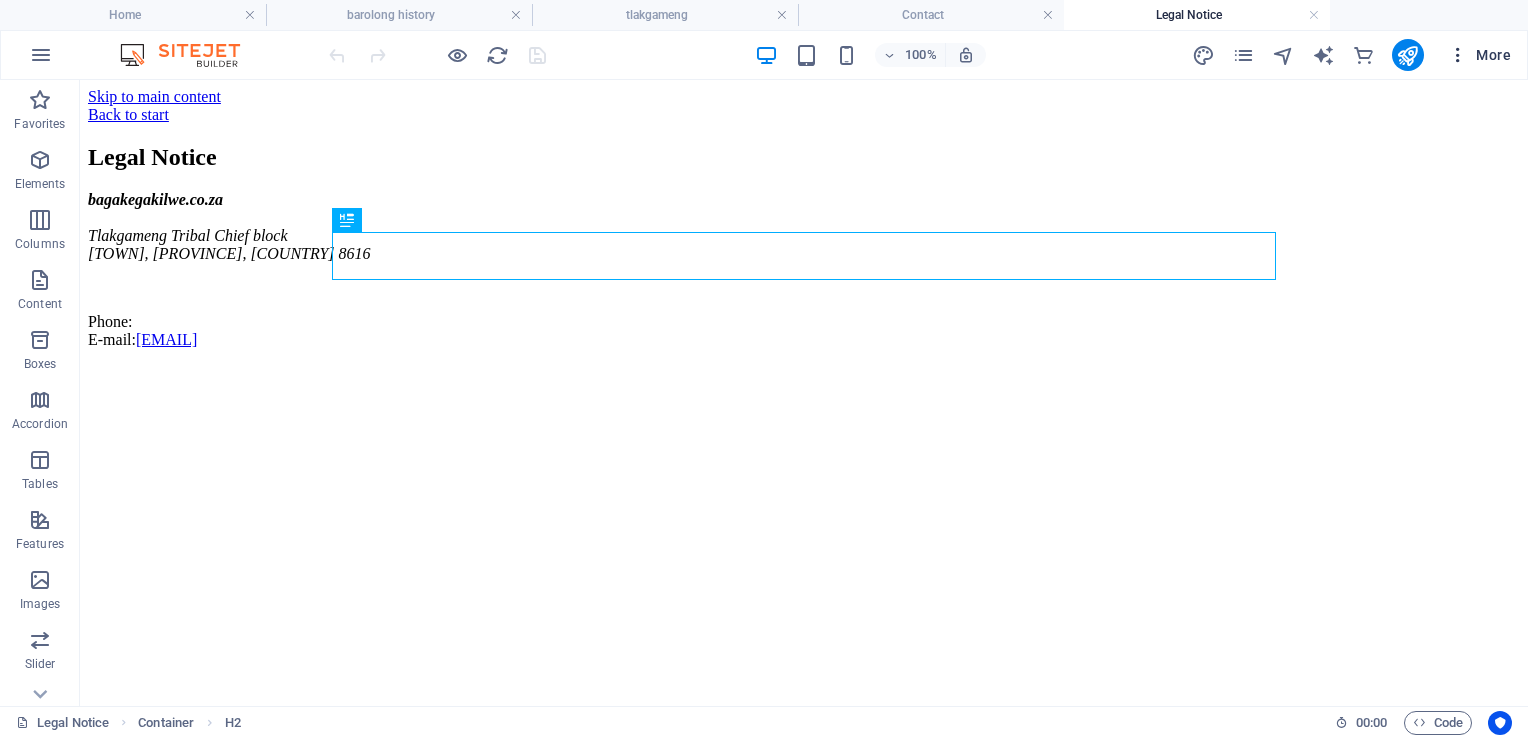 click at bounding box center (1458, 55) 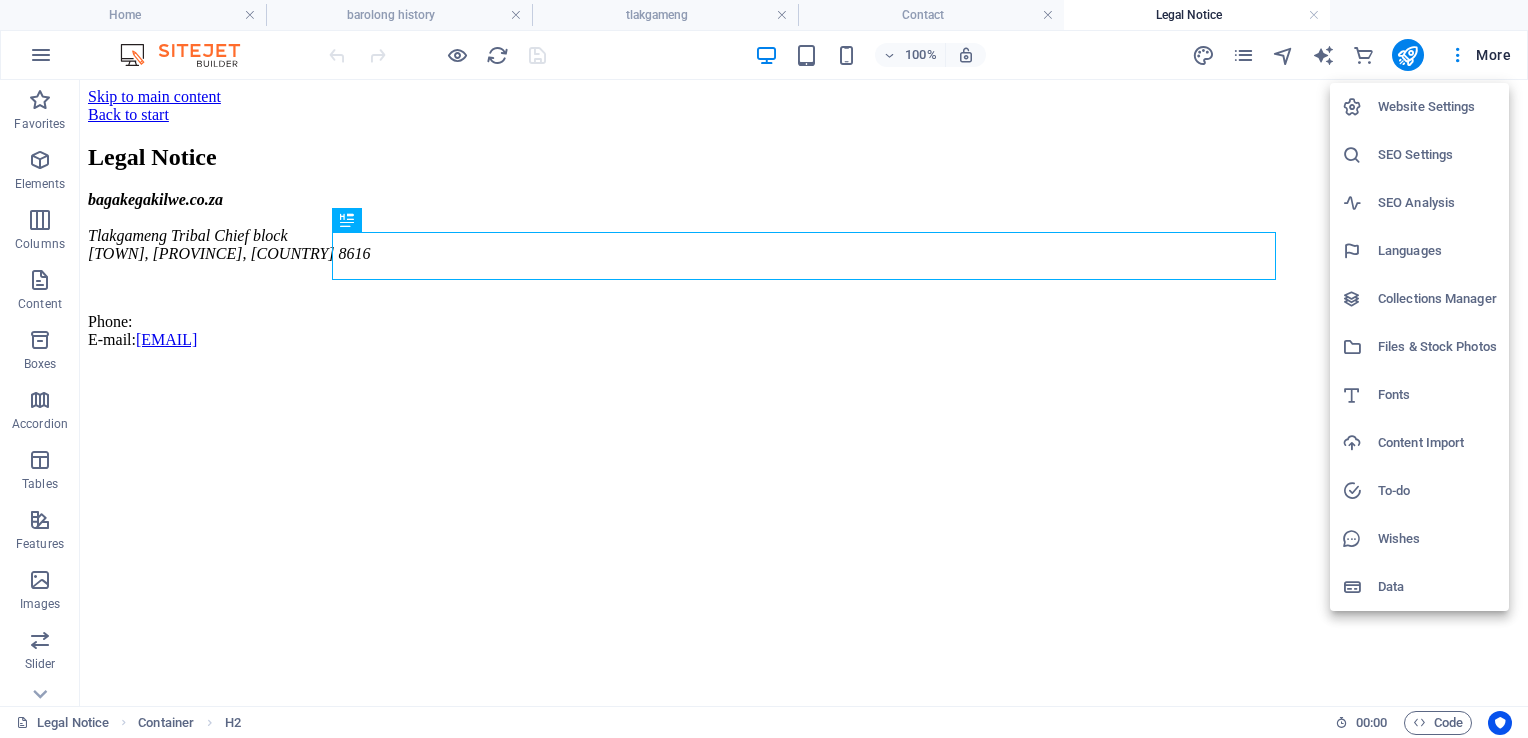 click on "Website Settings" at bounding box center [1437, 107] 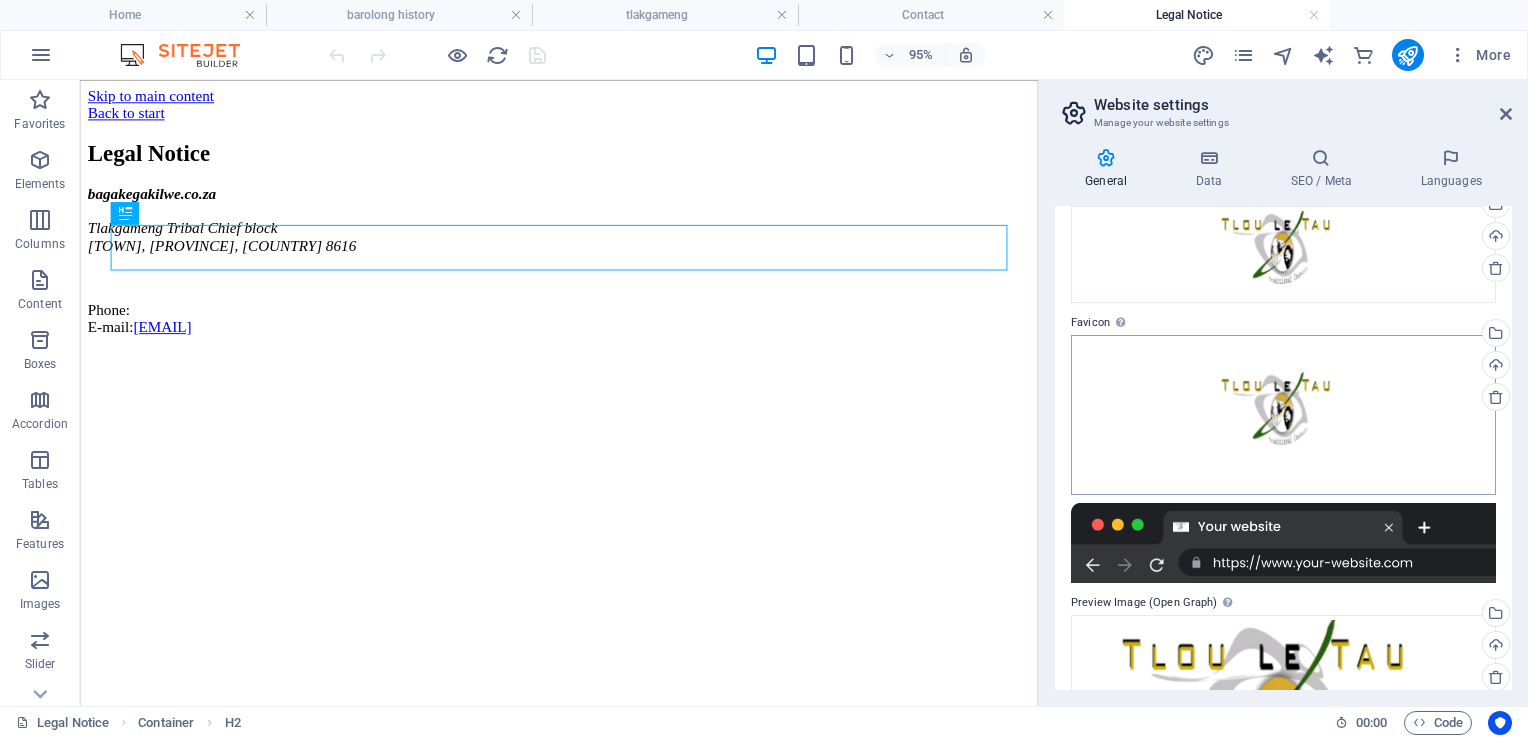 scroll, scrollTop: 272, scrollLeft: 0, axis: vertical 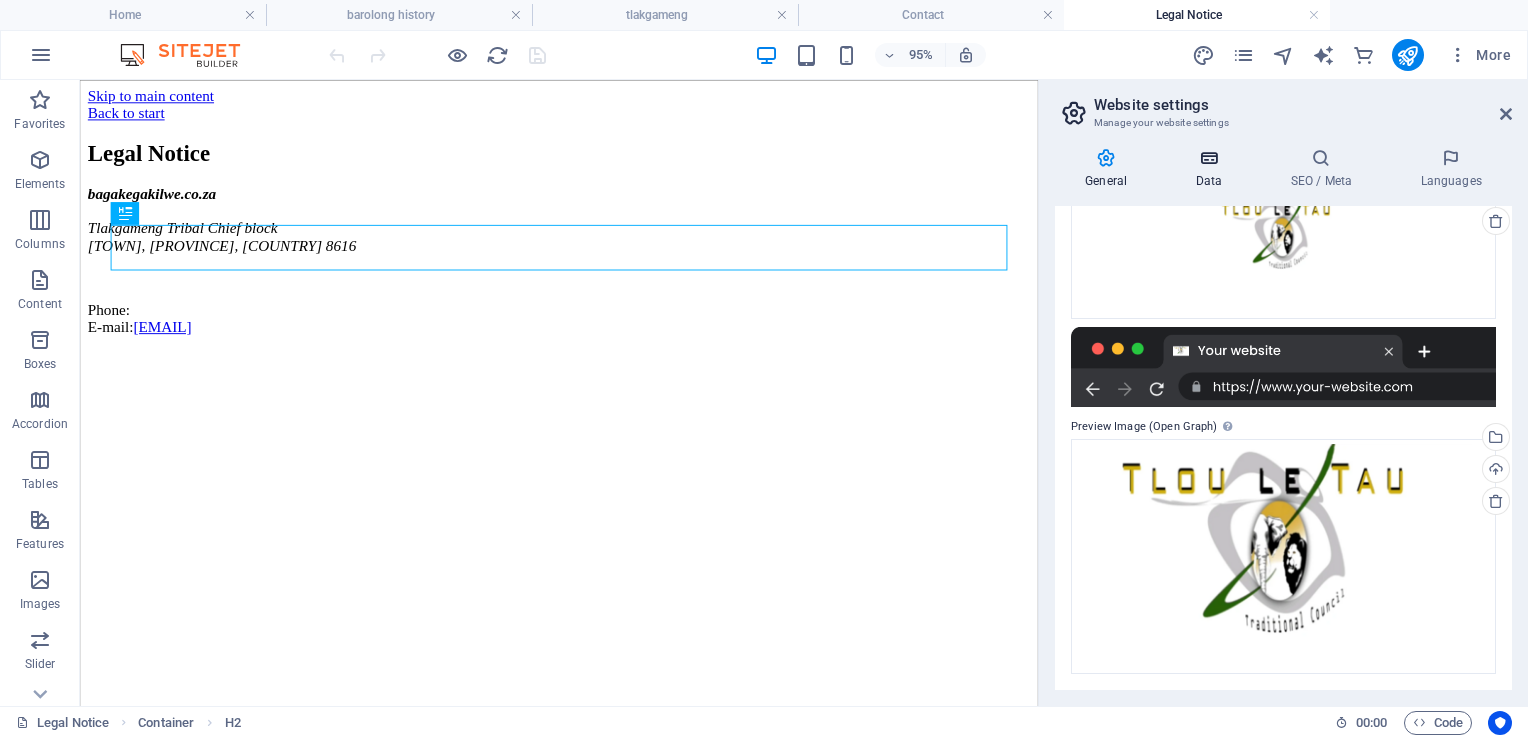 click on "Data" at bounding box center (1212, 169) 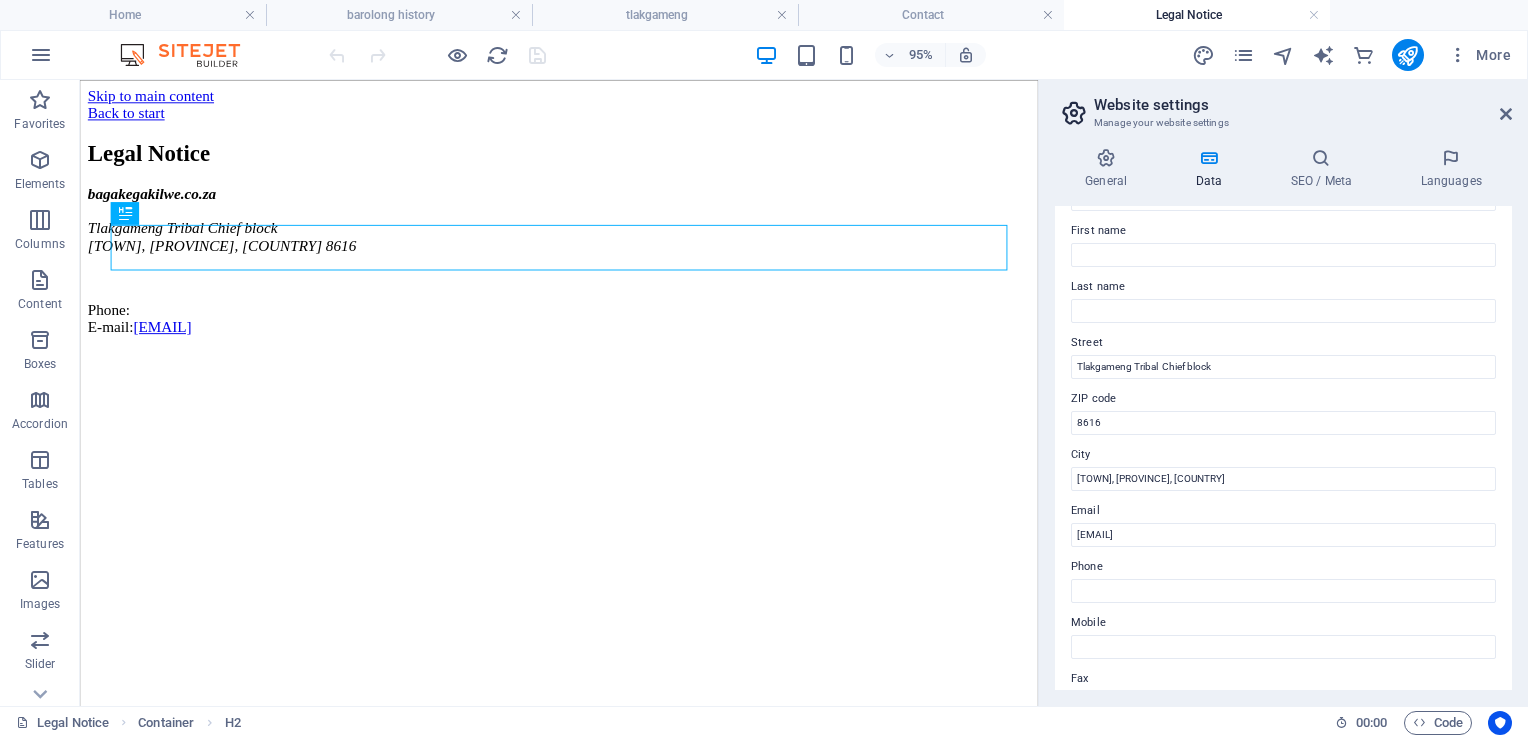 scroll, scrollTop: 0, scrollLeft: 0, axis: both 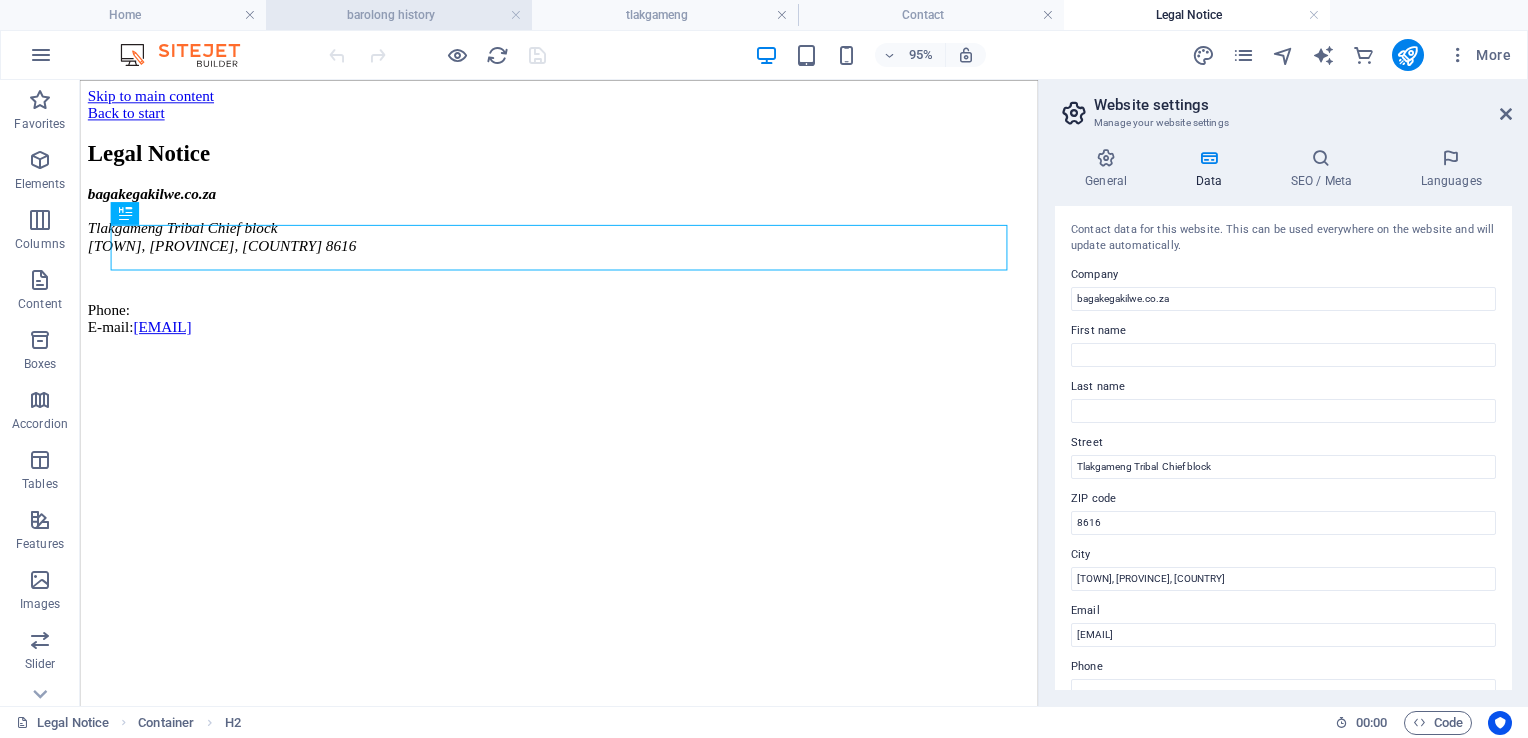 click on "barolong history" at bounding box center (399, 15) 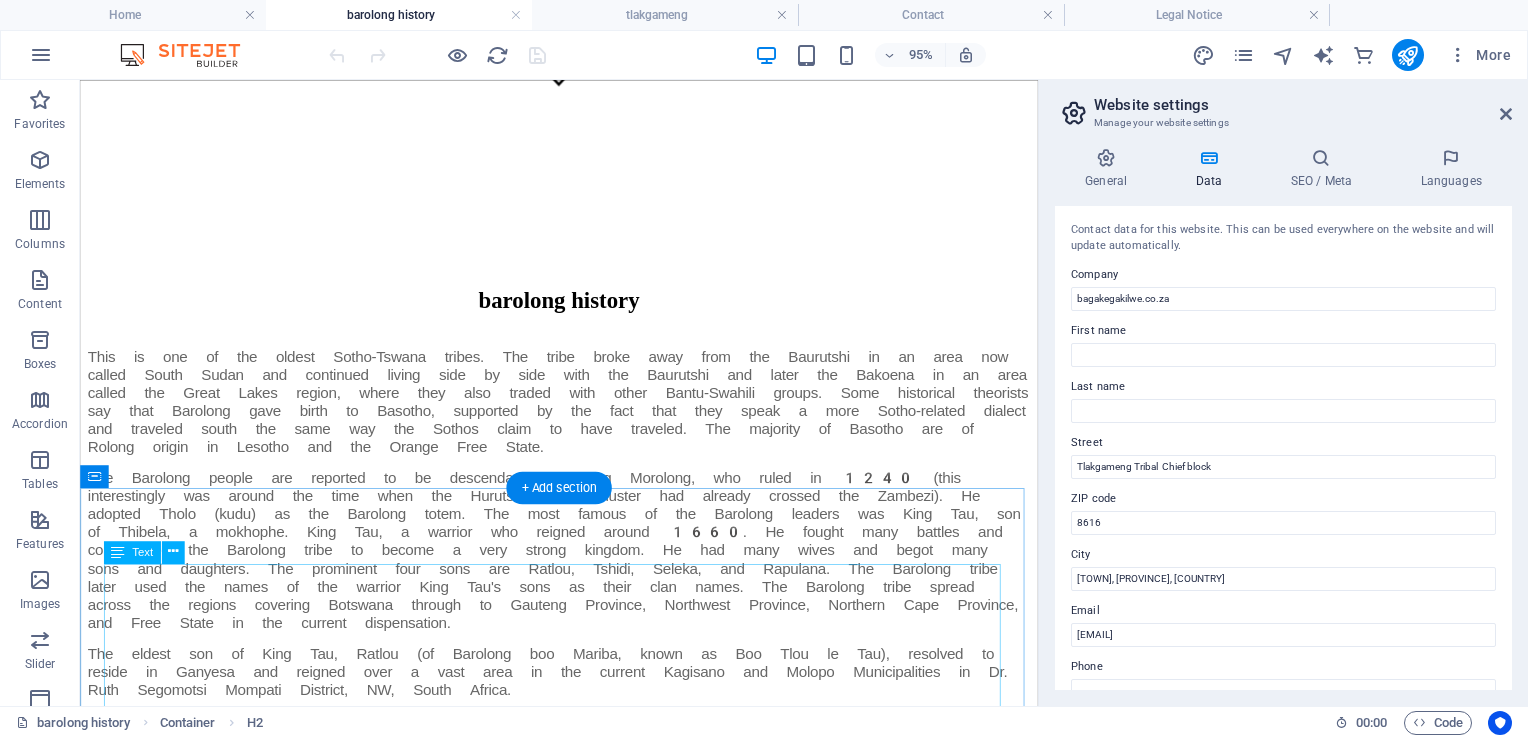 scroll, scrollTop: 888, scrollLeft: 0, axis: vertical 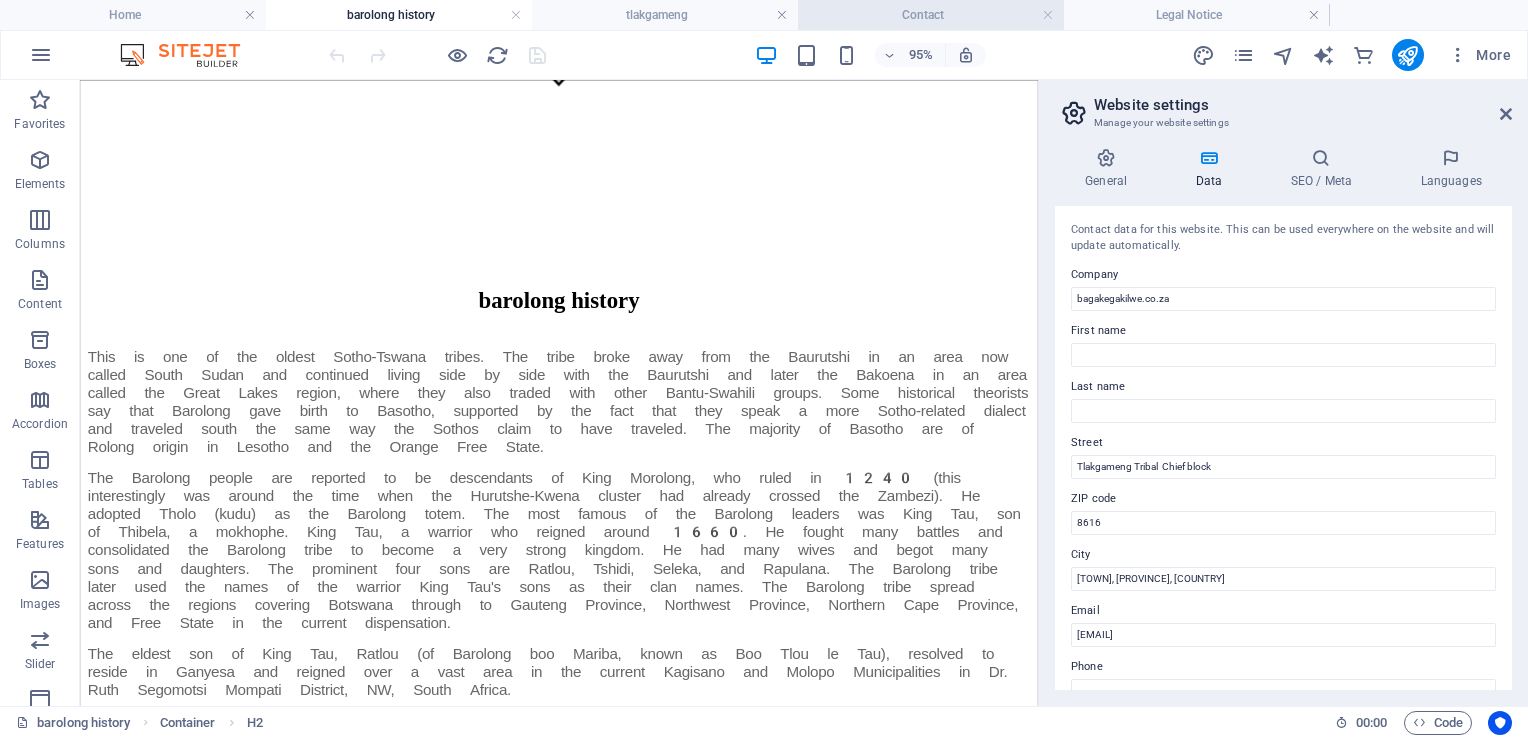 click on "Contact" at bounding box center (931, 15) 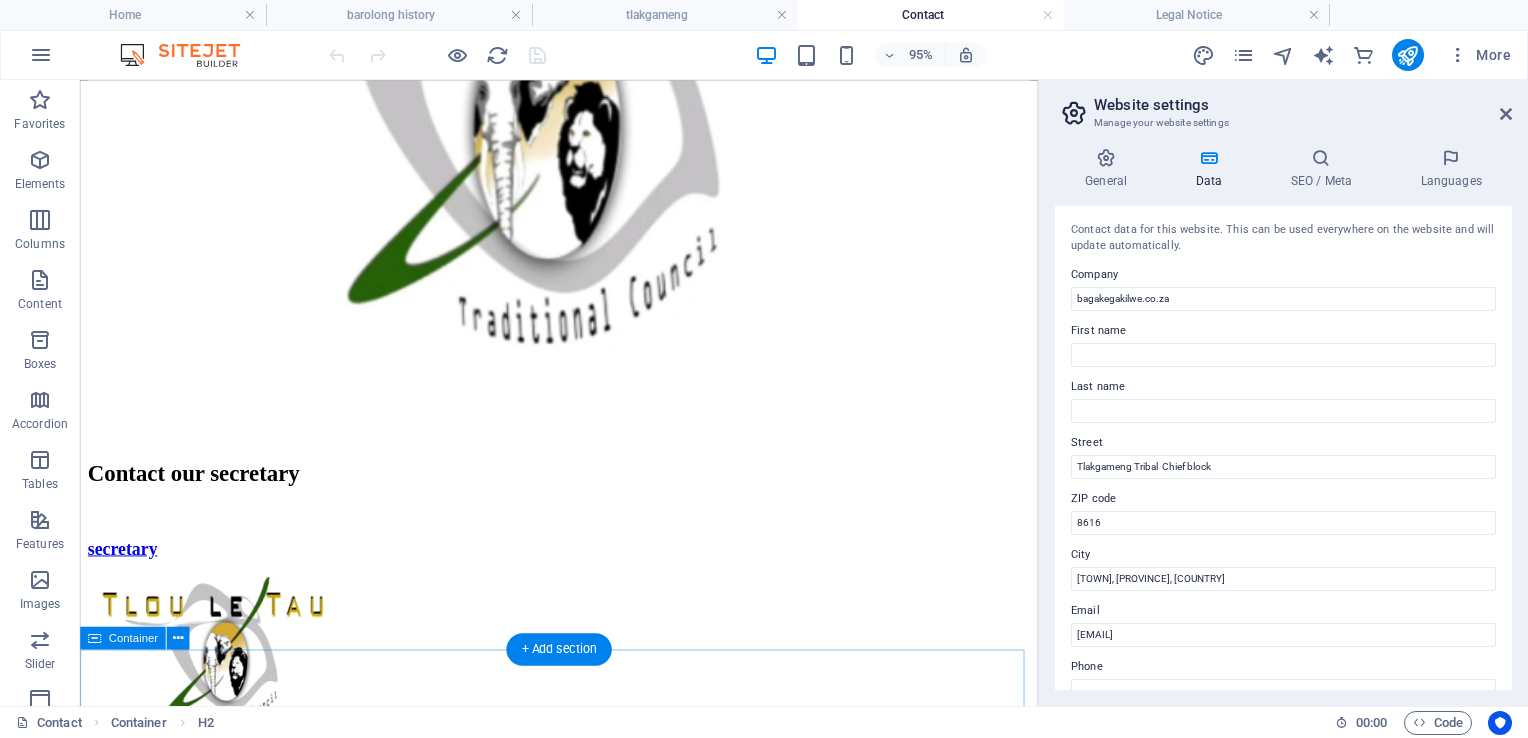 scroll, scrollTop: 1474, scrollLeft: 0, axis: vertical 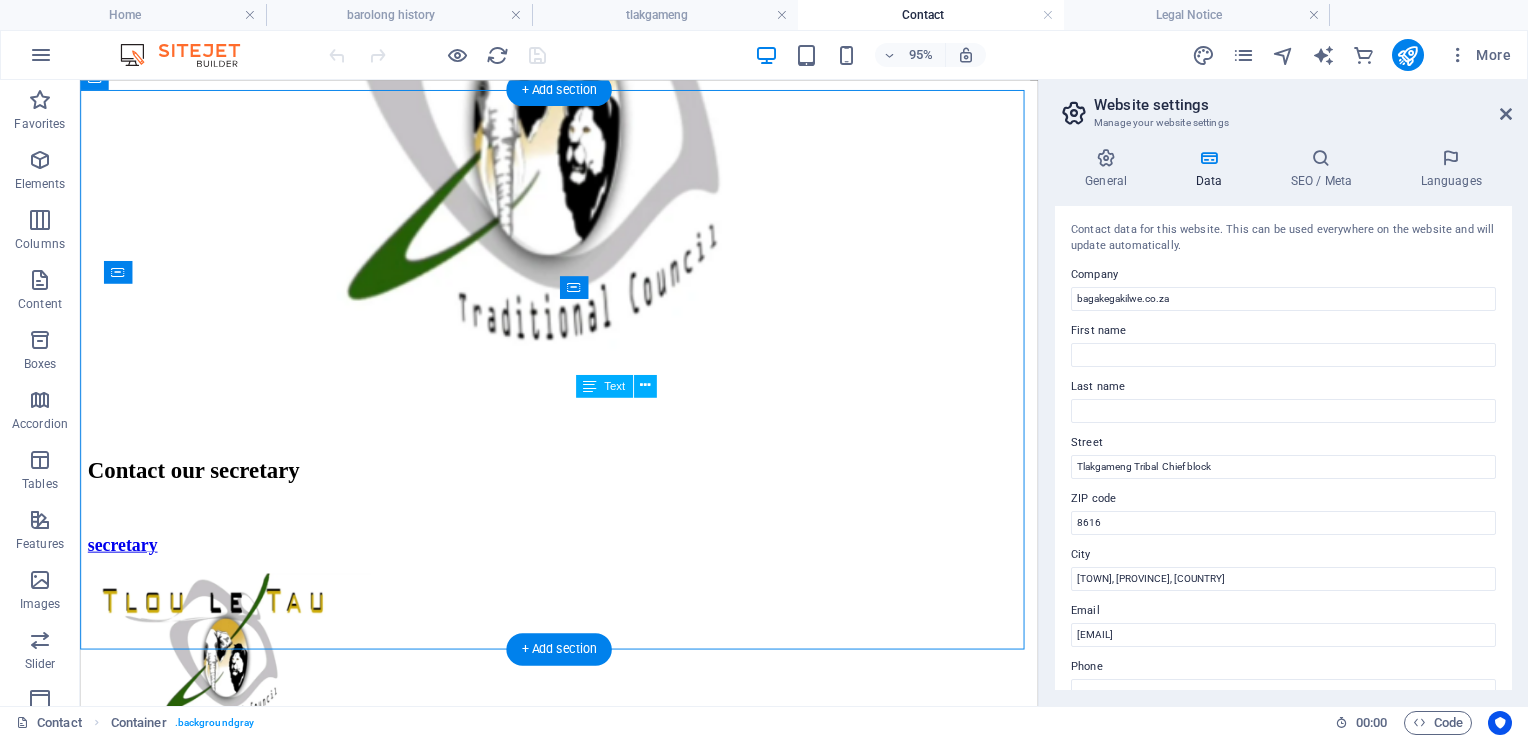 drag, startPoint x: 785, startPoint y: 475, endPoint x: 742, endPoint y: 477, distance: 43.046486 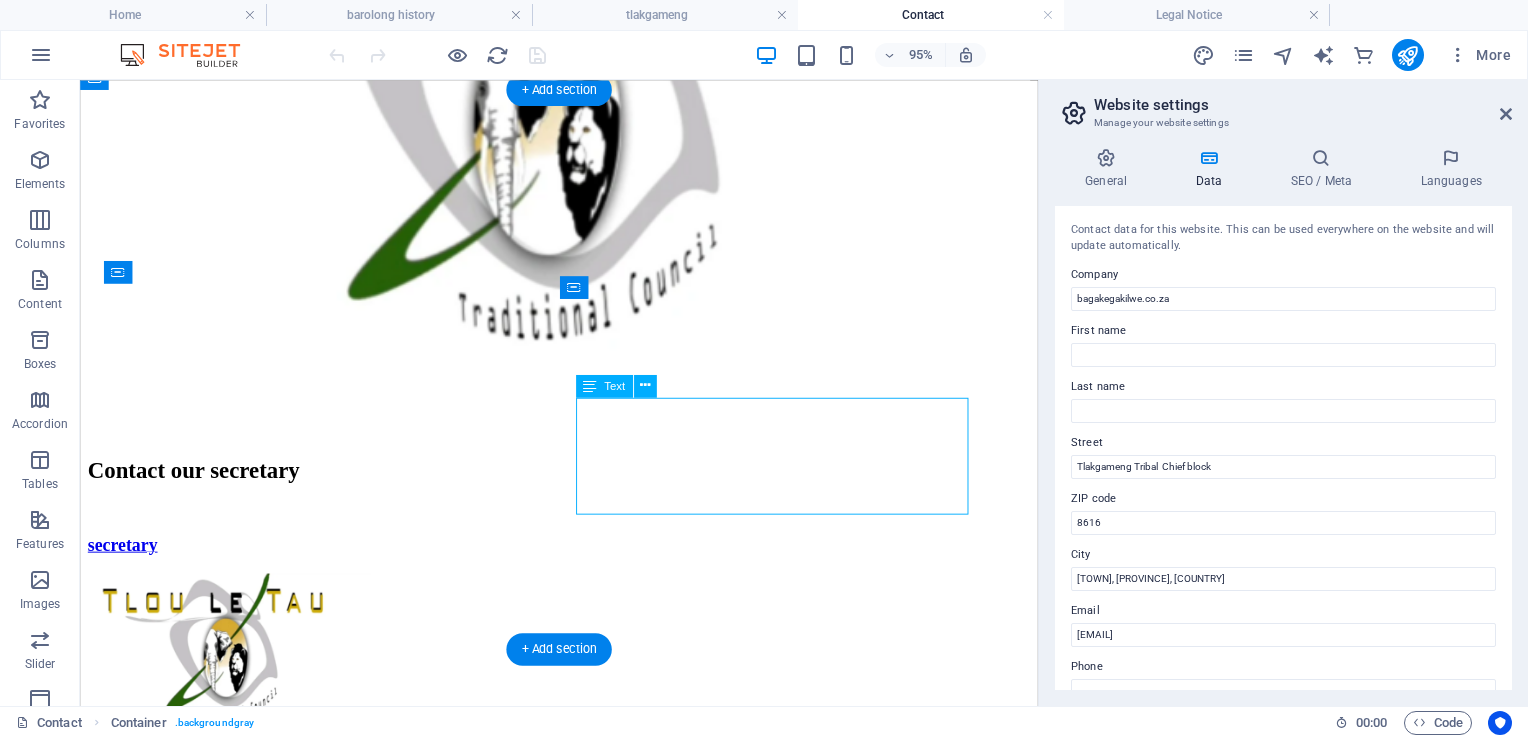 drag, startPoint x: 753, startPoint y: 475, endPoint x: 562, endPoint y: 706, distance: 299.73654 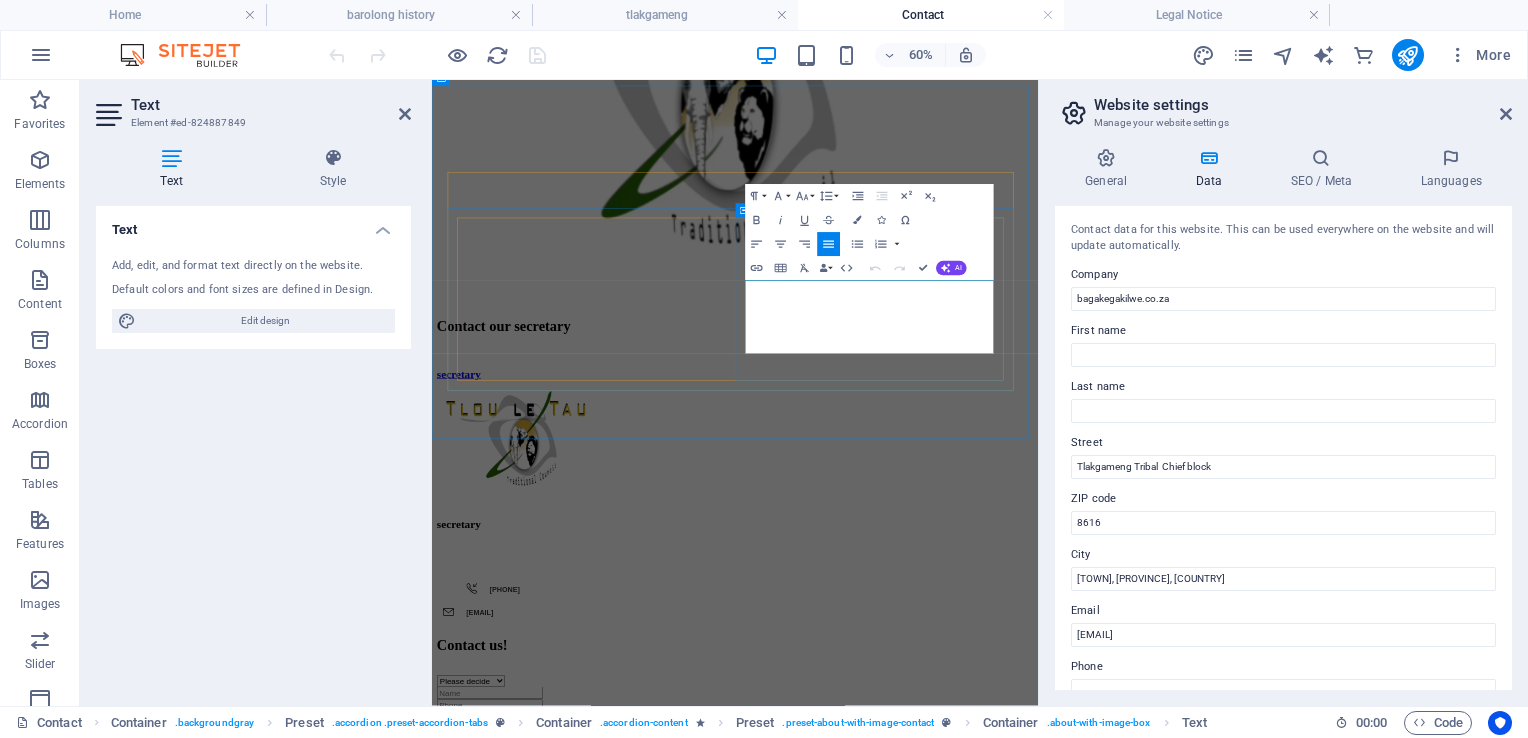 drag, startPoint x: 1122, startPoint y: 479, endPoint x: 1046, endPoint y: 484, distance: 76.1643 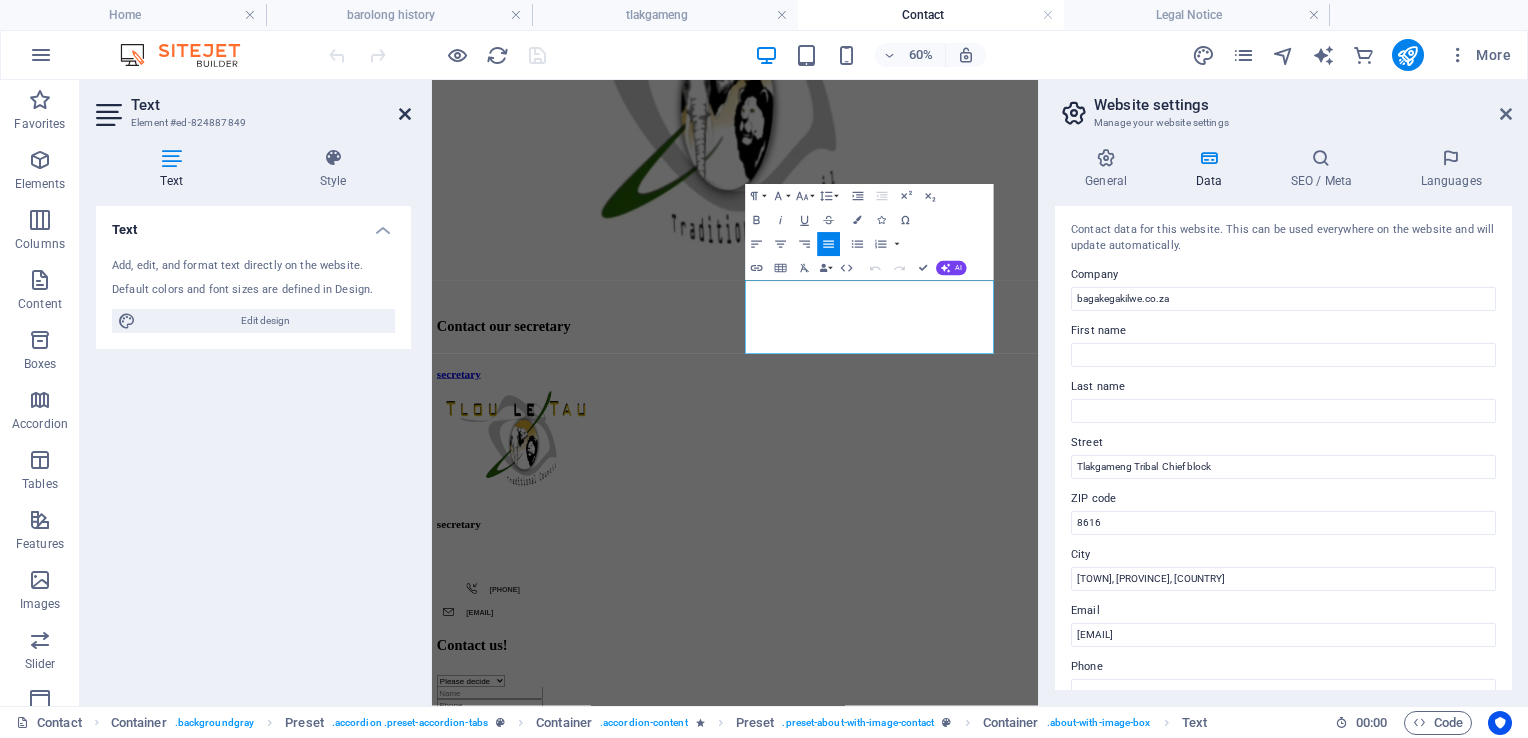 drag, startPoint x: 400, startPoint y: 106, endPoint x: 353, endPoint y: 60, distance: 65.76473 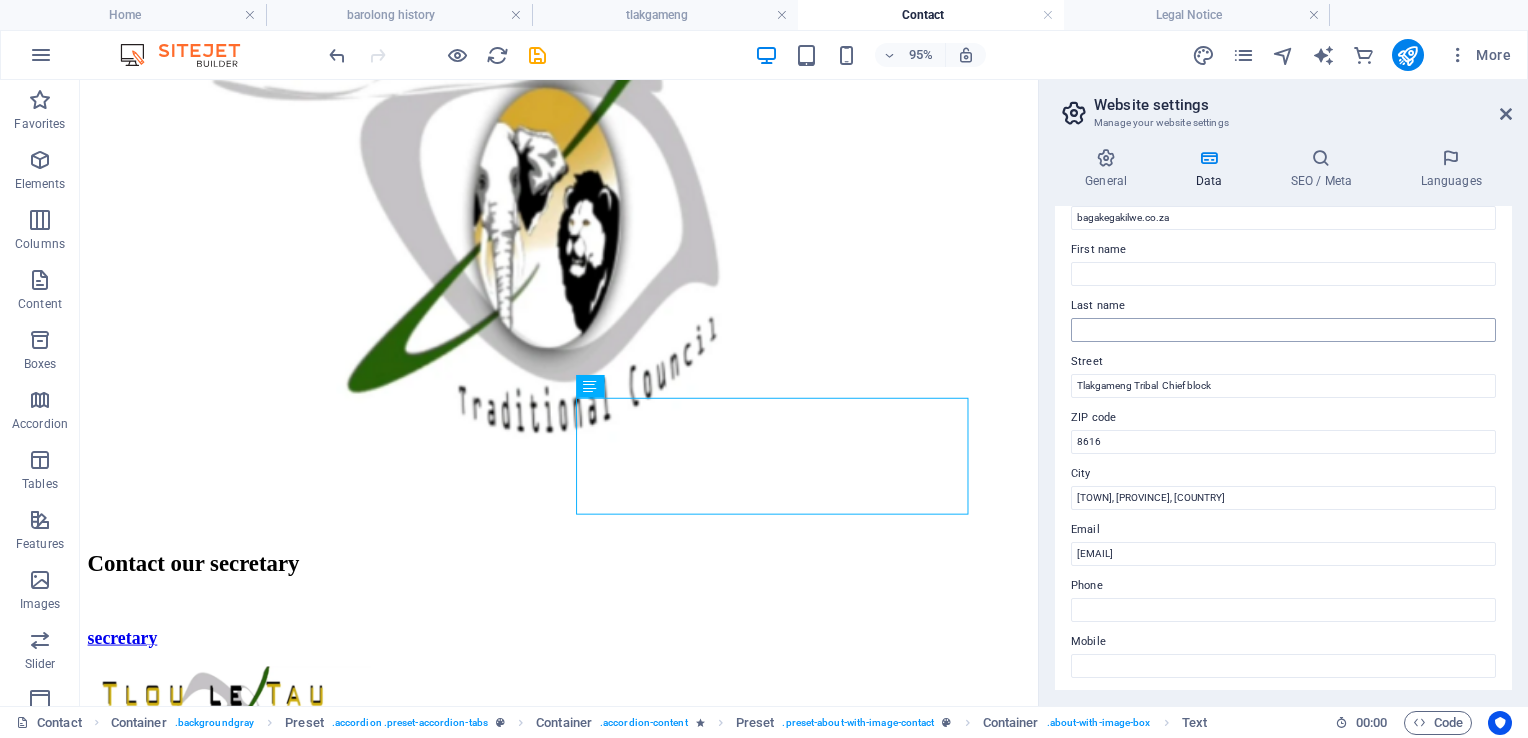scroll, scrollTop: 300, scrollLeft: 0, axis: vertical 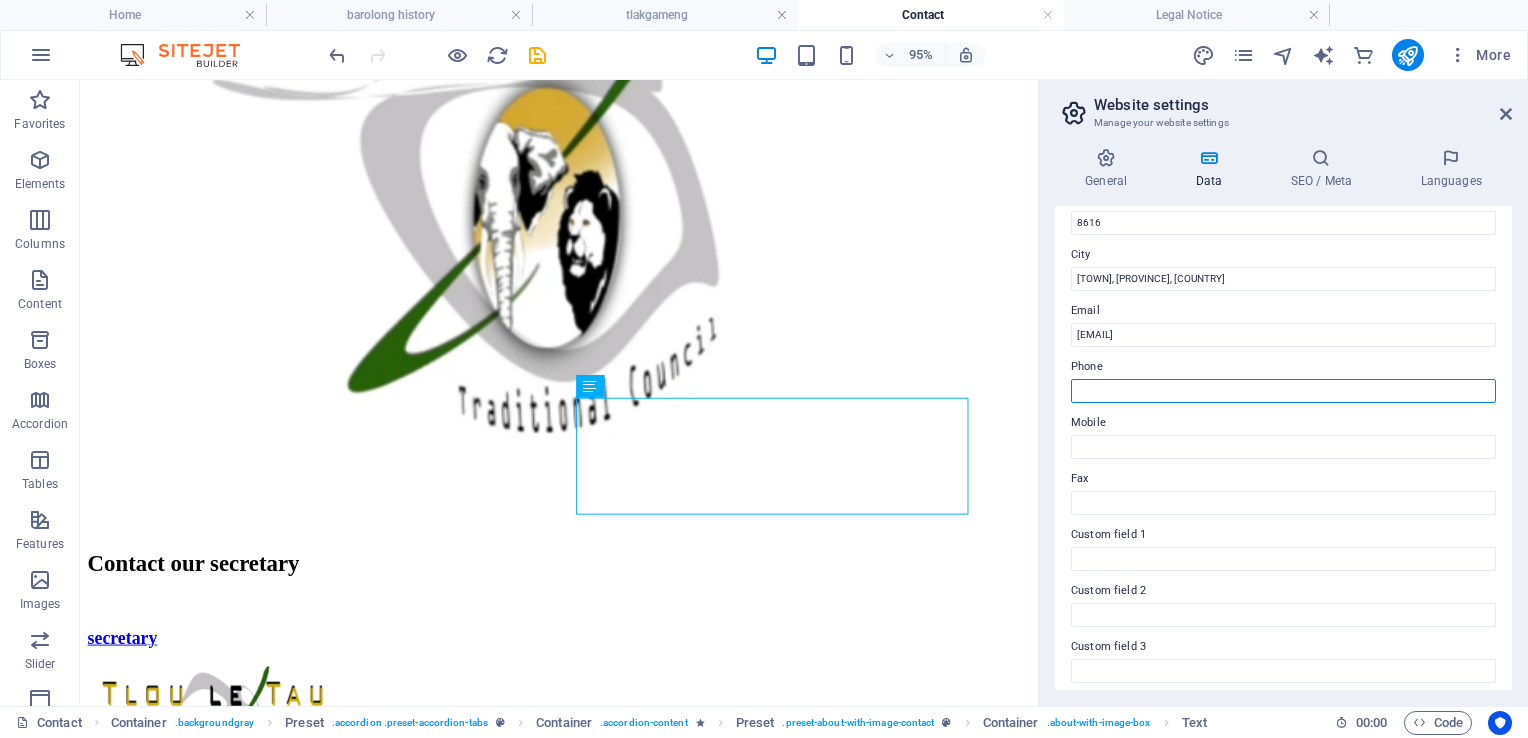 paste on "+[COUNTRY_CODE] ([AREA_CODE]) [PHONE]" 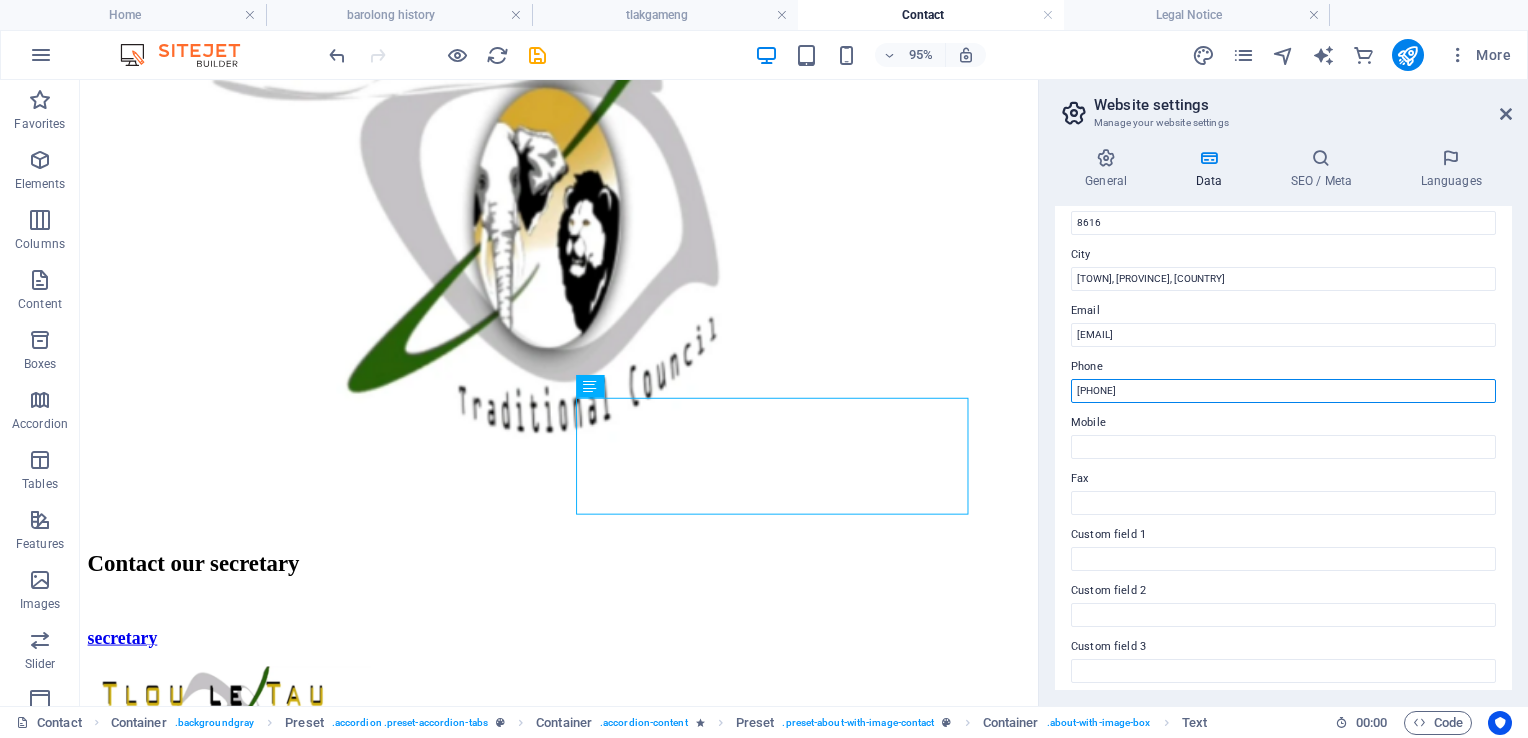 click on "+[COUNTRY_CODE] ([AREA_CODE]) [PHONE]" at bounding box center [1283, 391] 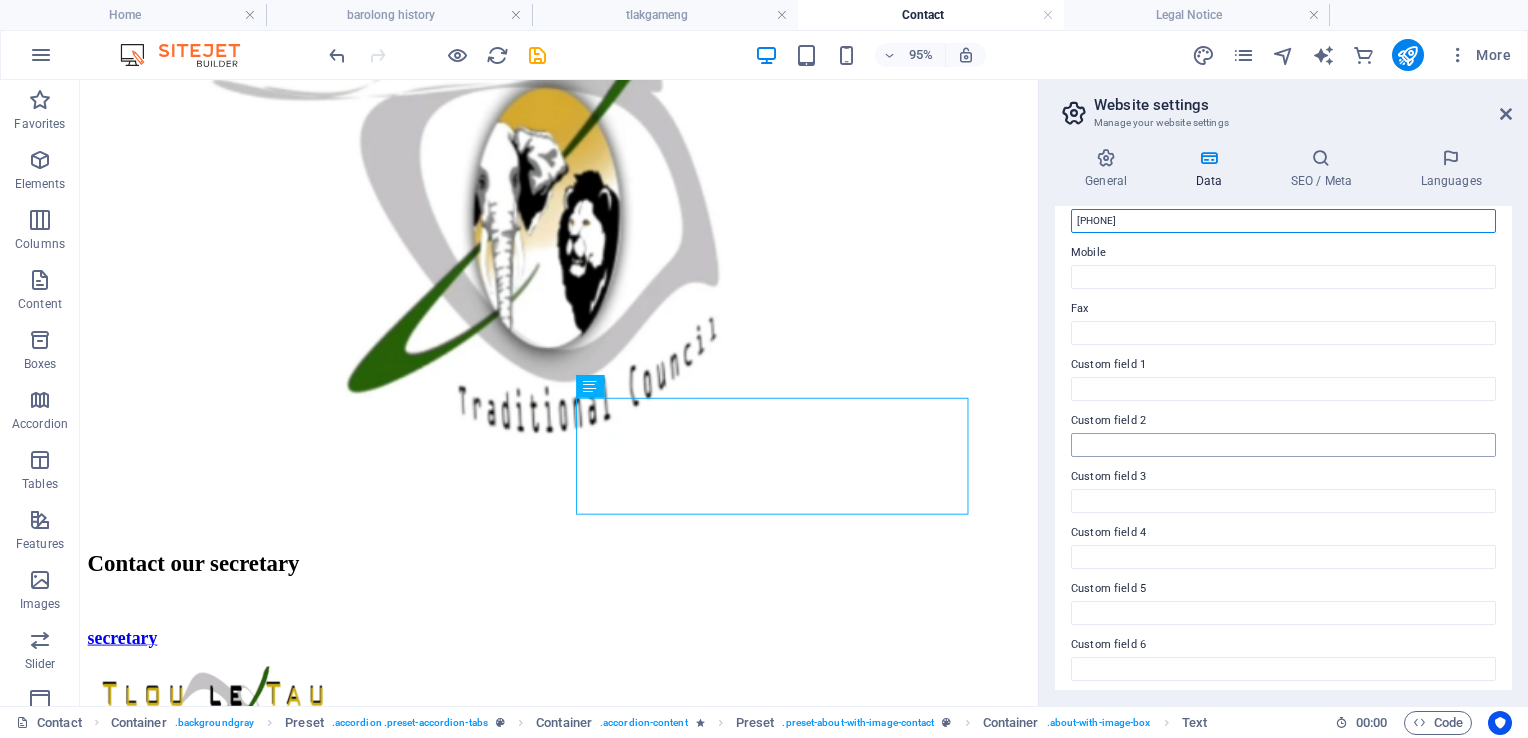 scroll, scrollTop: 476, scrollLeft: 0, axis: vertical 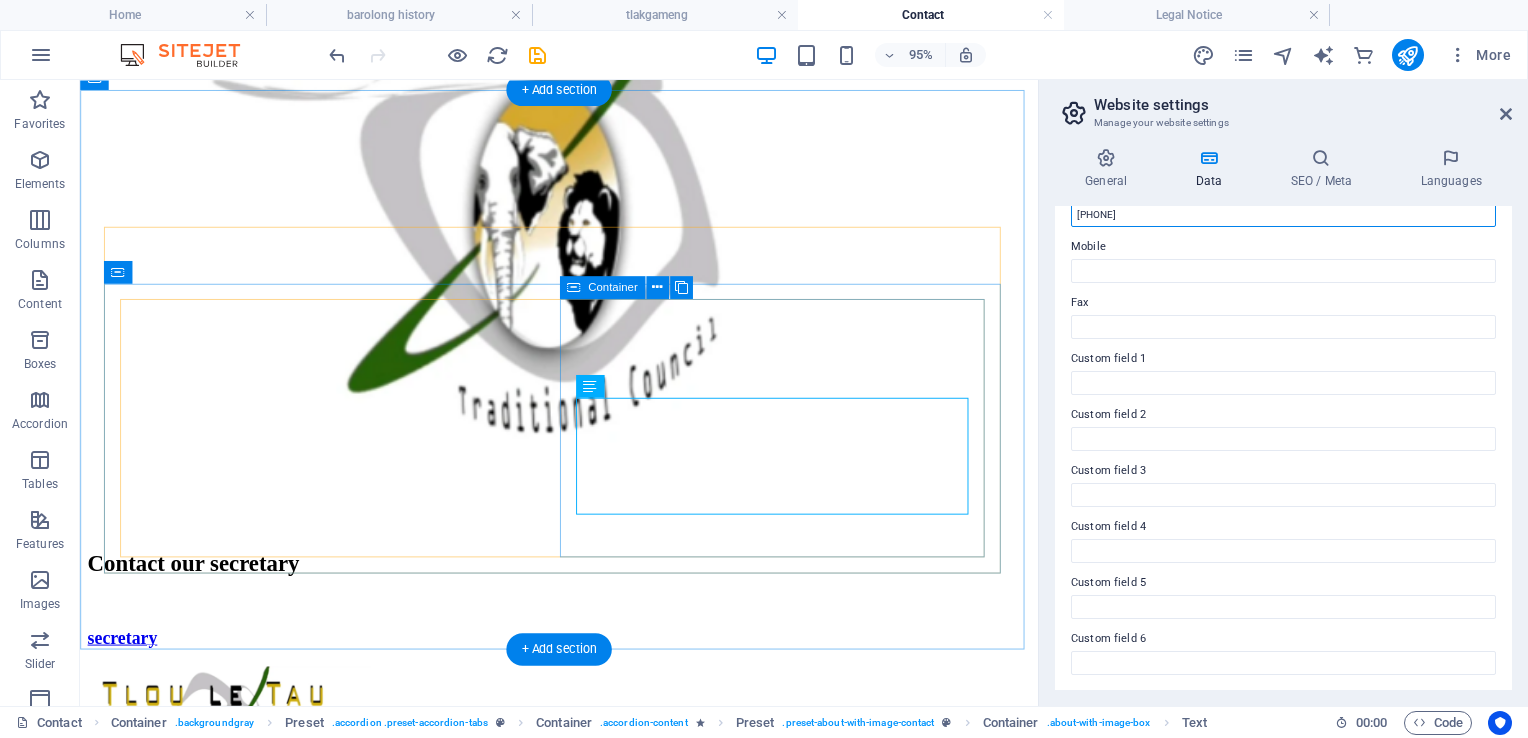 type on "+2782 960 7571" 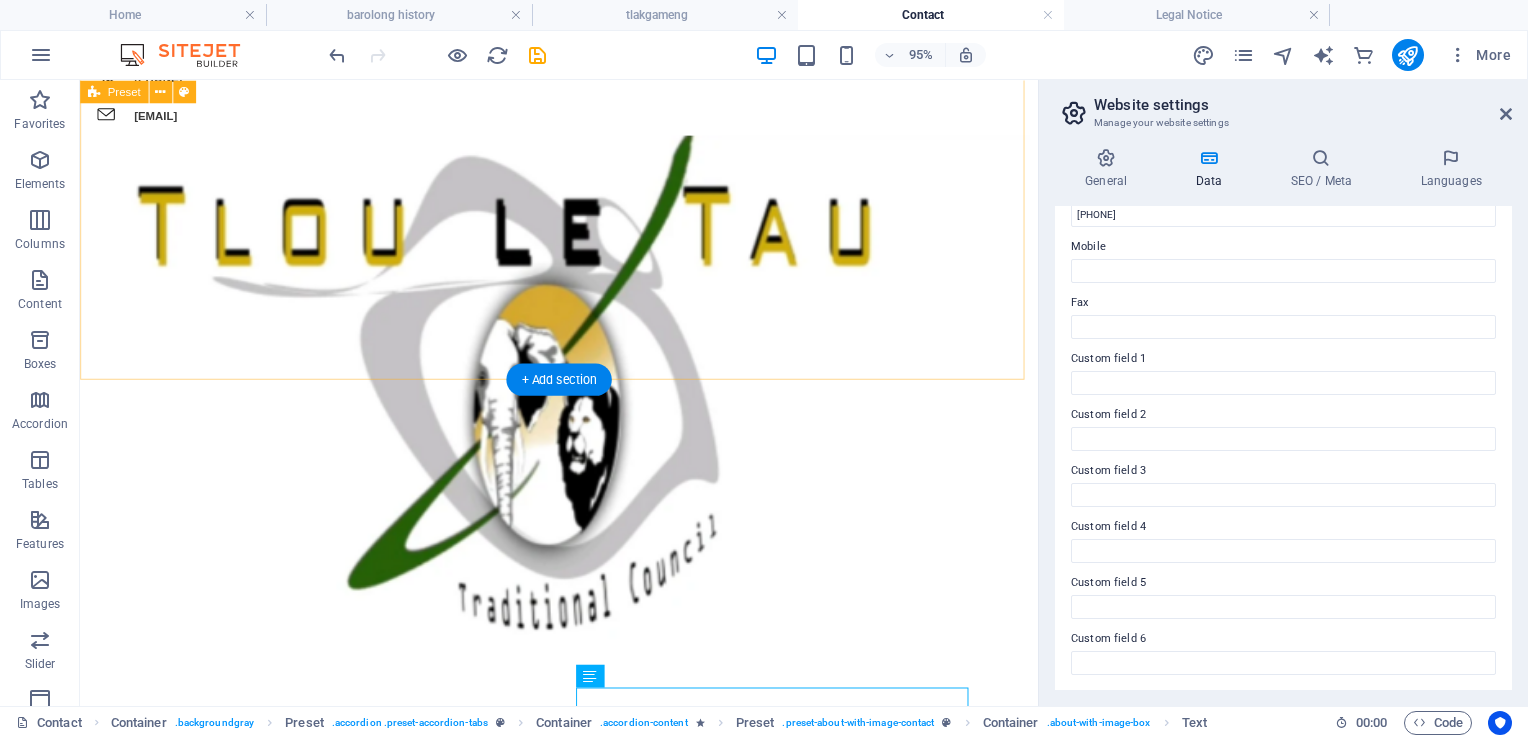 scroll, scrollTop: 1074, scrollLeft: 0, axis: vertical 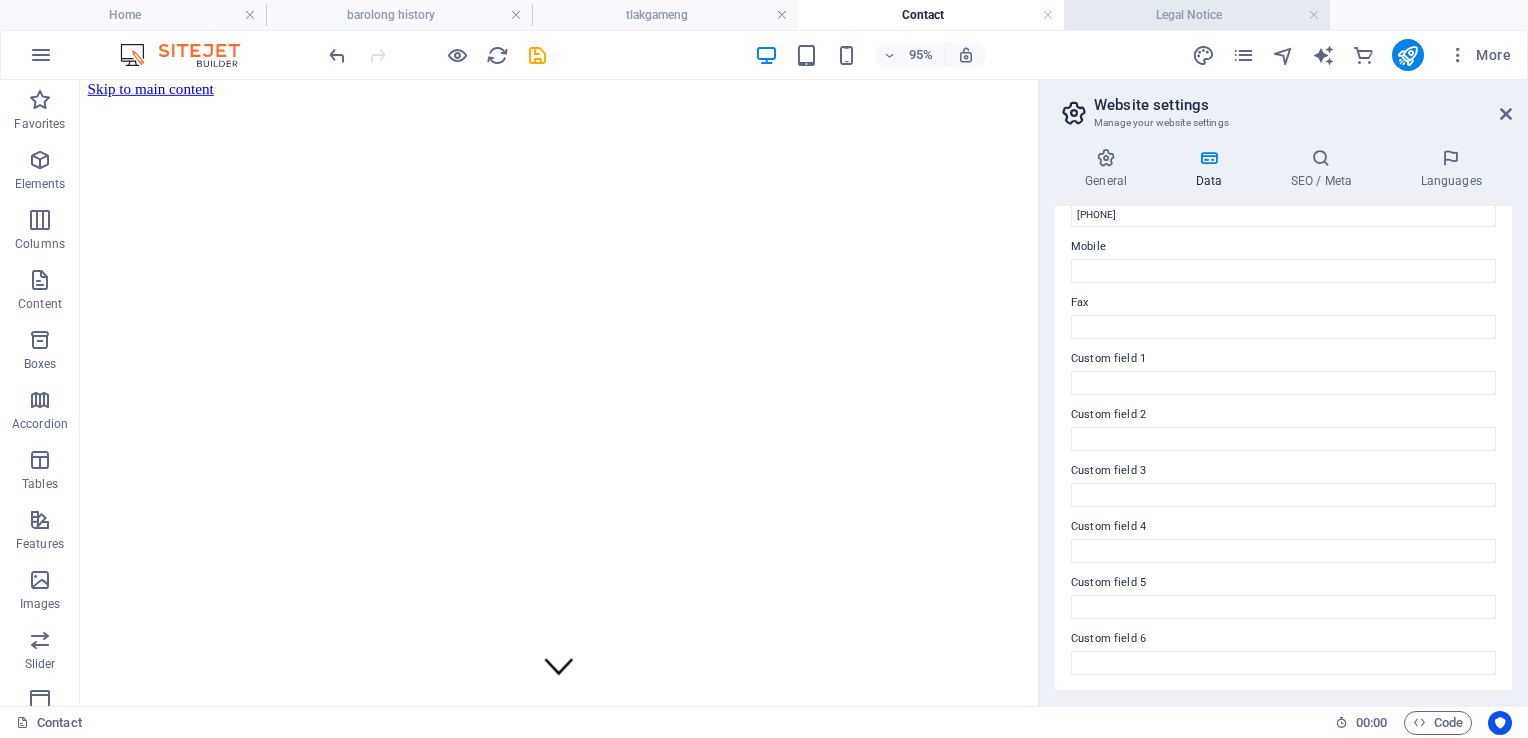 click on "Legal Notice" at bounding box center [1197, 15] 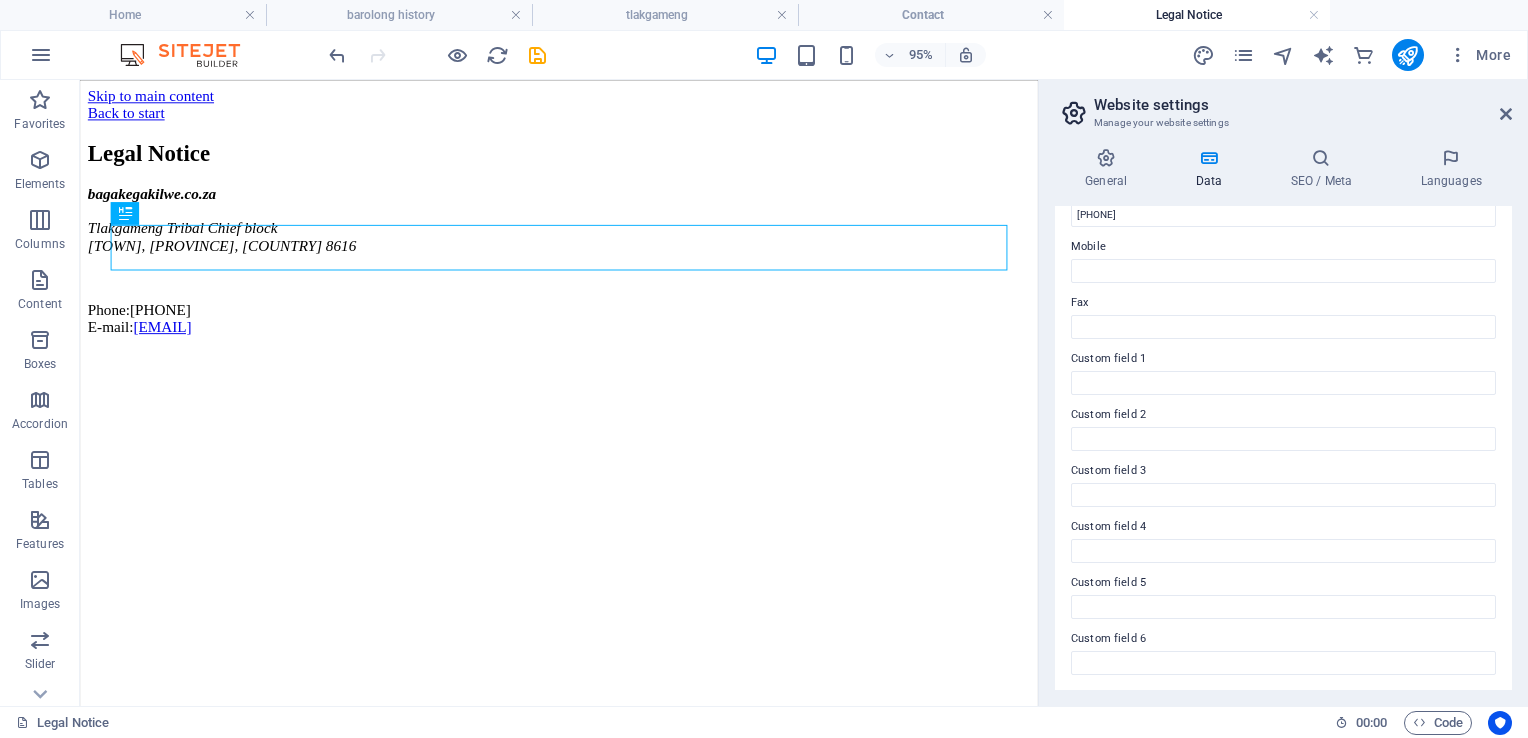 scroll, scrollTop: 0, scrollLeft: 0, axis: both 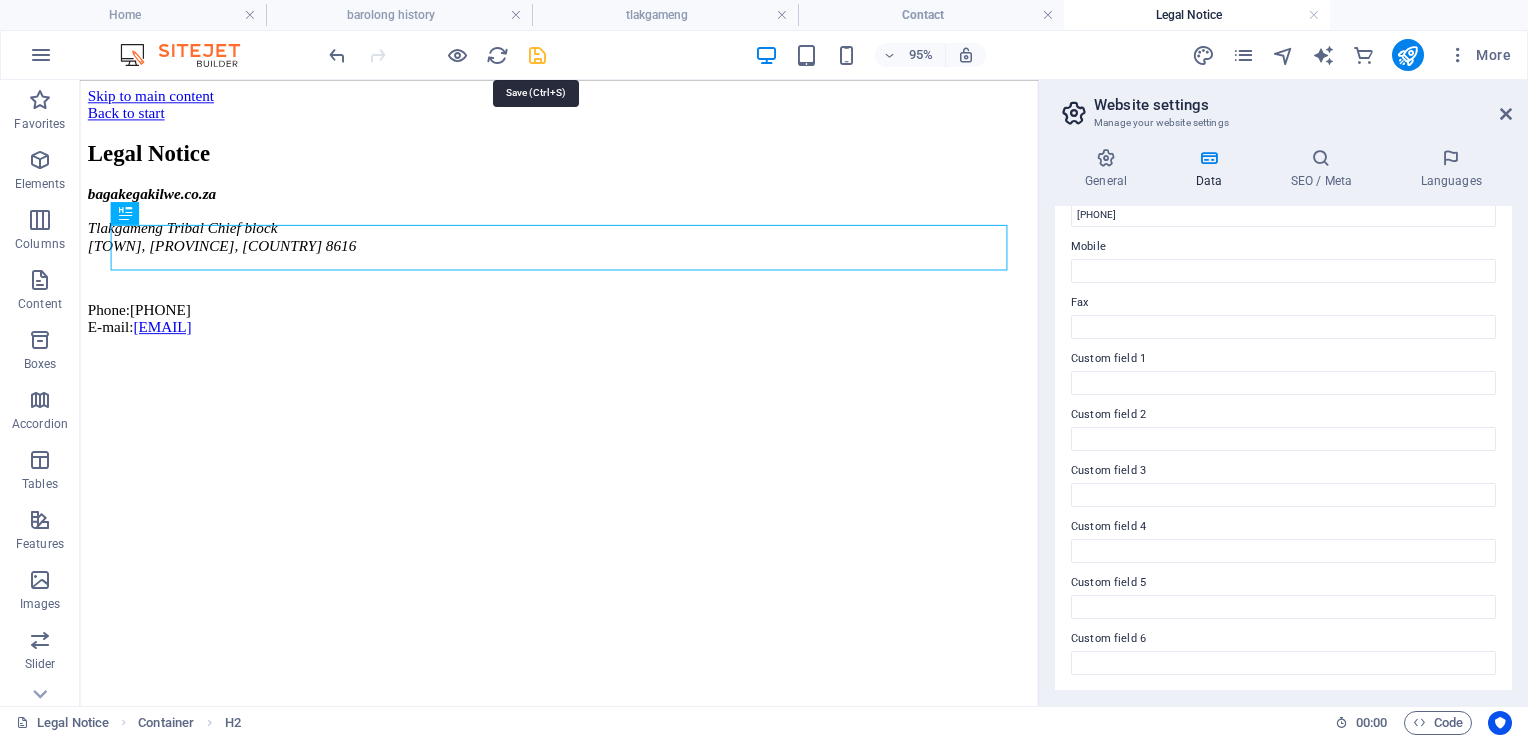 click at bounding box center [537, 55] 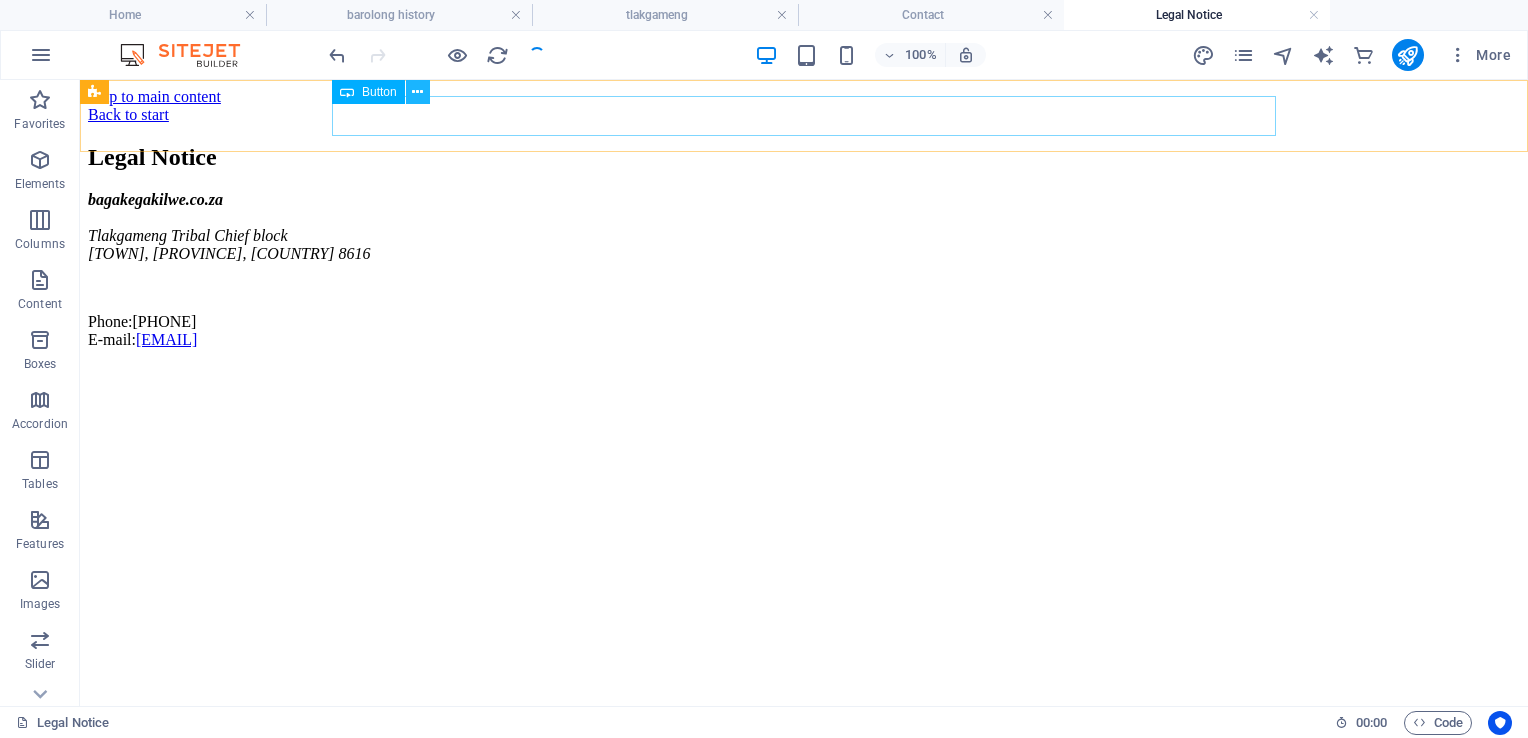 click at bounding box center (417, 92) 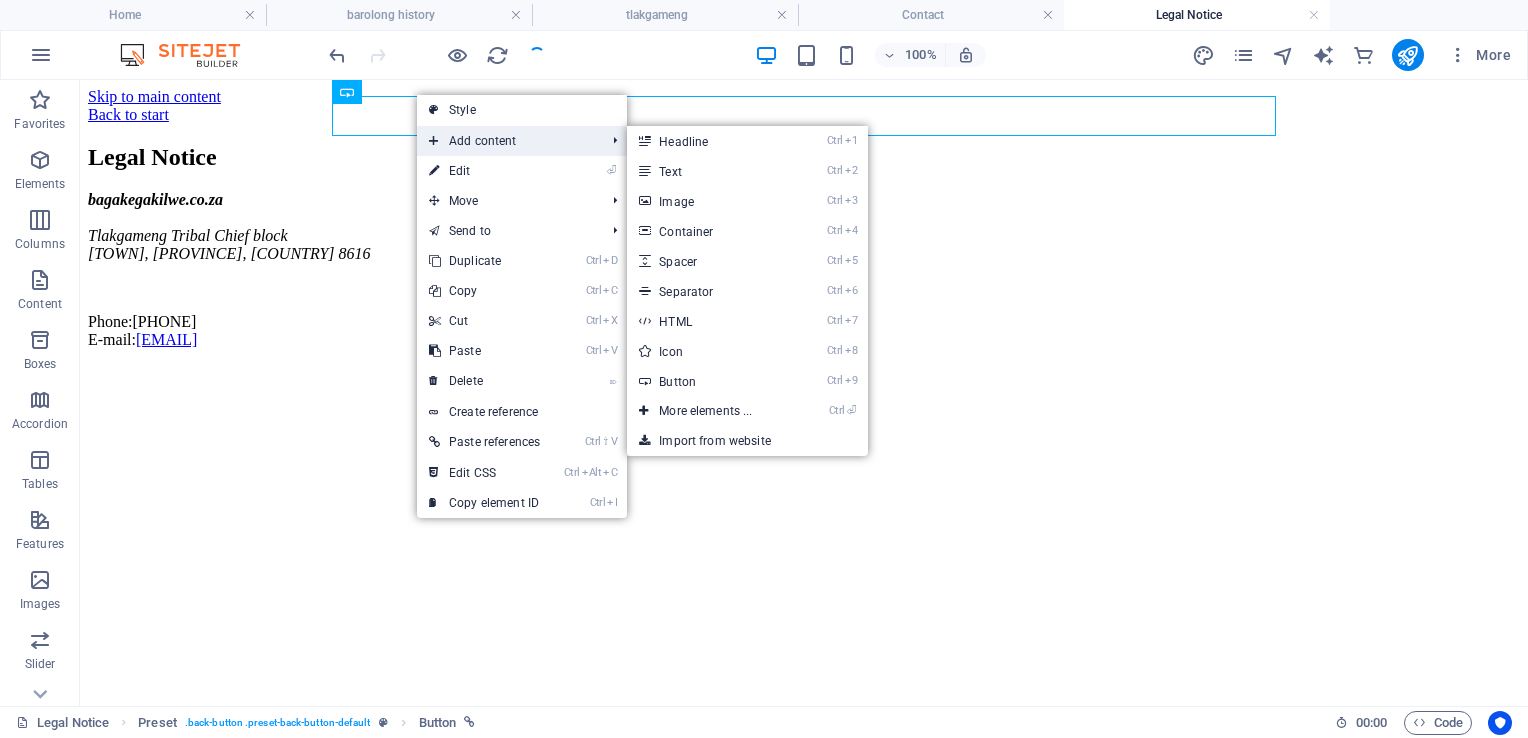 click on "Add content" at bounding box center [507, 141] 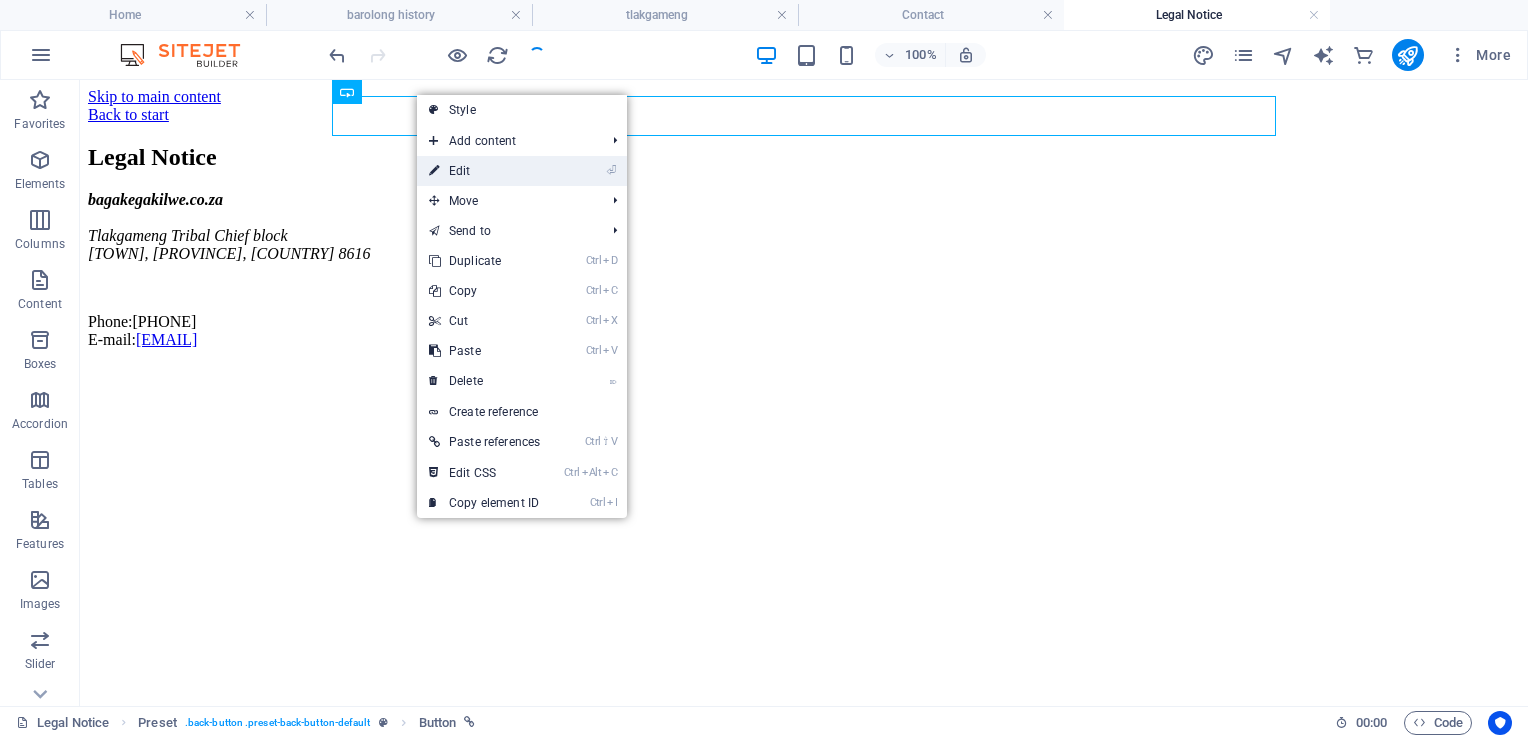 click on "⏎  Edit" at bounding box center [484, 171] 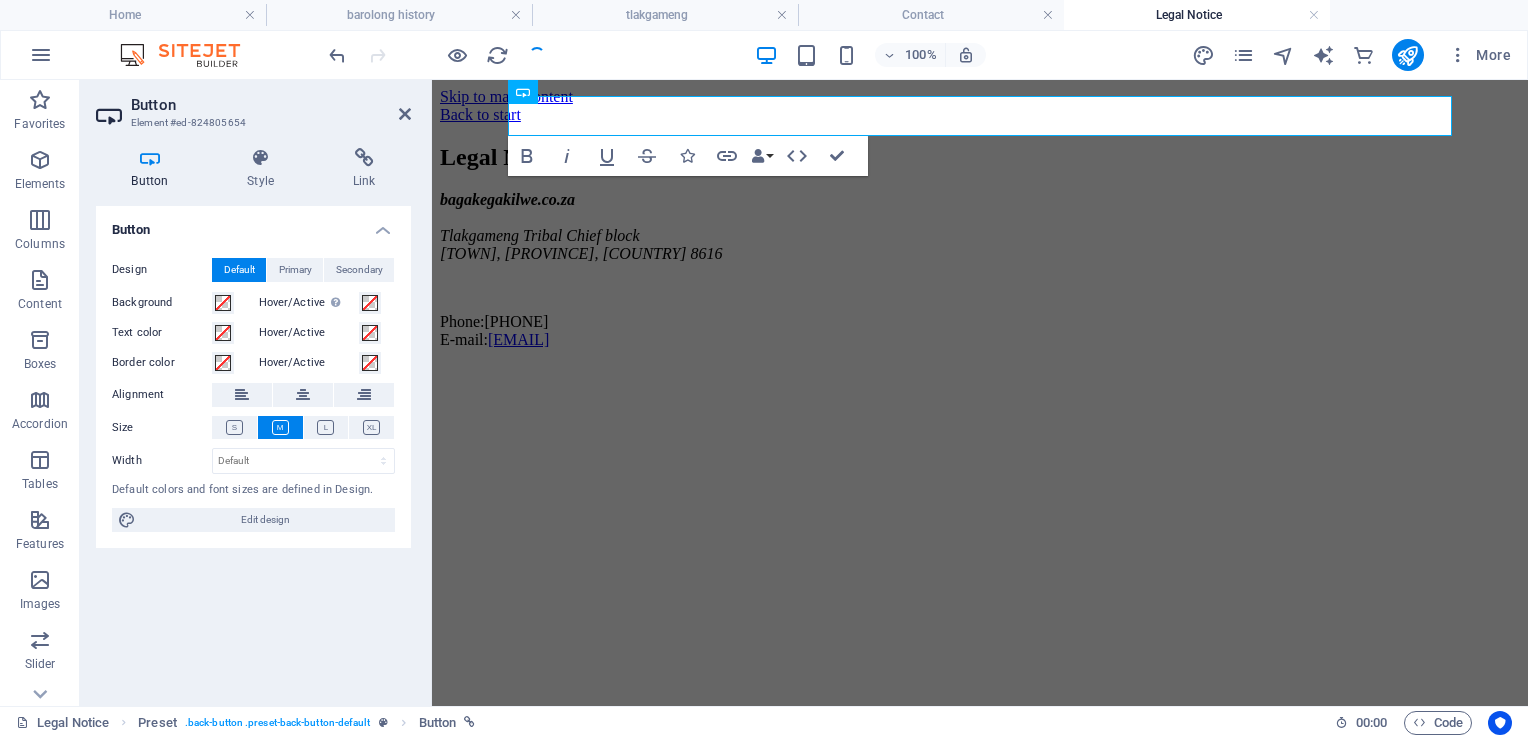 click on "Skip to main content
Back to start Legal Notice bagakegakilwe.co.za   Tlakgameng Tribal  Chief block Tlakgameng, North West province, South Africa   8616 Phone:  +2782 960 7571 E-mail:  secretary@bagakegakilwe.co.za" at bounding box center [980, 222] 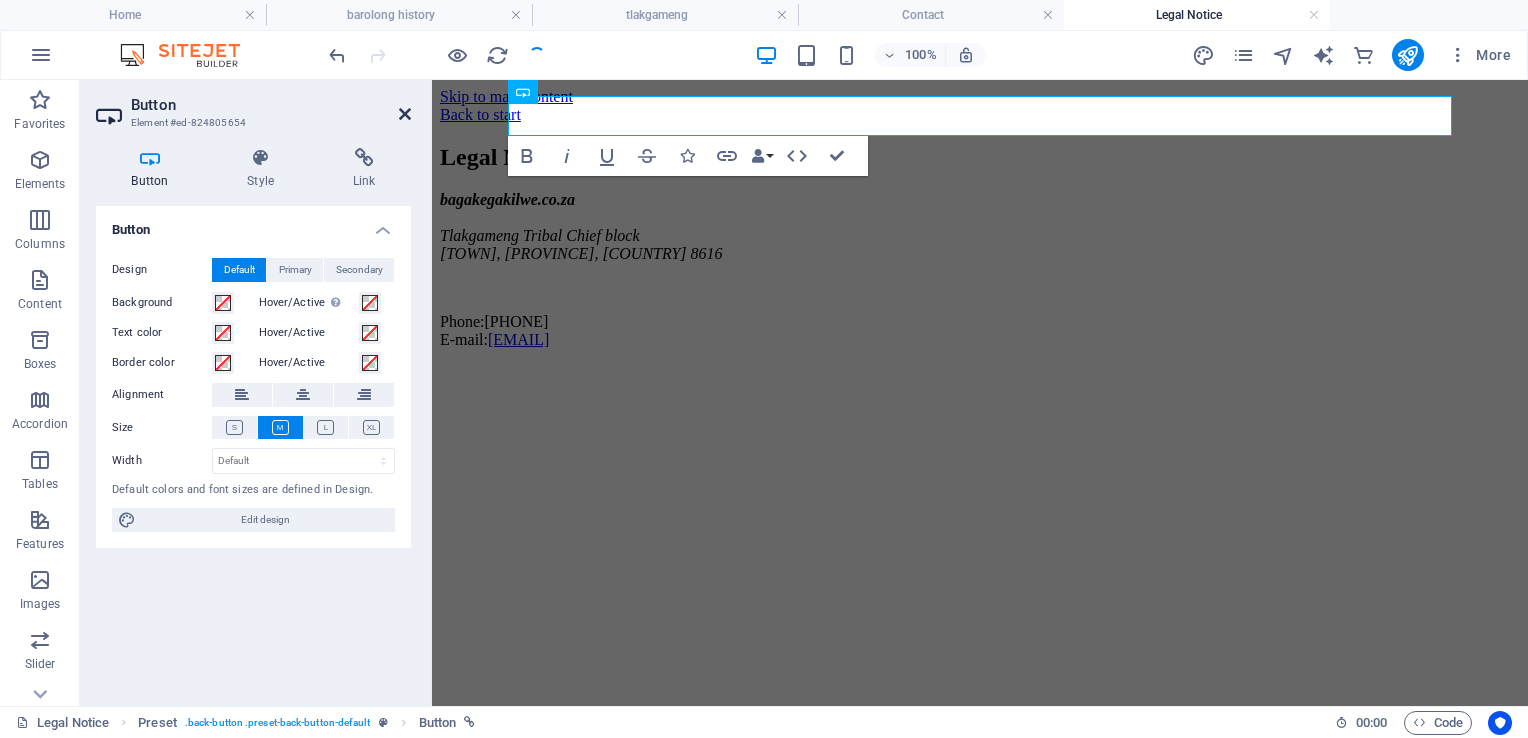 click at bounding box center [405, 114] 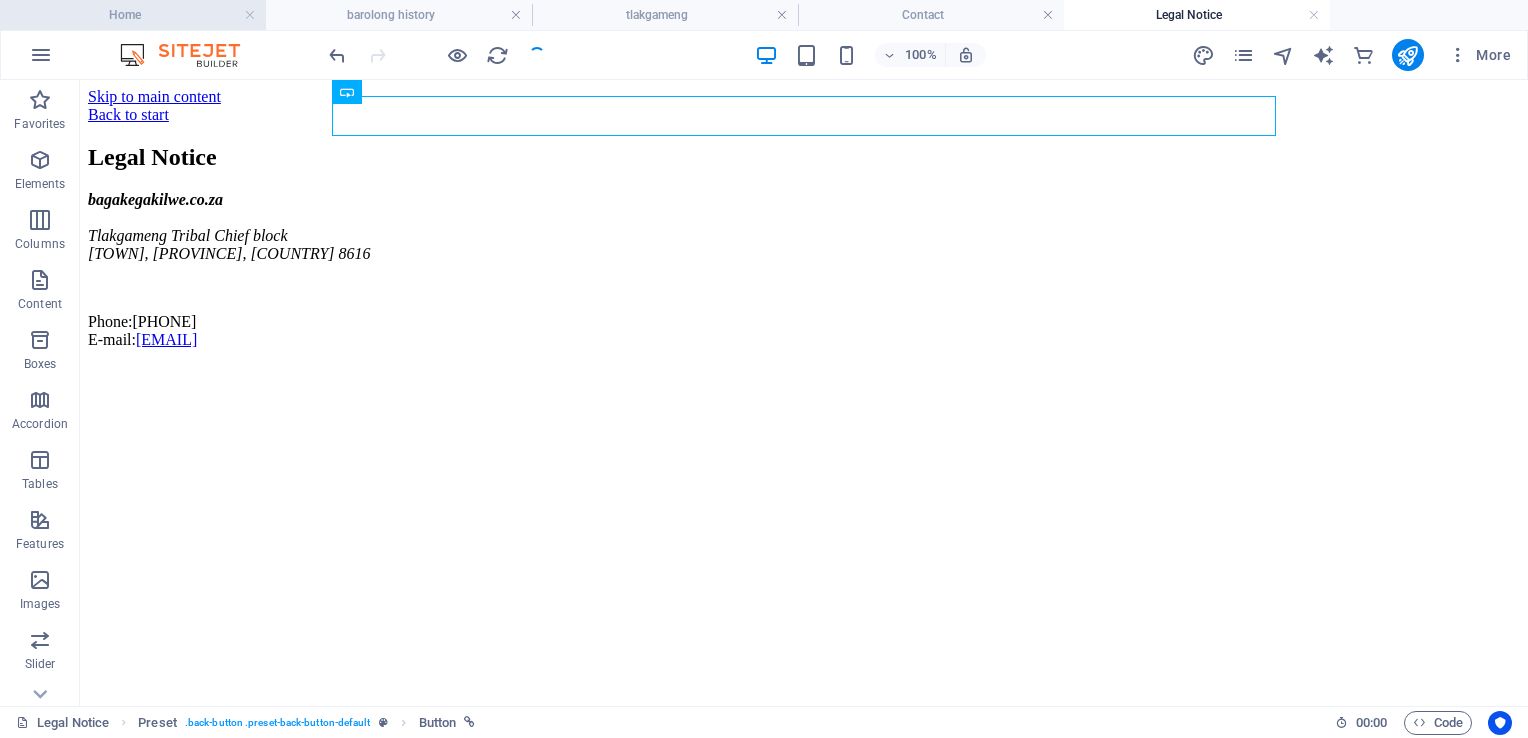 click on "Home" at bounding box center [133, 15] 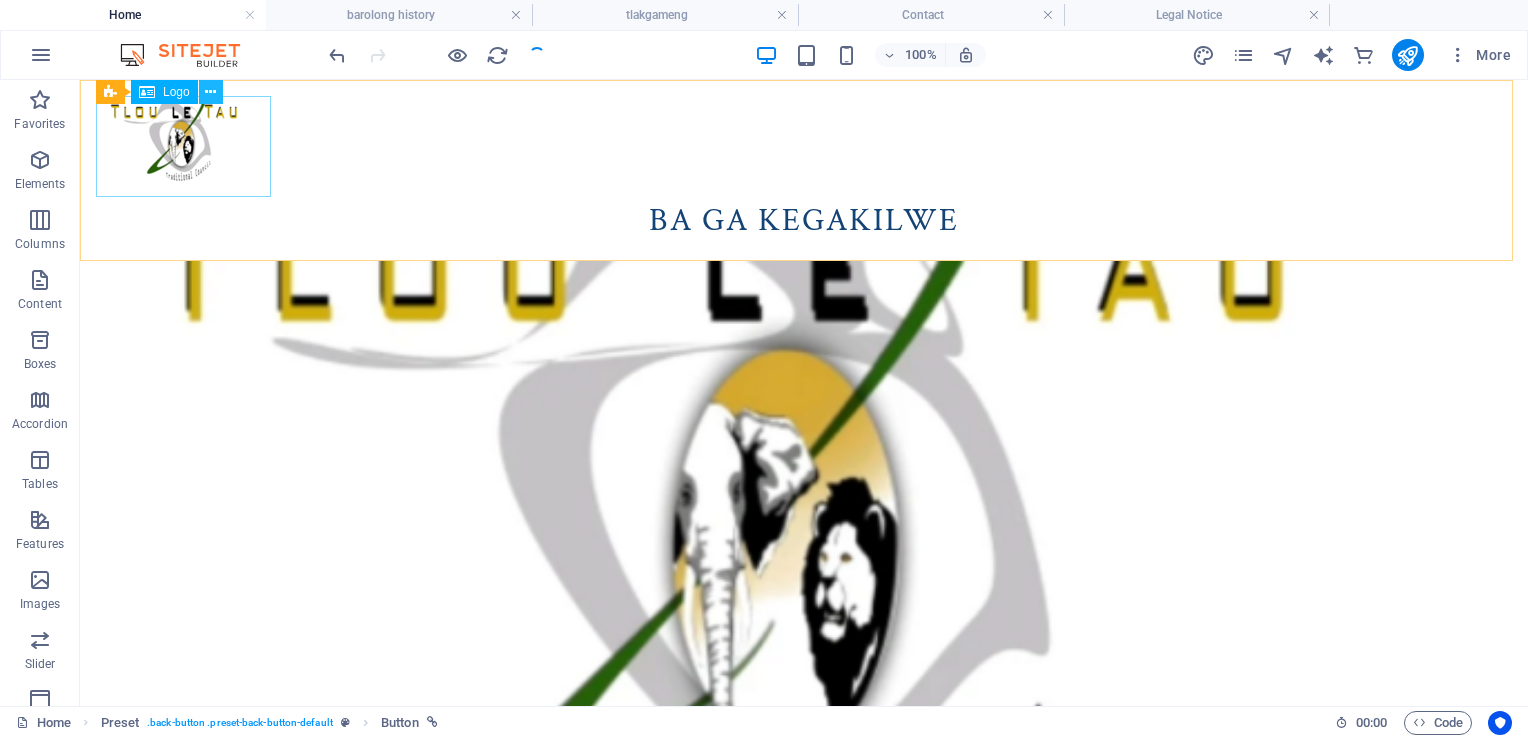 click at bounding box center (210, 92) 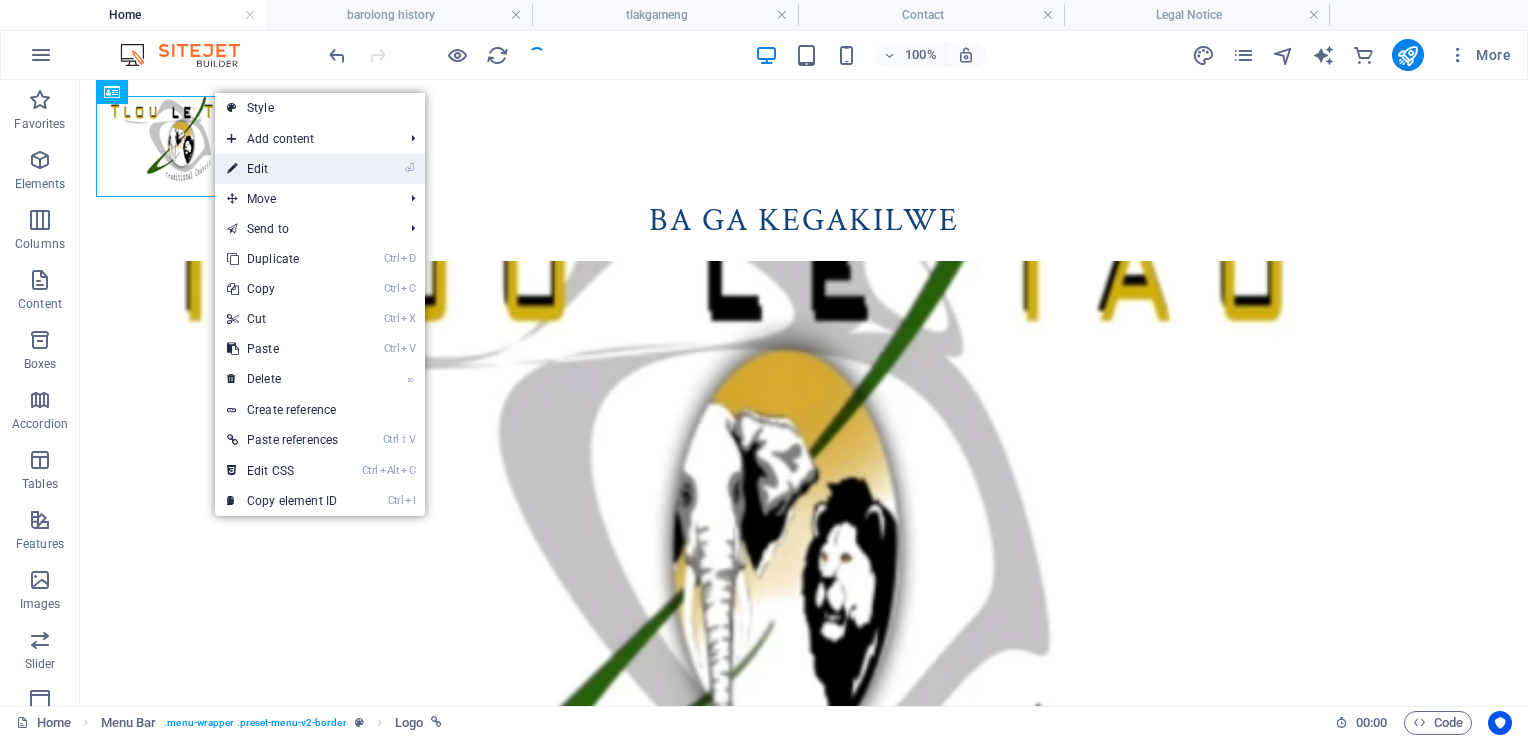 click at bounding box center (232, 169) 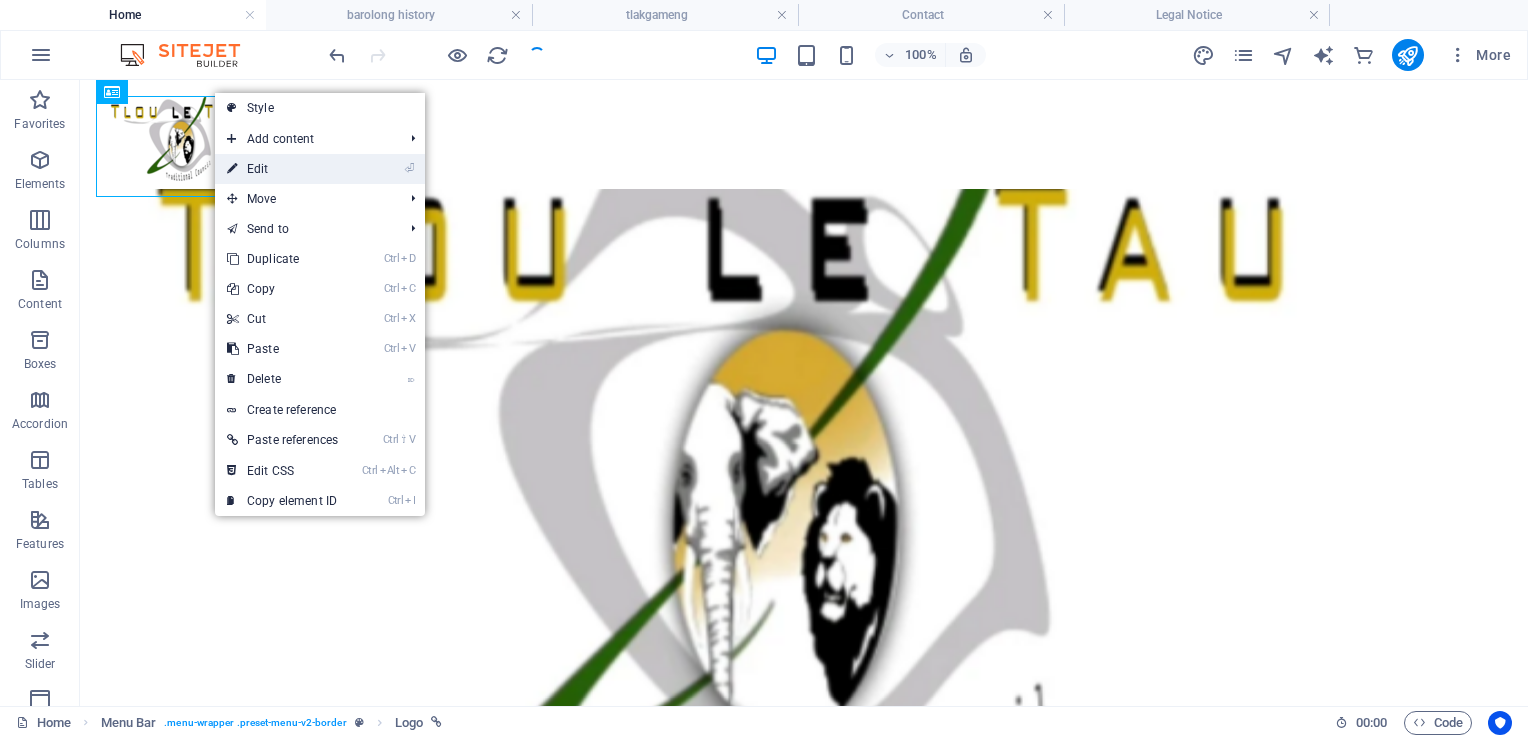 select on "px" 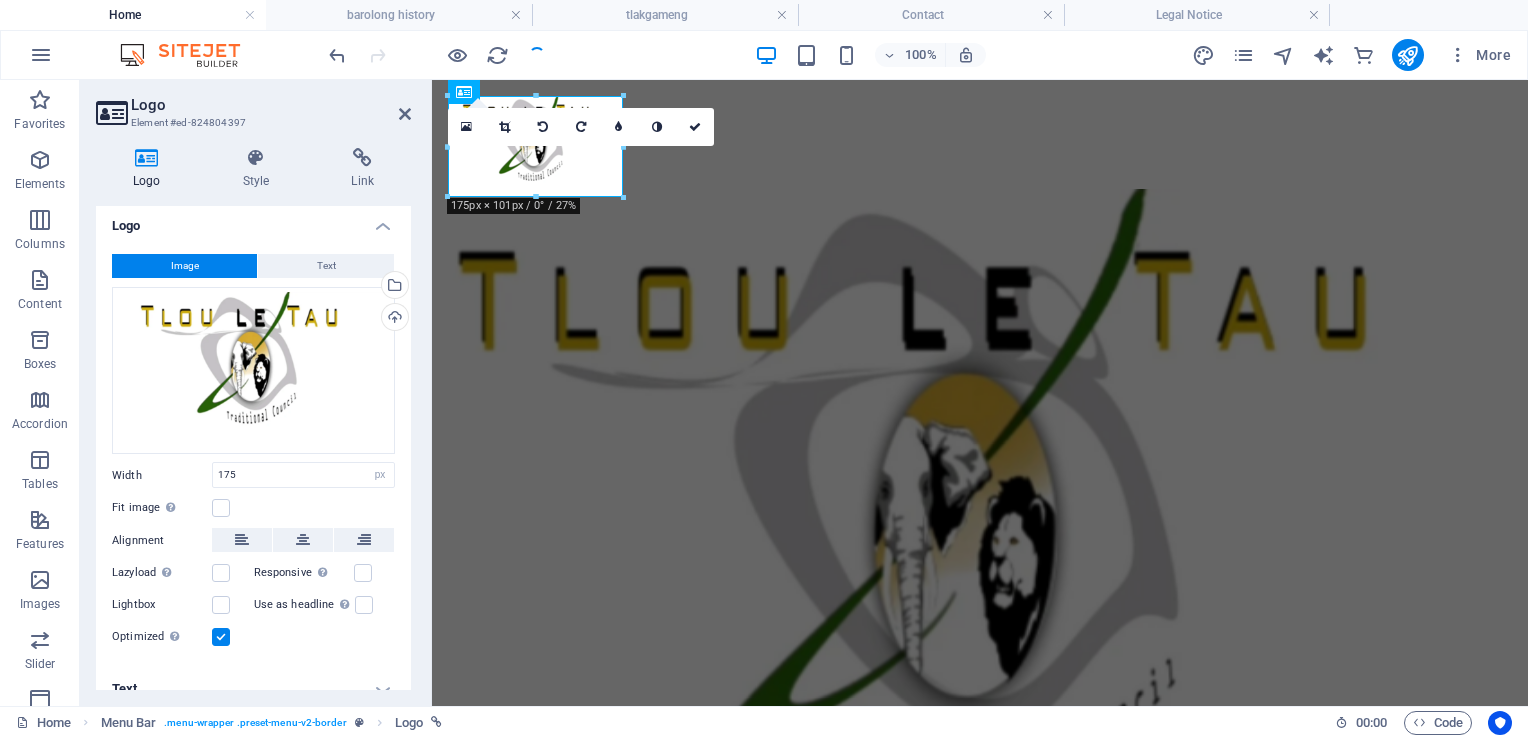 scroll, scrollTop: 0, scrollLeft: 0, axis: both 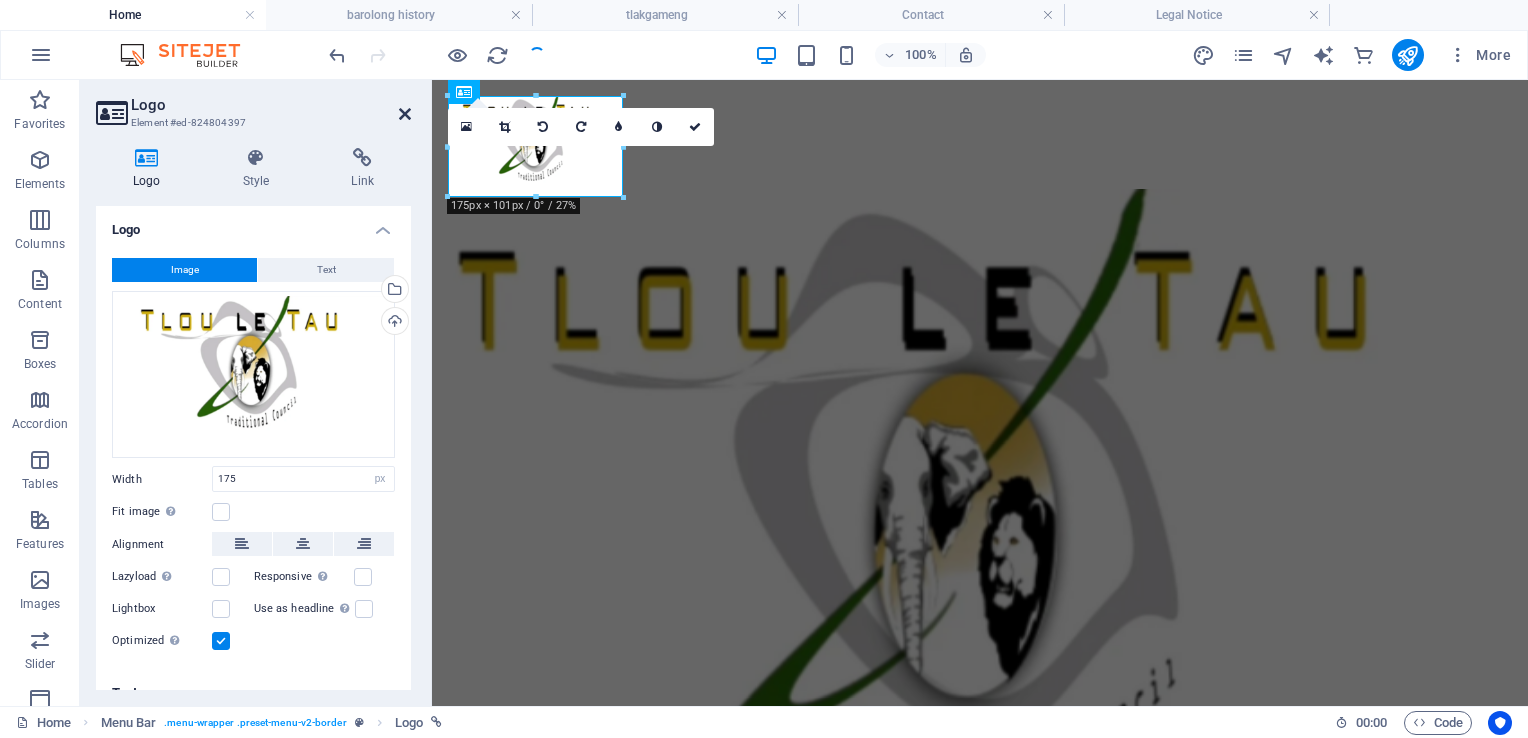 click at bounding box center [405, 114] 